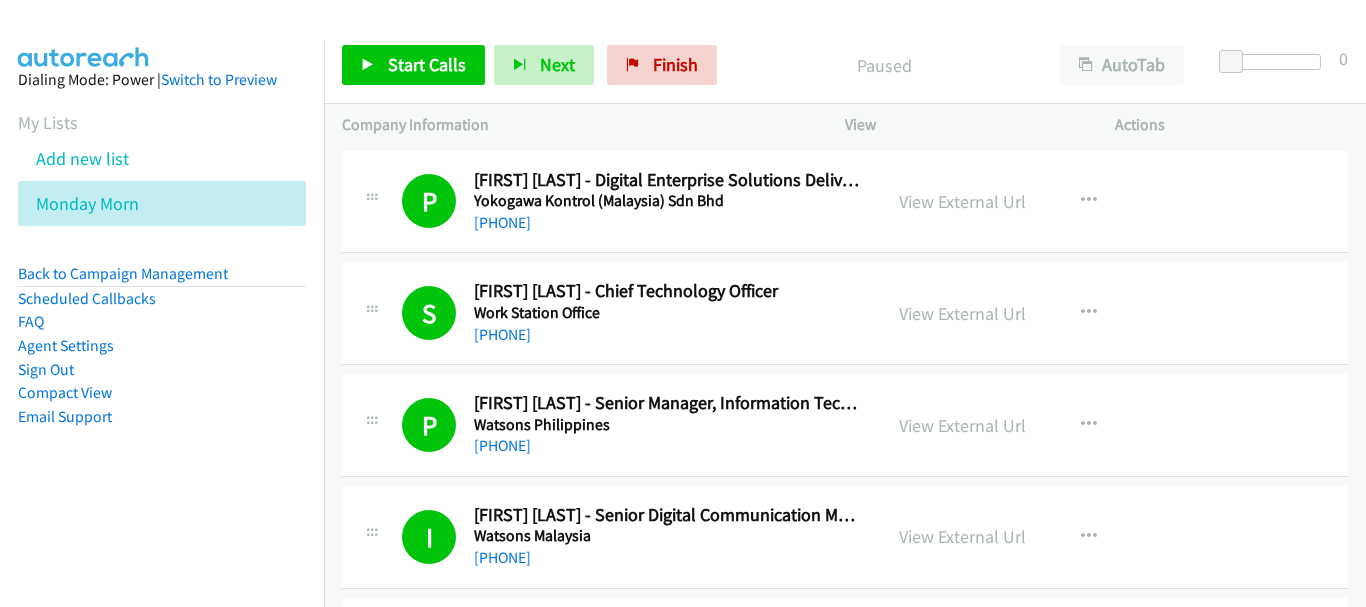 scroll, scrollTop: 0, scrollLeft: 0, axis: both 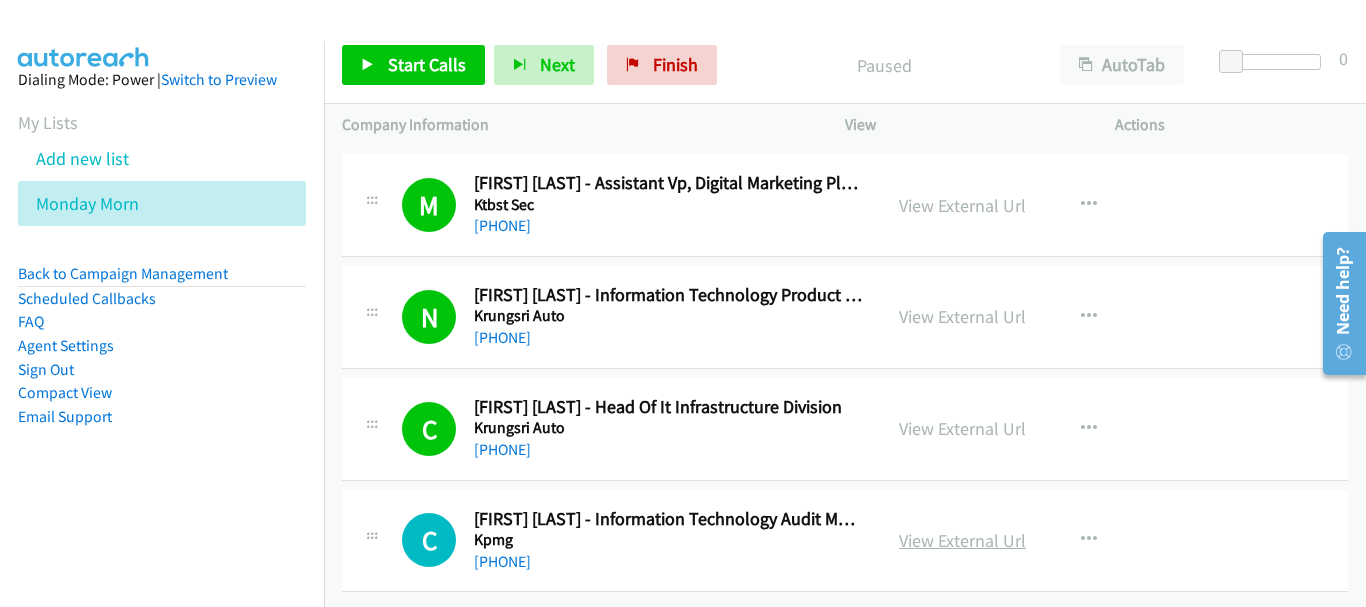 click on "View External Url" at bounding box center [962, 540] 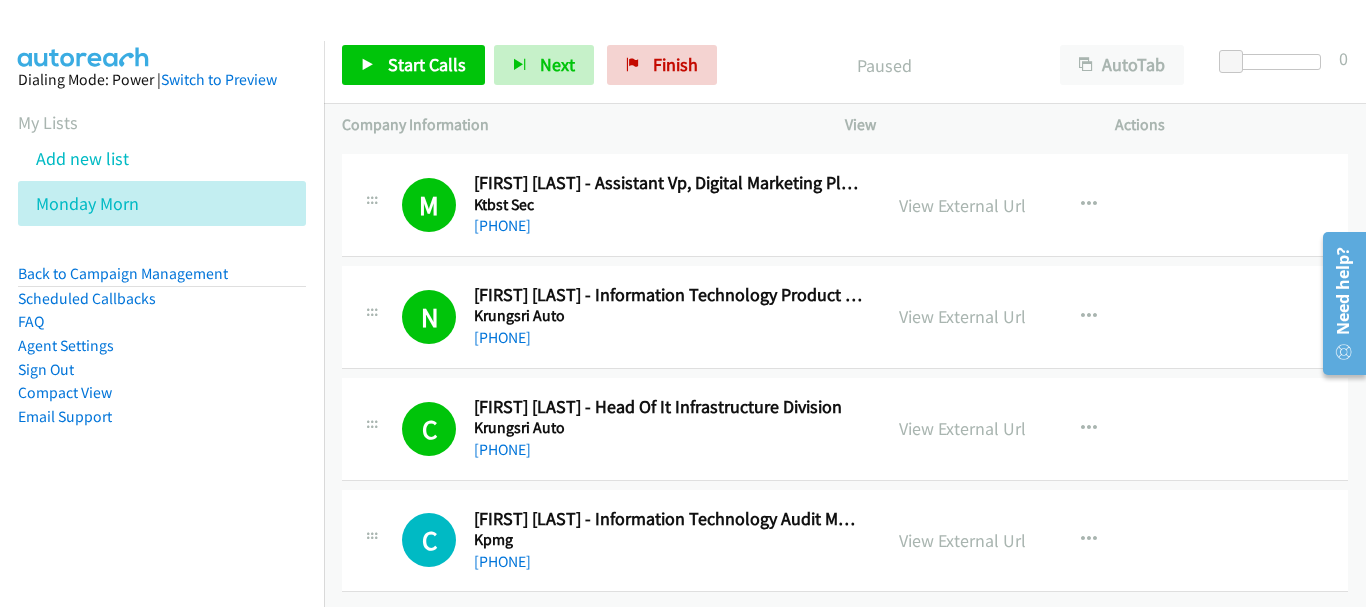 click on "+66 90 984 3999" at bounding box center (668, 562) 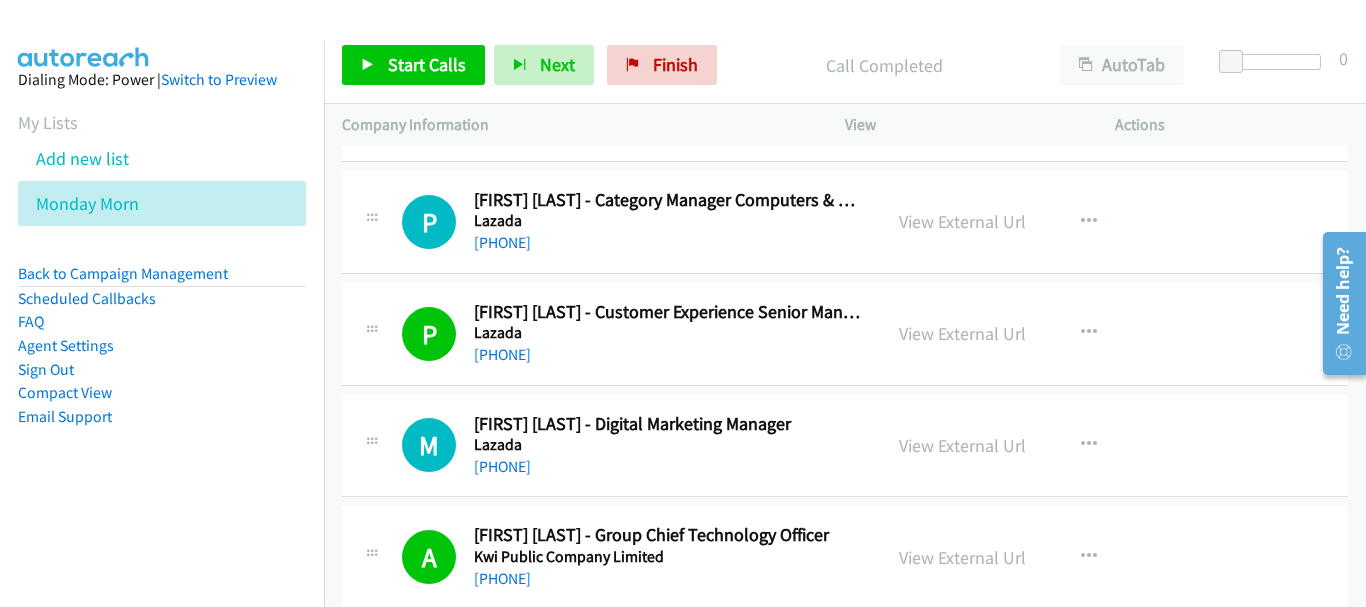 scroll, scrollTop: 21203, scrollLeft: 0, axis: vertical 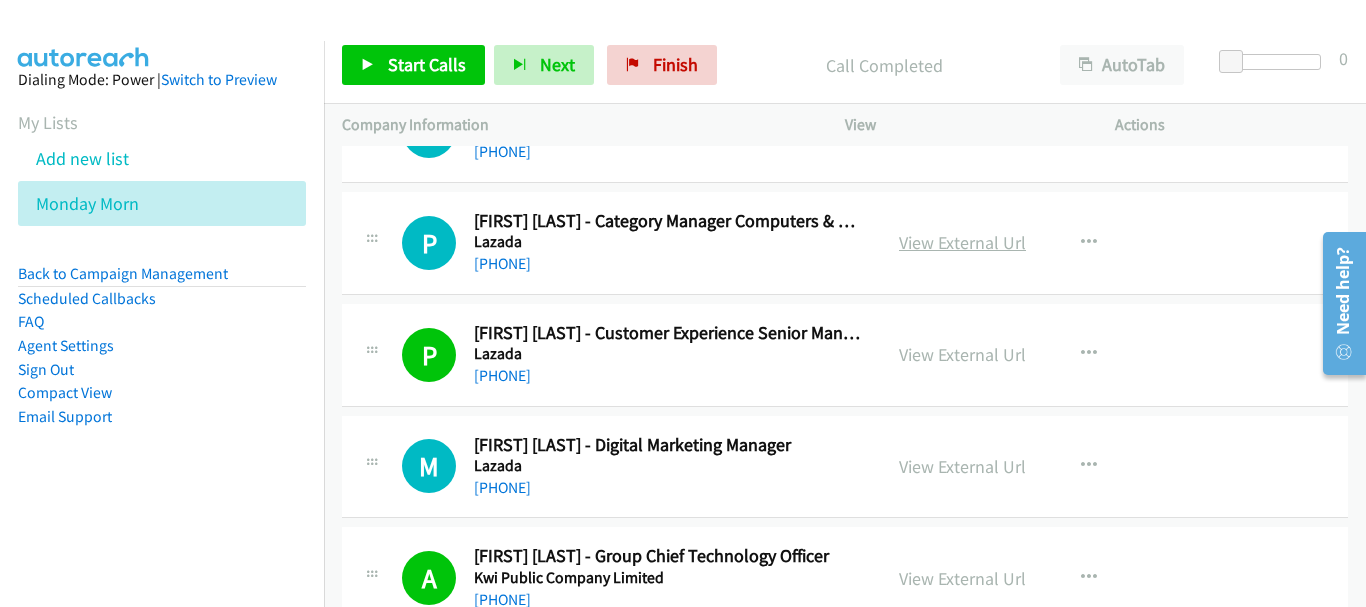click on "View External Url" at bounding box center [962, 242] 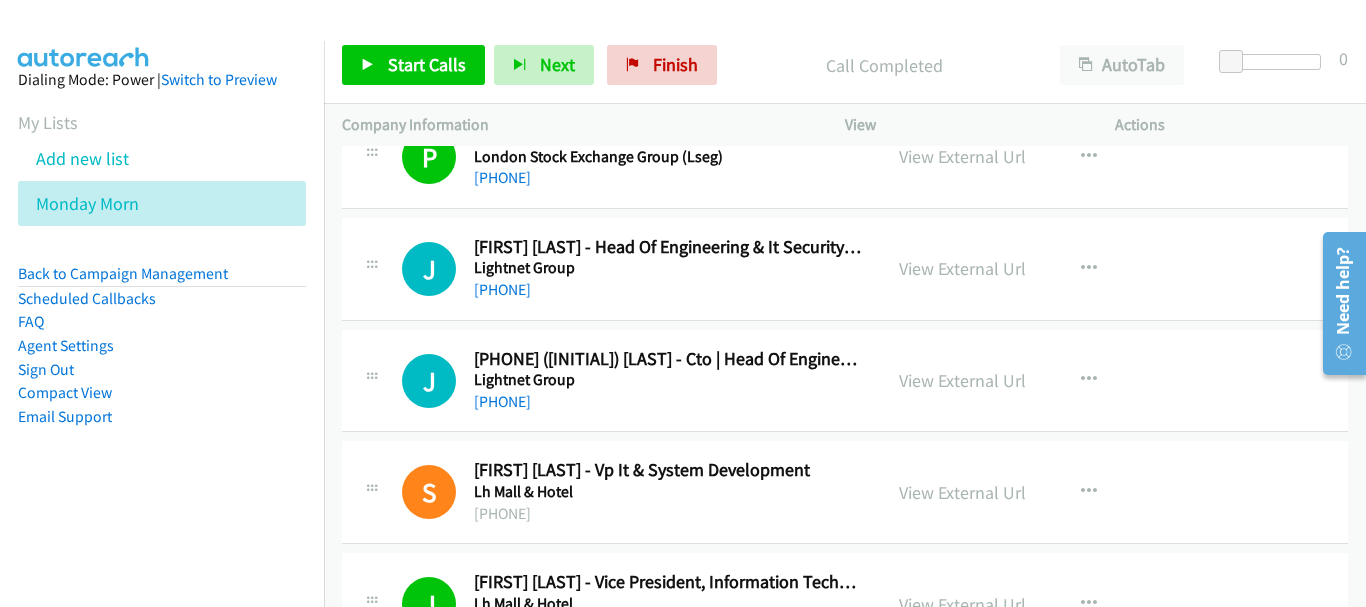 scroll, scrollTop: 20603, scrollLeft: 0, axis: vertical 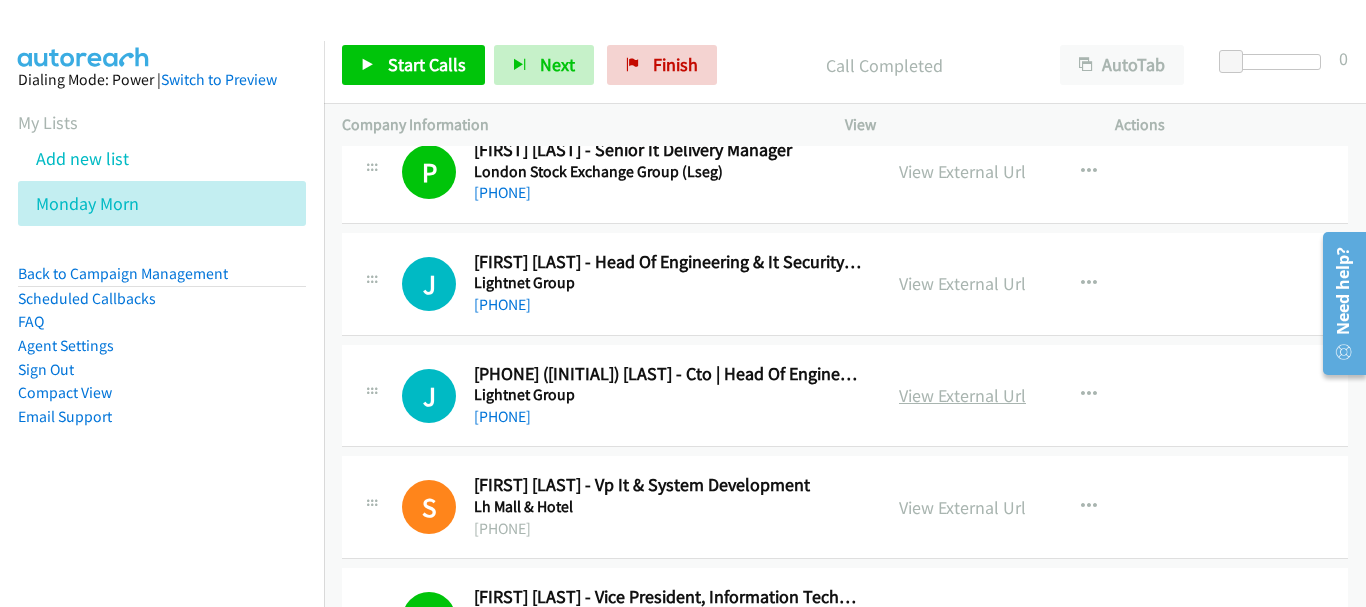 click on "View External Url" at bounding box center (962, 395) 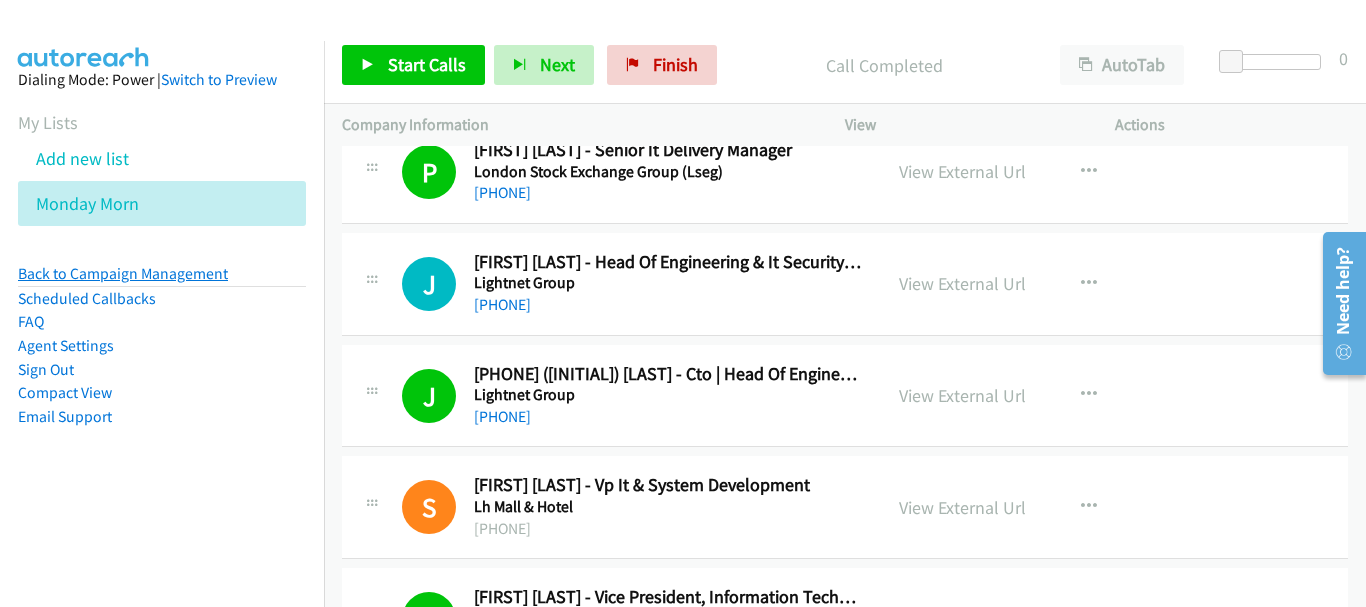 click on "Back to Campaign Management" at bounding box center (123, 273) 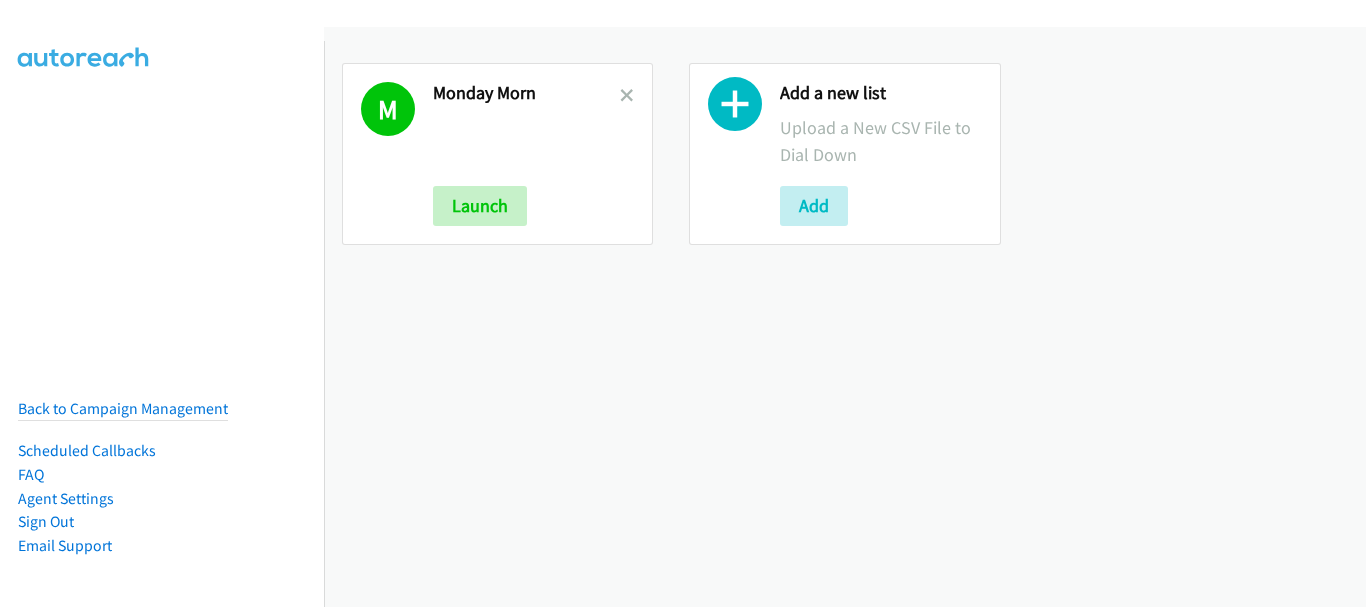 scroll, scrollTop: 0, scrollLeft: 0, axis: both 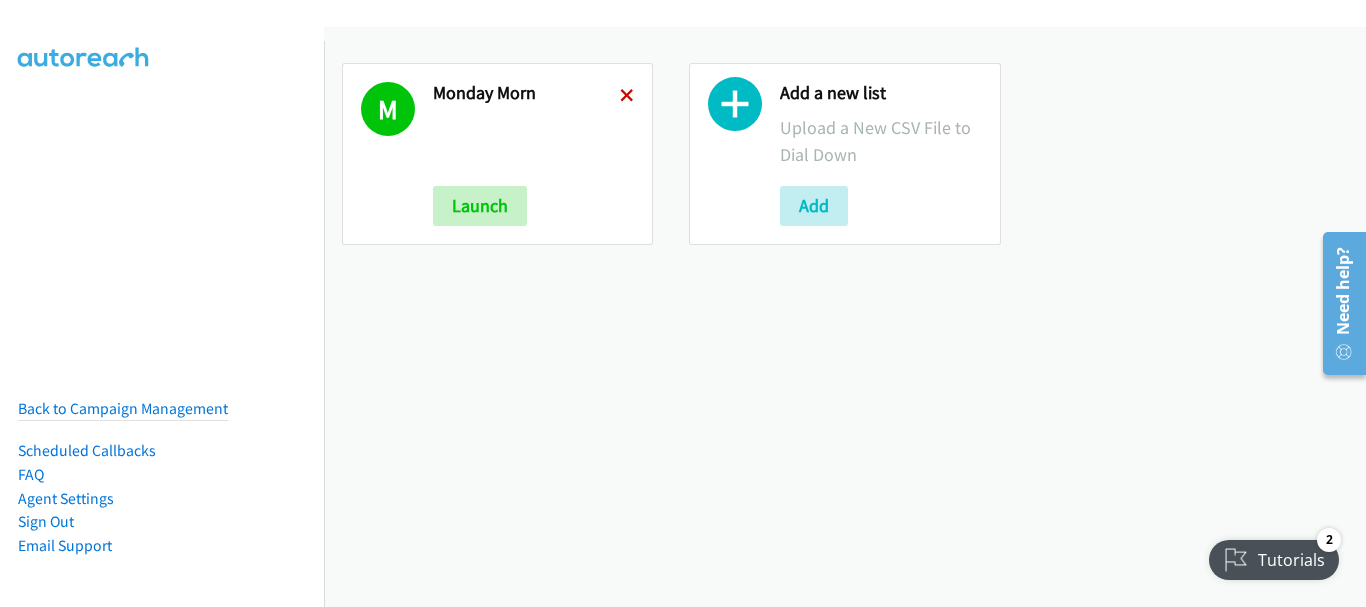 click at bounding box center (627, 97) 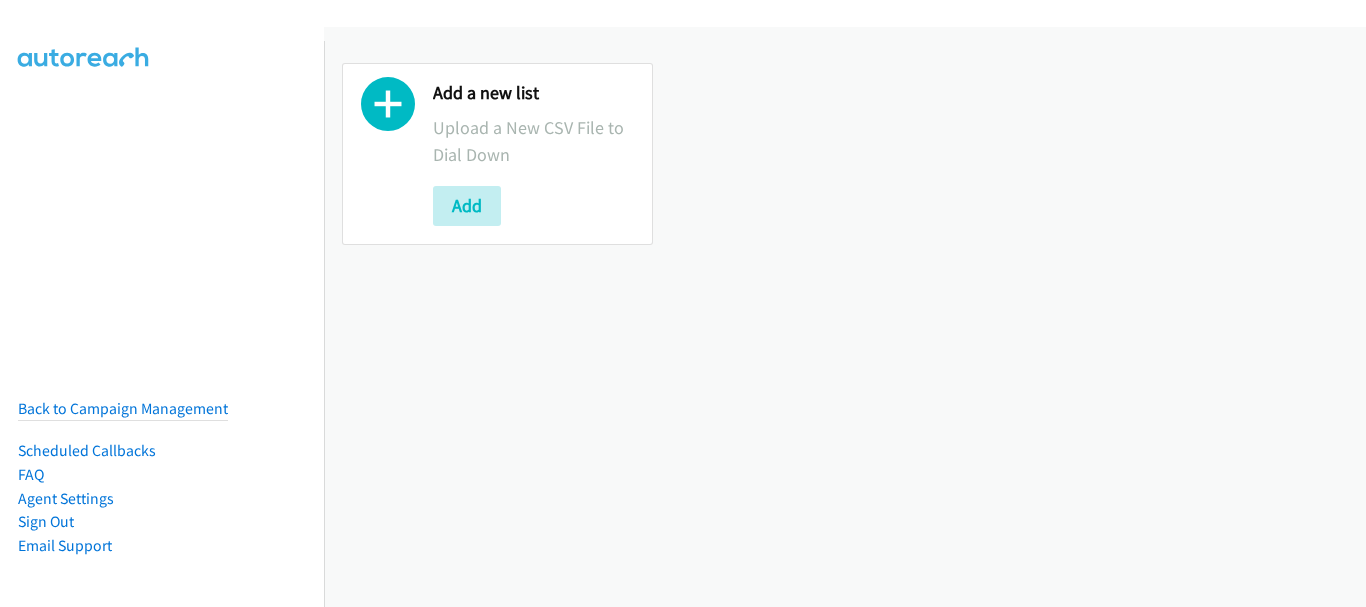 scroll, scrollTop: 0, scrollLeft: 0, axis: both 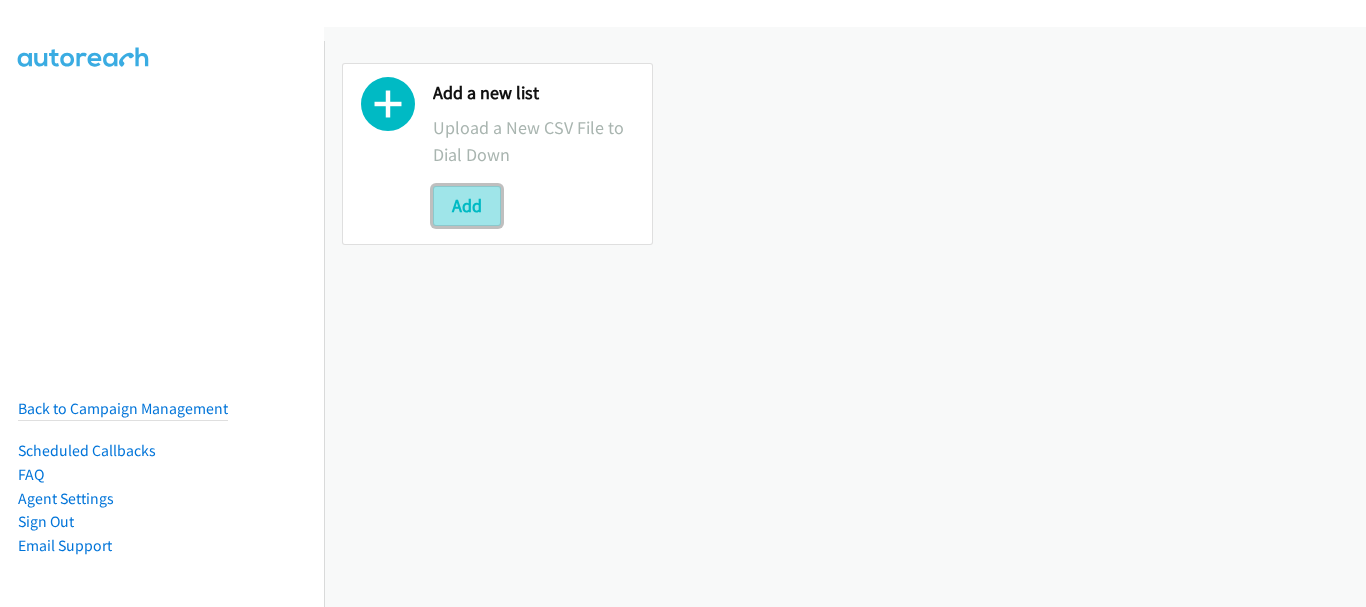 click on "Add" at bounding box center (467, 206) 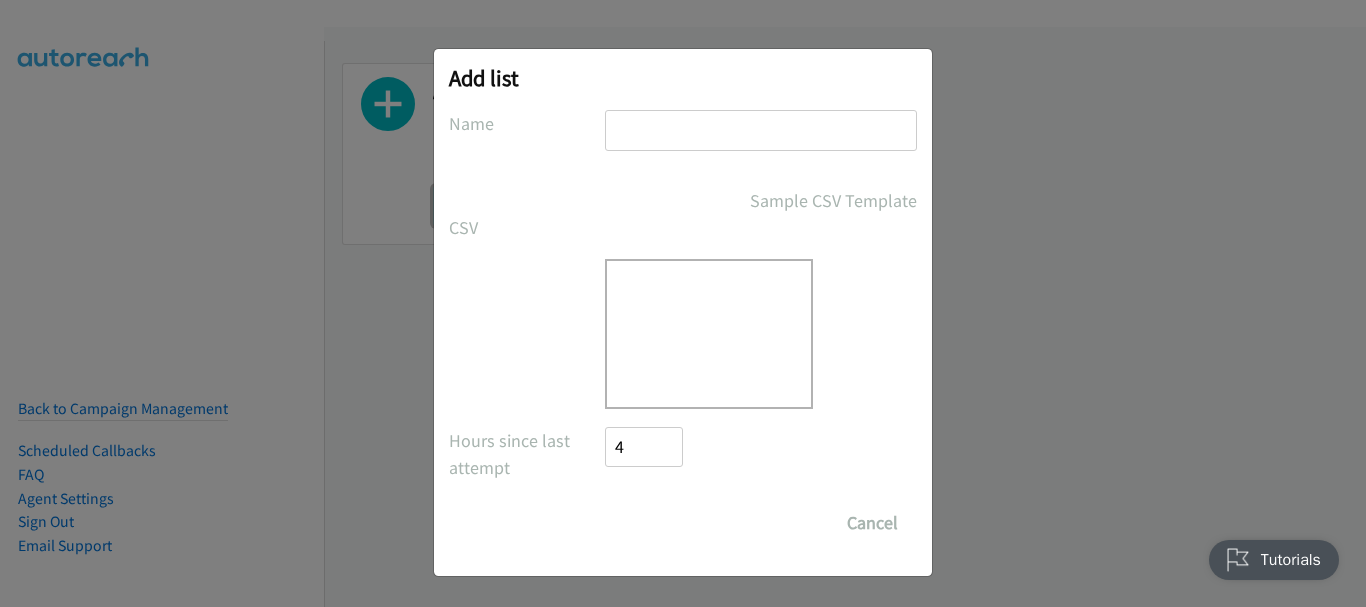 scroll, scrollTop: 0, scrollLeft: 0, axis: both 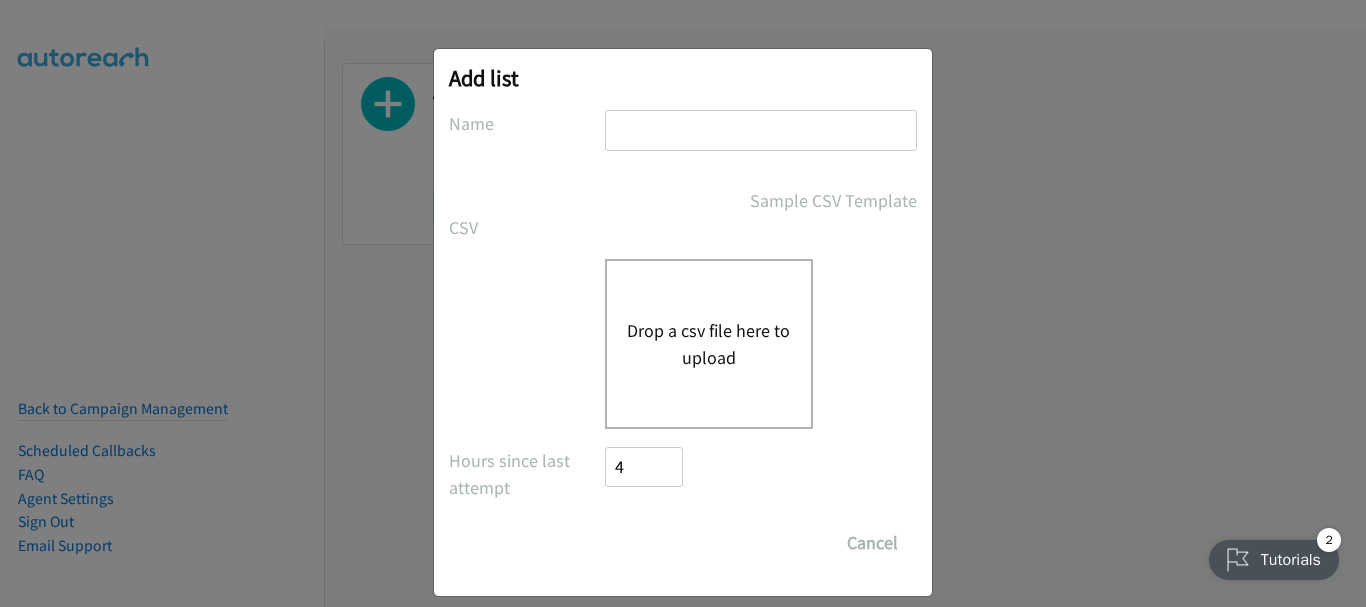 click at bounding box center [761, 130] 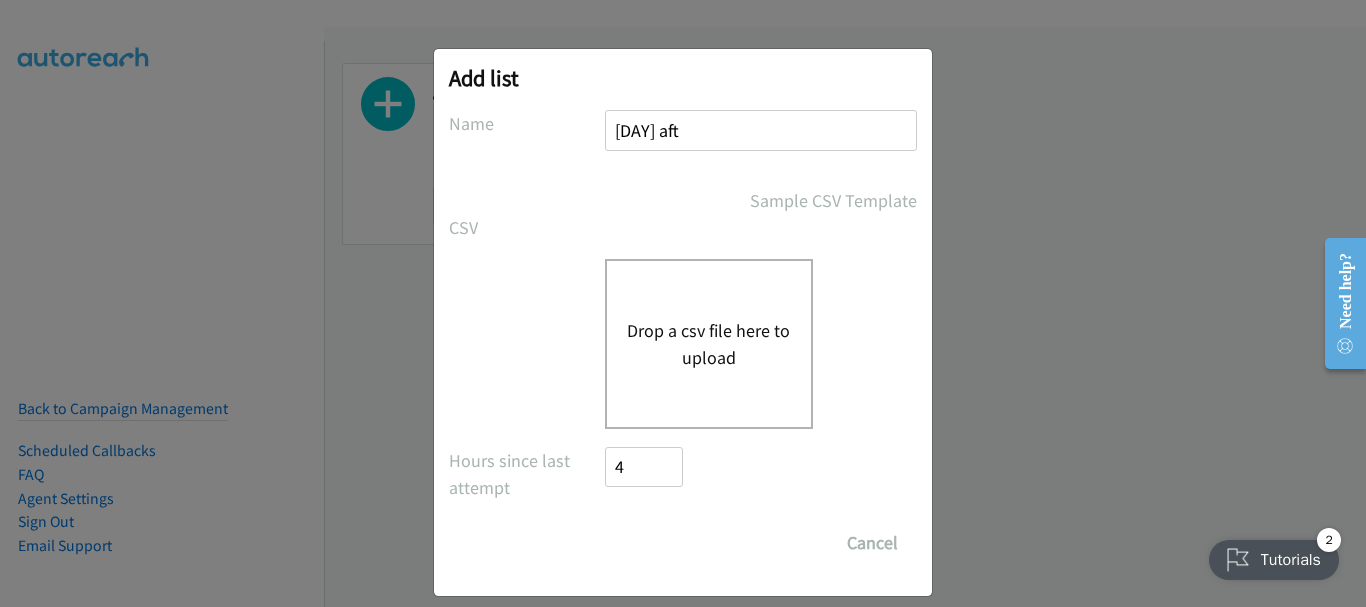 type on "Monday aft" 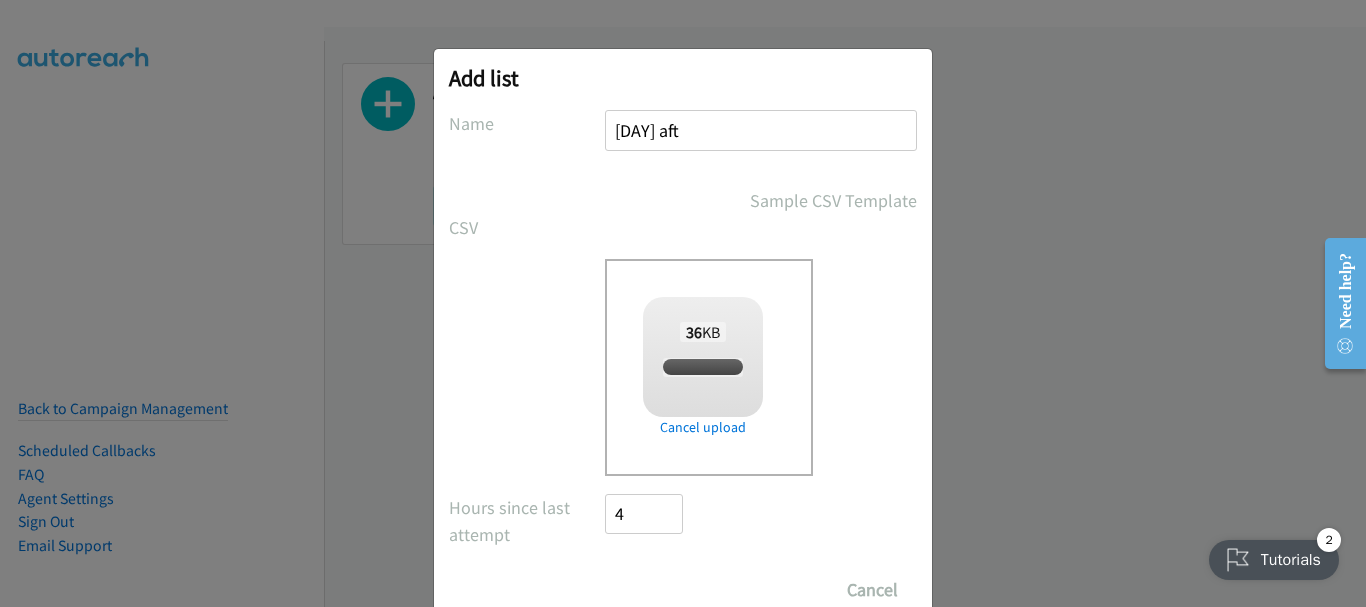 checkbox on "true" 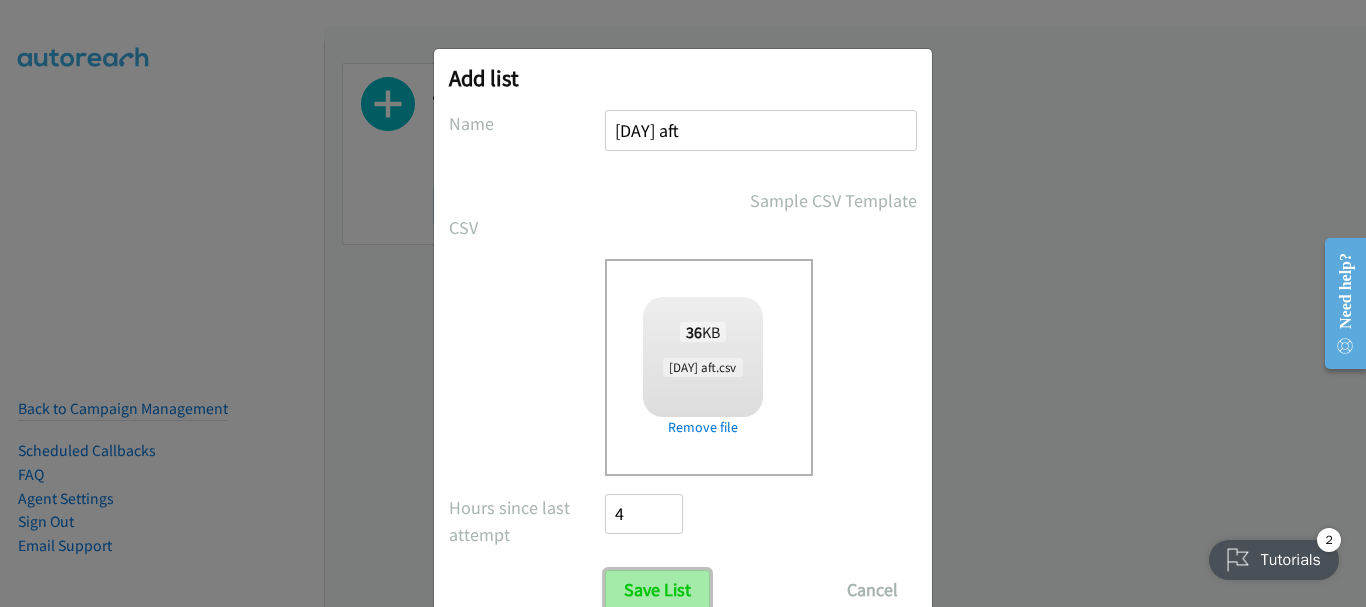 click on "Save List" at bounding box center [657, 590] 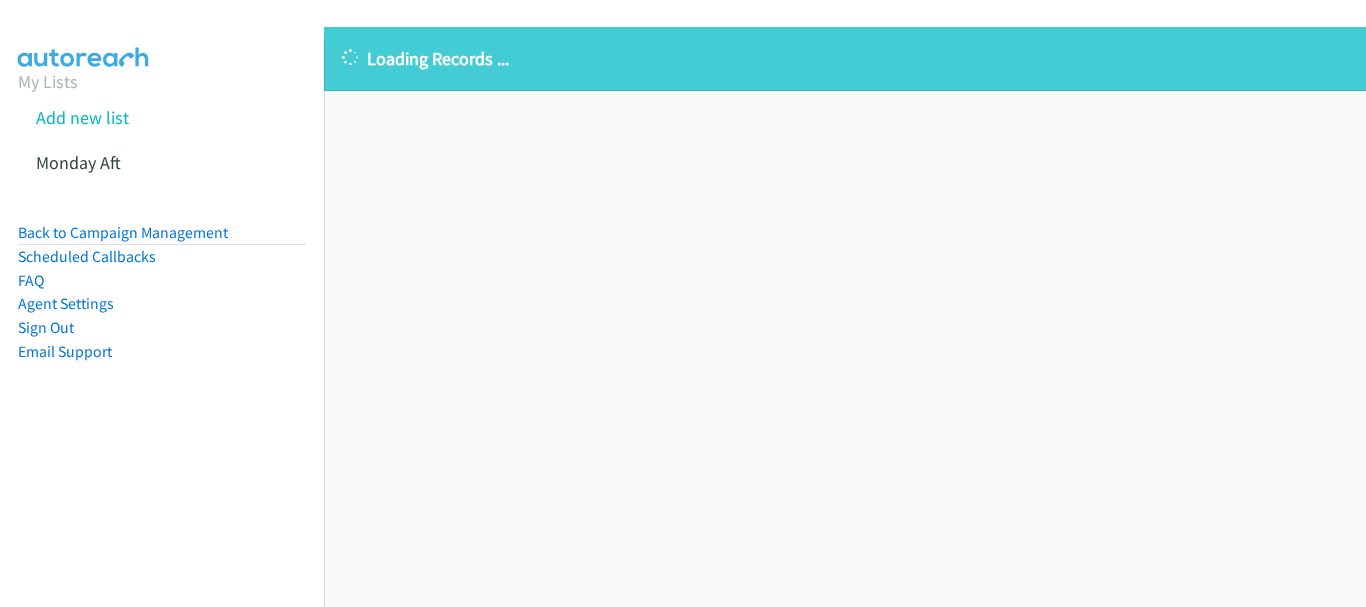 scroll, scrollTop: 0, scrollLeft: 0, axis: both 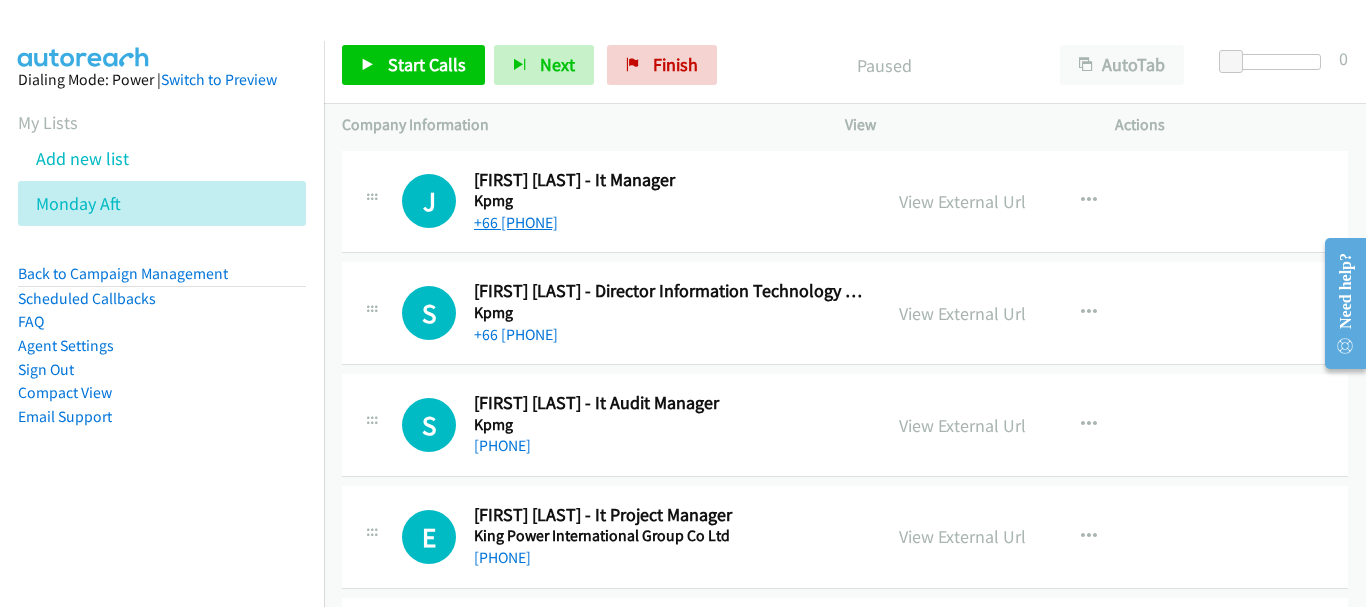 click on "+66 [PHONE]" at bounding box center (516, 222) 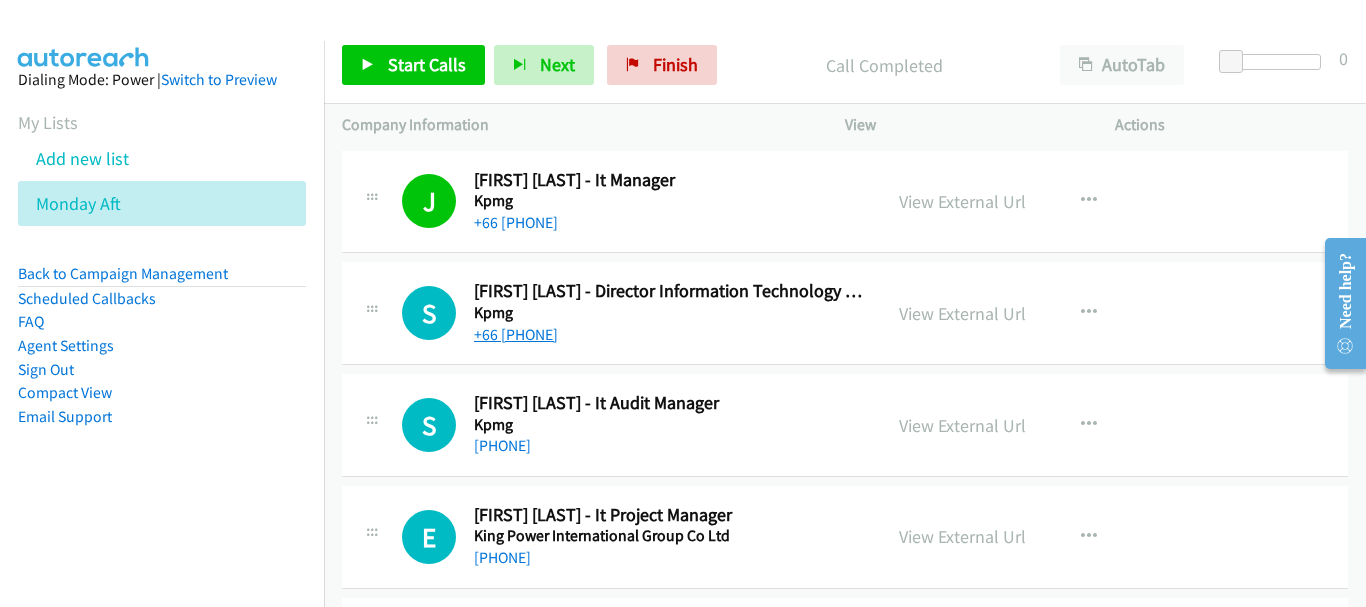 click on "+66 [PHONE]" at bounding box center (516, 334) 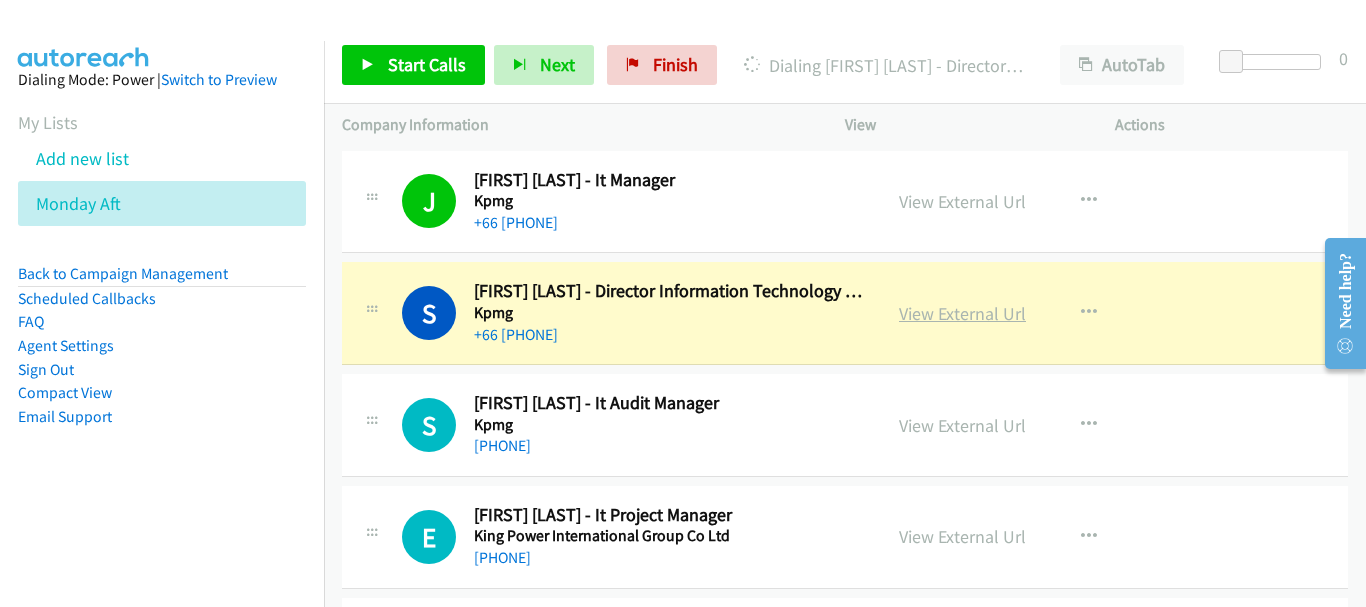 click on "View External Url" at bounding box center (962, 313) 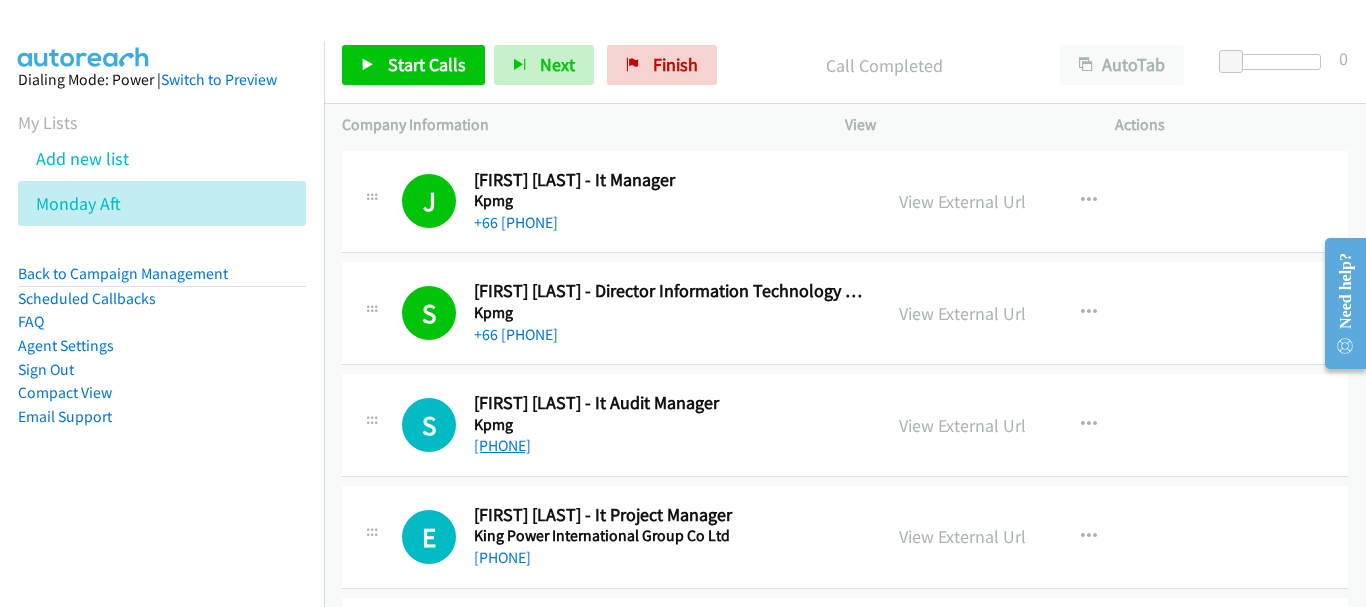 click on "[PHONE]" at bounding box center (502, 445) 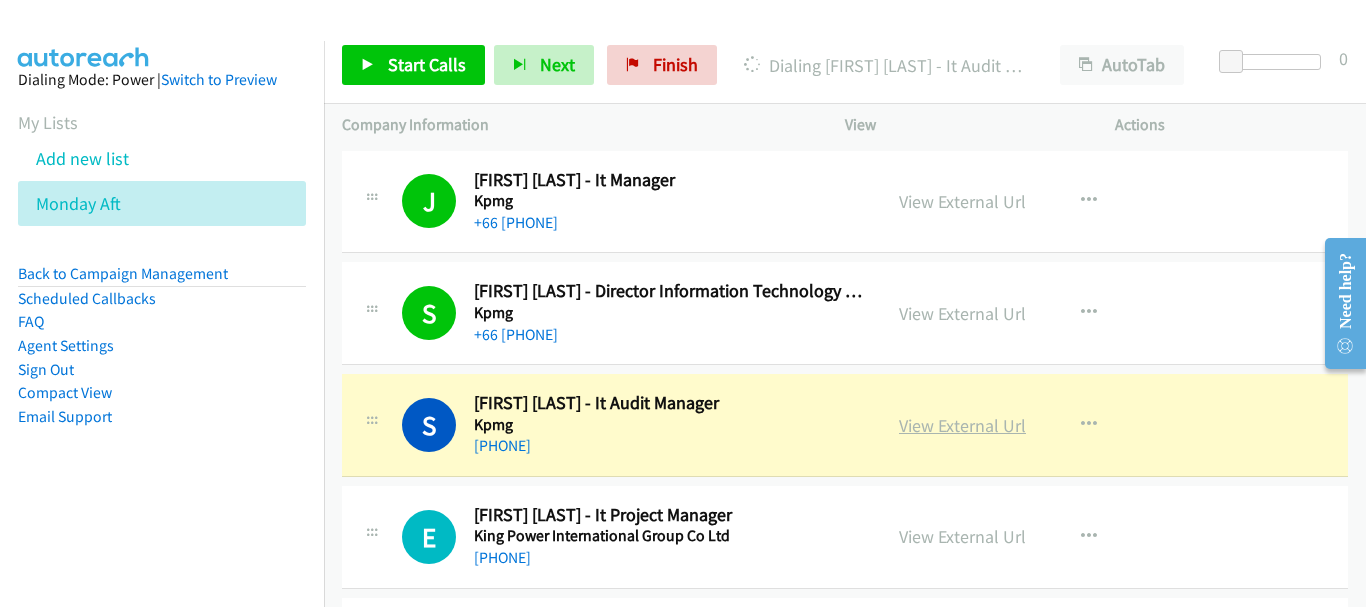 click on "View External Url" at bounding box center (962, 425) 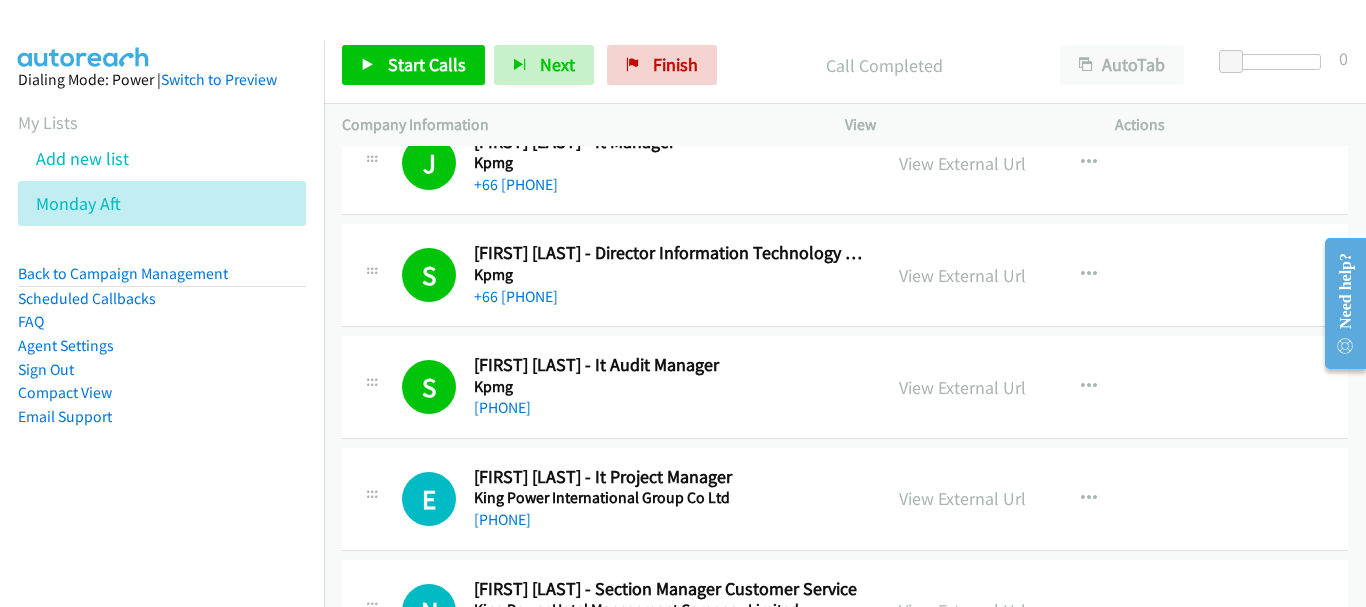 scroll, scrollTop: 100, scrollLeft: 0, axis: vertical 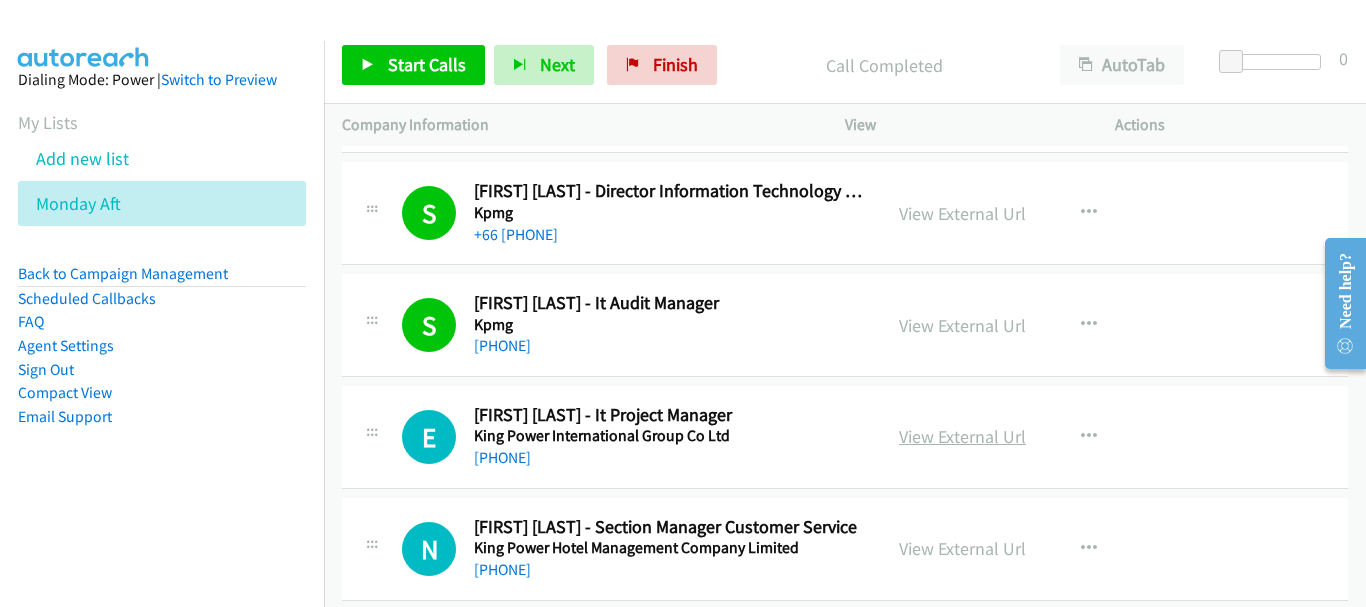click on "View External Url" at bounding box center (962, 436) 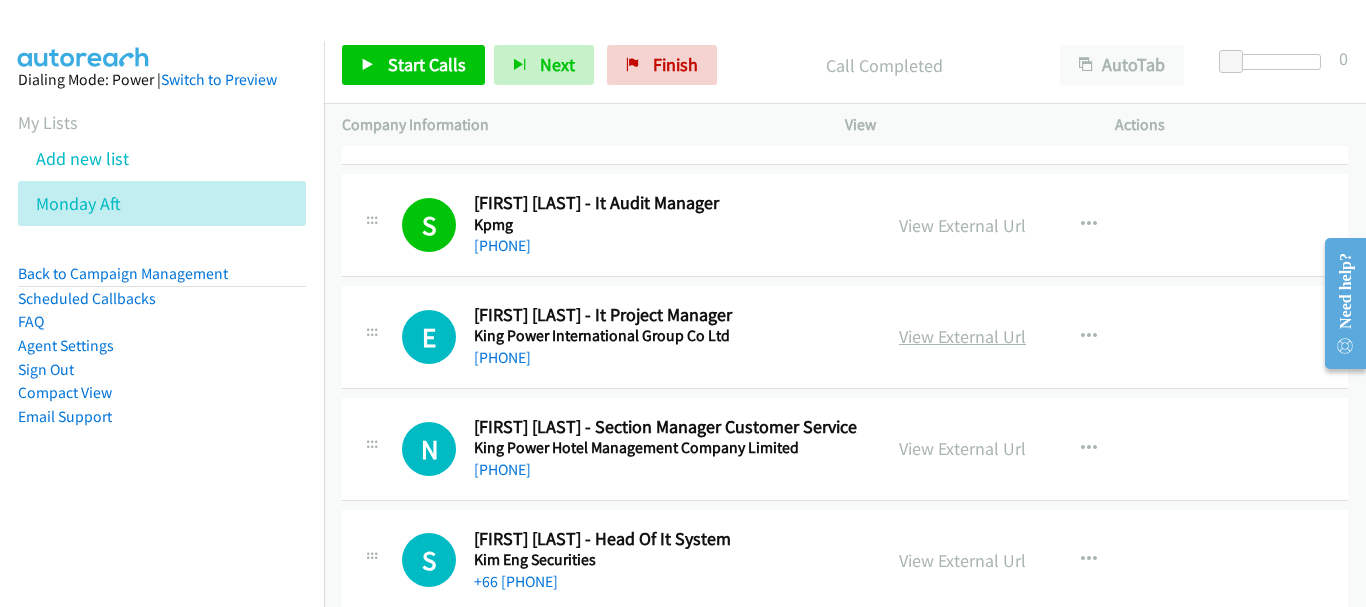 click on "View External Url" at bounding box center (962, 336) 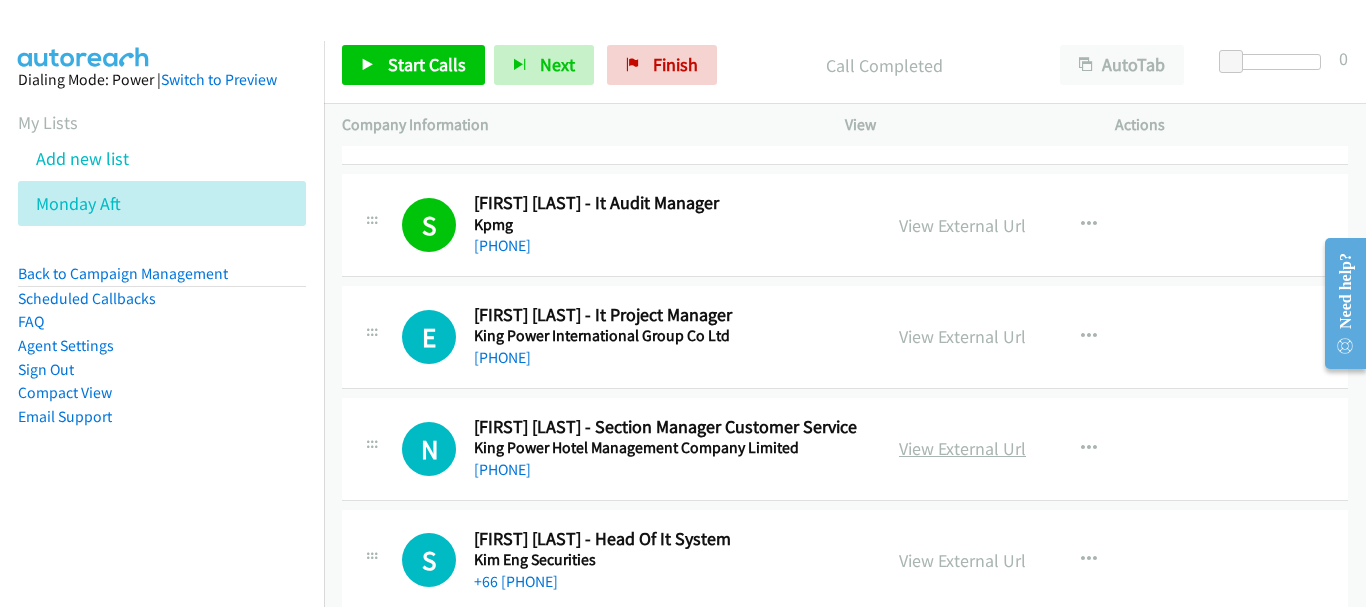 click on "View External Url" at bounding box center [962, 448] 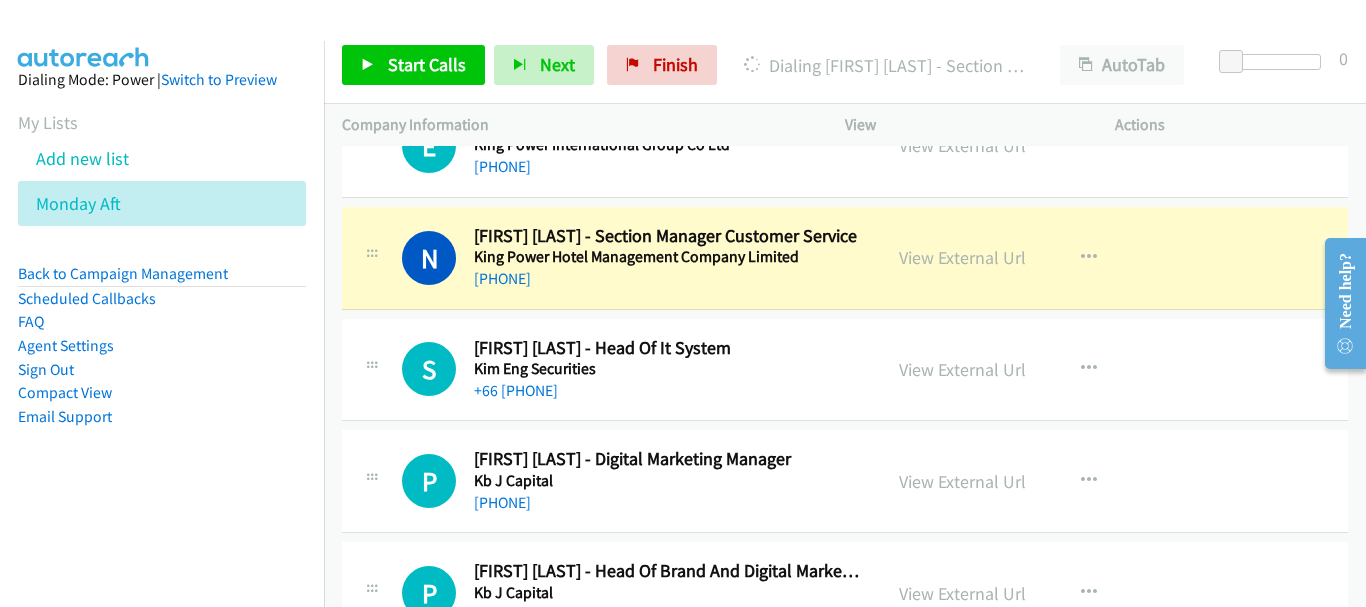 scroll, scrollTop: 400, scrollLeft: 0, axis: vertical 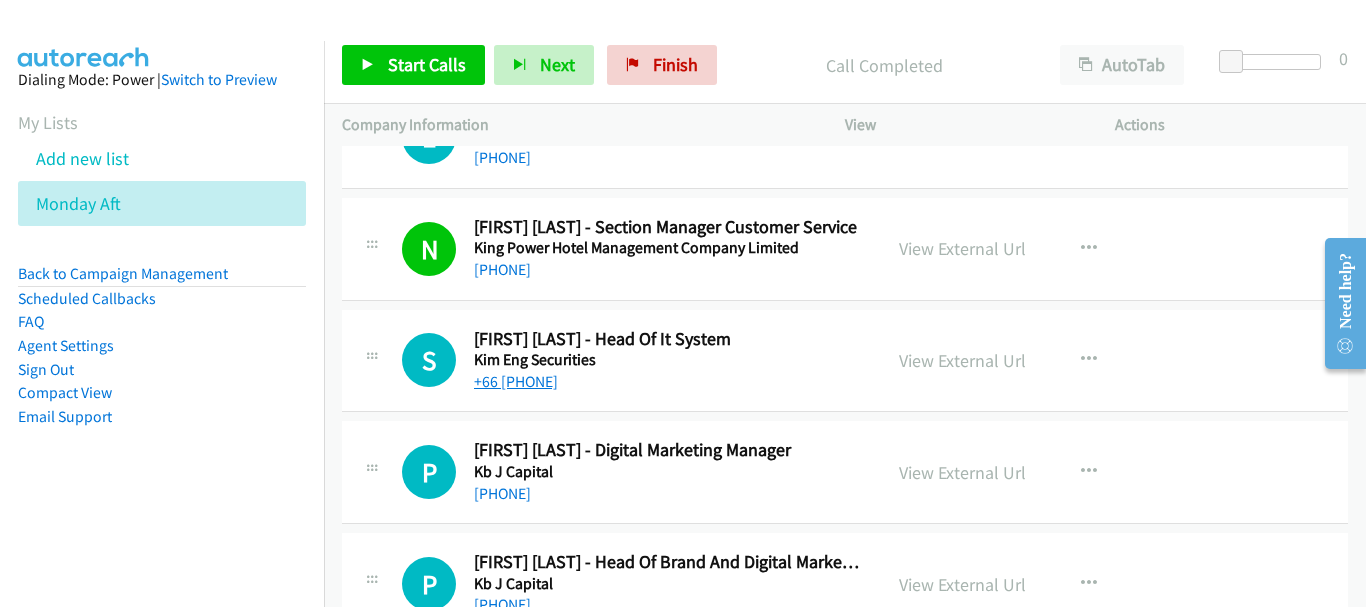 click on "+[PHONE]" at bounding box center (516, 381) 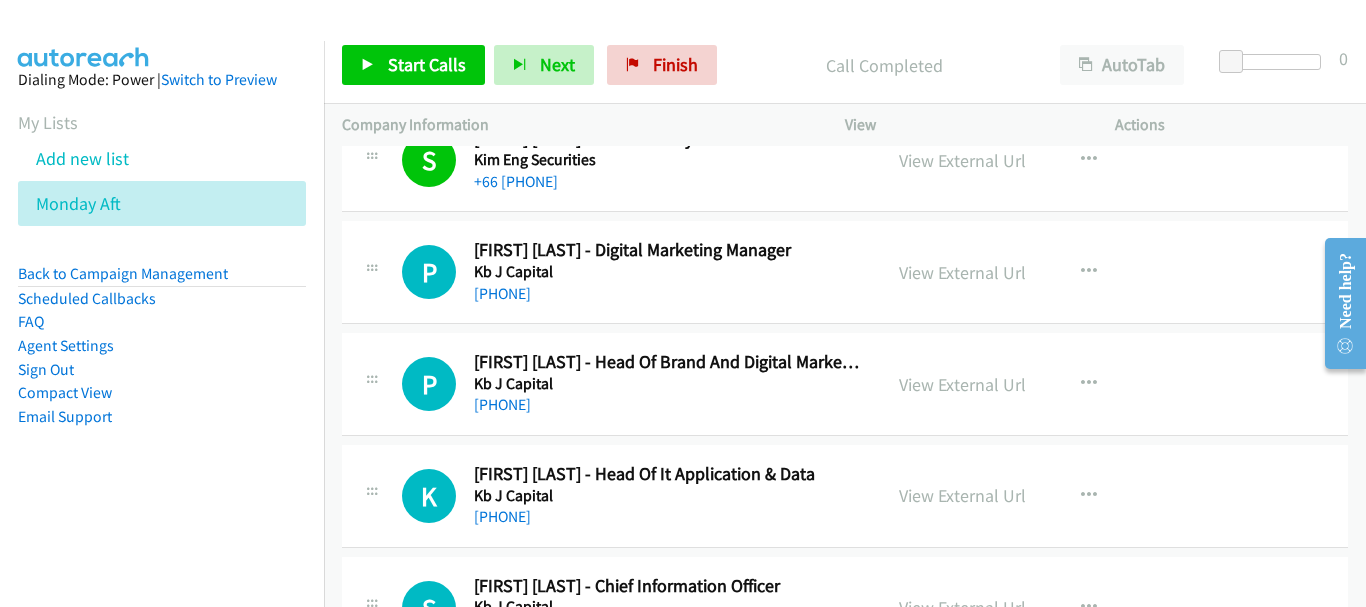 scroll, scrollTop: 700, scrollLeft: 0, axis: vertical 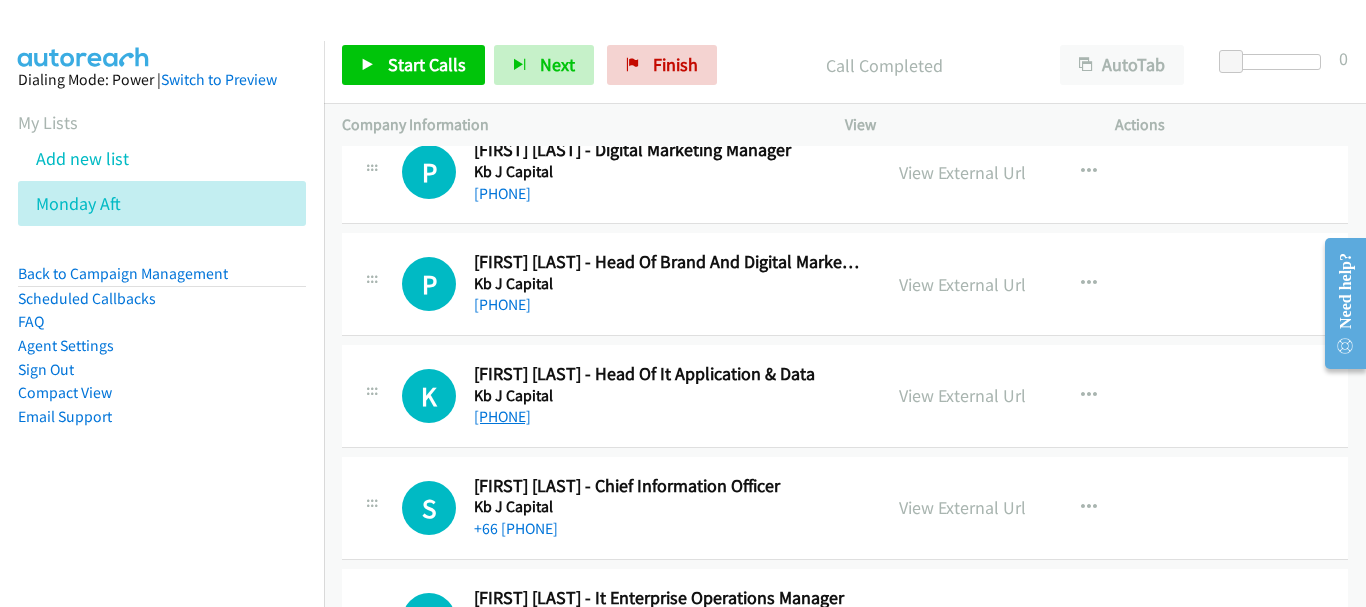 click on "+66 [PHONE]" at bounding box center (502, 416) 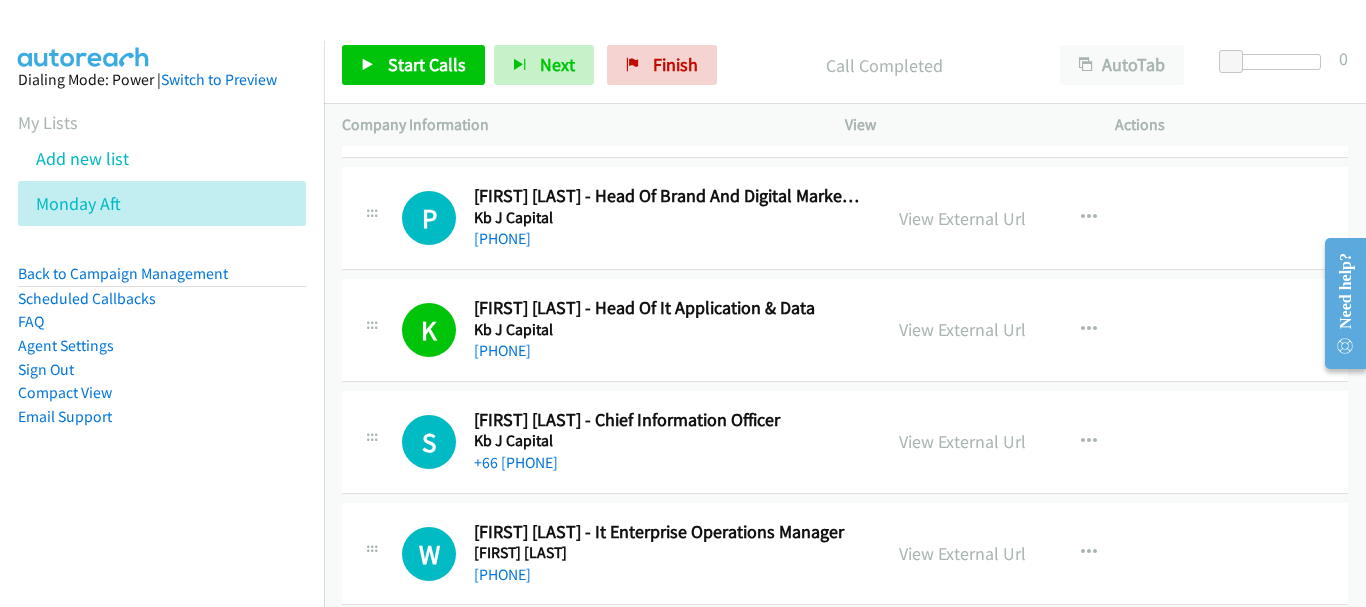 scroll, scrollTop: 800, scrollLeft: 0, axis: vertical 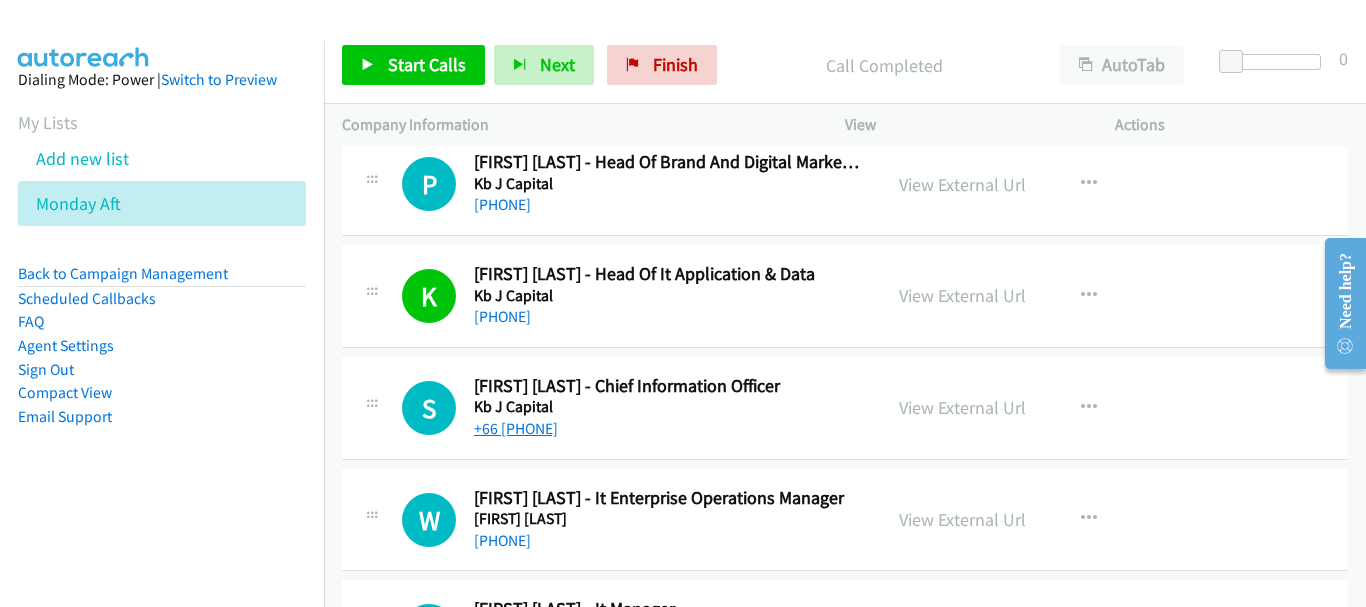 click on "+66 [PHONE]" at bounding box center [516, 428] 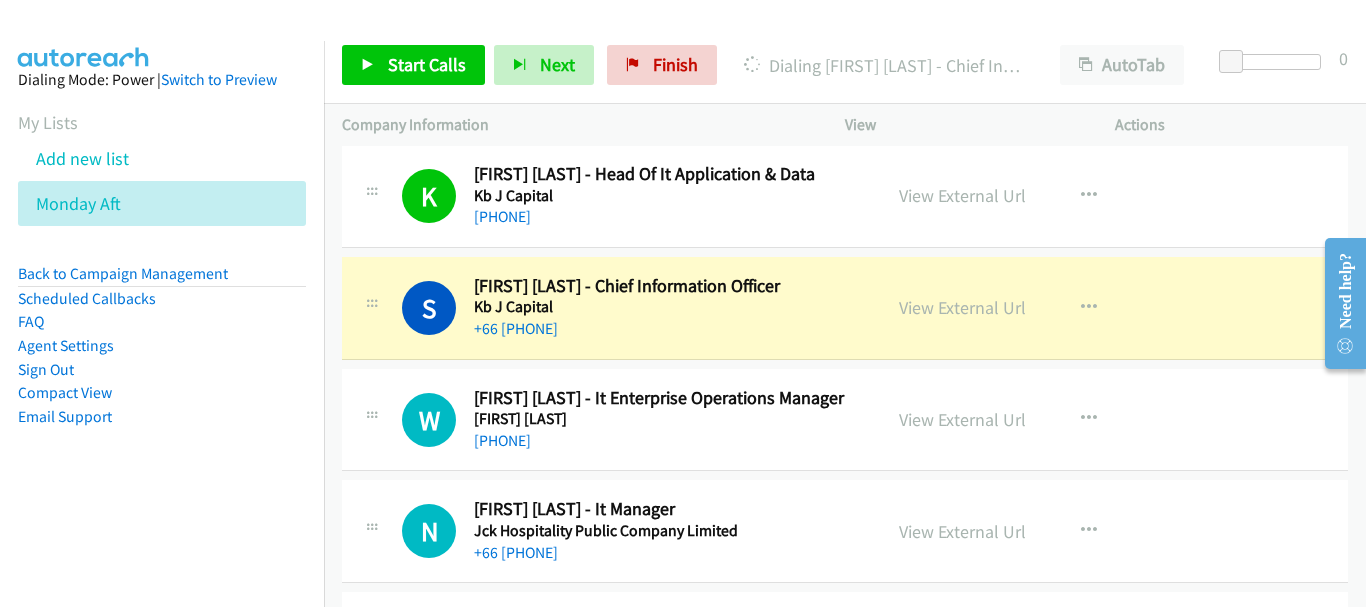 scroll, scrollTop: 1000, scrollLeft: 0, axis: vertical 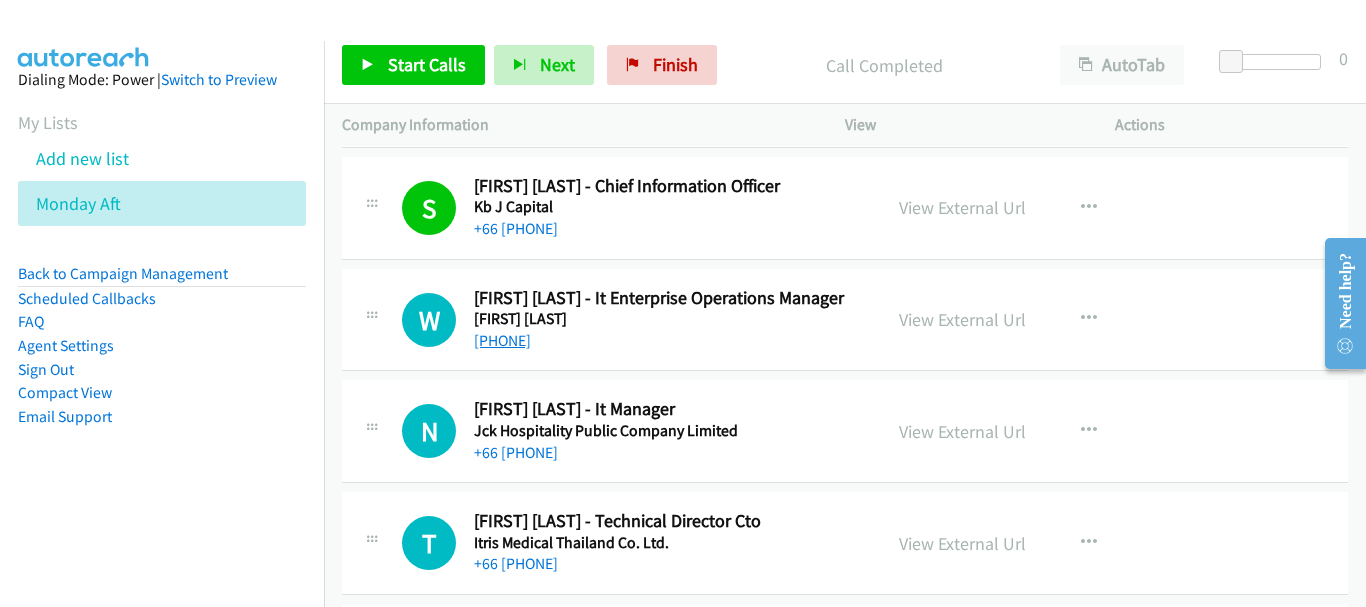 click on "+66 [PHONE]" at bounding box center [502, 340] 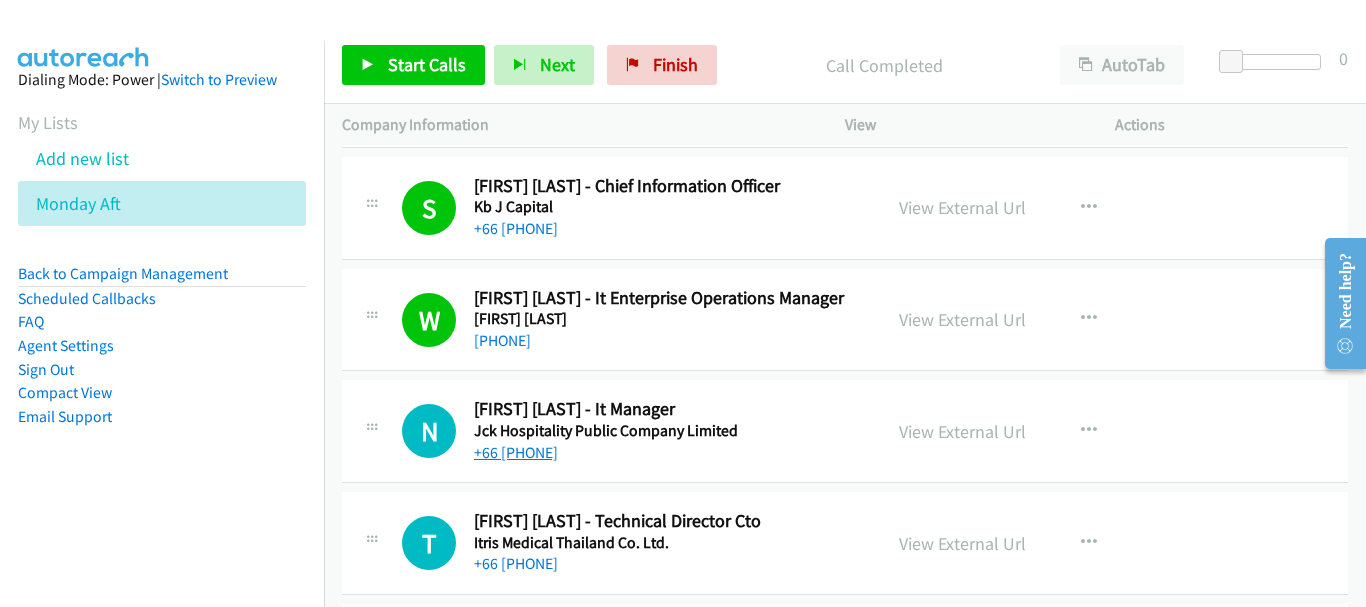 click on "+[PHONE]" at bounding box center [516, 452] 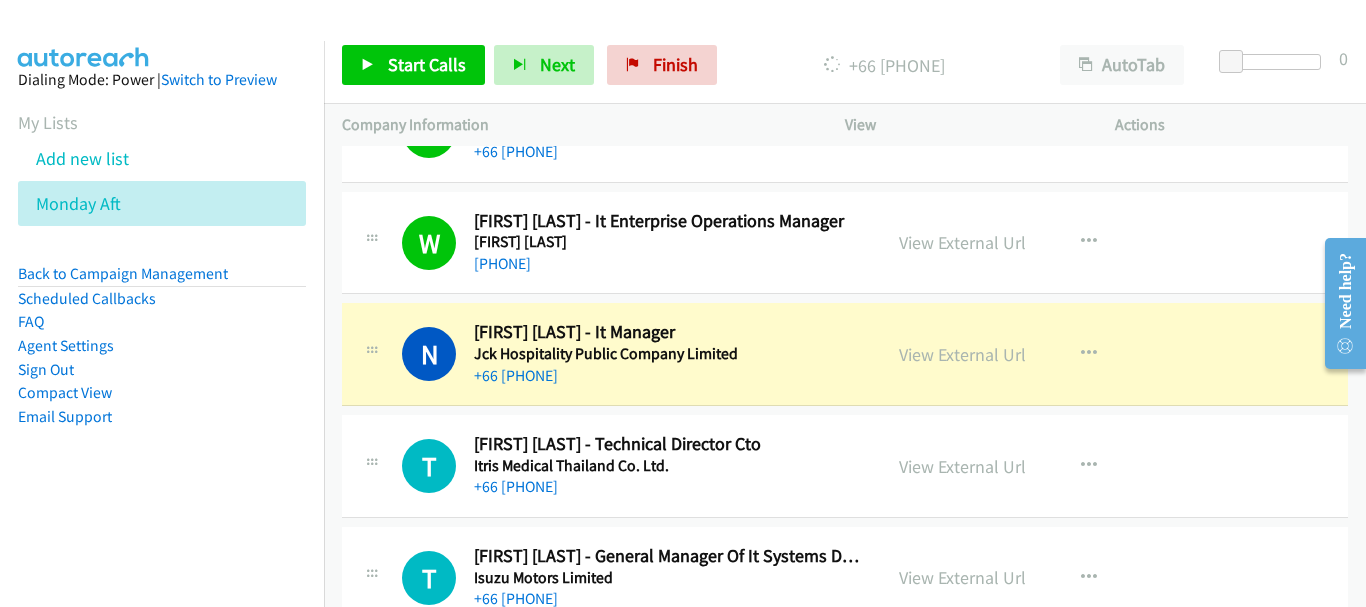 scroll, scrollTop: 1100, scrollLeft: 0, axis: vertical 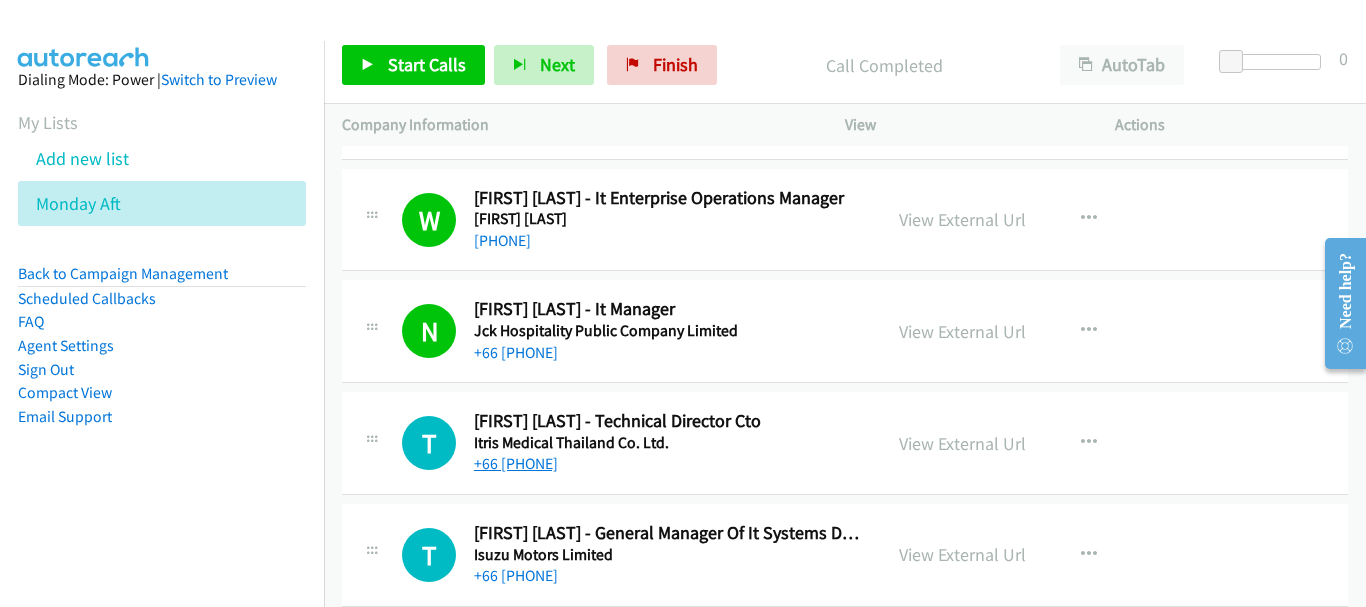 click on "+66 [PHONE]" at bounding box center [516, 463] 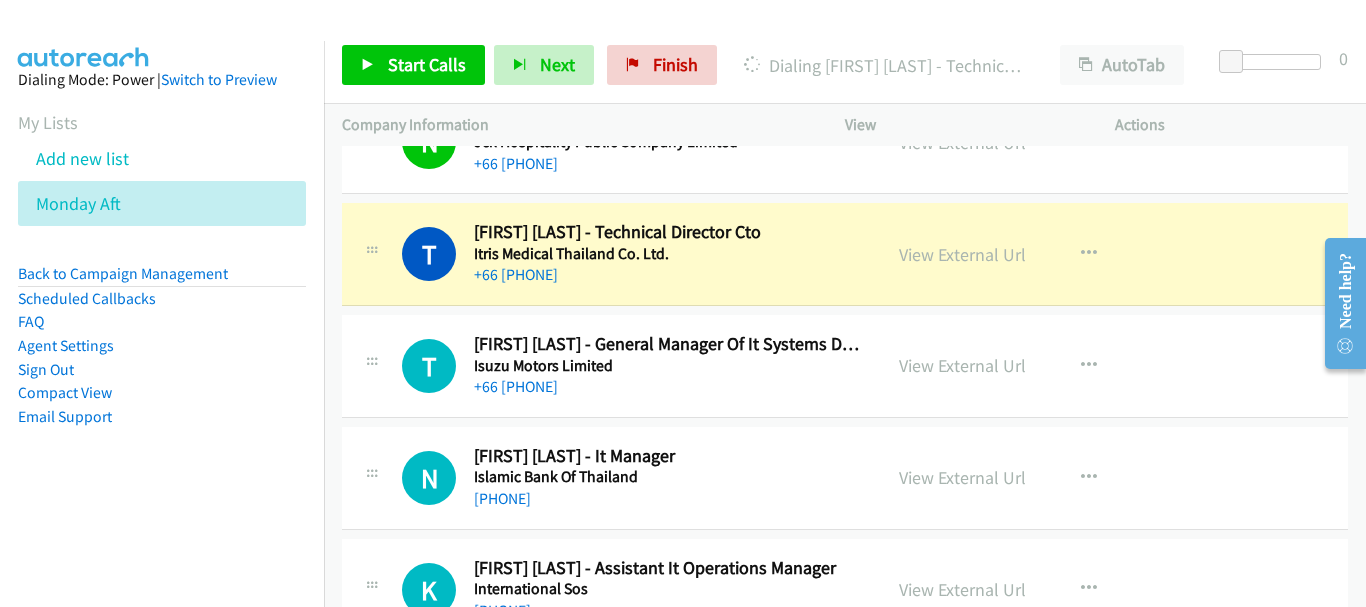 scroll, scrollTop: 1300, scrollLeft: 0, axis: vertical 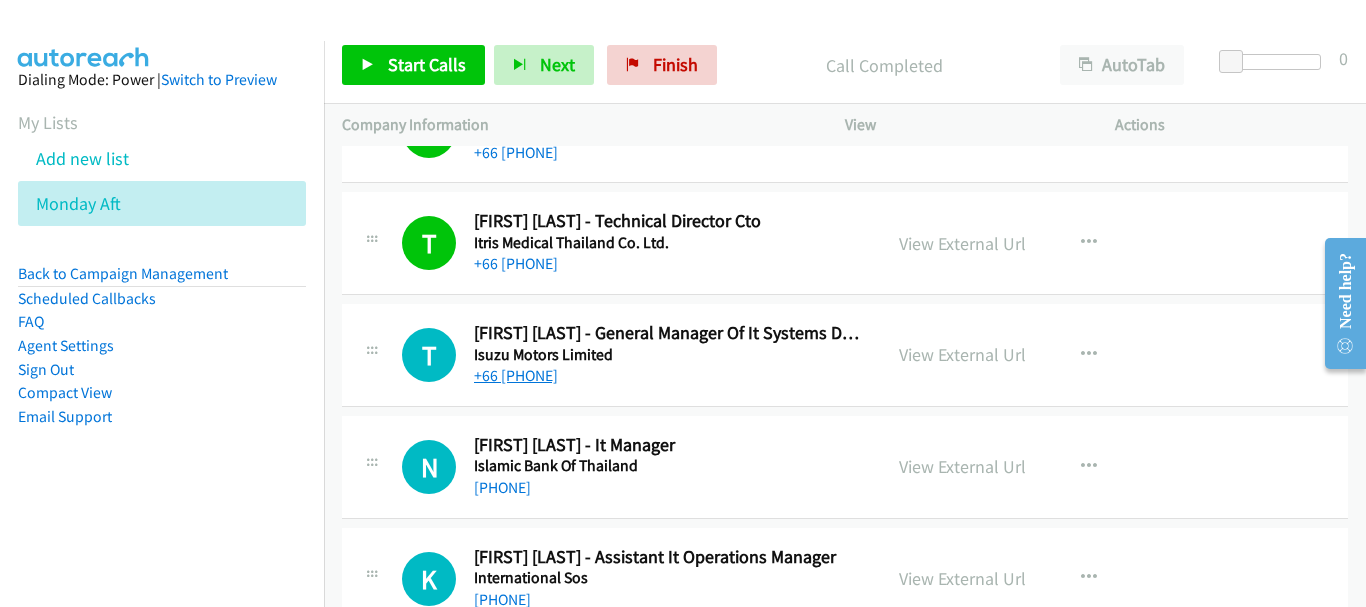 click on "+[PHONE]" at bounding box center (516, 375) 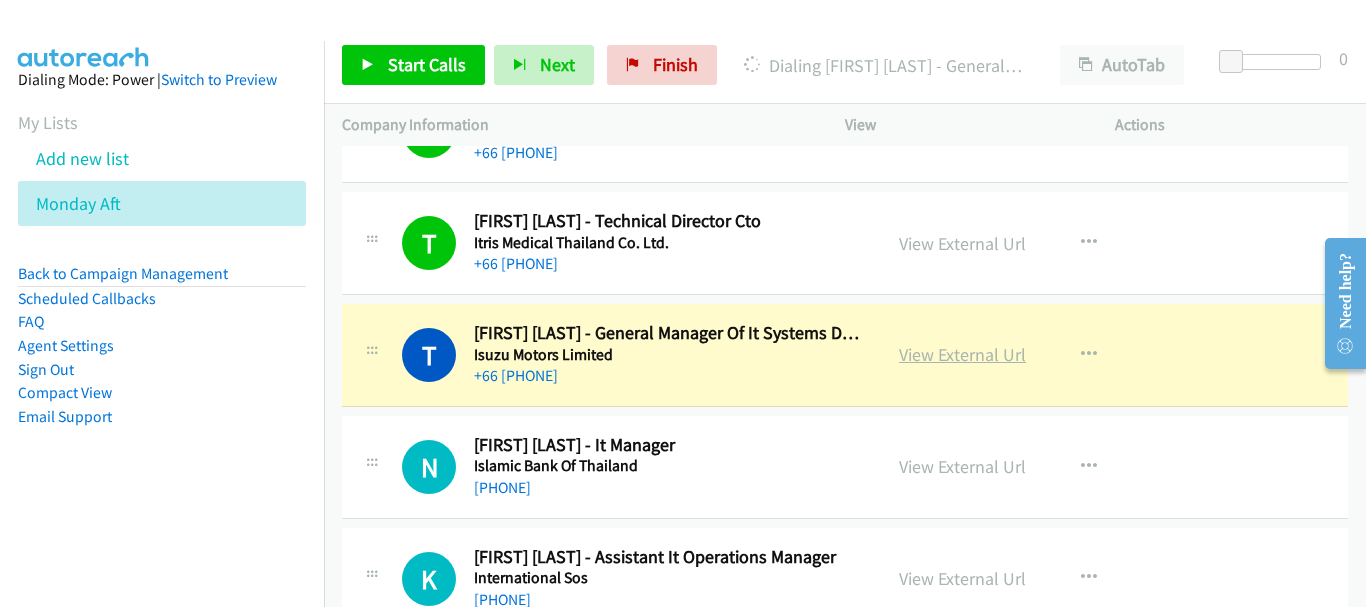 click on "View External Url" at bounding box center (962, 354) 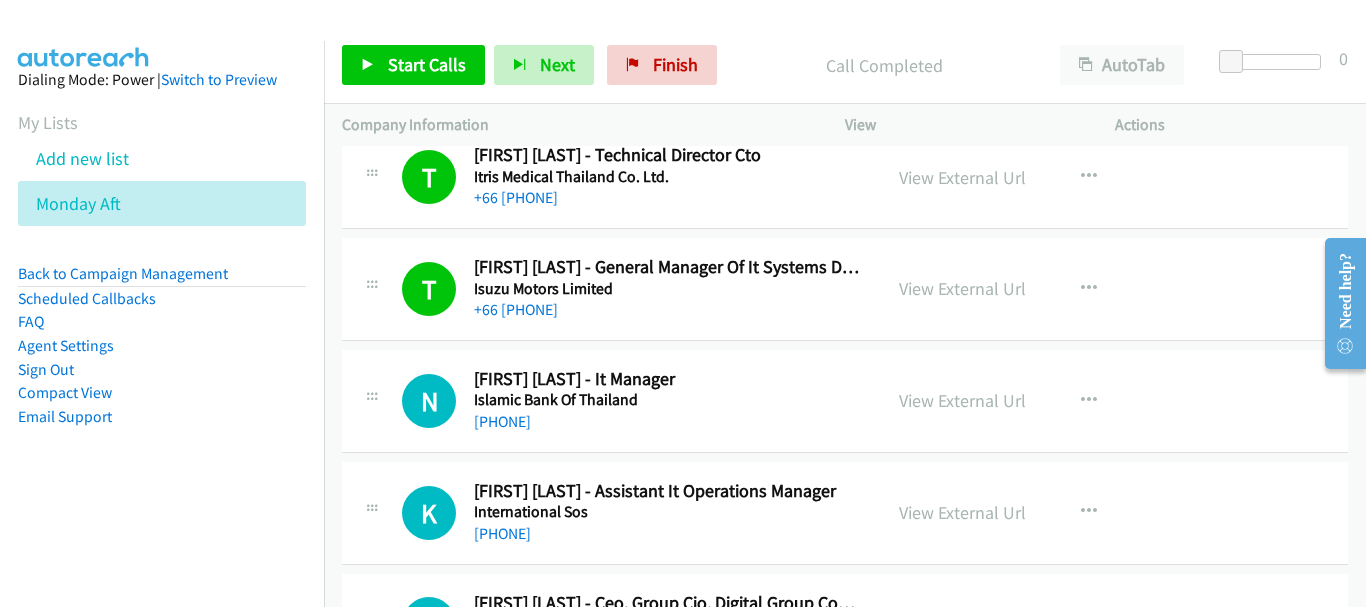 scroll, scrollTop: 1400, scrollLeft: 0, axis: vertical 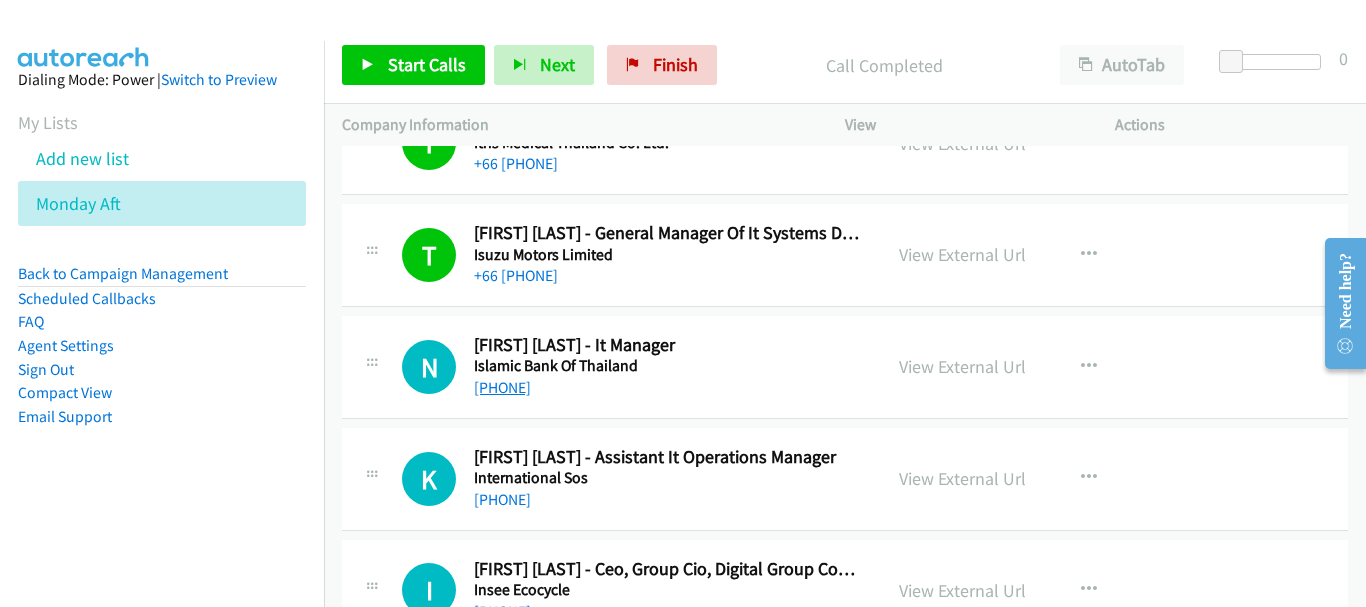click on "+66 [PHONE]" at bounding box center [502, 387] 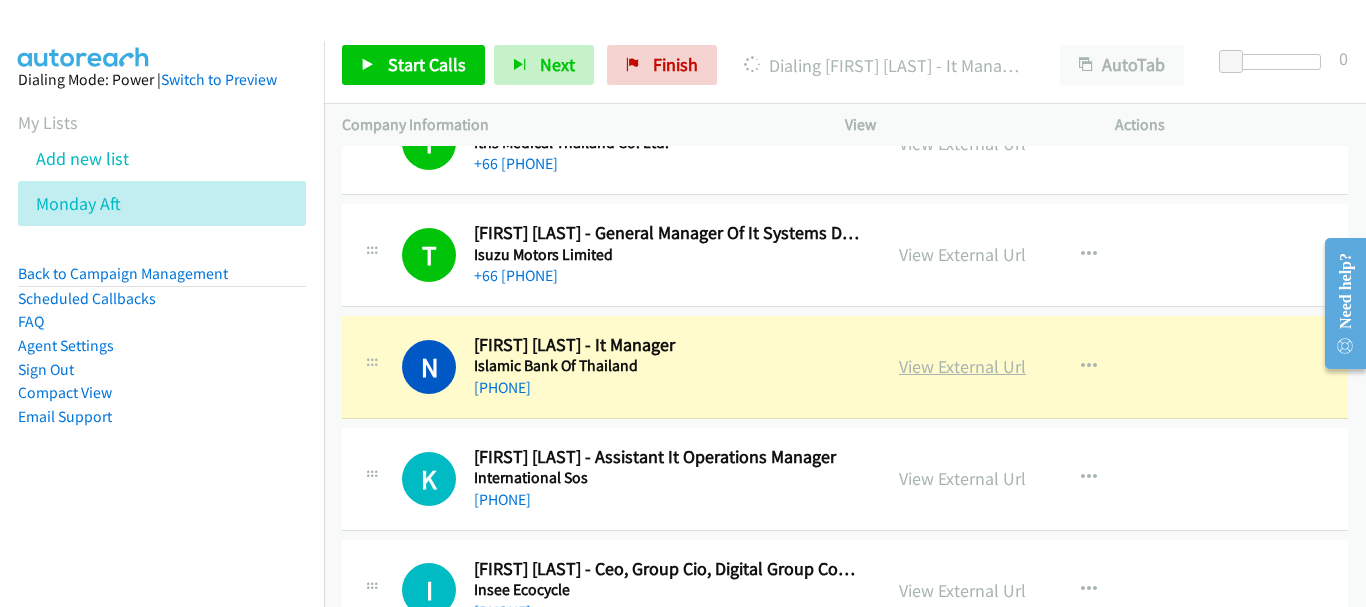 click on "View External Url" at bounding box center [962, 366] 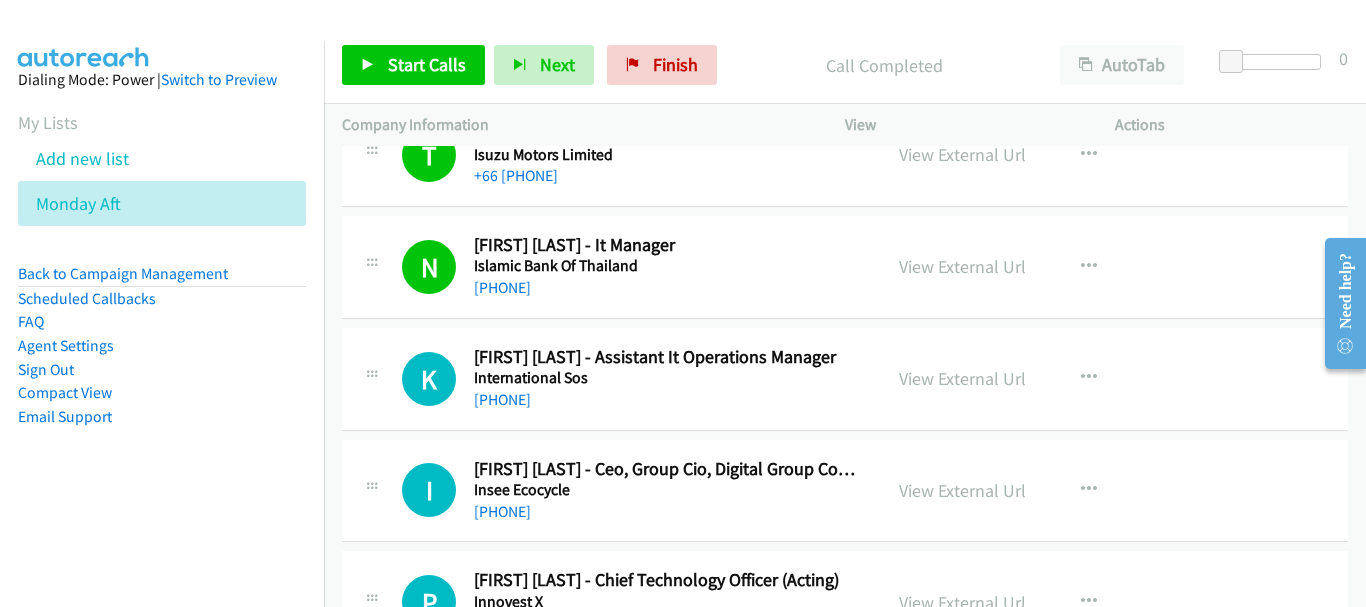 scroll, scrollTop: 1600, scrollLeft: 0, axis: vertical 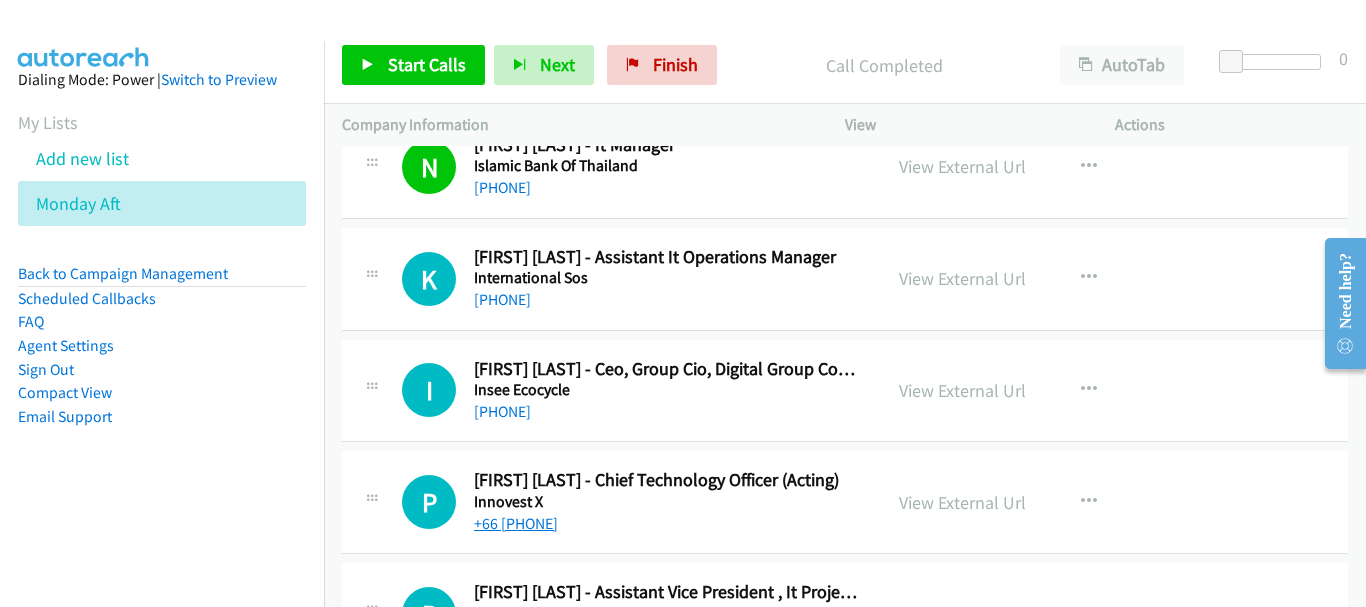 click on "+66 [PHONE]" at bounding box center [516, 523] 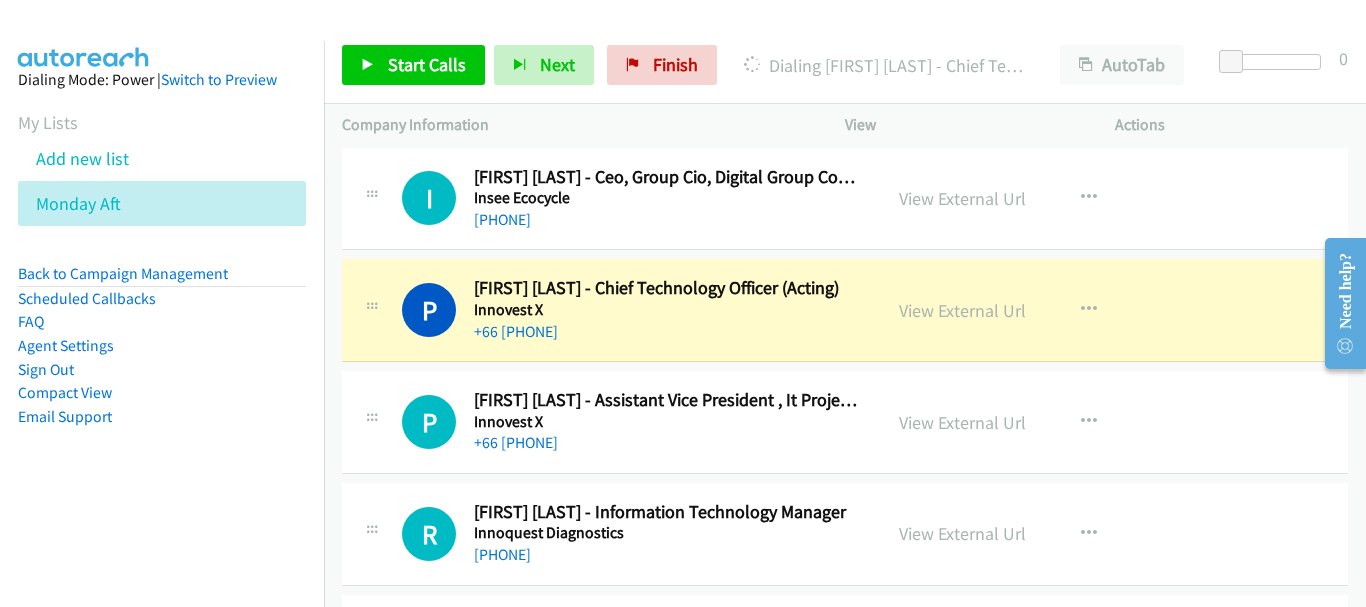 scroll, scrollTop: 1800, scrollLeft: 0, axis: vertical 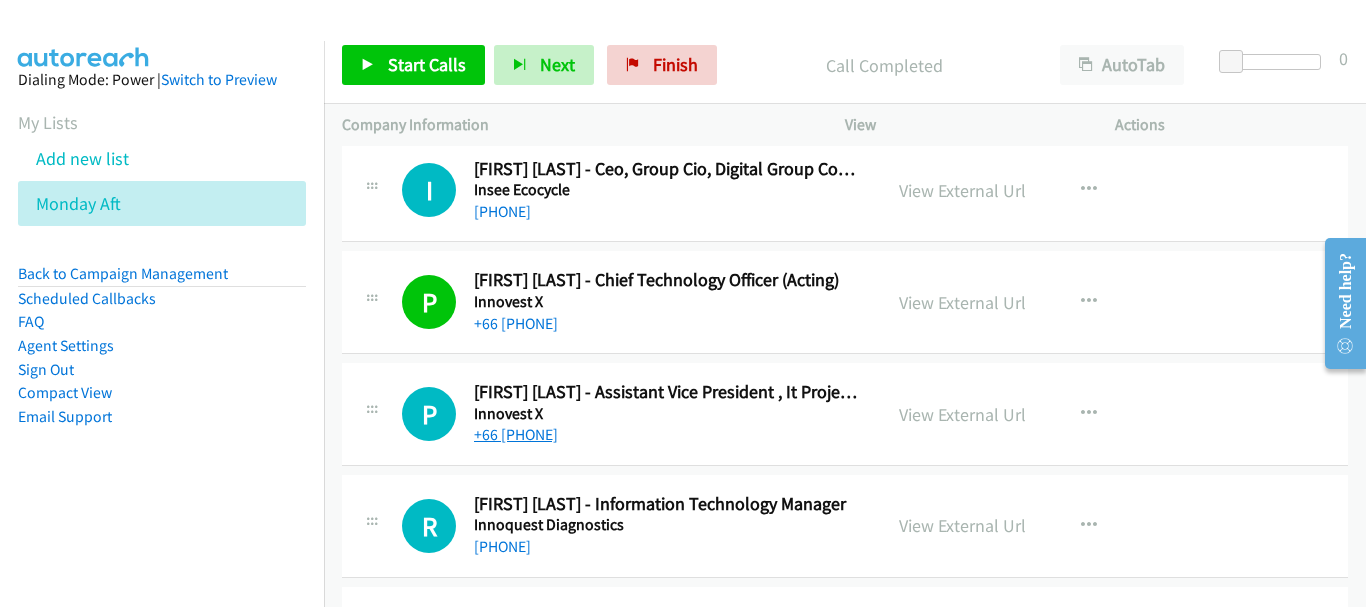 click on "+66 [PHONE]" at bounding box center [516, 434] 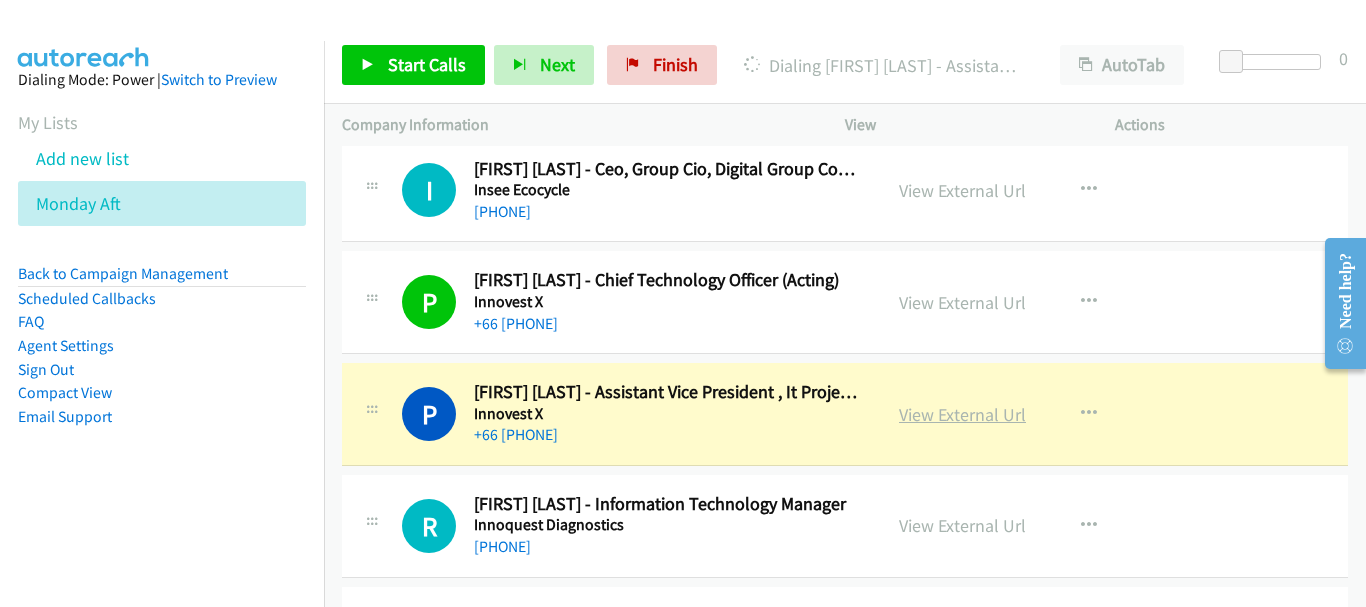 click on "View External Url" at bounding box center (962, 414) 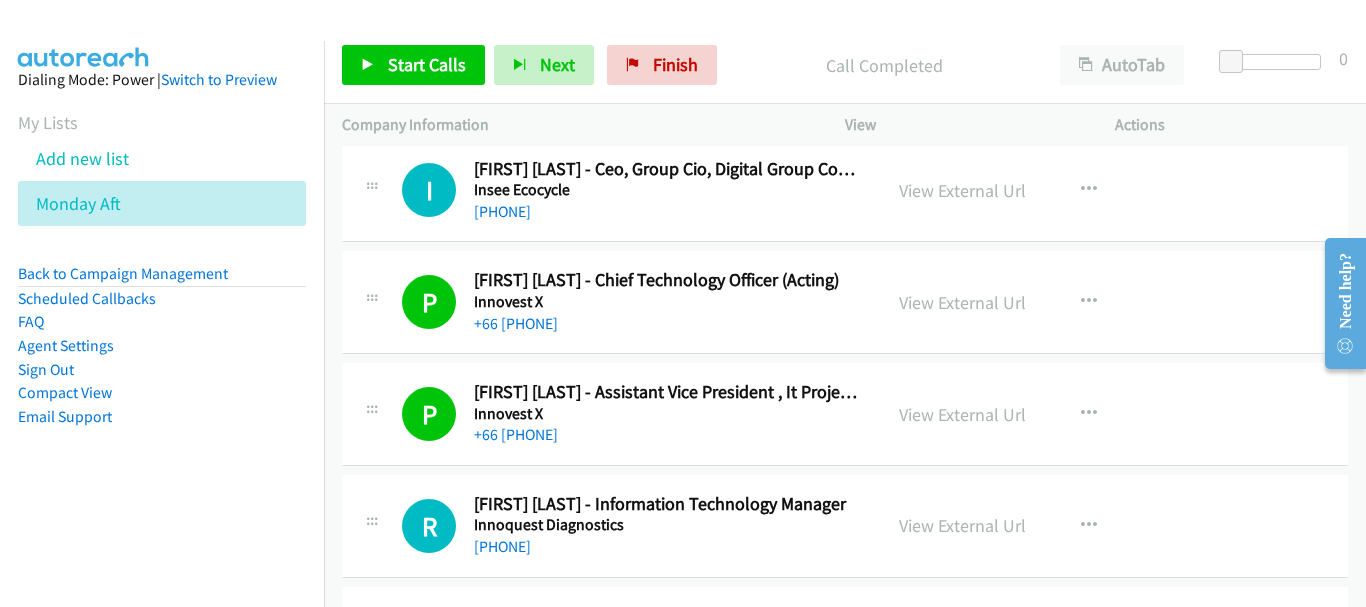 click on "+66 [PHONE]" at bounding box center (668, 547) 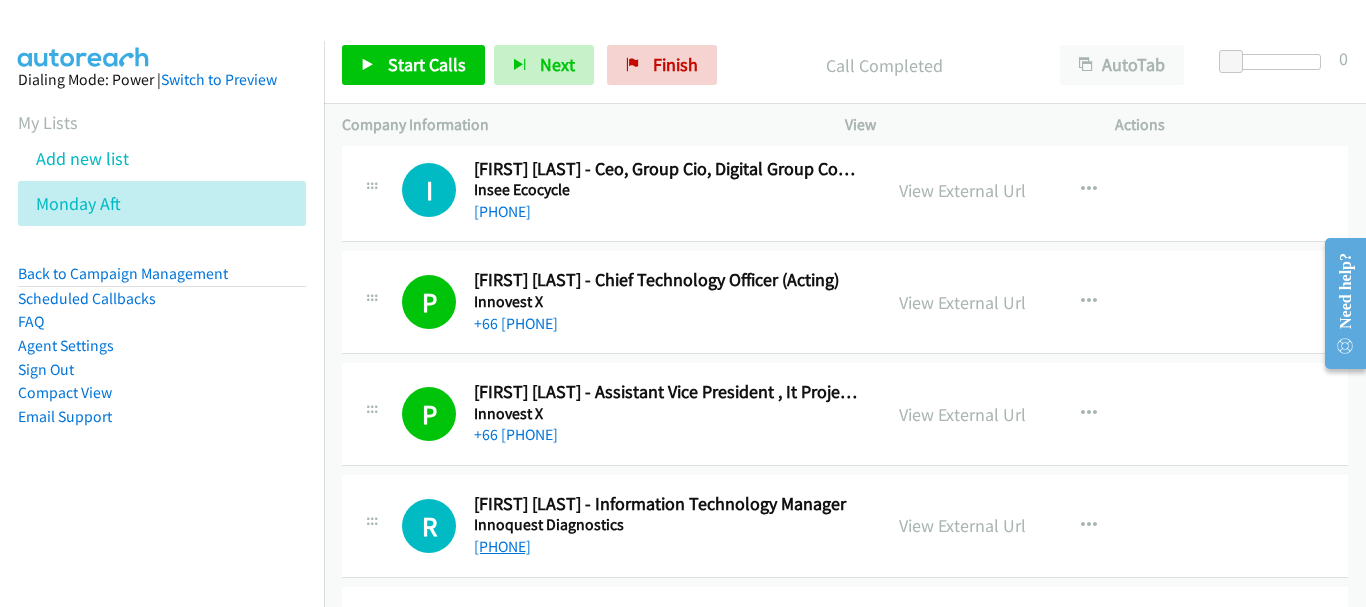 click on "+66 [PHONE]" at bounding box center (502, 546) 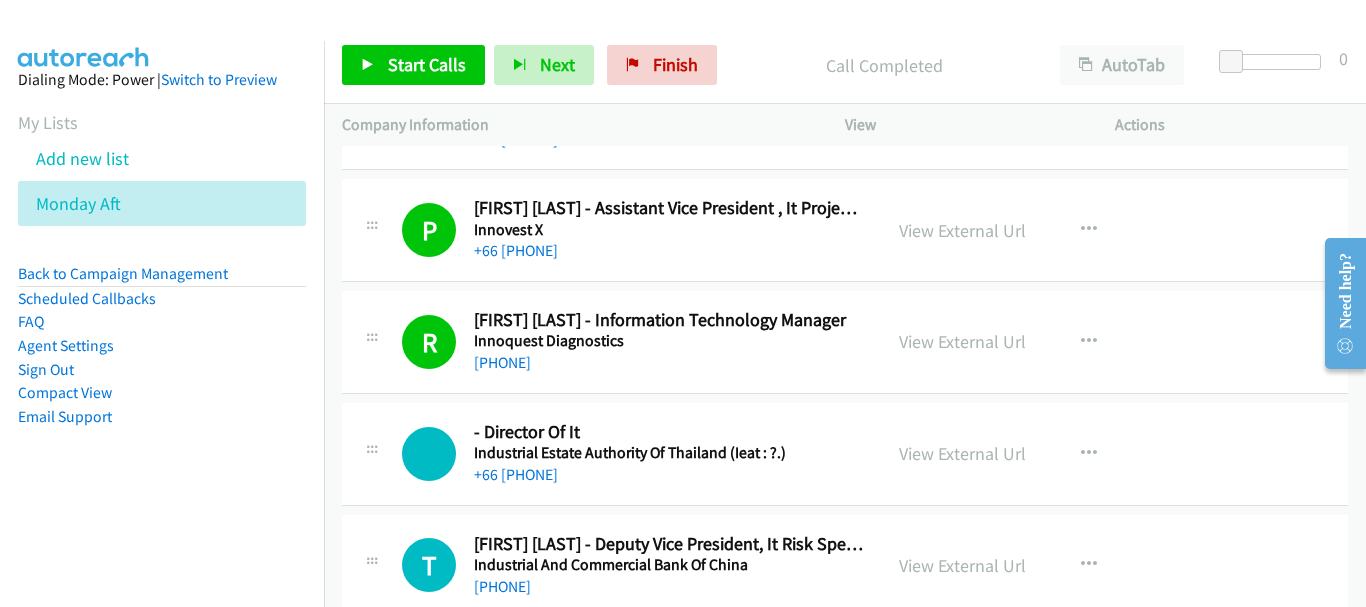 scroll, scrollTop: 2100, scrollLeft: 0, axis: vertical 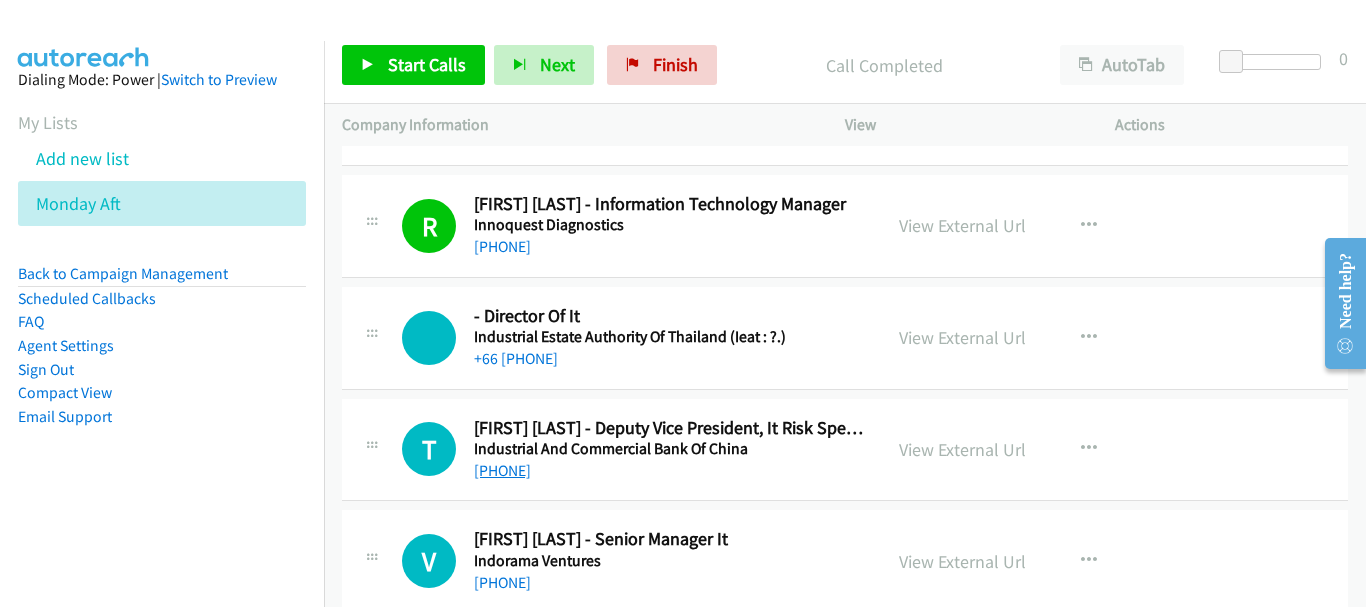 click on "+[PHONE]" at bounding box center (502, 470) 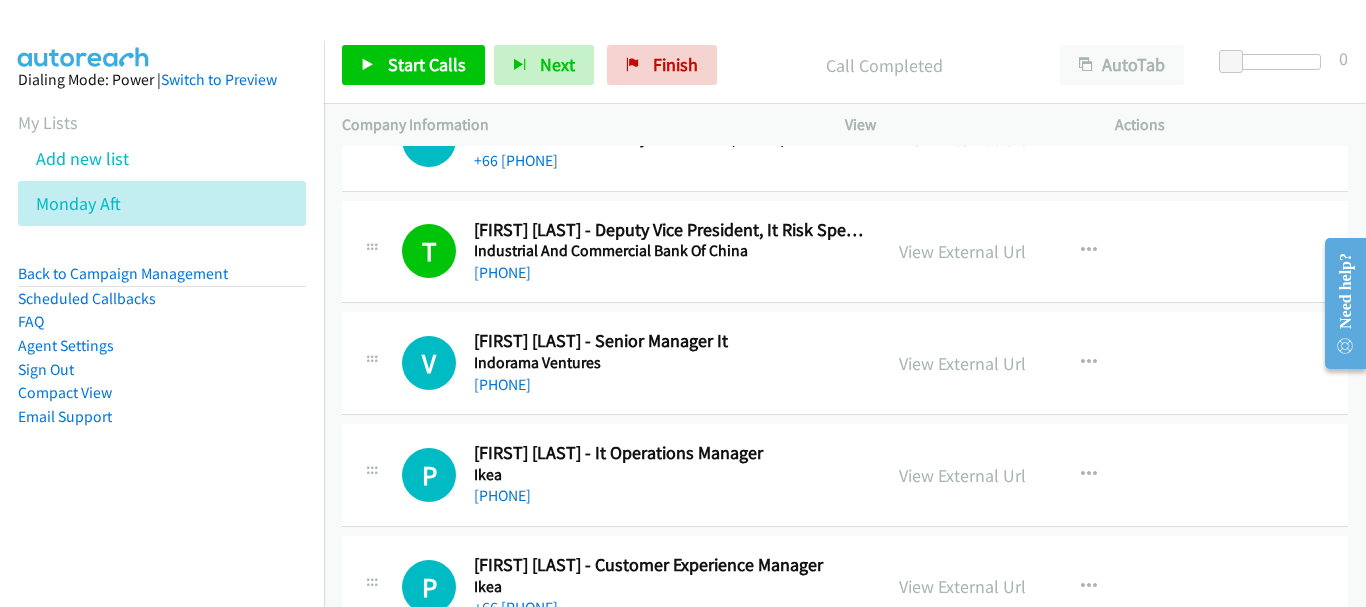 scroll, scrollTop: 2300, scrollLeft: 0, axis: vertical 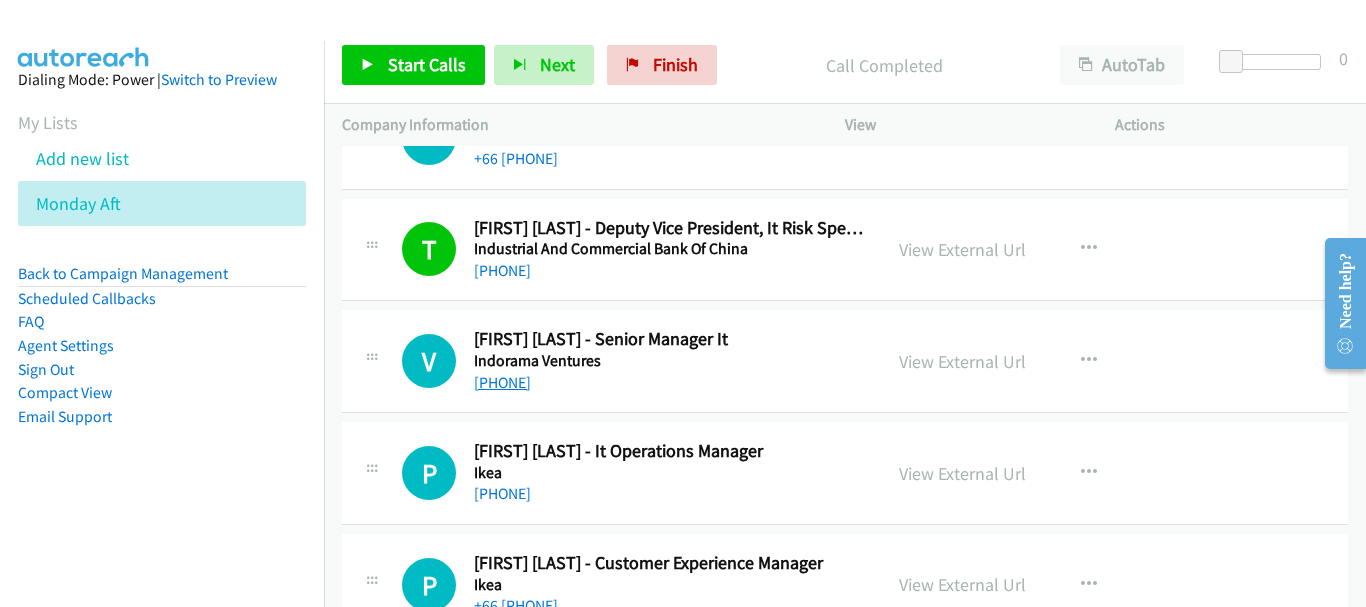 click on "+66 [PHONE]" at bounding box center [502, 382] 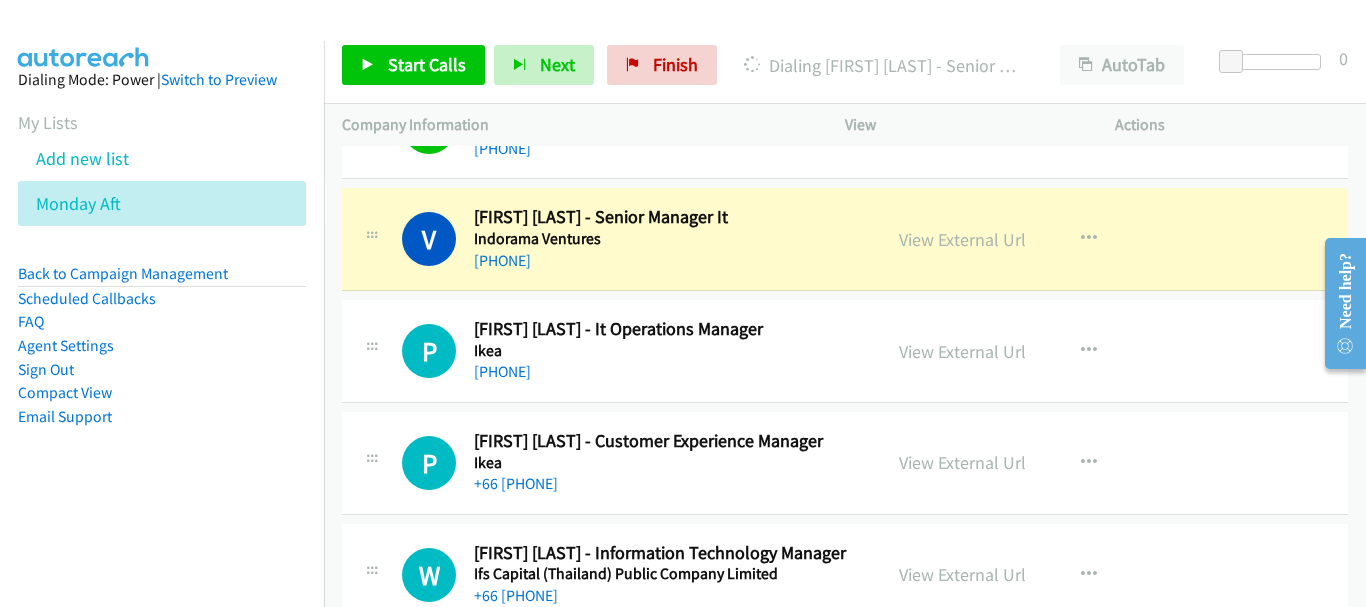 scroll, scrollTop: 2400, scrollLeft: 0, axis: vertical 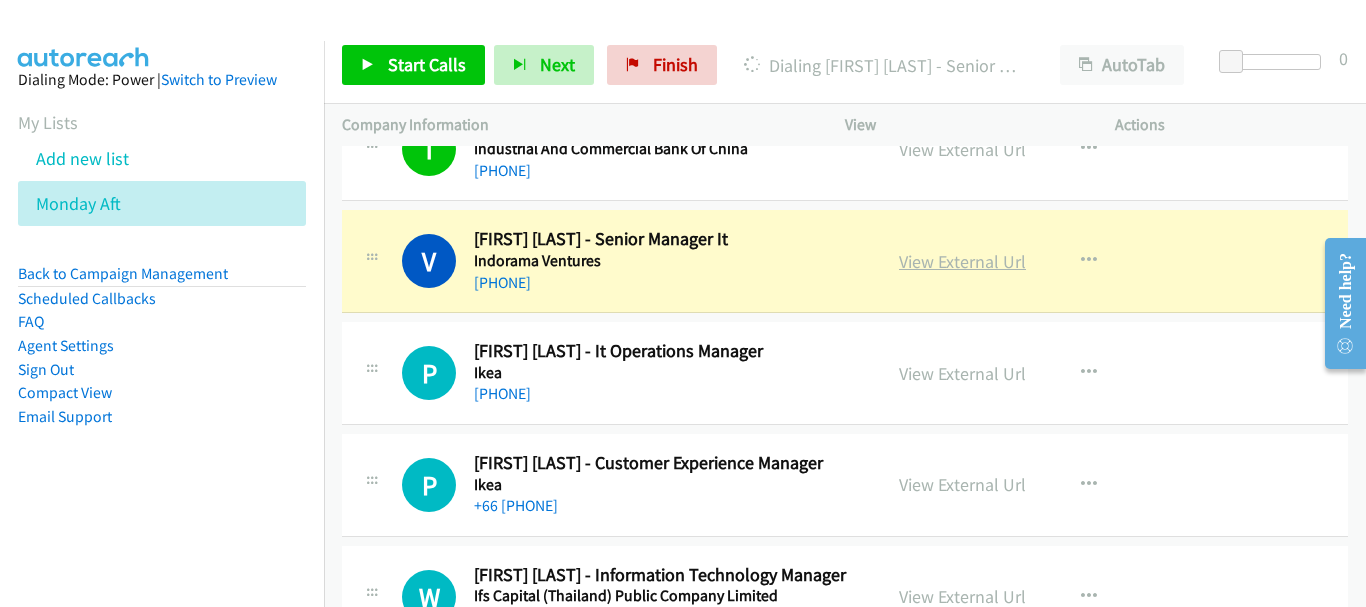 click on "View External Url" at bounding box center (962, 261) 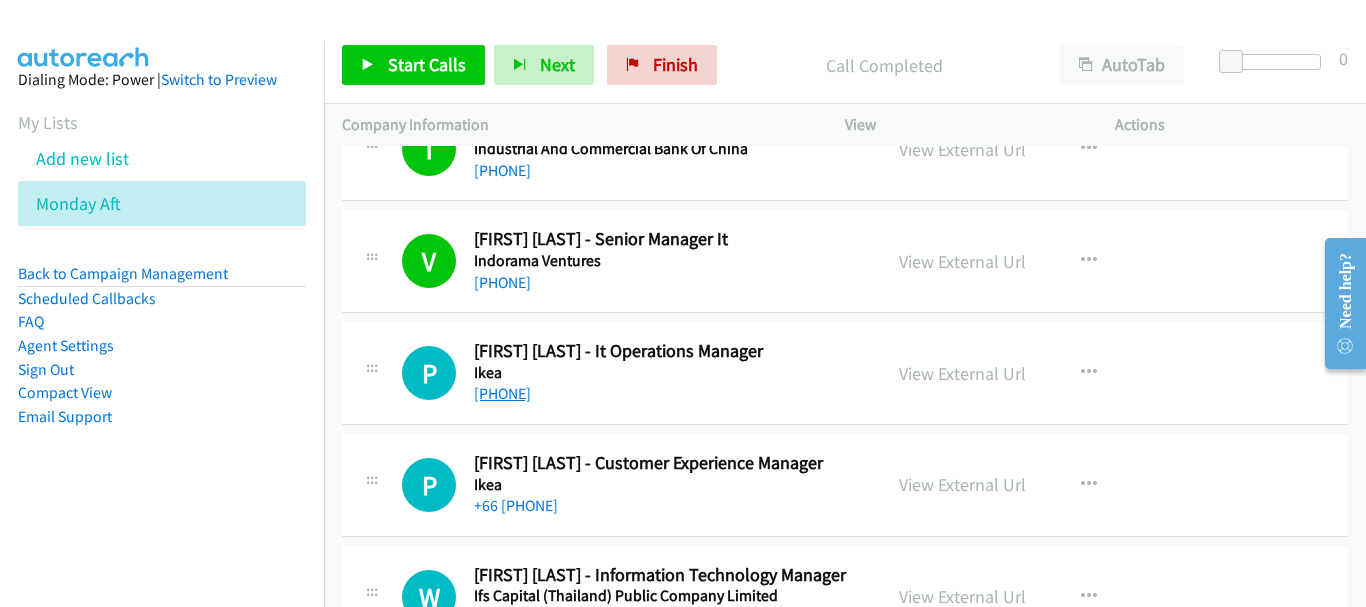 click on "+66 [PHONE]" at bounding box center [502, 393] 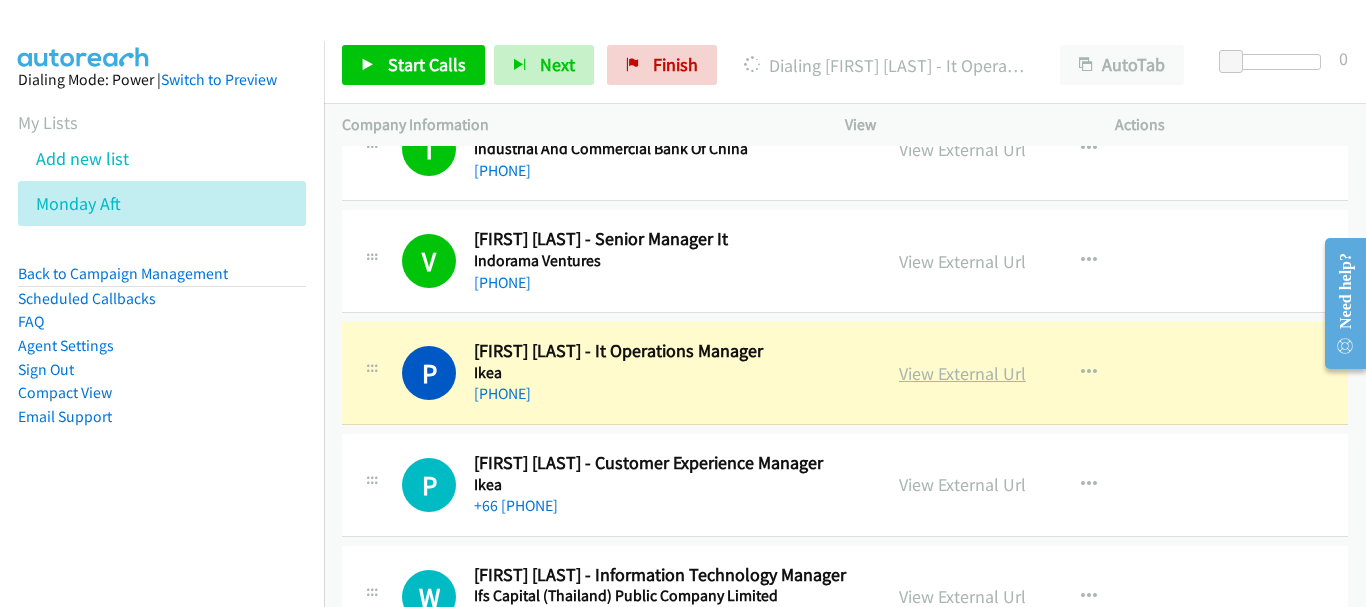 click on "View External Url" at bounding box center [962, 373] 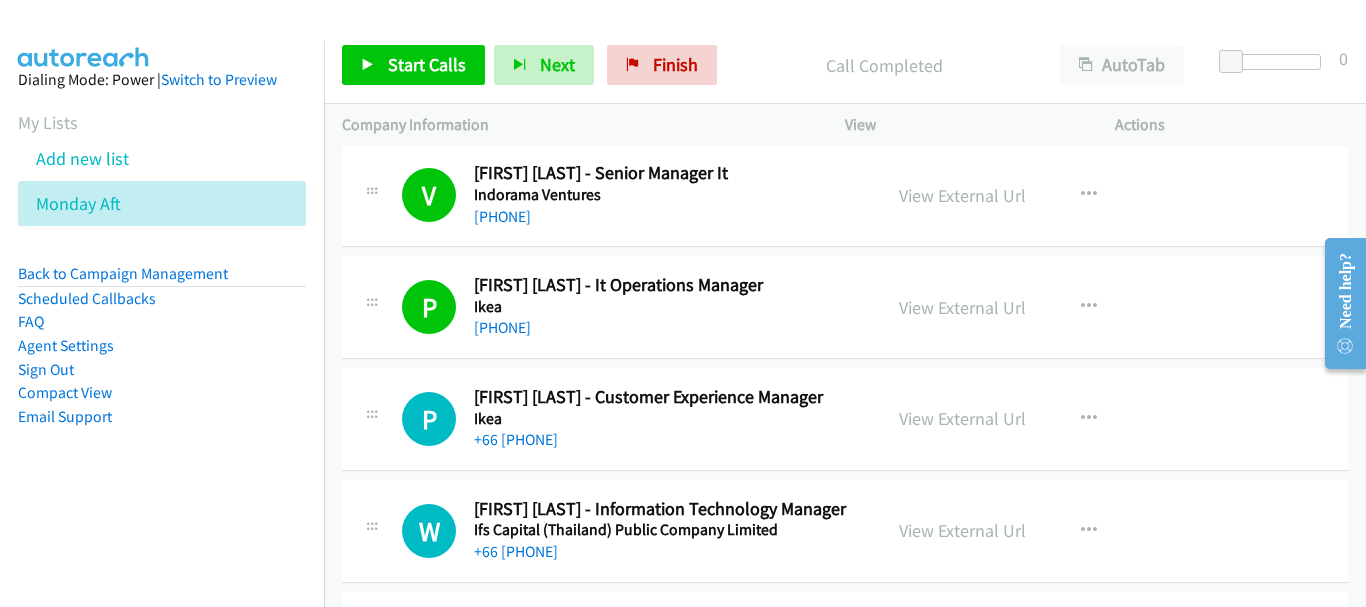 scroll, scrollTop: 2500, scrollLeft: 0, axis: vertical 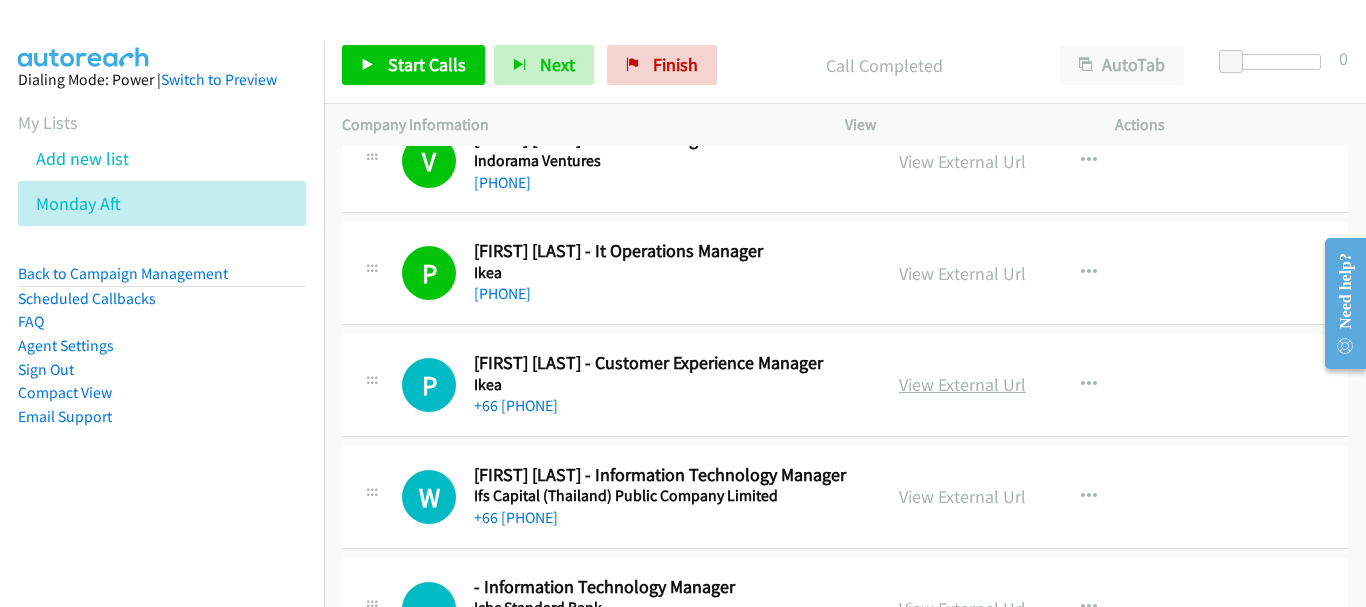 click on "View External Url" at bounding box center [962, 384] 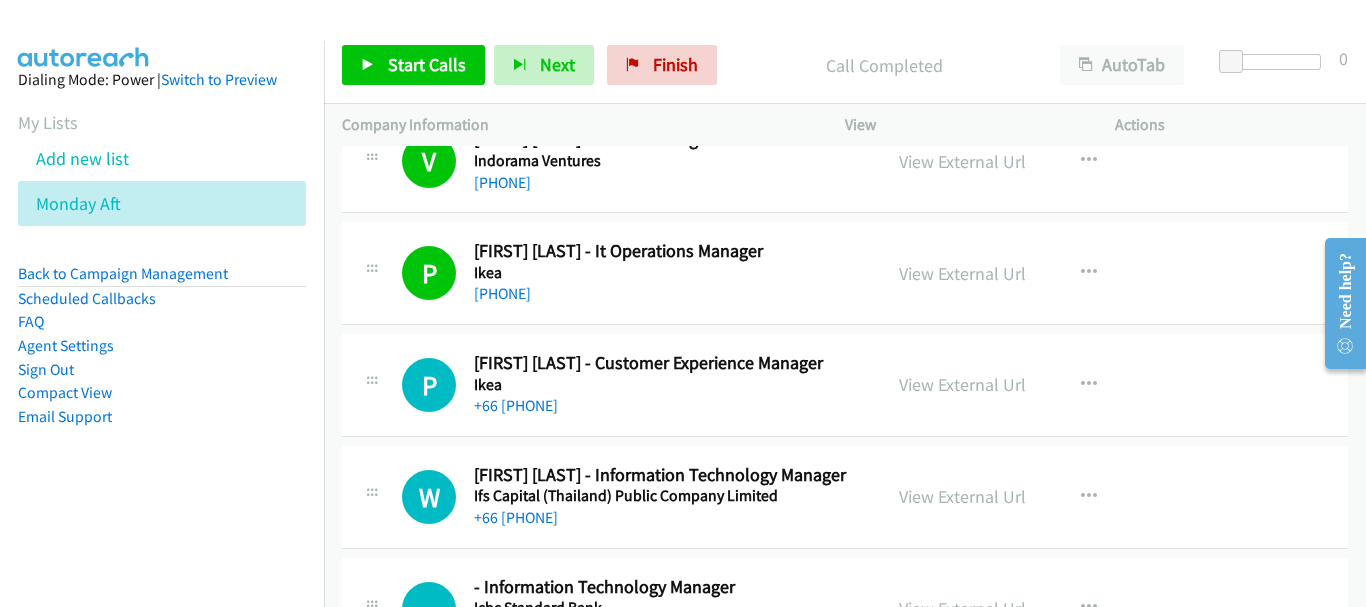 click on "View External Url
View External Url
Schedule/Manage Callback
Start Calls Here
Remove from list
Add to do not call list
Reset Call Status" at bounding box center (1025, 497) 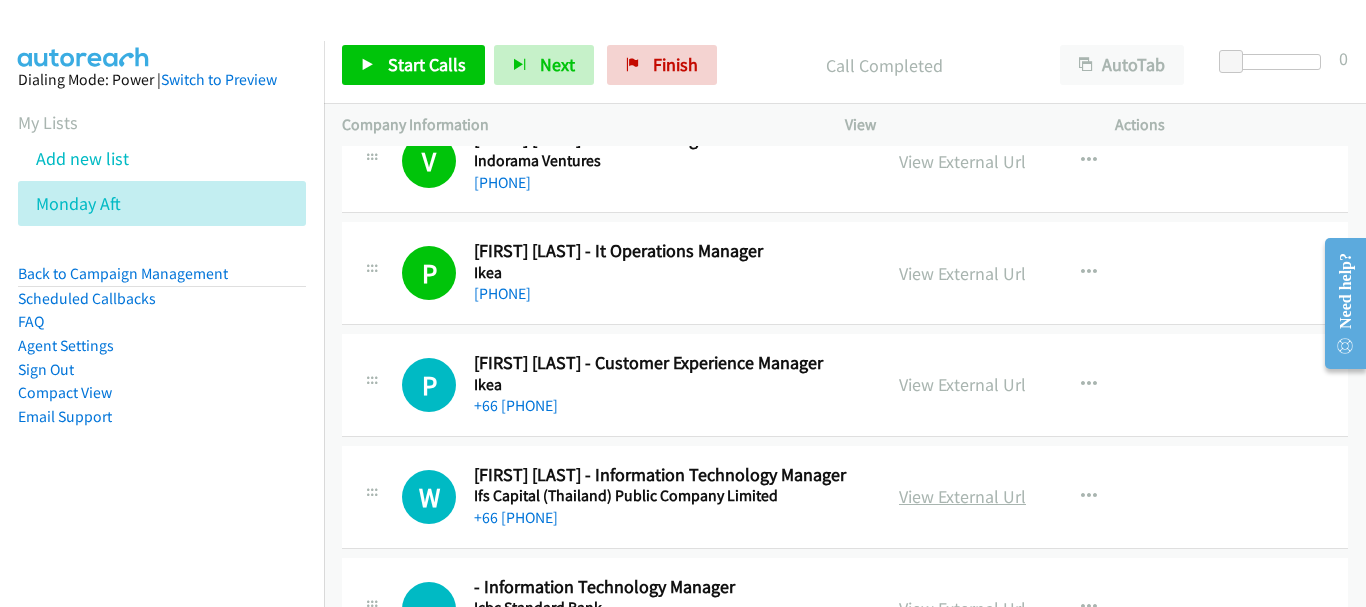 click on "View External Url" at bounding box center [962, 496] 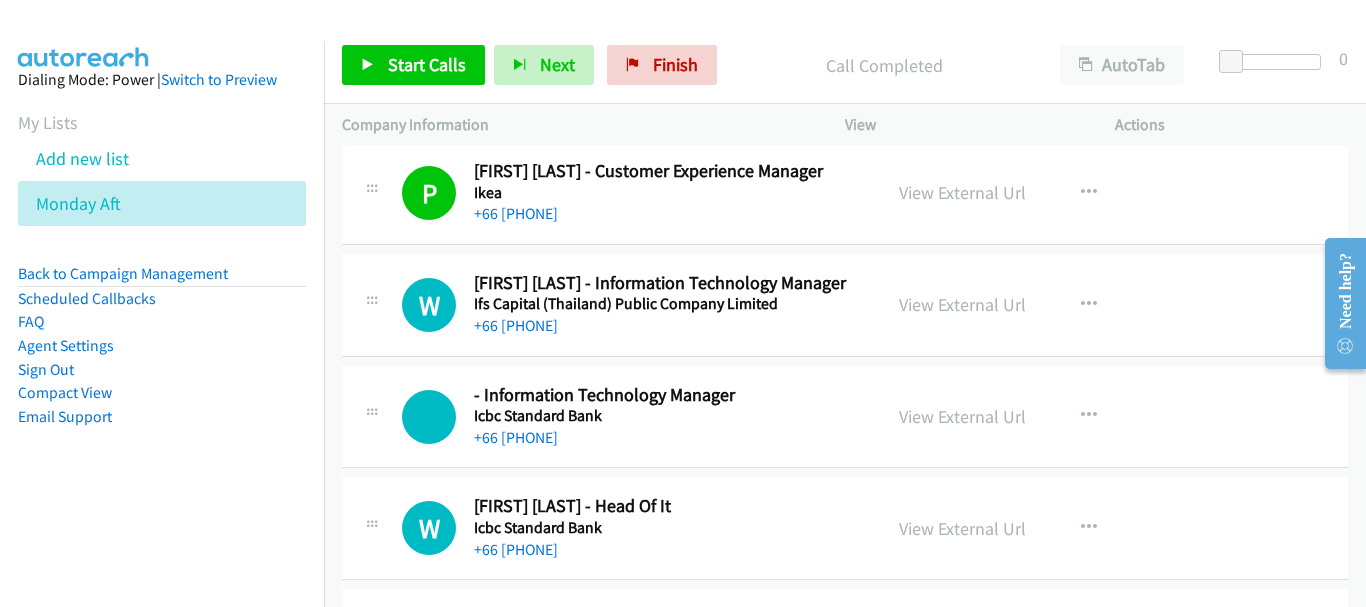 scroll, scrollTop: 2700, scrollLeft: 0, axis: vertical 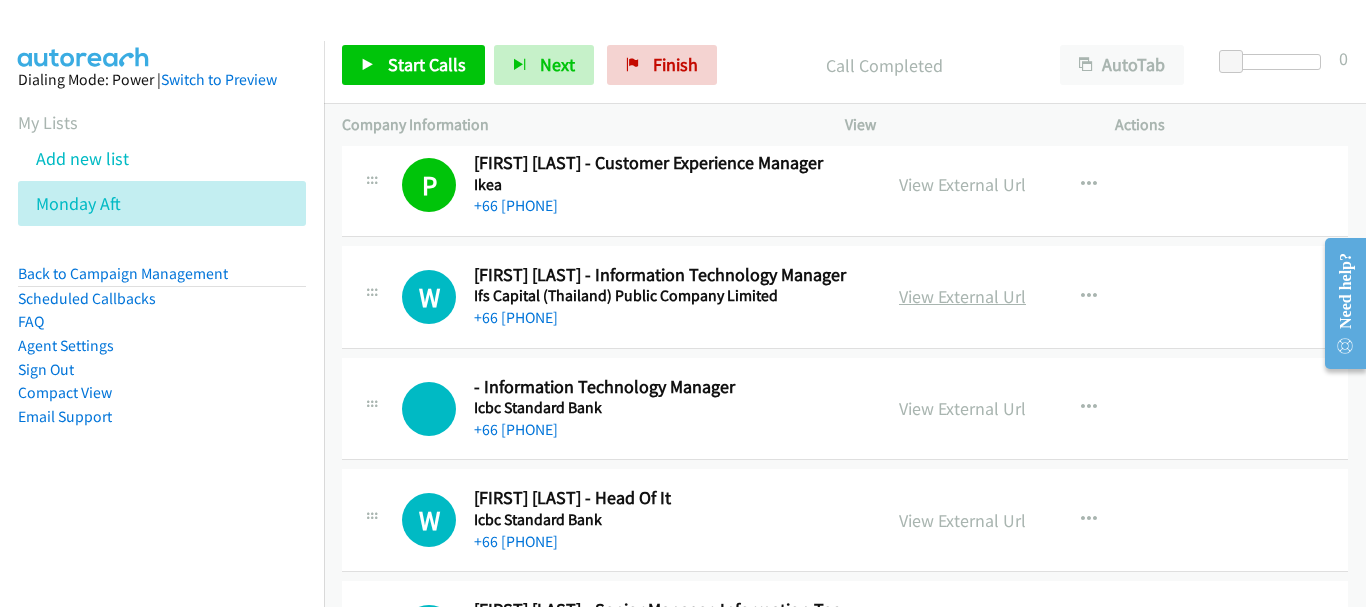 click on "View External Url" at bounding box center (962, 296) 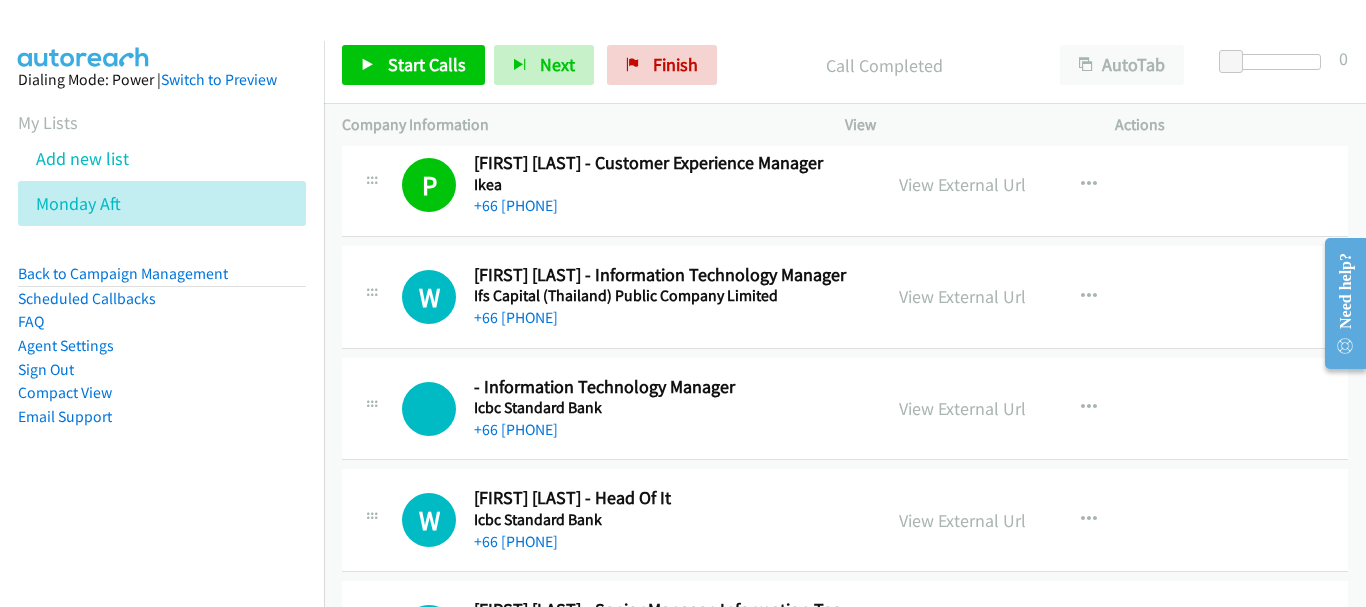 scroll, scrollTop: 2800, scrollLeft: 0, axis: vertical 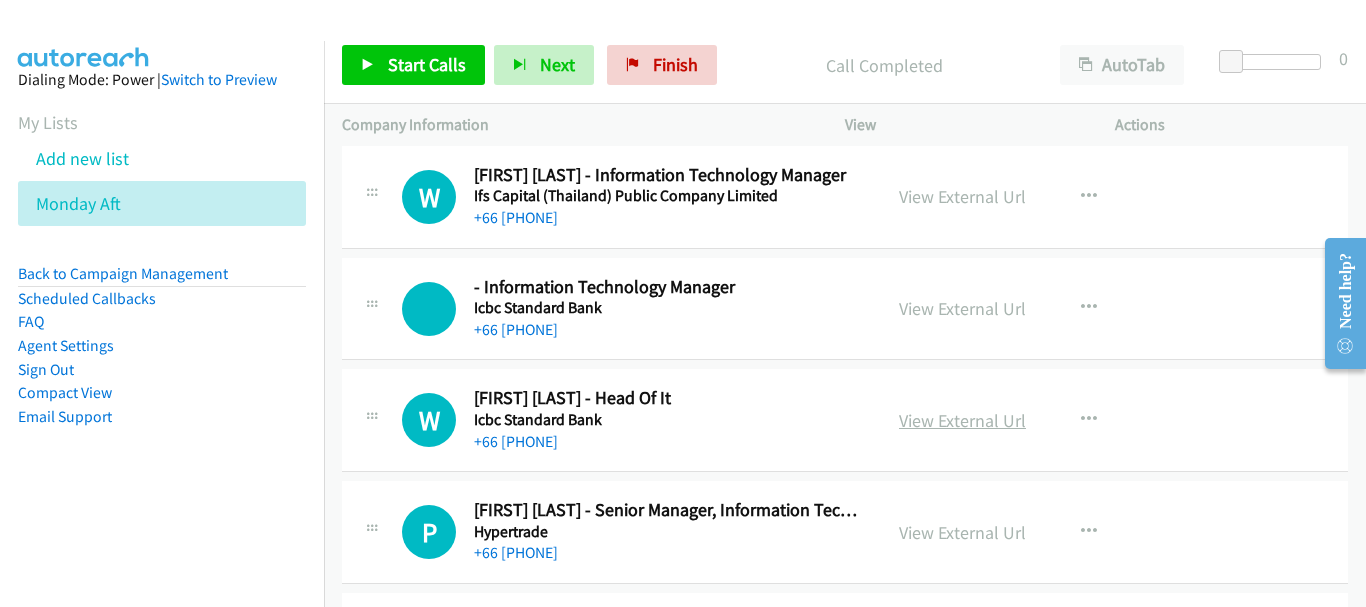 click on "View External Url" at bounding box center (962, 420) 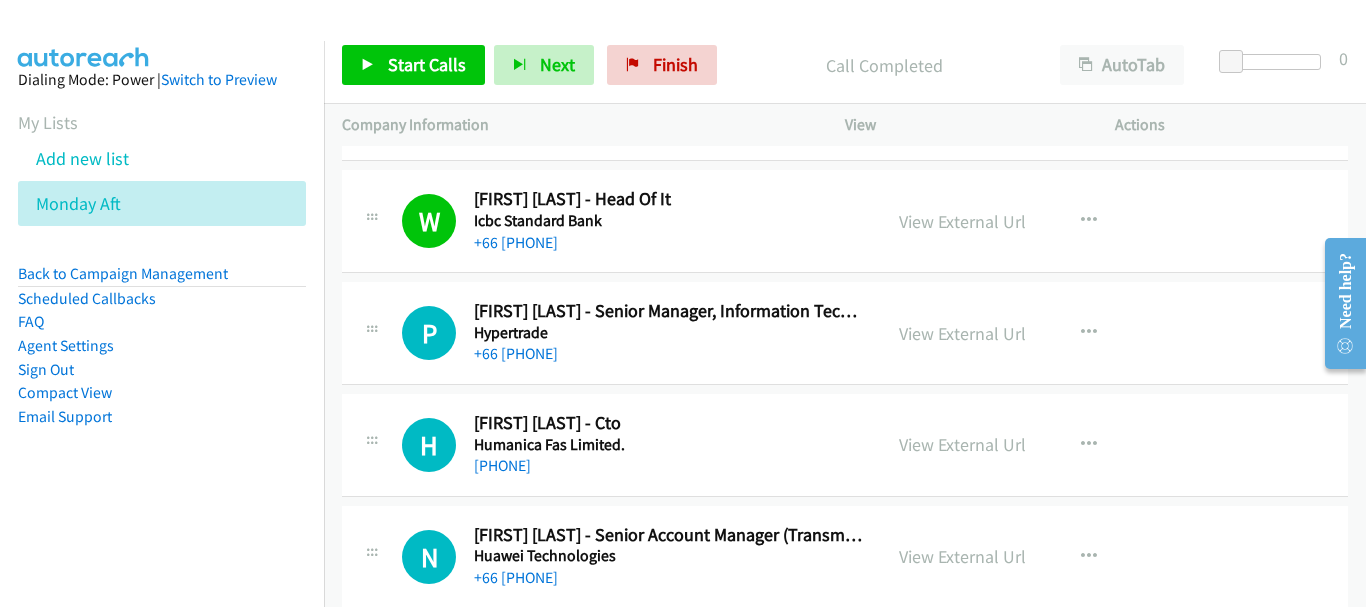 scroll, scrollTop: 3000, scrollLeft: 0, axis: vertical 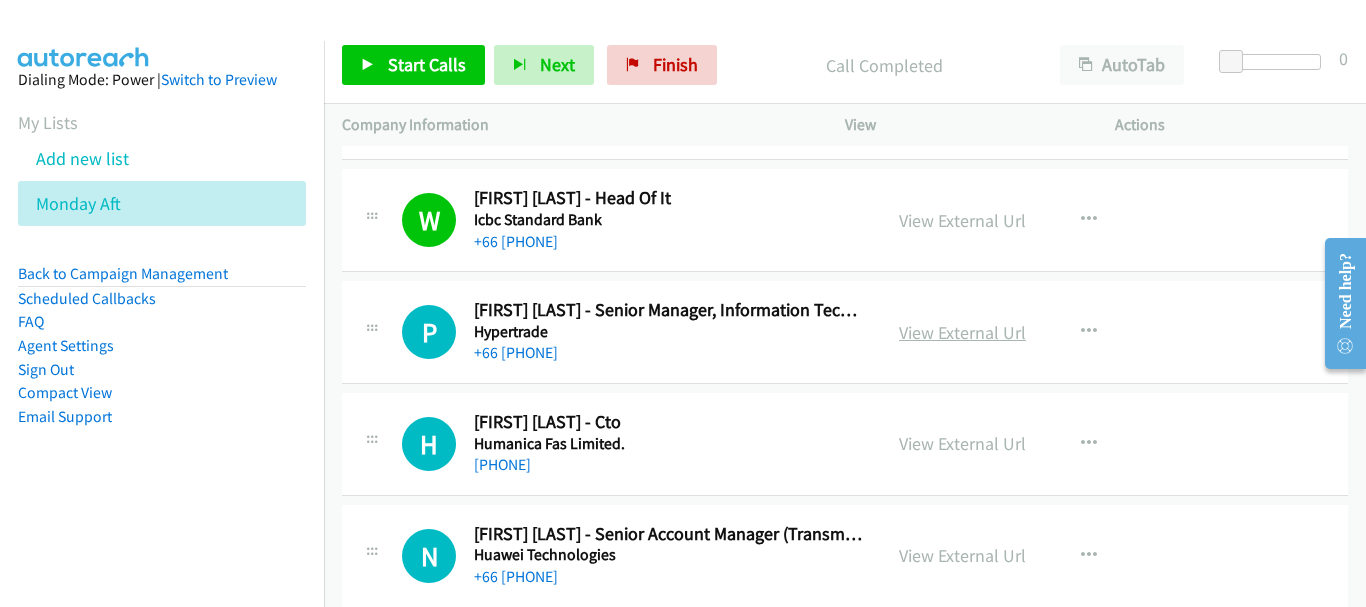 click on "View External Url" at bounding box center (962, 332) 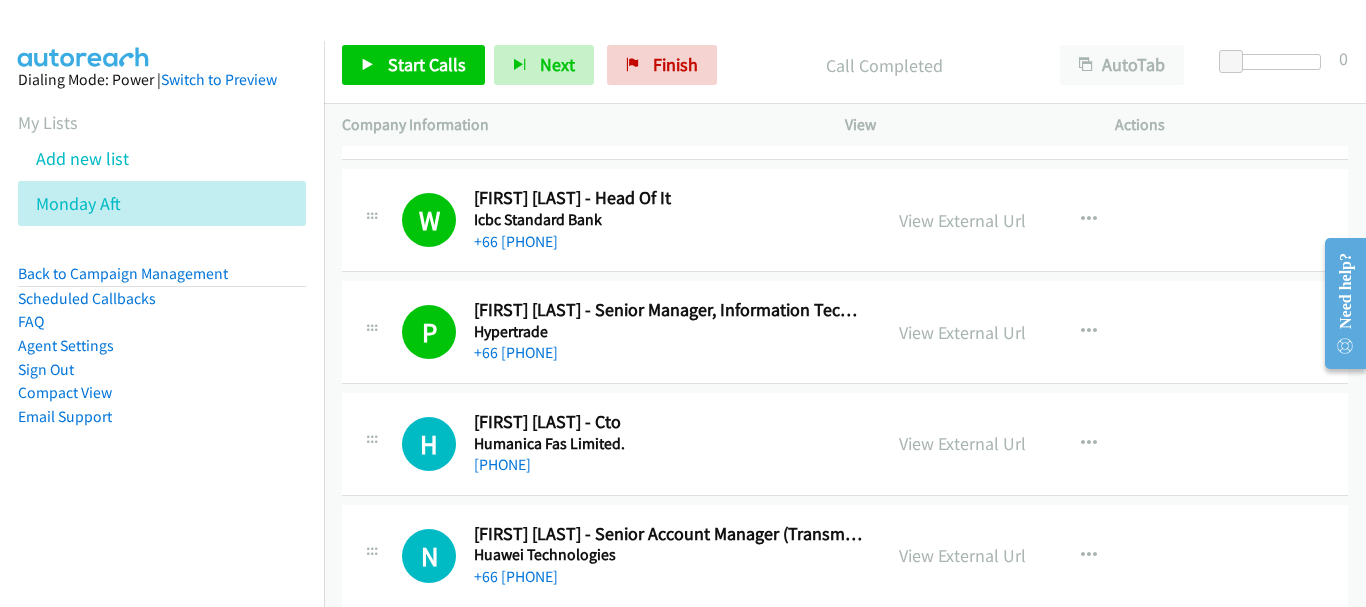 scroll, scrollTop: 3100, scrollLeft: 0, axis: vertical 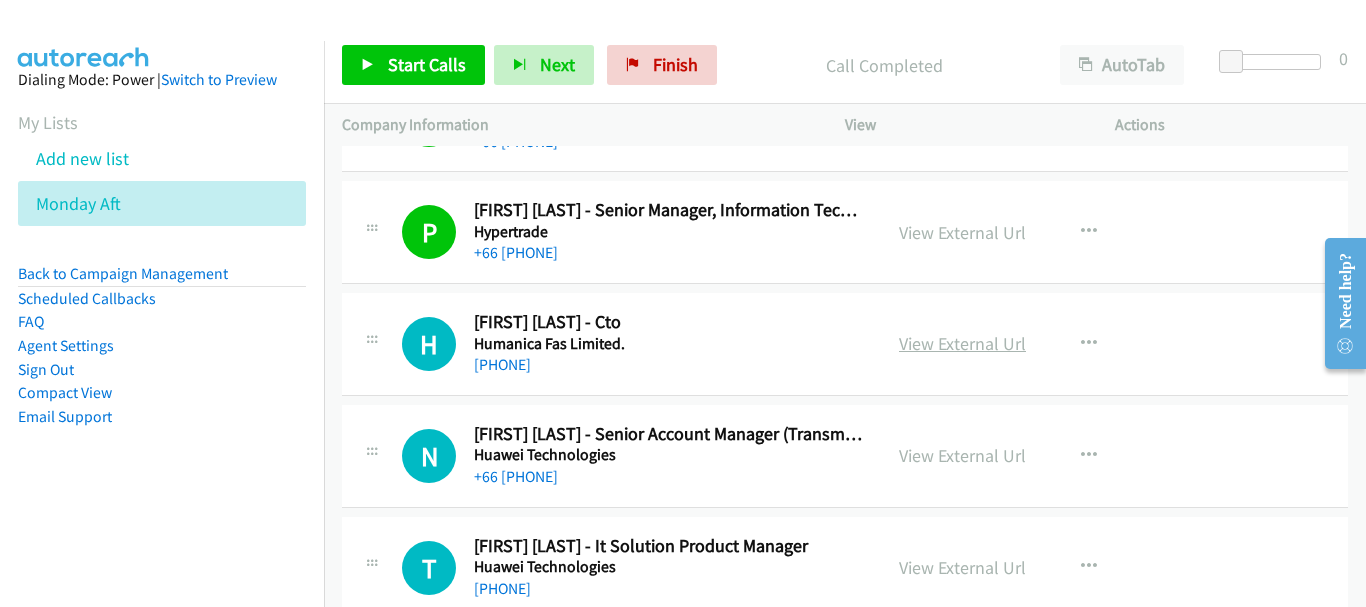 click on "View External Url" at bounding box center [962, 343] 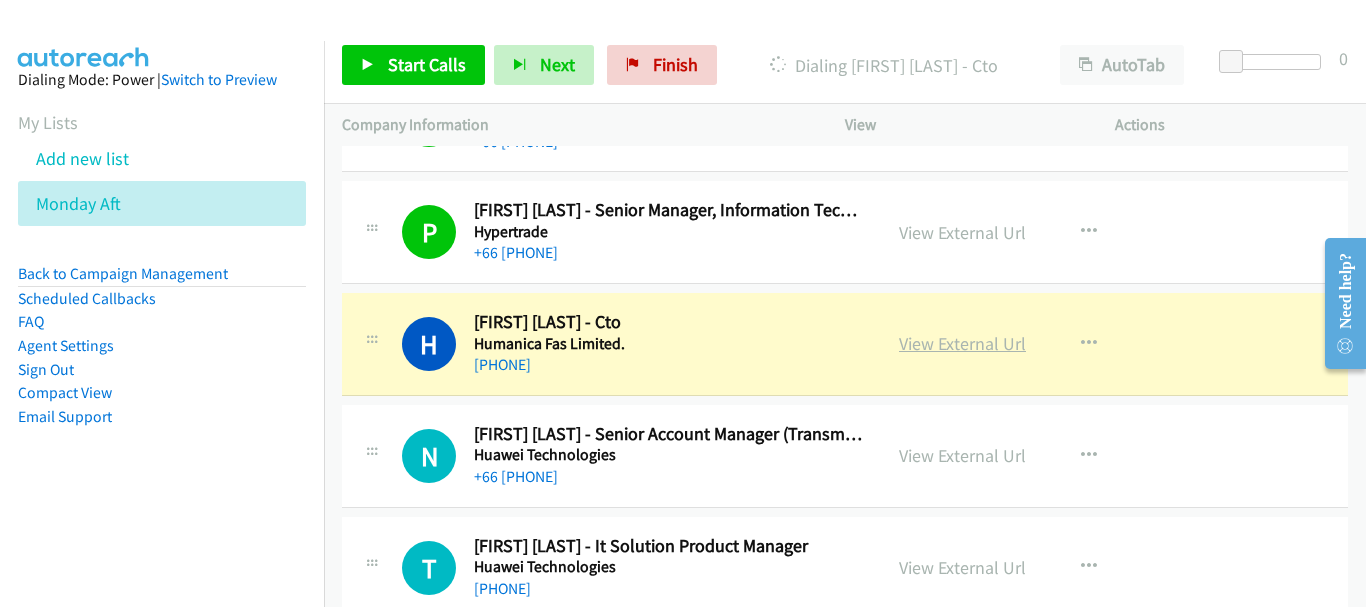click on "View External Url" at bounding box center (962, 343) 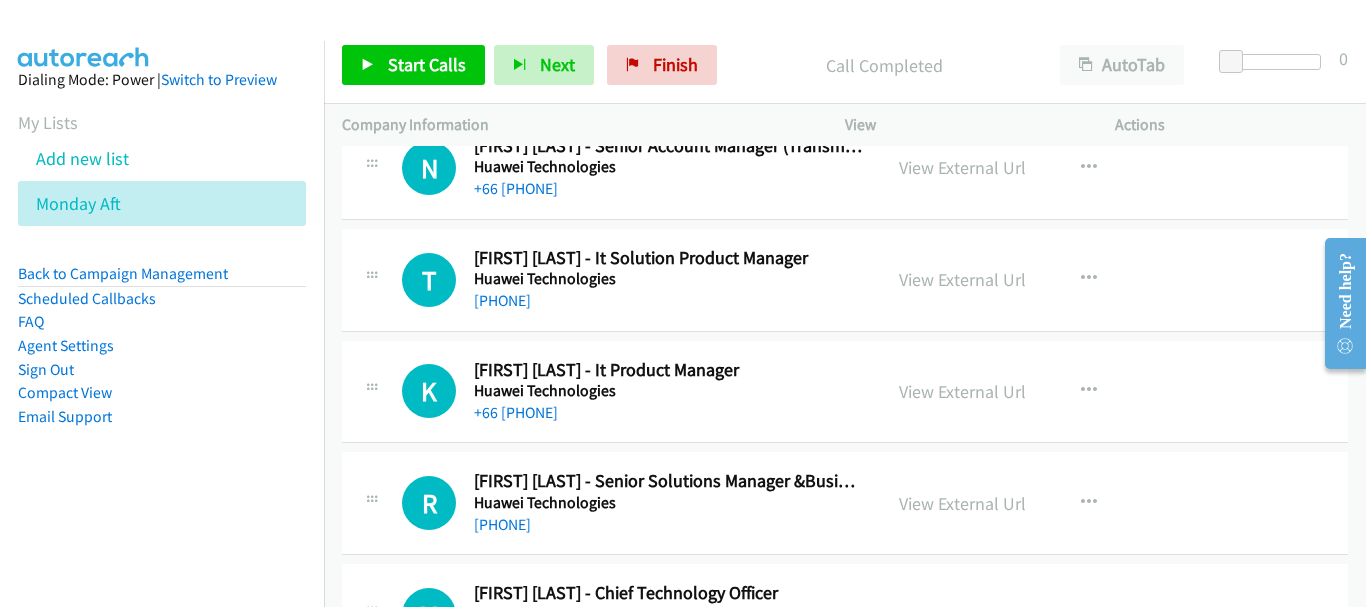 scroll, scrollTop: 3400, scrollLeft: 0, axis: vertical 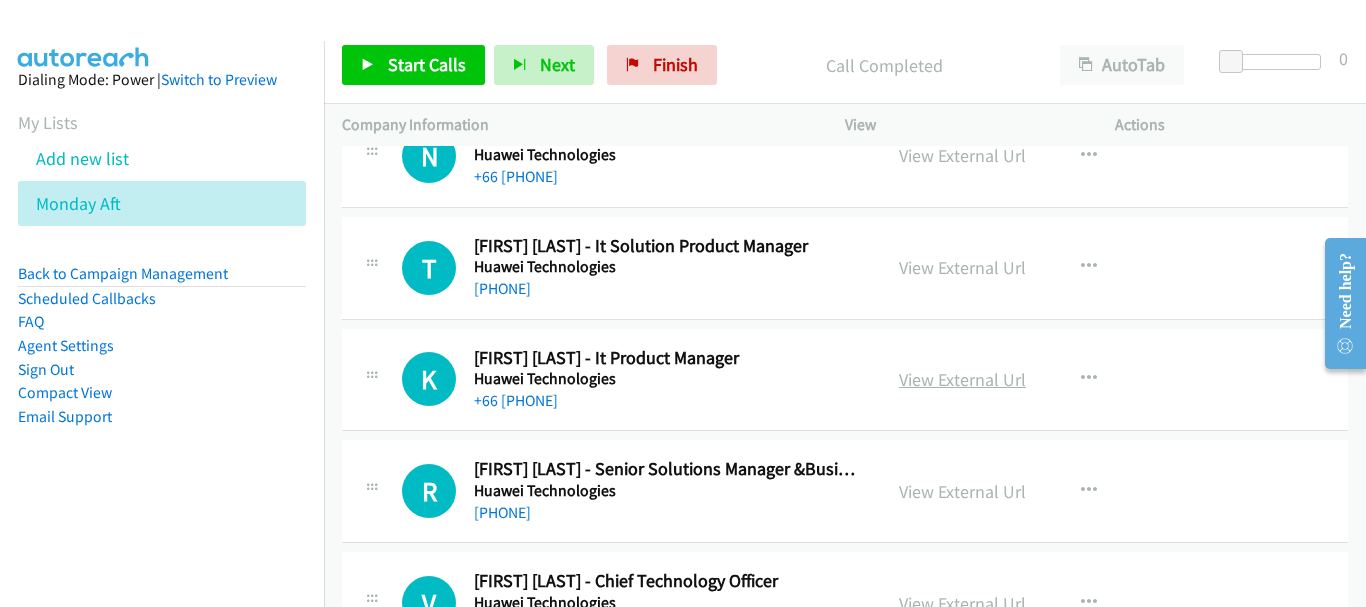click on "View External Url" at bounding box center (962, 379) 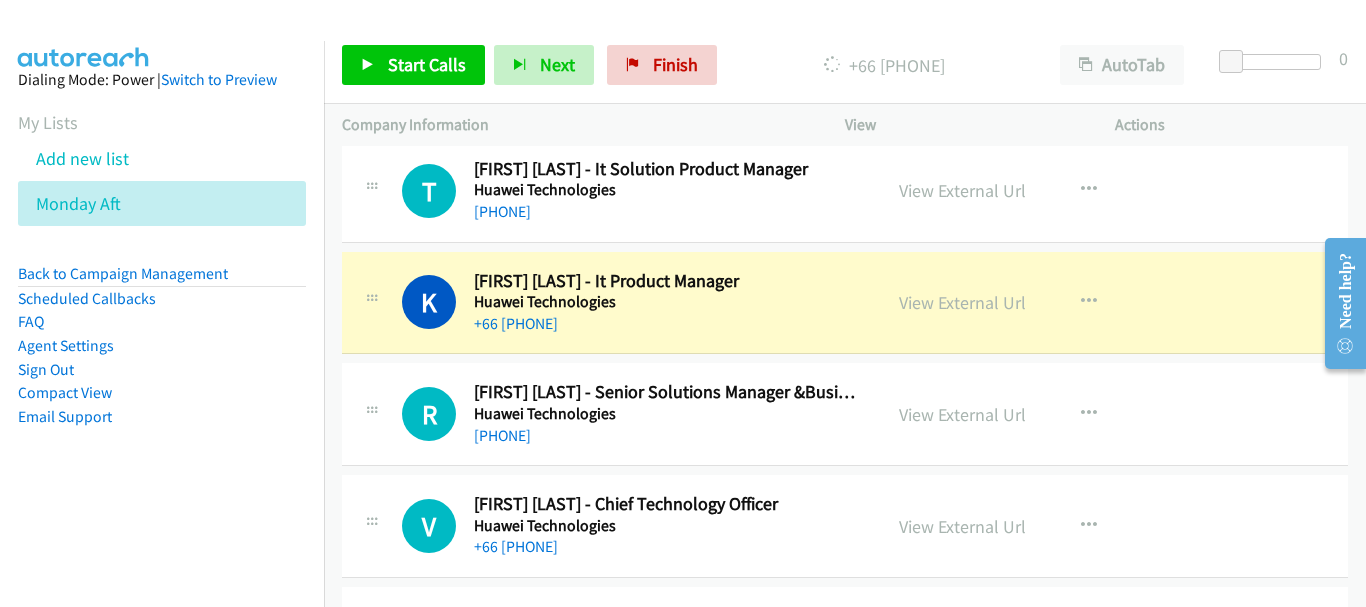 scroll, scrollTop: 3500, scrollLeft: 0, axis: vertical 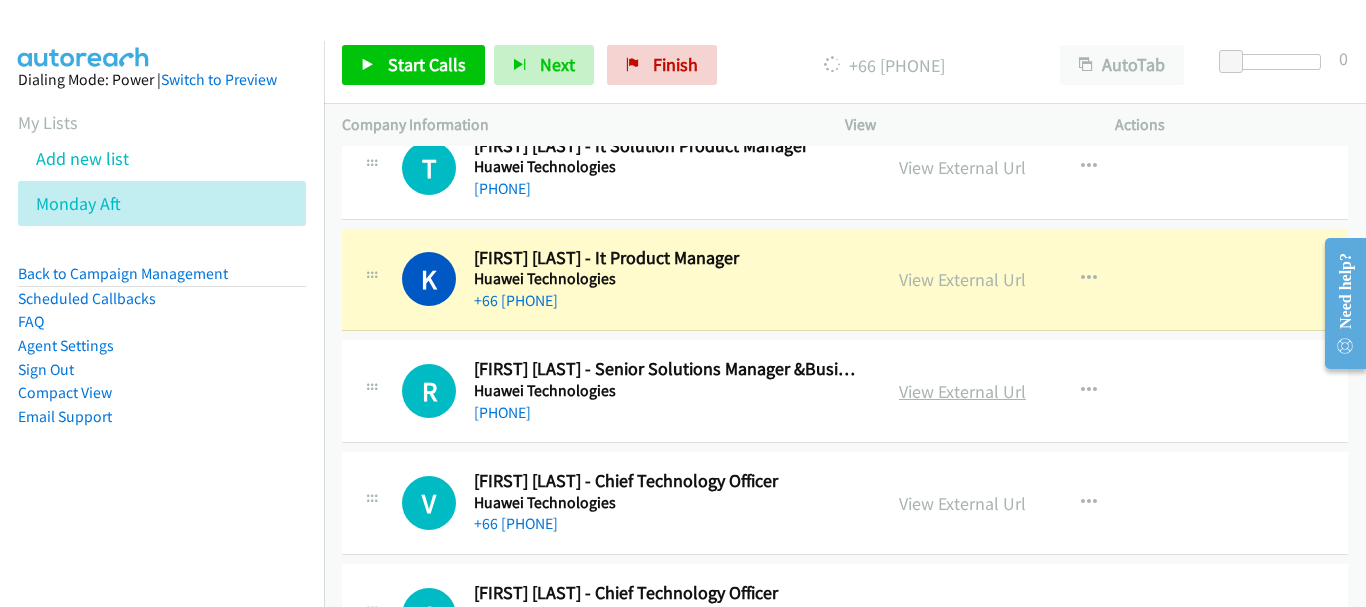 click on "View External Url" at bounding box center (962, 391) 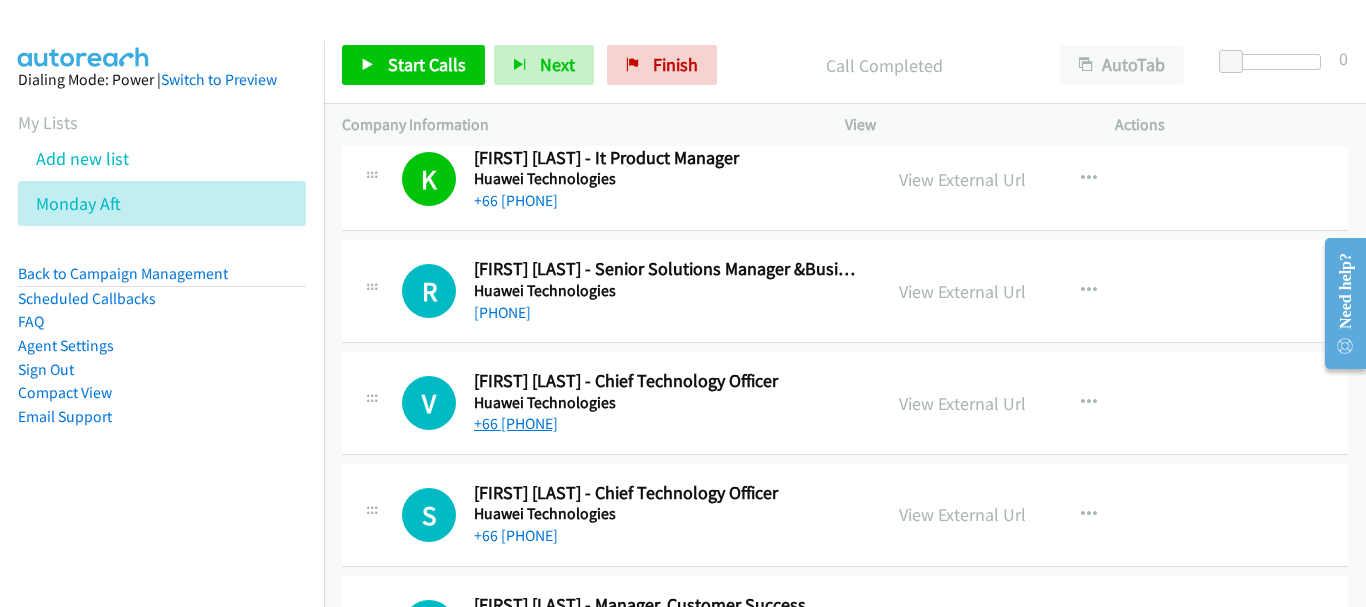 scroll, scrollTop: 3700, scrollLeft: 0, axis: vertical 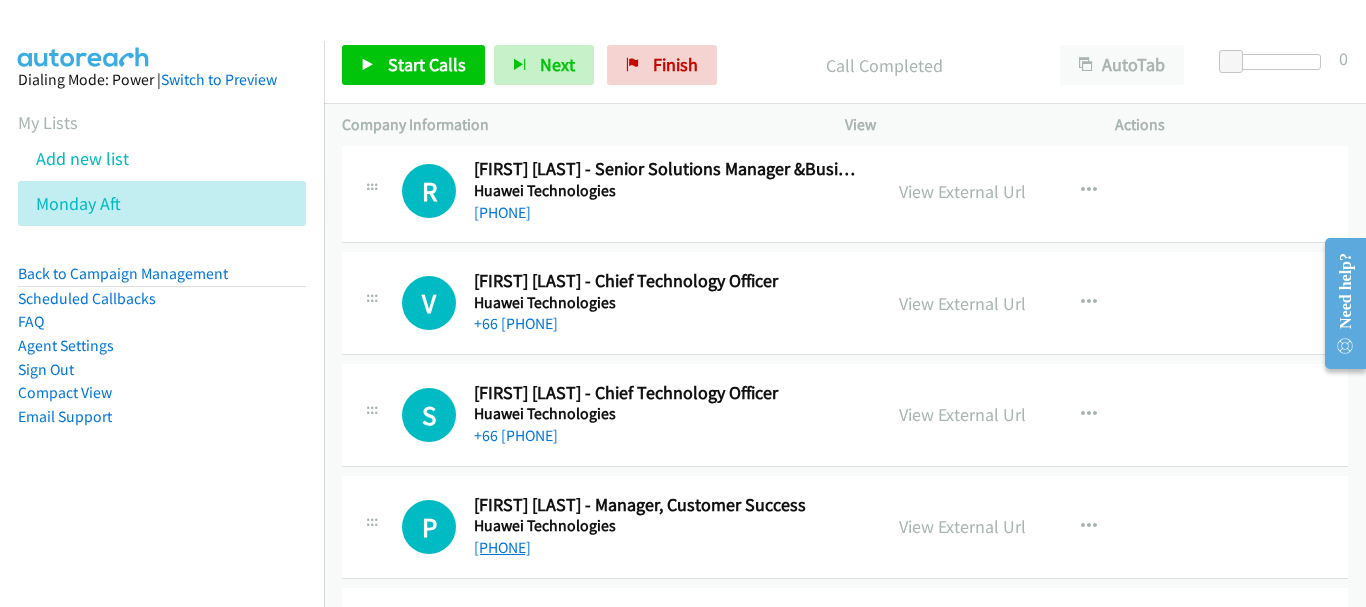 click on "+66 [PHONE]" at bounding box center (502, 547) 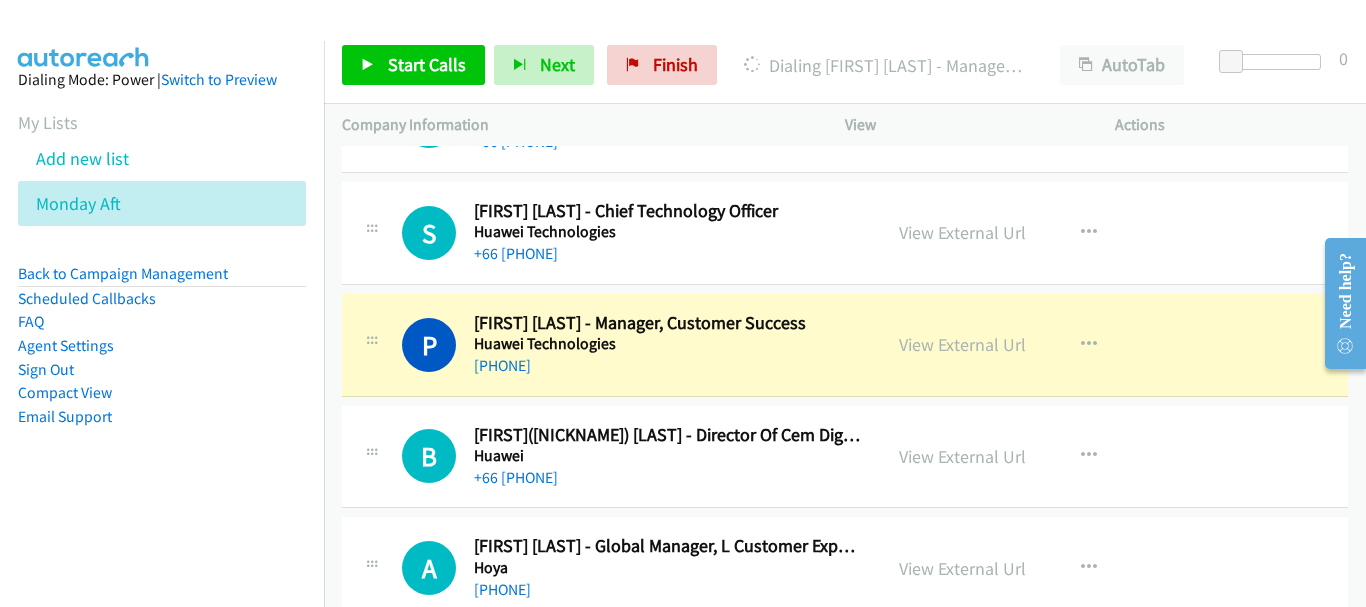 scroll, scrollTop: 3900, scrollLeft: 0, axis: vertical 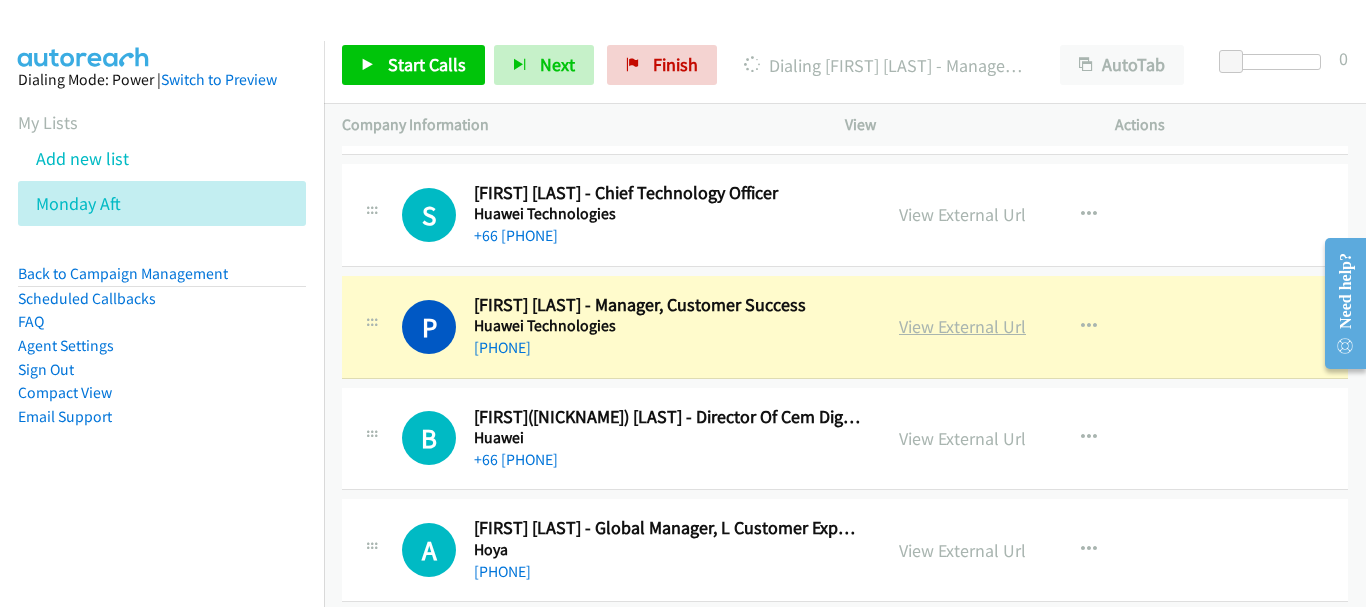 click on "View External Url" at bounding box center (962, 326) 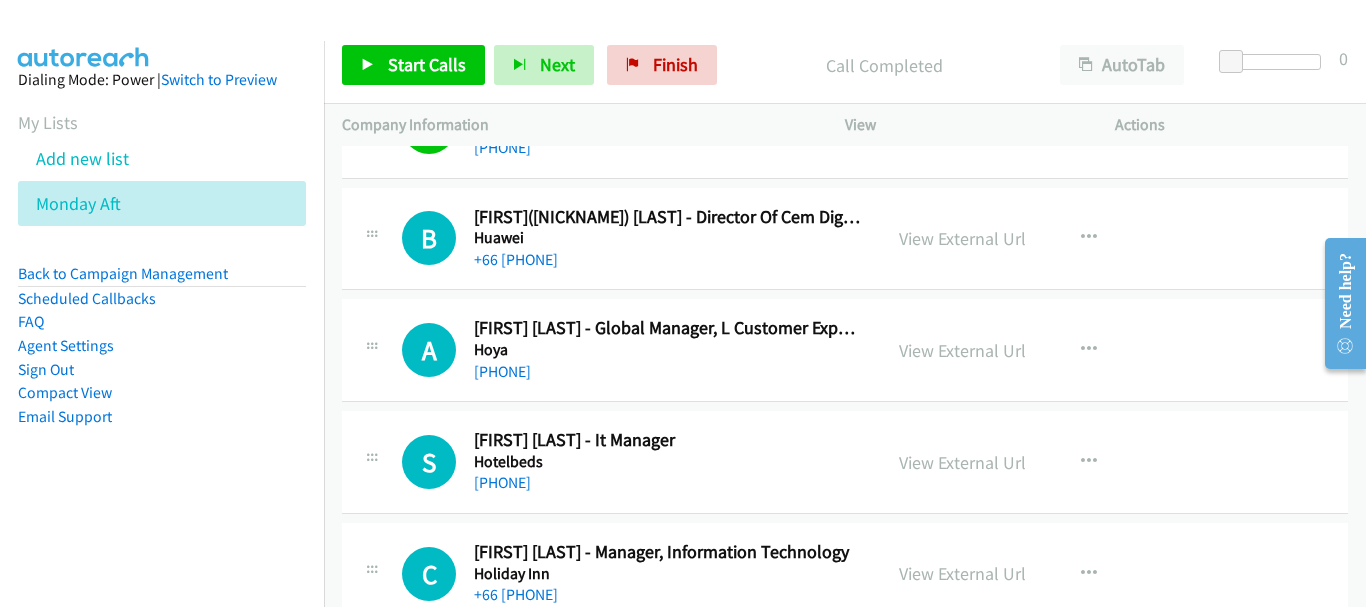 scroll, scrollTop: 4200, scrollLeft: 0, axis: vertical 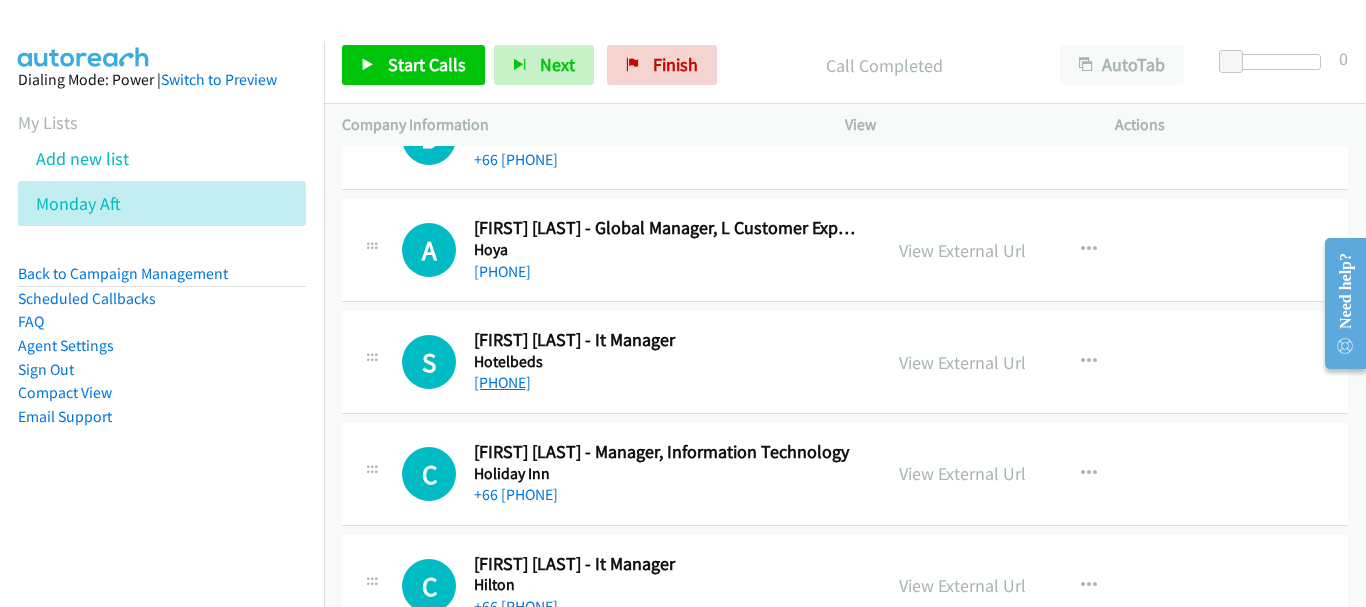 click on "+66 [PHONE]" at bounding box center (502, 382) 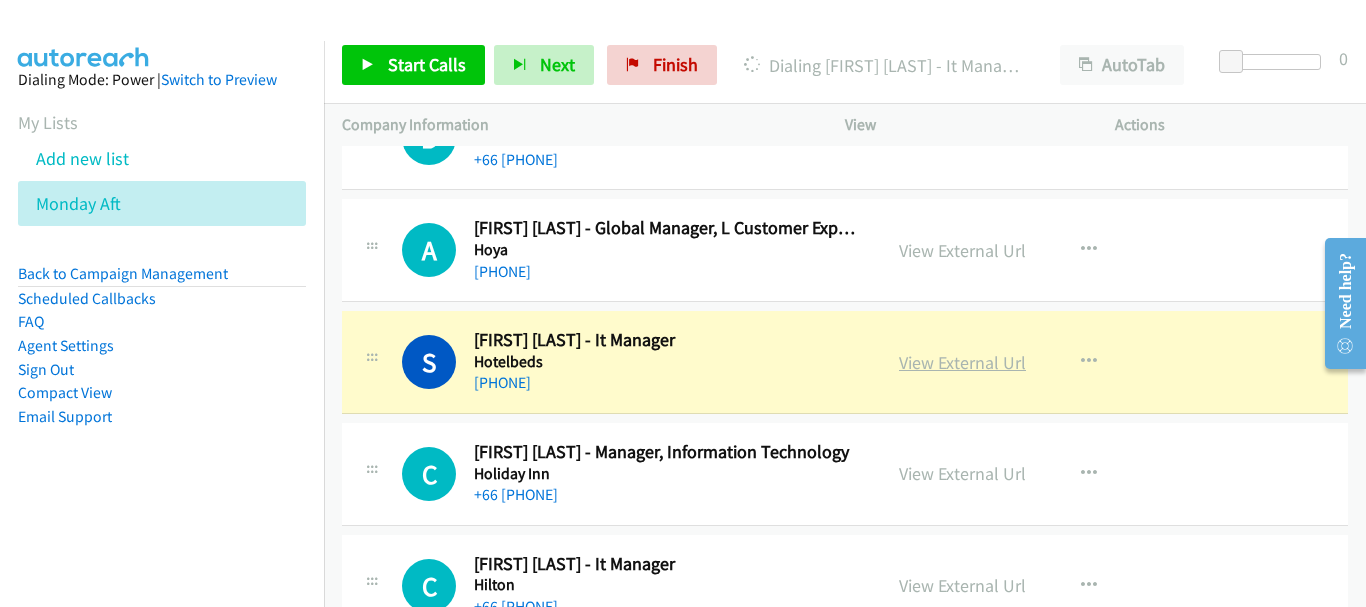 click on "View External Url" at bounding box center [962, 362] 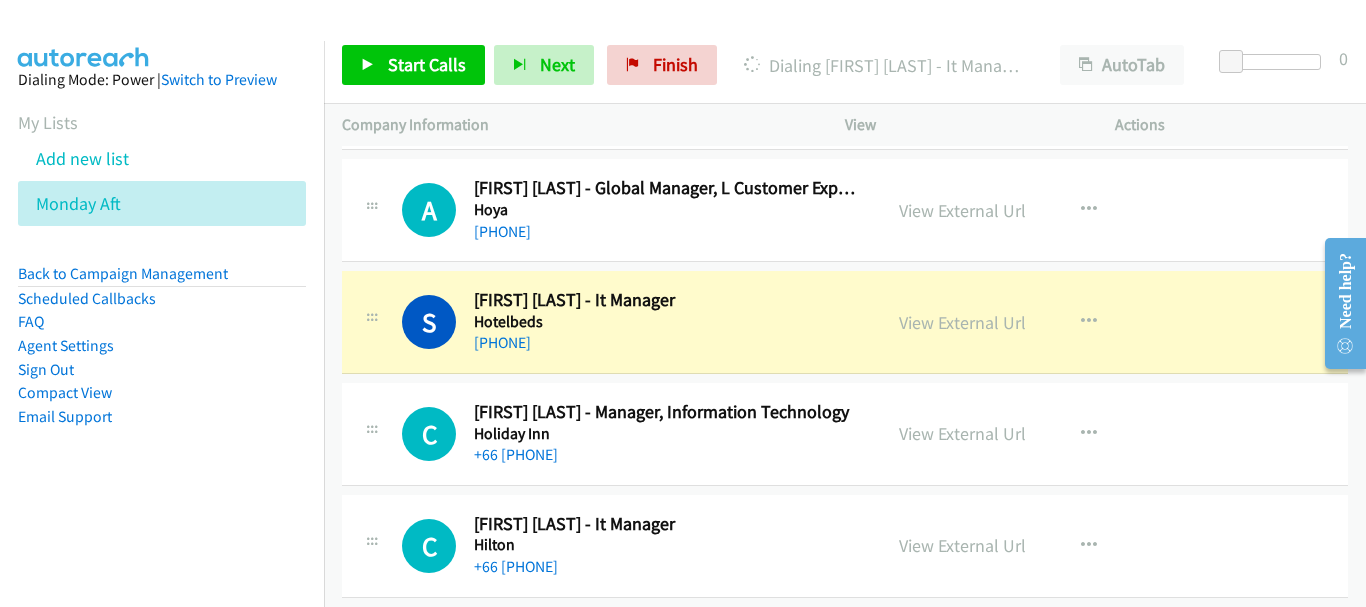 scroll, scrollTop: 4300, scrollLeft: 0, axis: vertical 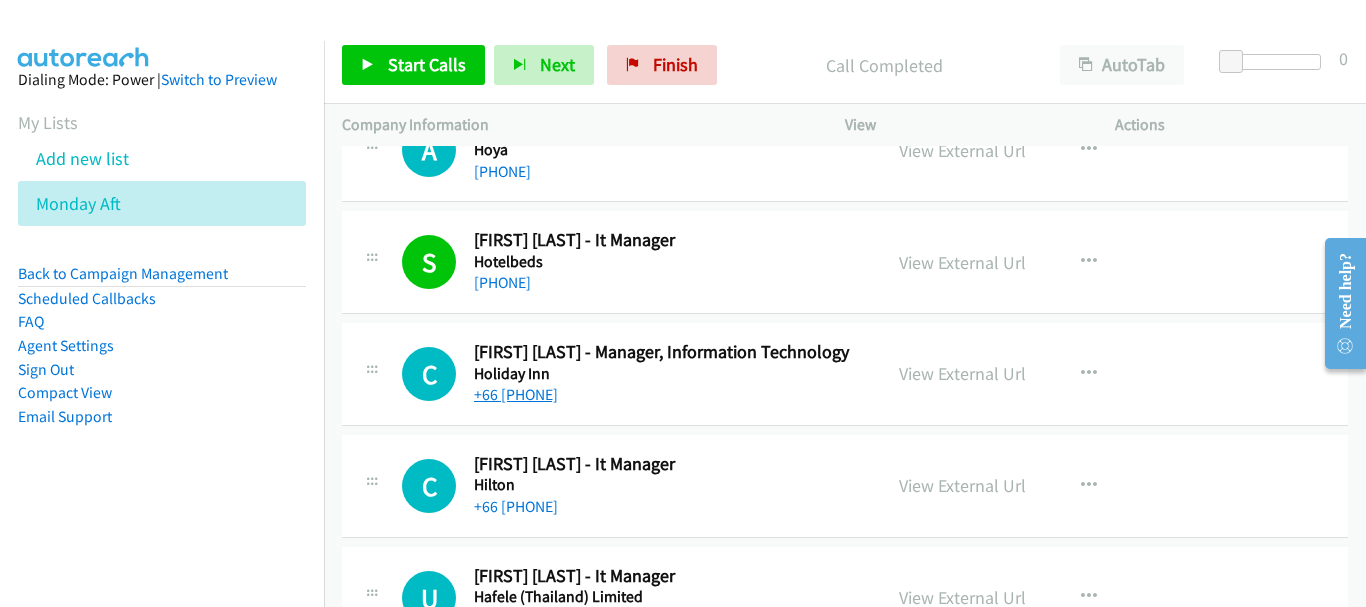 click on "+66 [PHONE]" at bounding box center (516, 394) 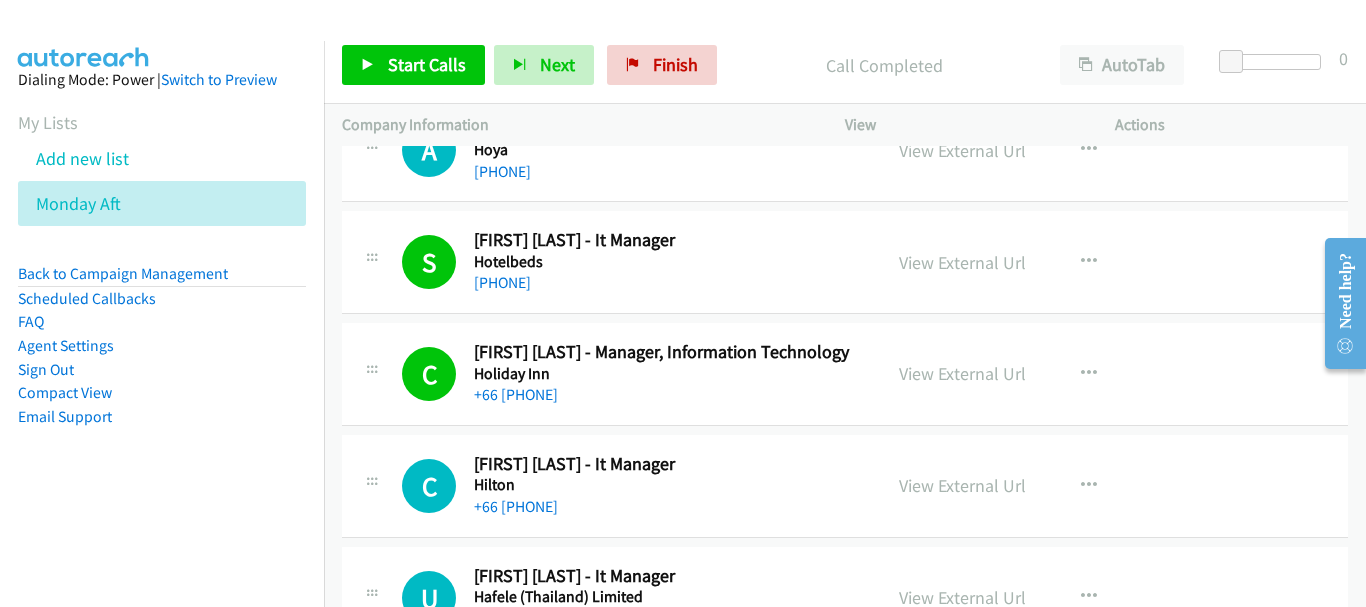 click on "+[PHONE]" at bounding box center (668, 507) 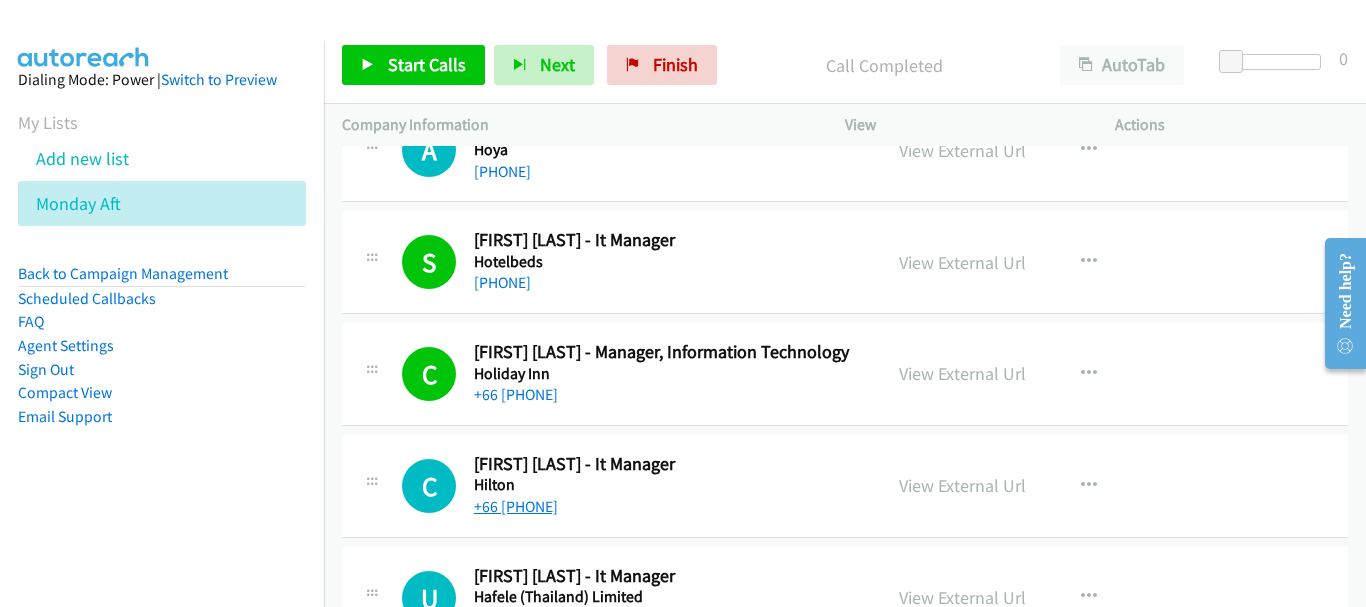 click on "+[PHONE]" at bounding box center (516, 506) 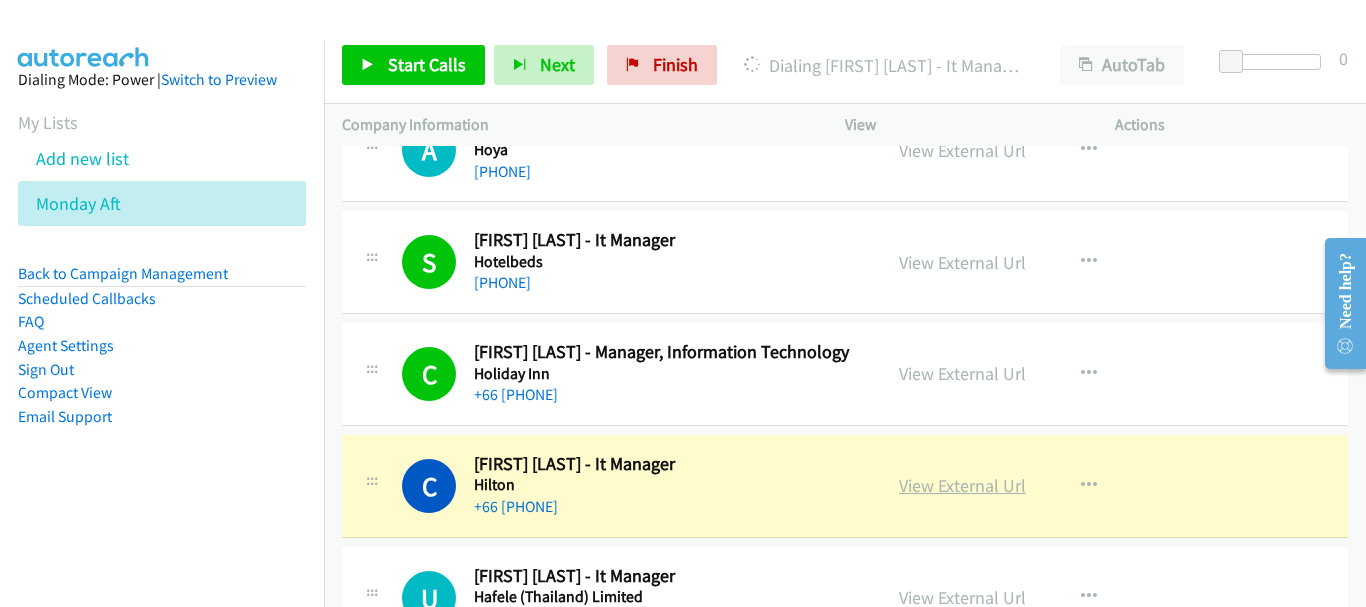 click on "View External Url" at bounding box center [962, 485] 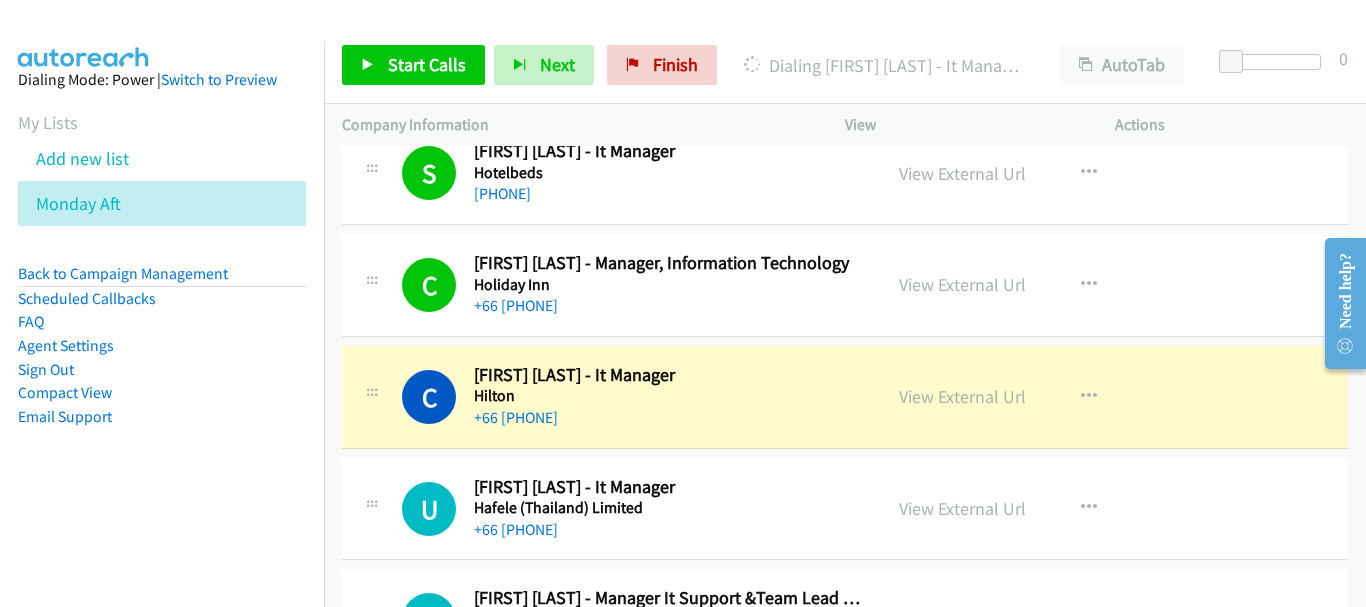 scroll, scrollTop: 4500, scrollLeft: 0, axis: vertical 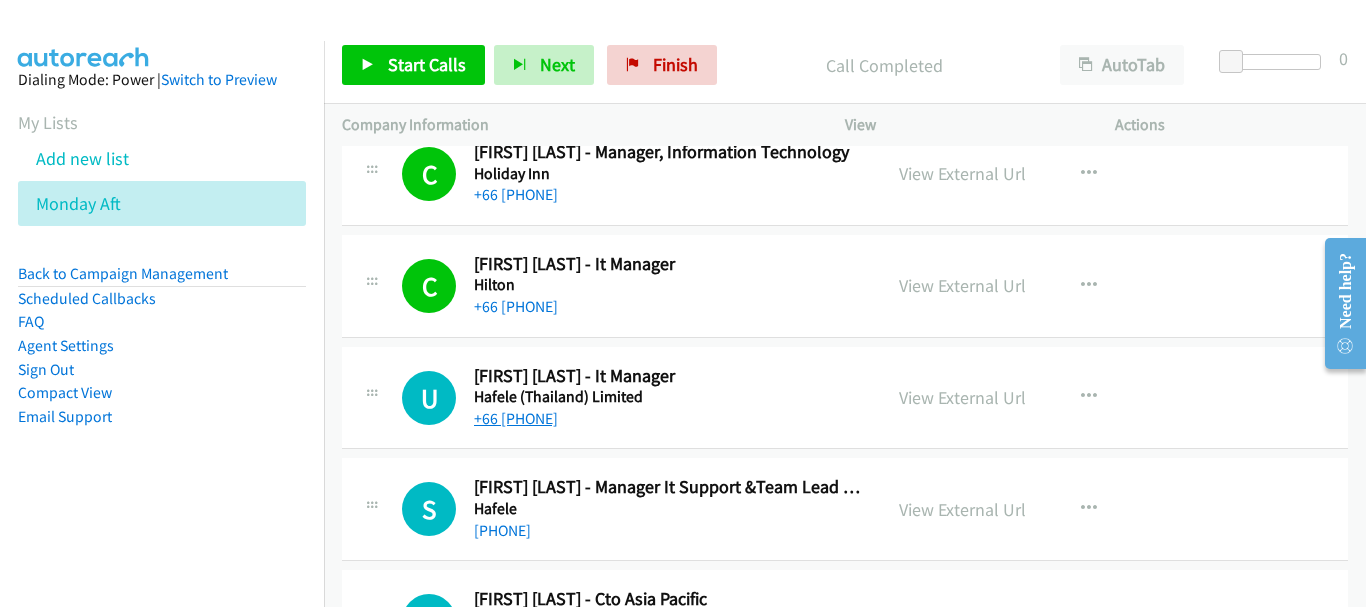 click on "+66 [PHONE]" at bounding box center (516, 418) 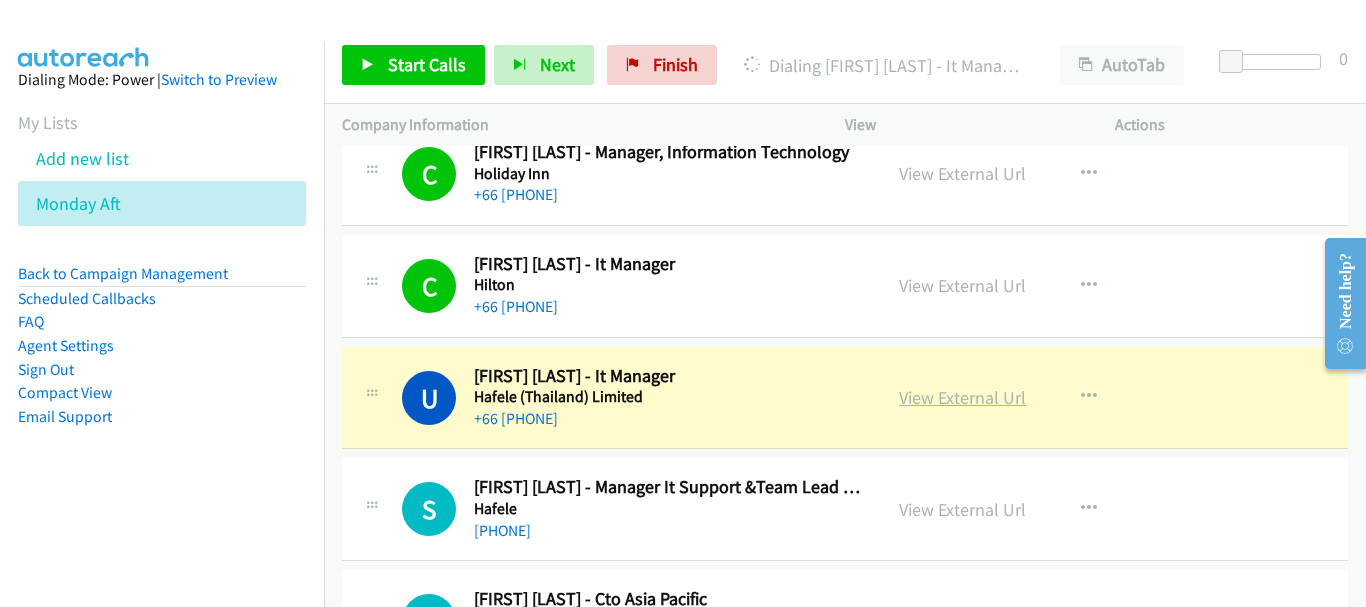 click on "View External Url" at bounding box center (962, 397) 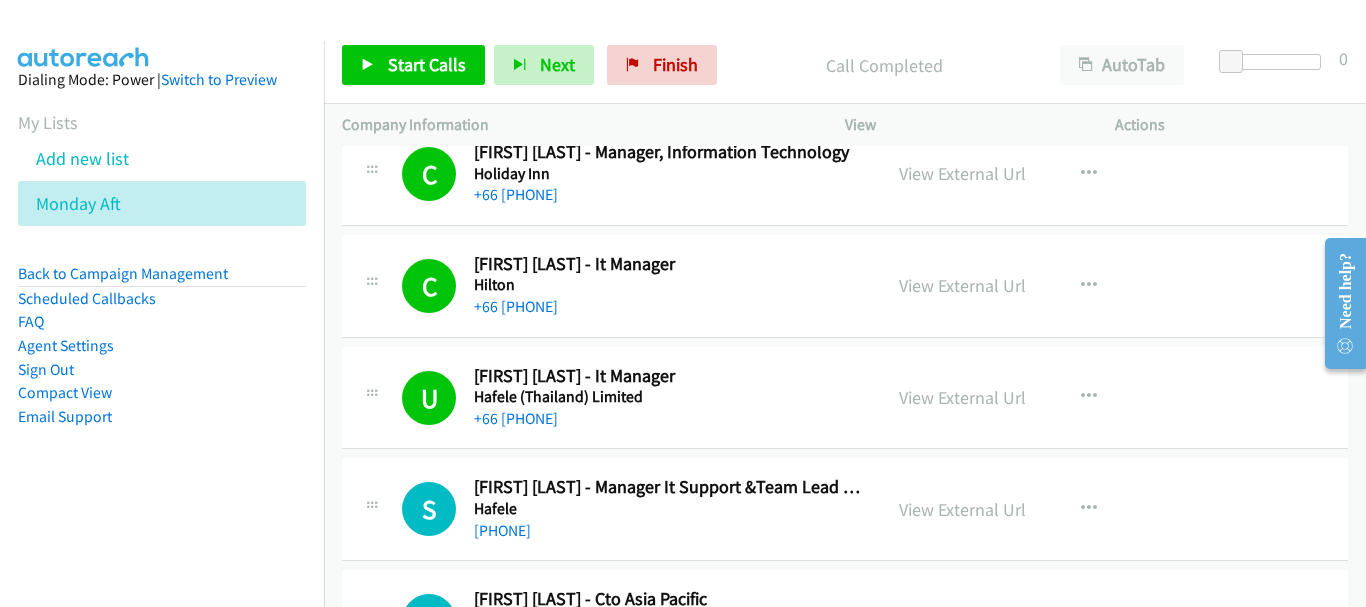 scroll, scrollTop: 4600, scrollLeft: 0, axis: vertical 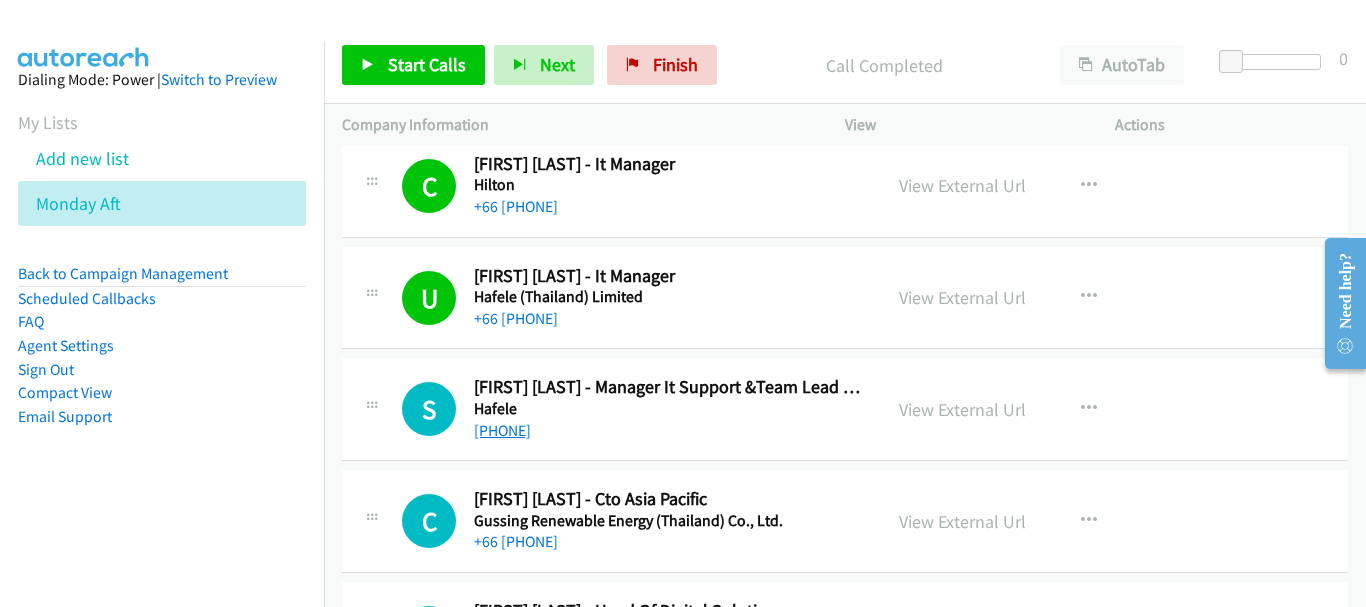 click on "+[PHONE]" at bounding box center (502, 430) 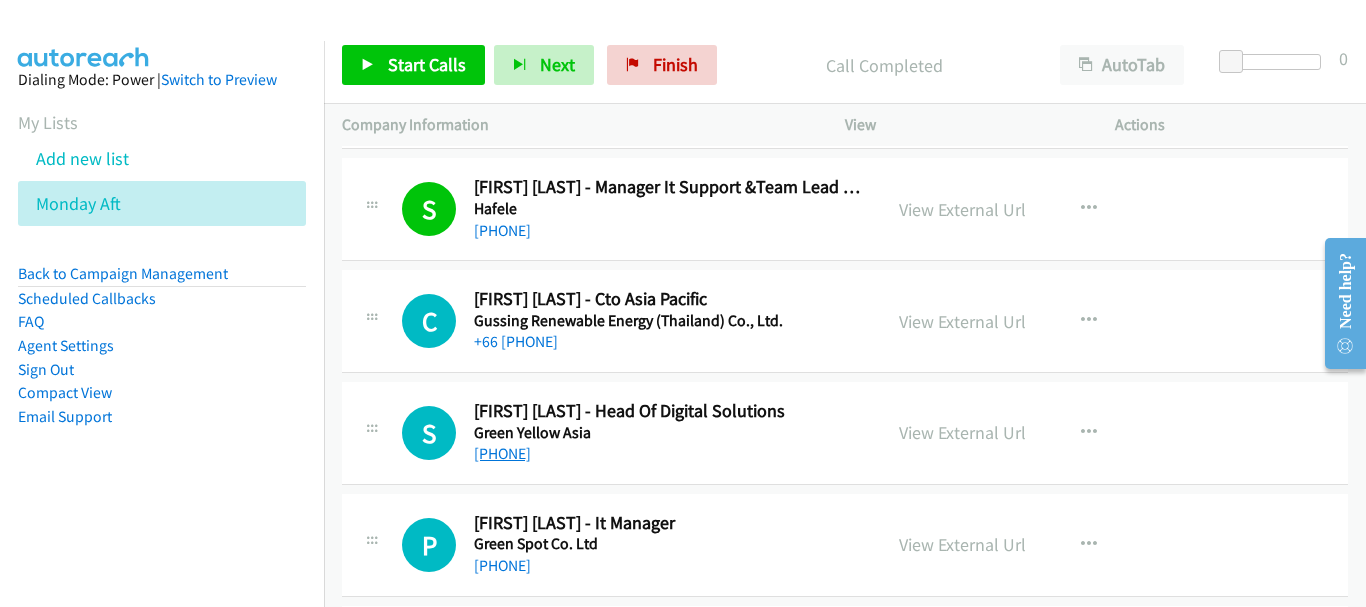 scroll, scrollTop: 4900, scrollLeft: 0, axis: vertical 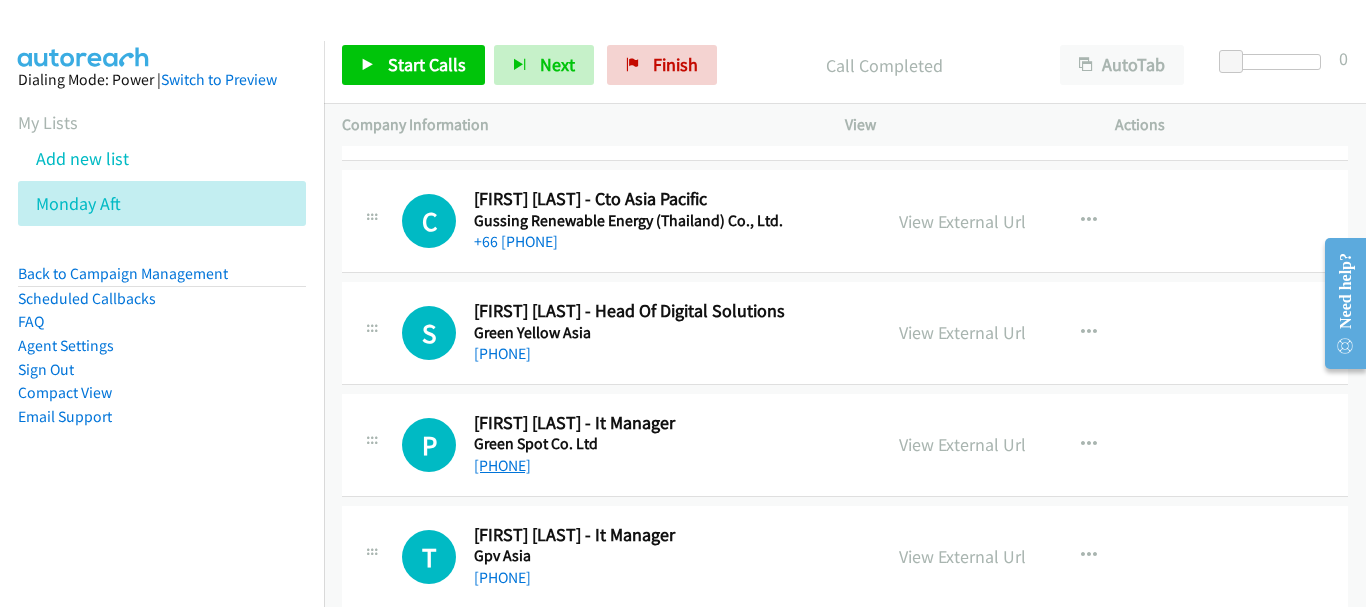click on "+66 [PHONE]" at bounding box center (502, 465) 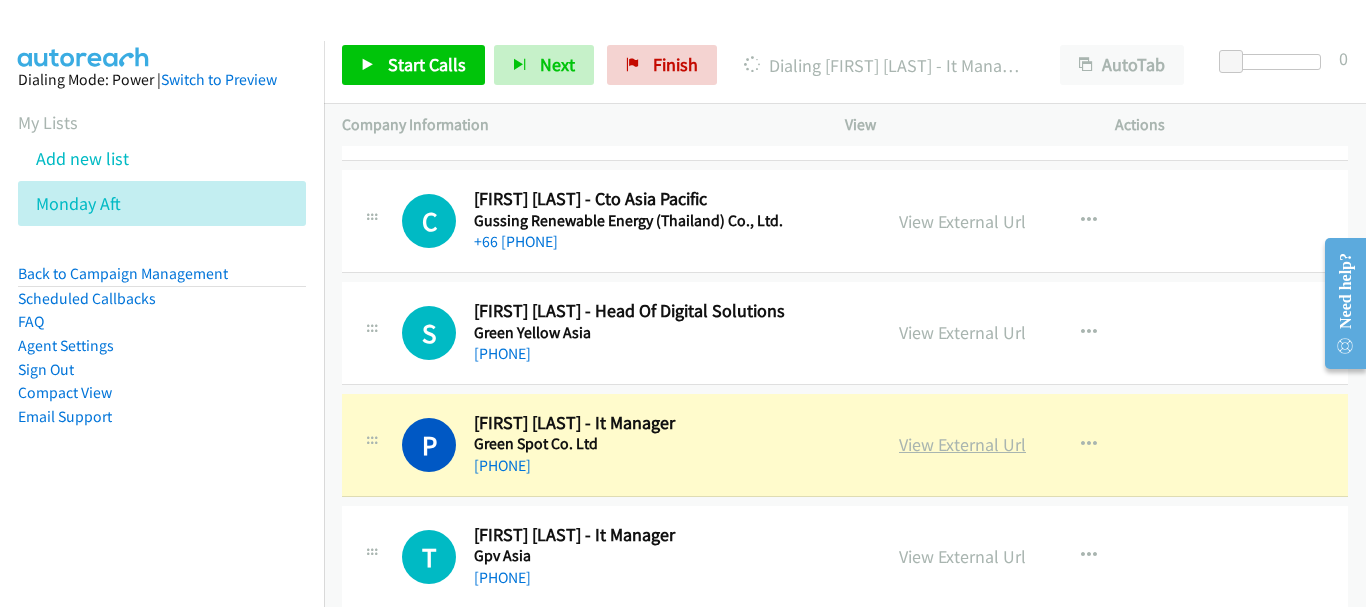 click on "View External Url" at bounding box center (962, 444) 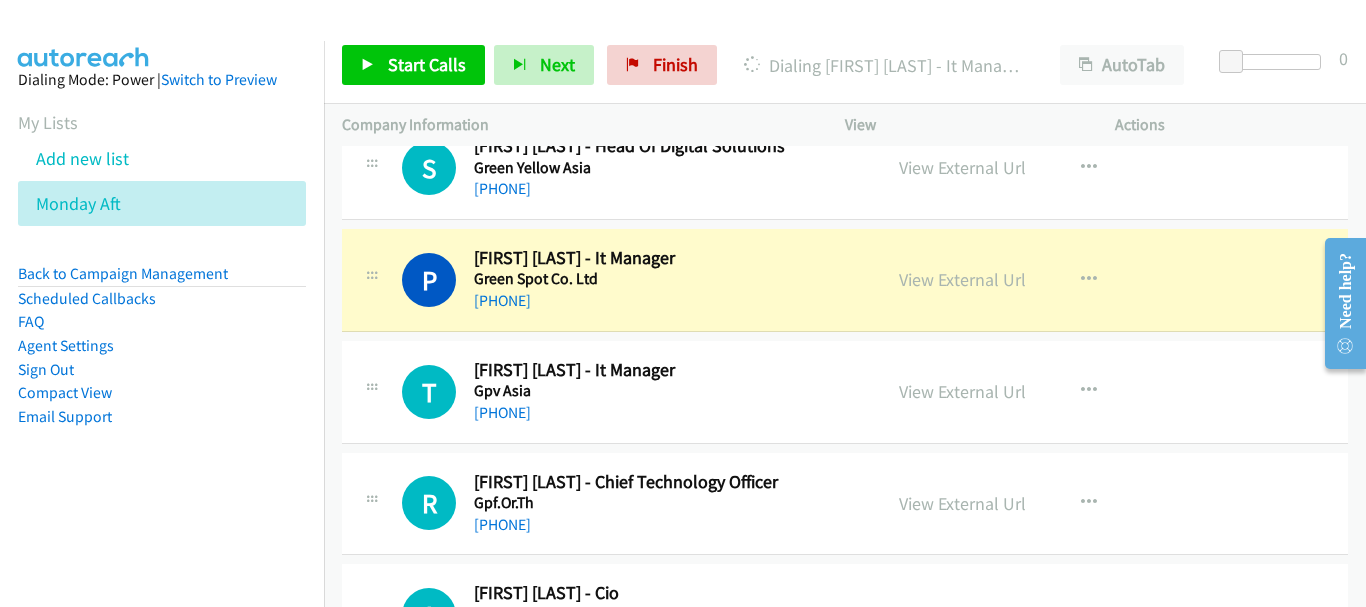 scroll, scrollTop: 5100, scrollLeft: 0, axis: vertical 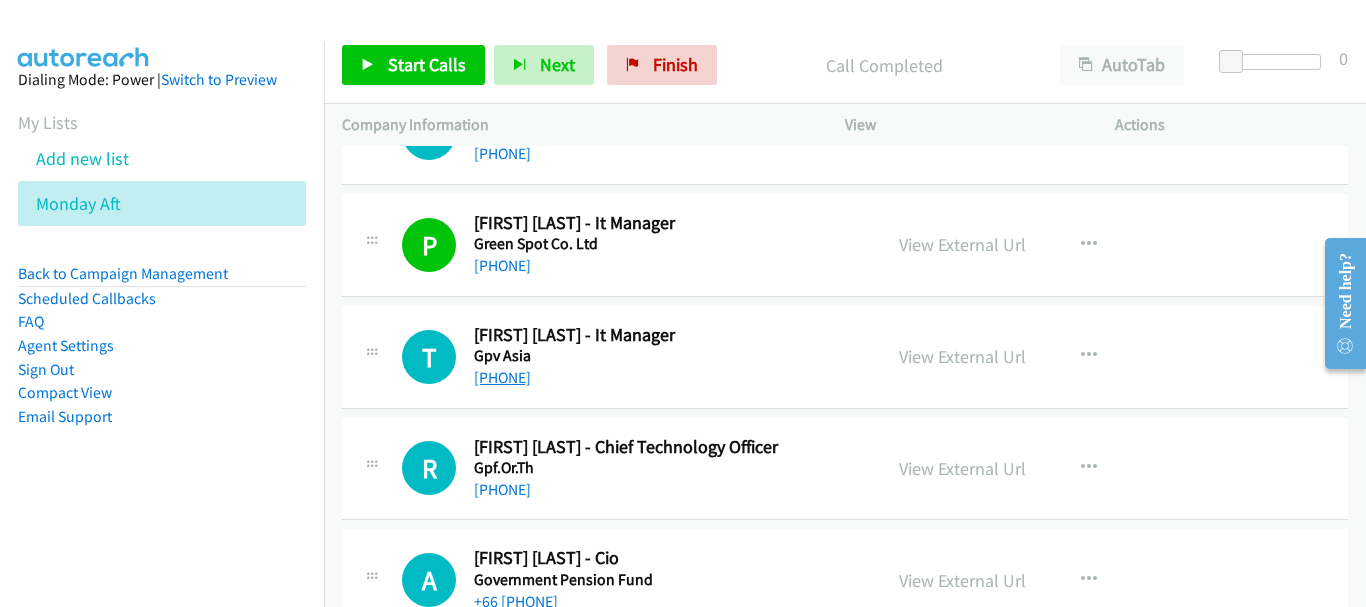 click on "+66 [PHONE]" at bounding box center [502, 377] 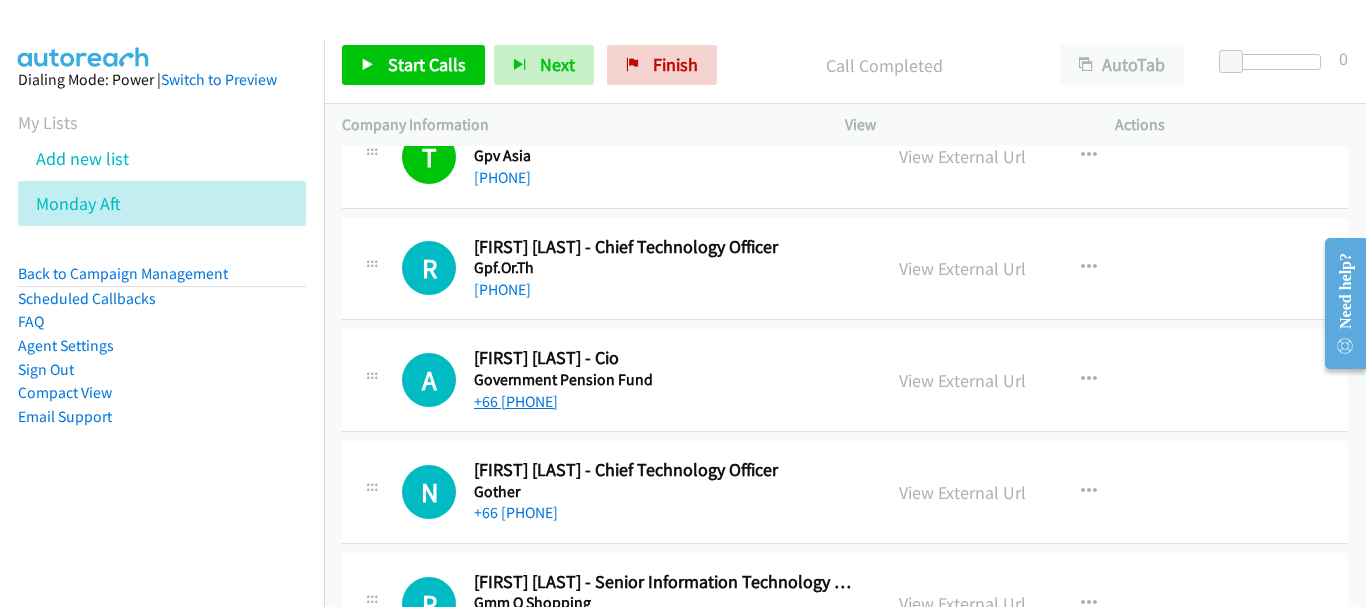 scroll, scrollTop: 5400, scrollLeft: 0, axis: vertical 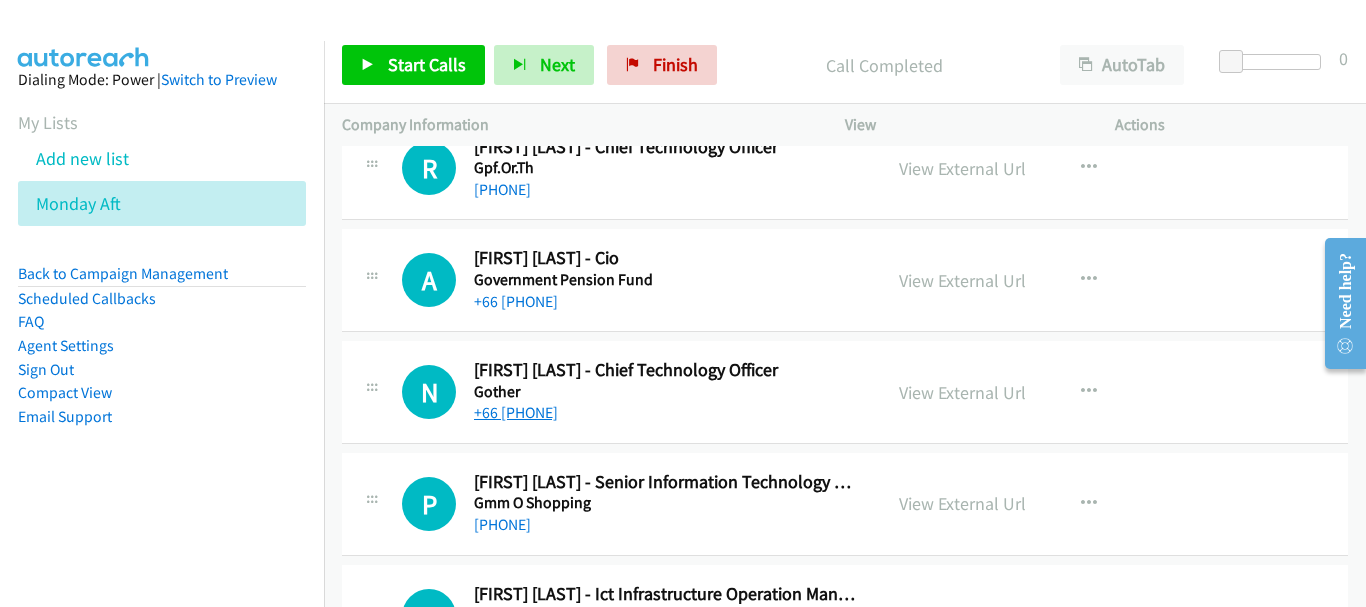 click on "+[PHONE]" at bounding box center (516, 412) 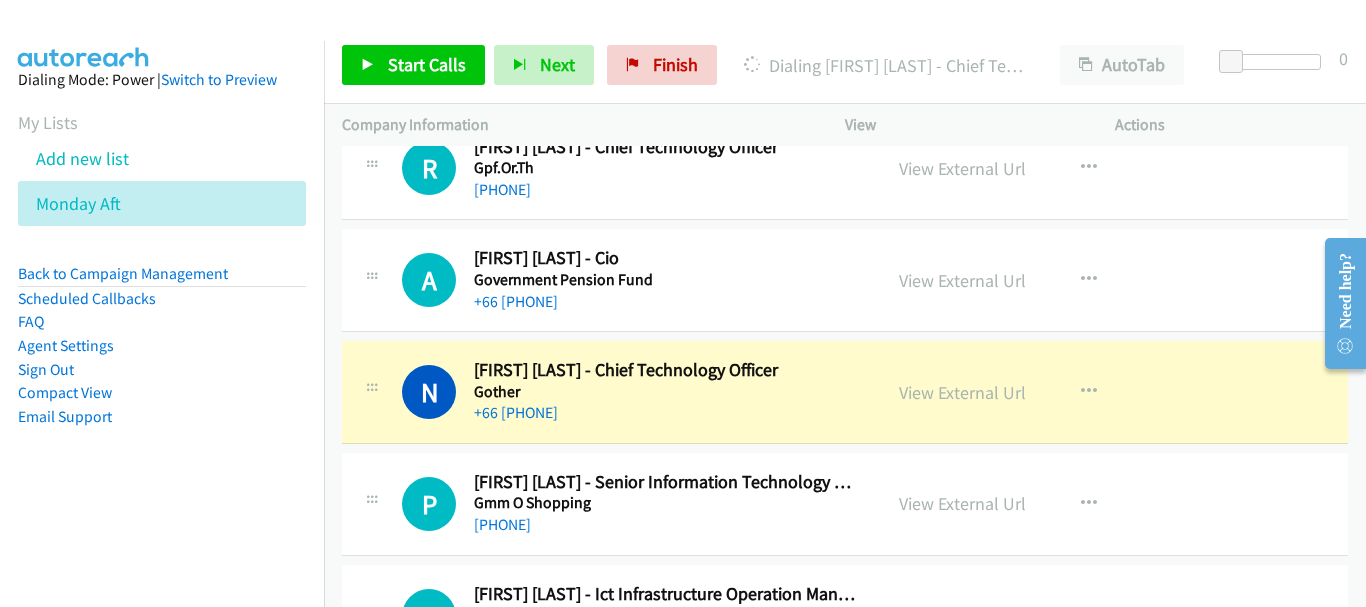 scroll, scrollTop: 5500, scrollLeft: 0, axis: vertical 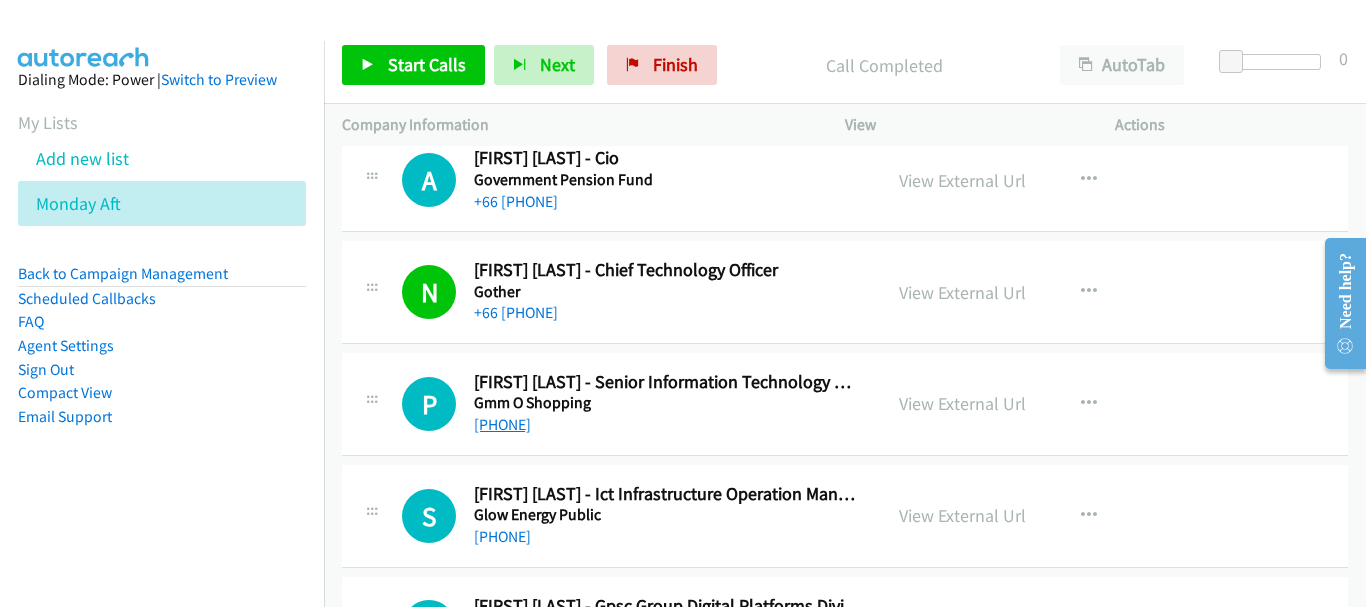 click on "+66 [PHONE]" at bounding box center (502, 424) 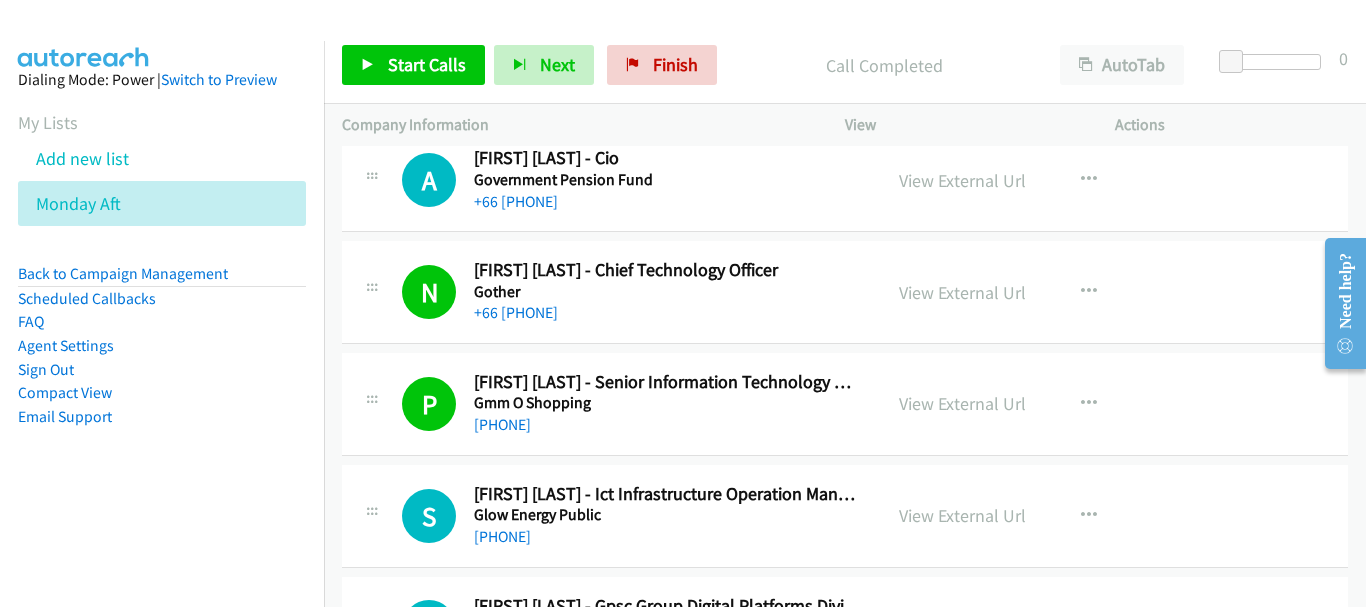 scroll, scrollTop: 5600, scrollLeft: 0, axis: vertical 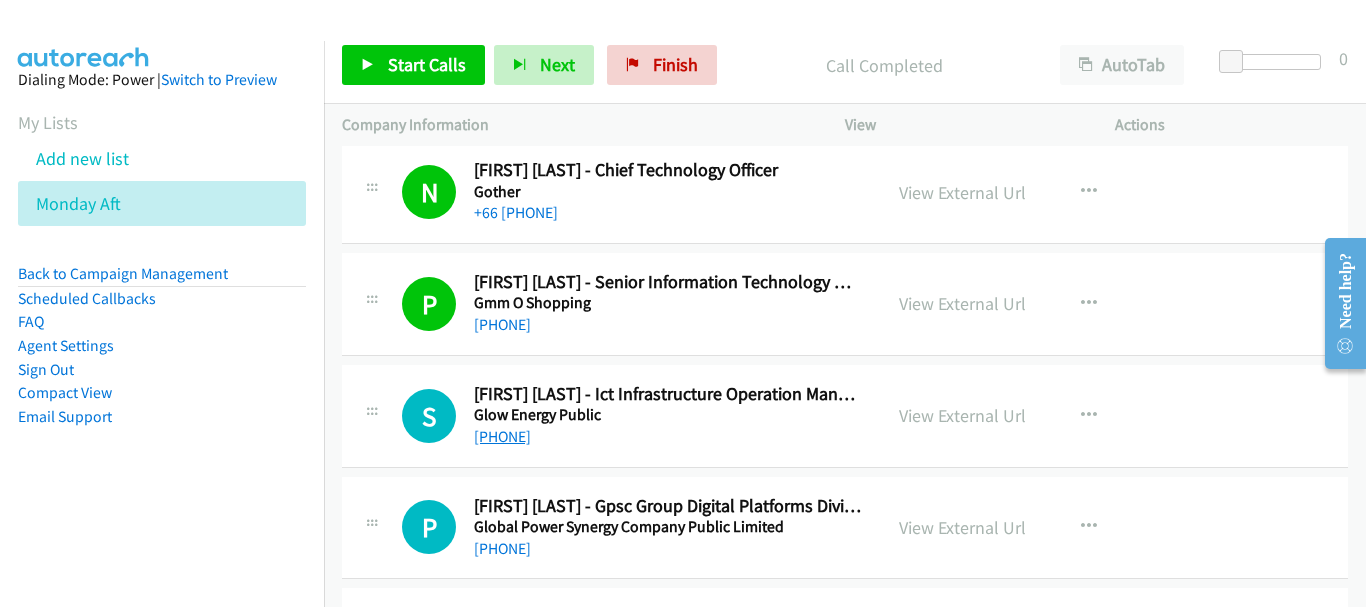 click on "+[PHONE]" at bounding box center (502, 436) 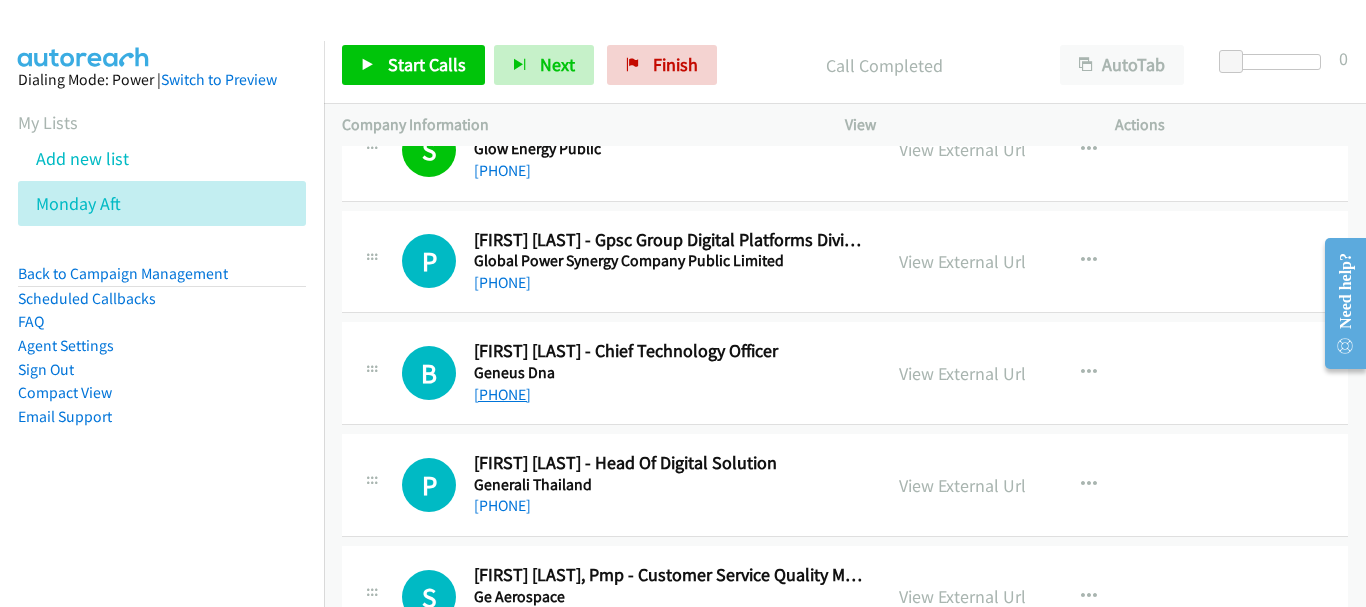 scroll, scrollTop: 5900, scrollLeft: 0, axis: vertical 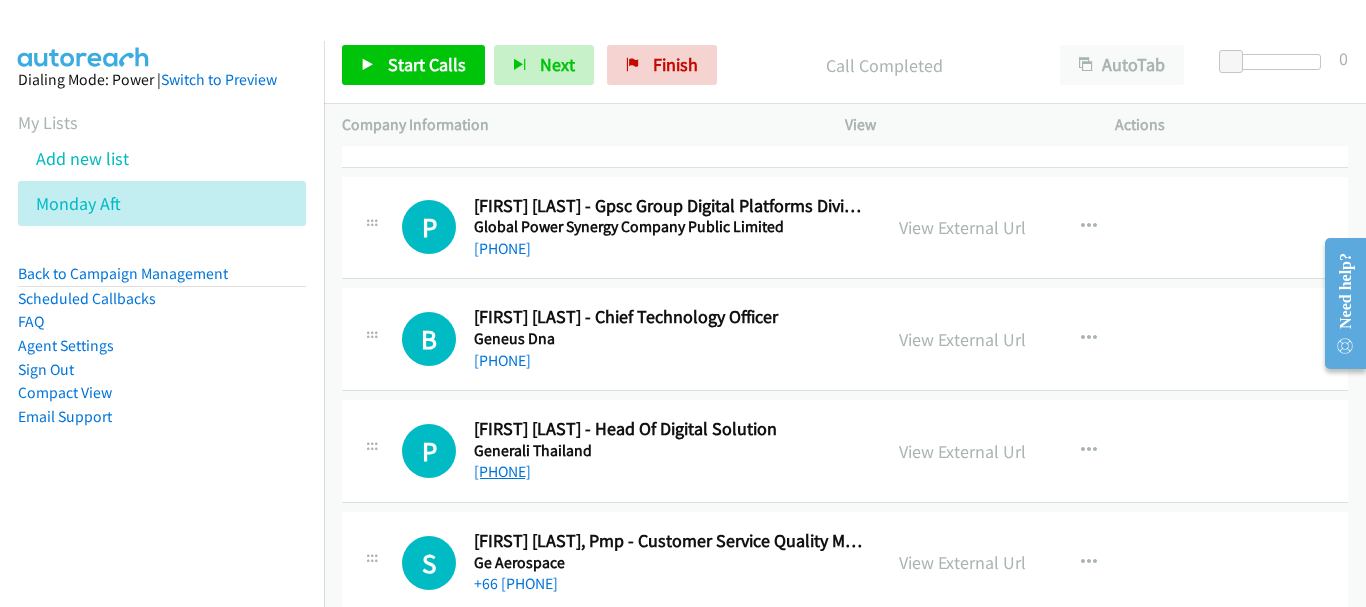 click on "+[PHONE]" at bounding box center (502, 471) 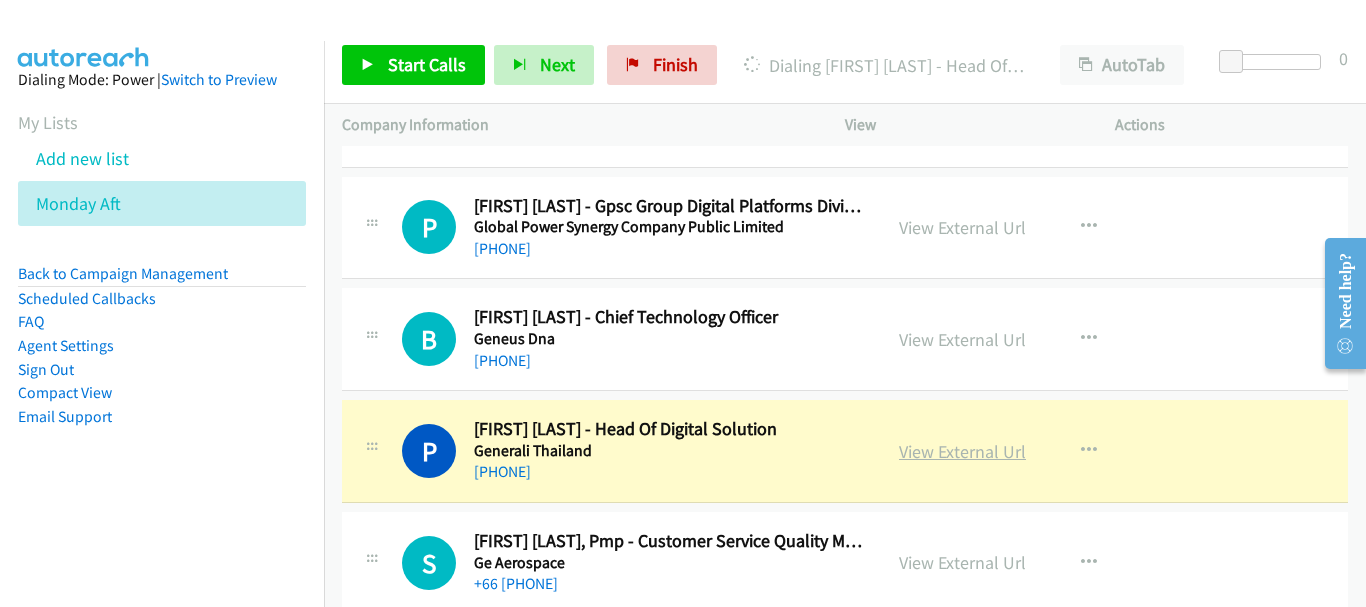 click on "View External Url" at bounding box center (962, 451) 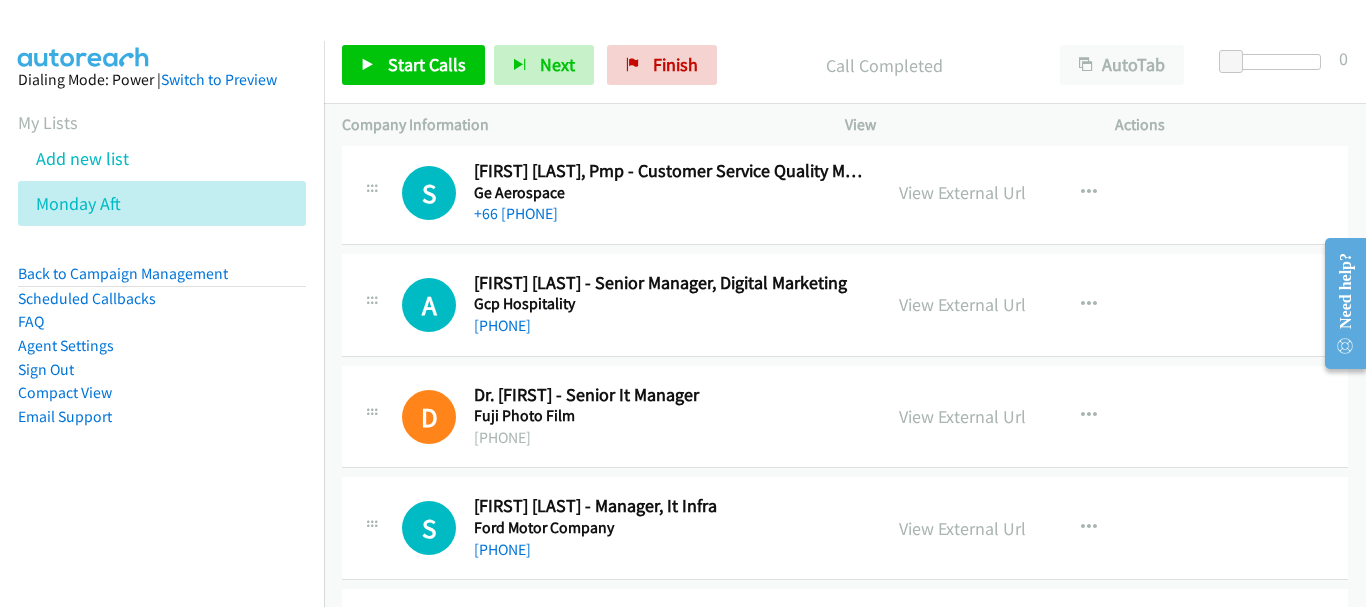 scroll, scrollTop: 6300, scrollLeft: 0, axis: vertical 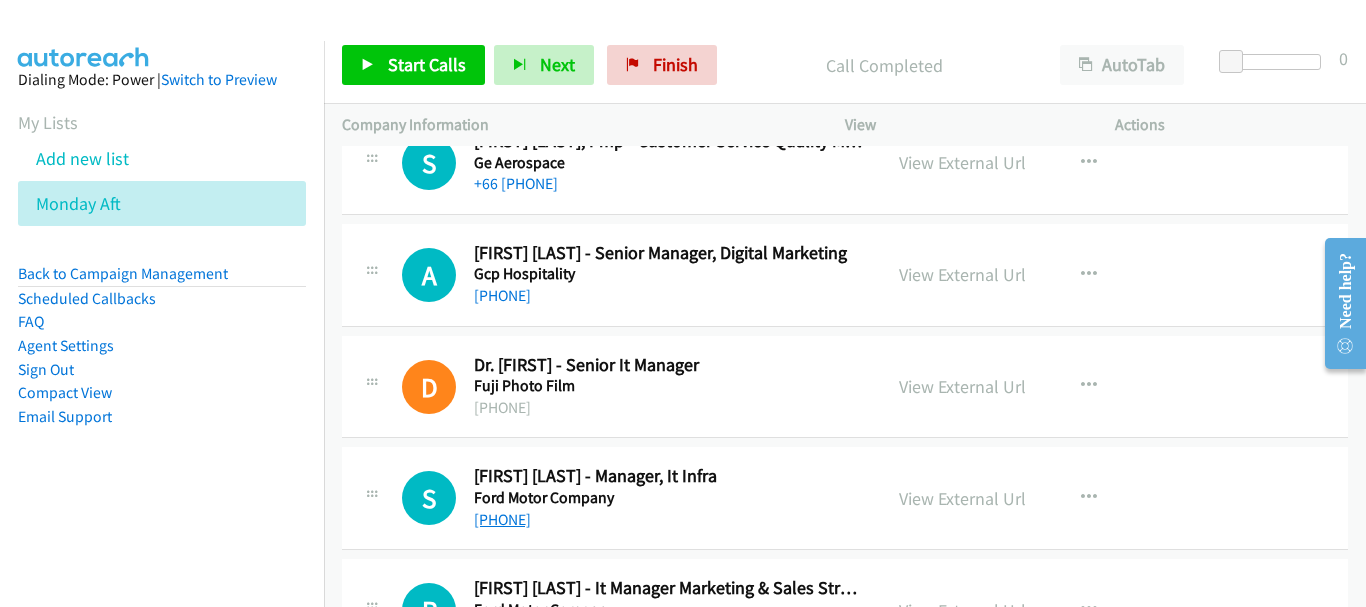 click on "+66 [PHONE]" at bounding box center [502, 519] 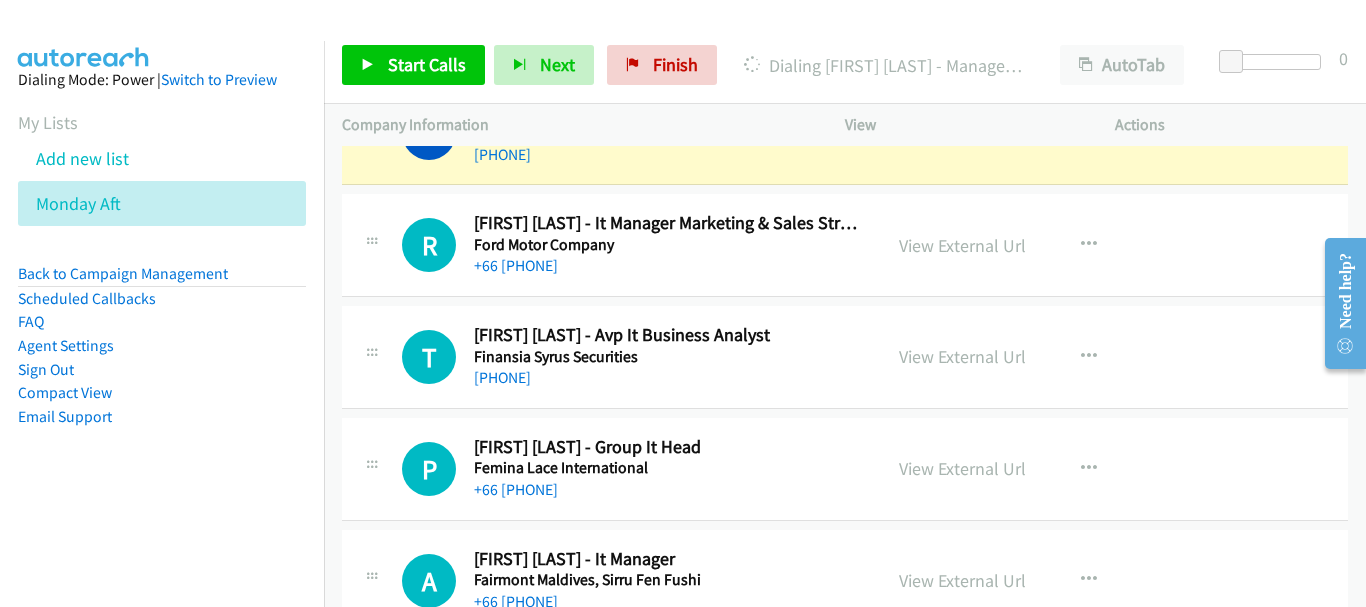 scroll, scrollTop: 6700, scrollLeft: 0, axis: vertical 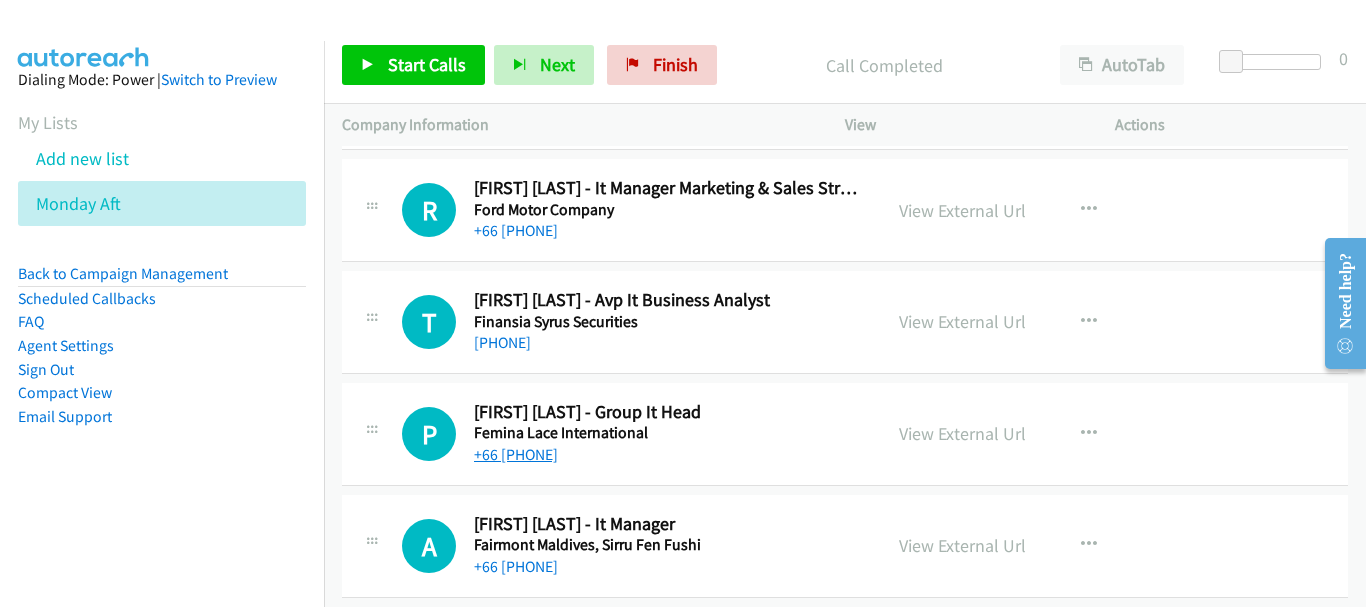 click on "+66 [PHONE]" at bounding box center [516, 454] 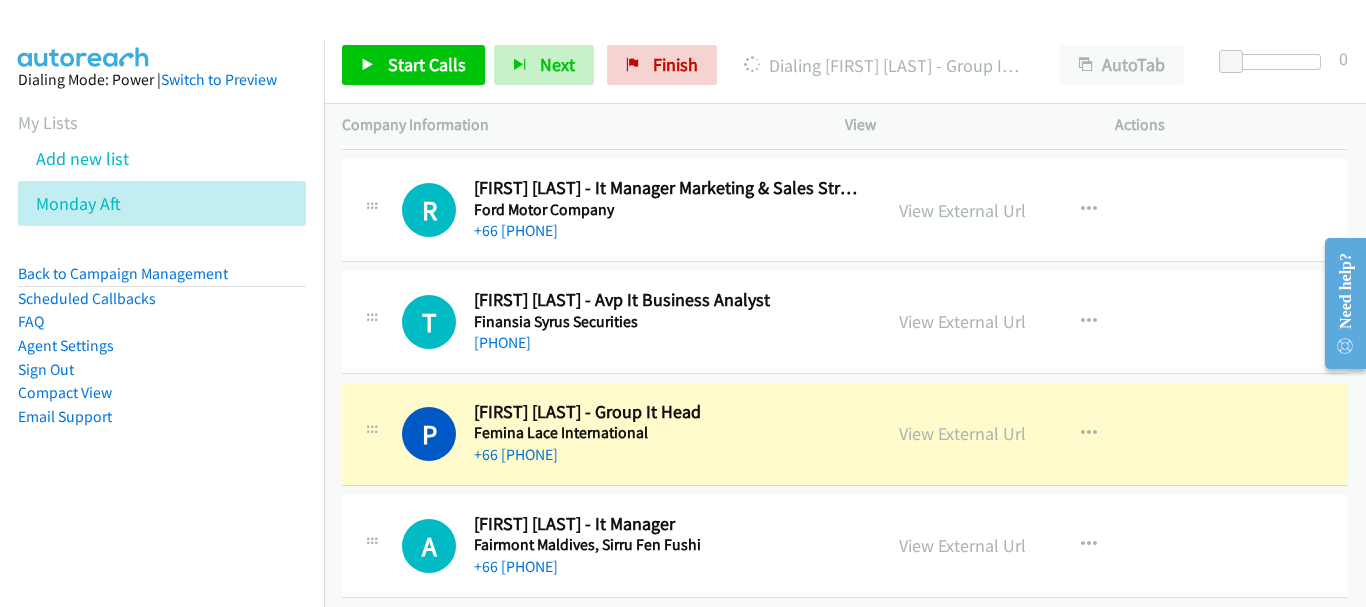 scroll, scrollTop: 6800, scrollLeft: 0, axis: vertical 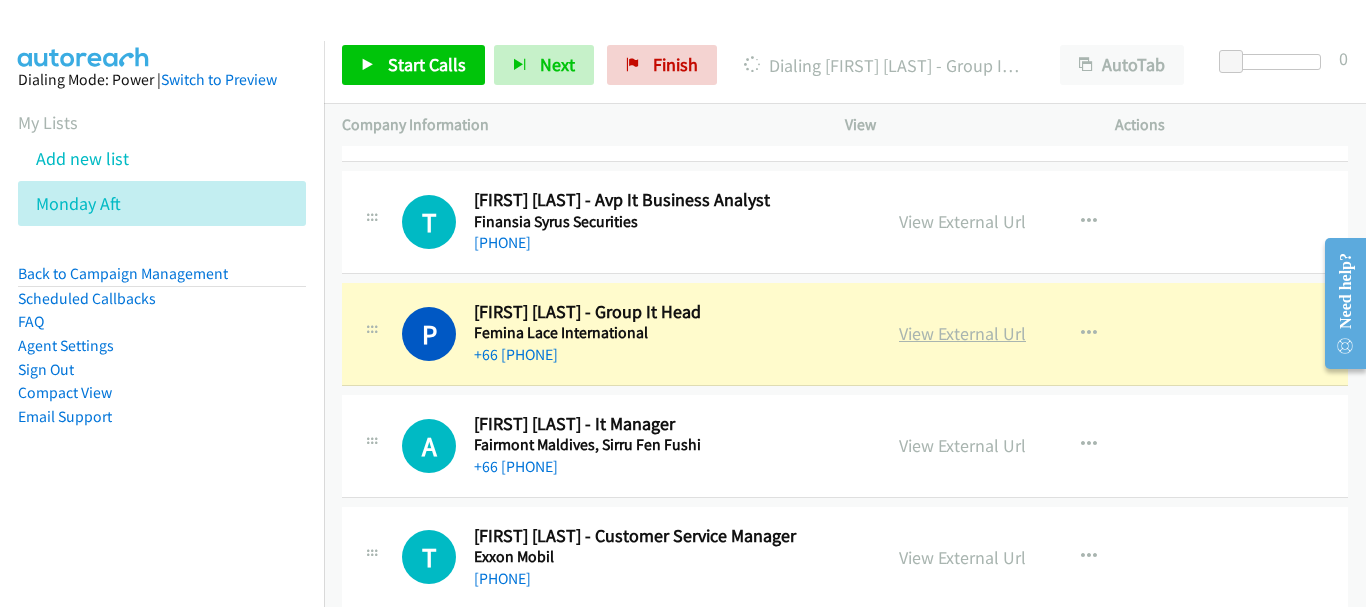 click on "View External Url" at bounding box center (962, 333) 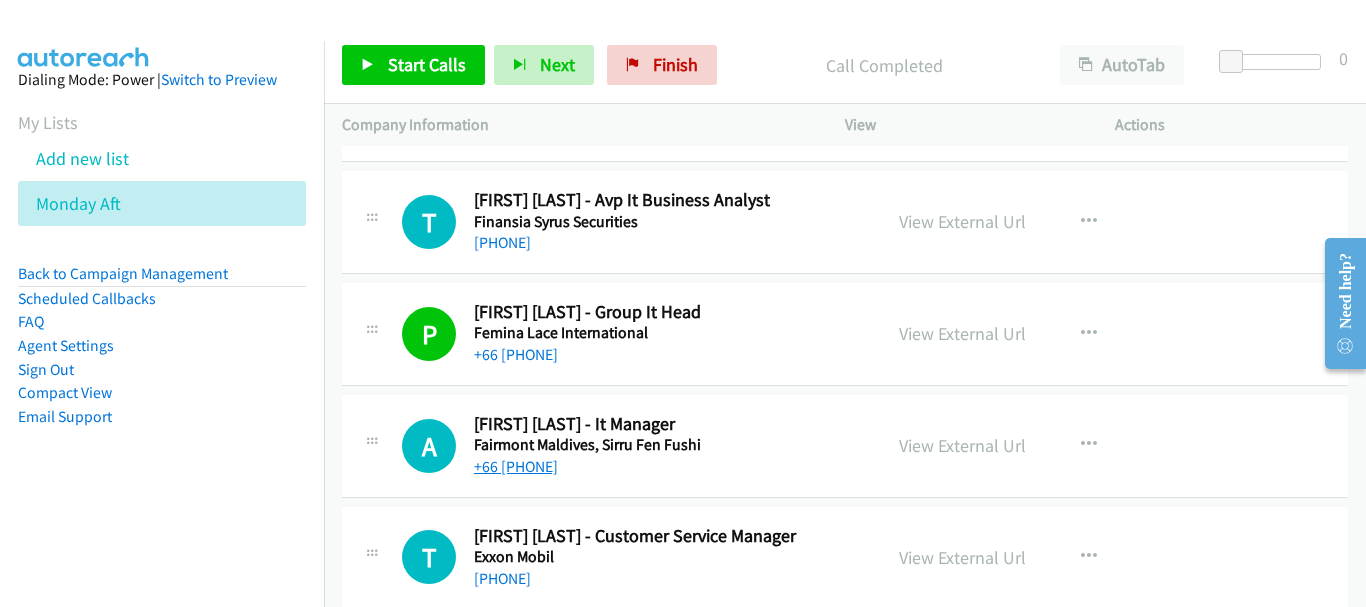 click on "+66 [PHONE]" at bounding box center [516, 466] 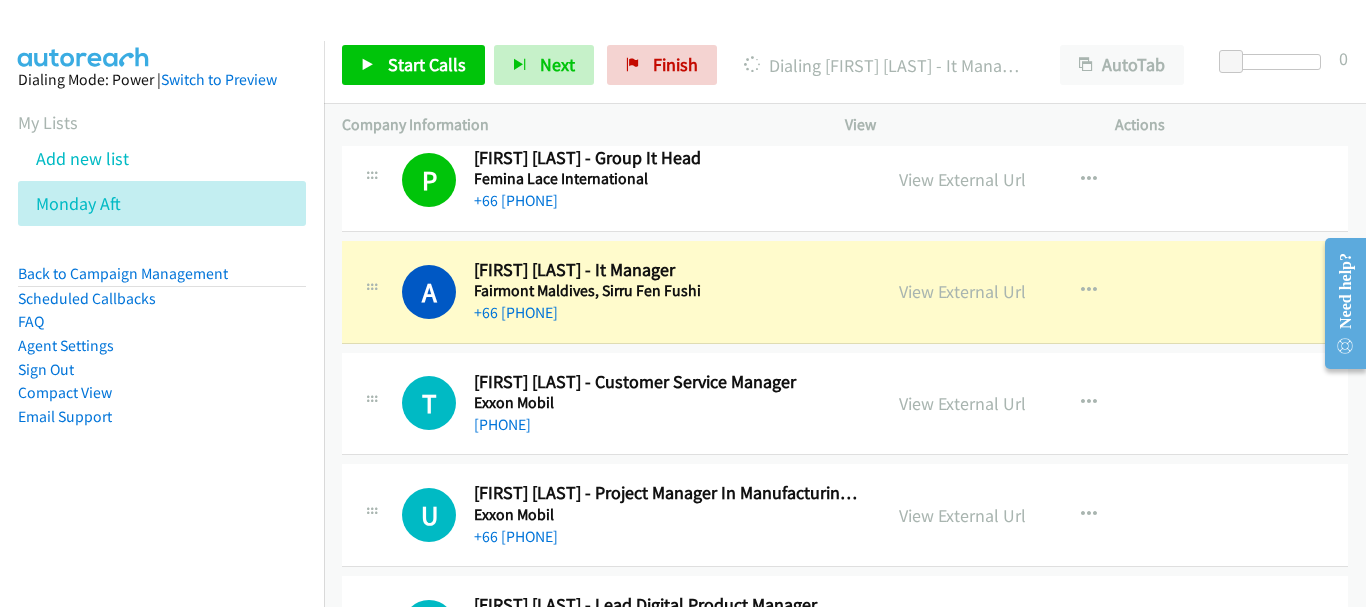 scroll, scrollTop: 7000, scrollLeft: 0, axis: vertical 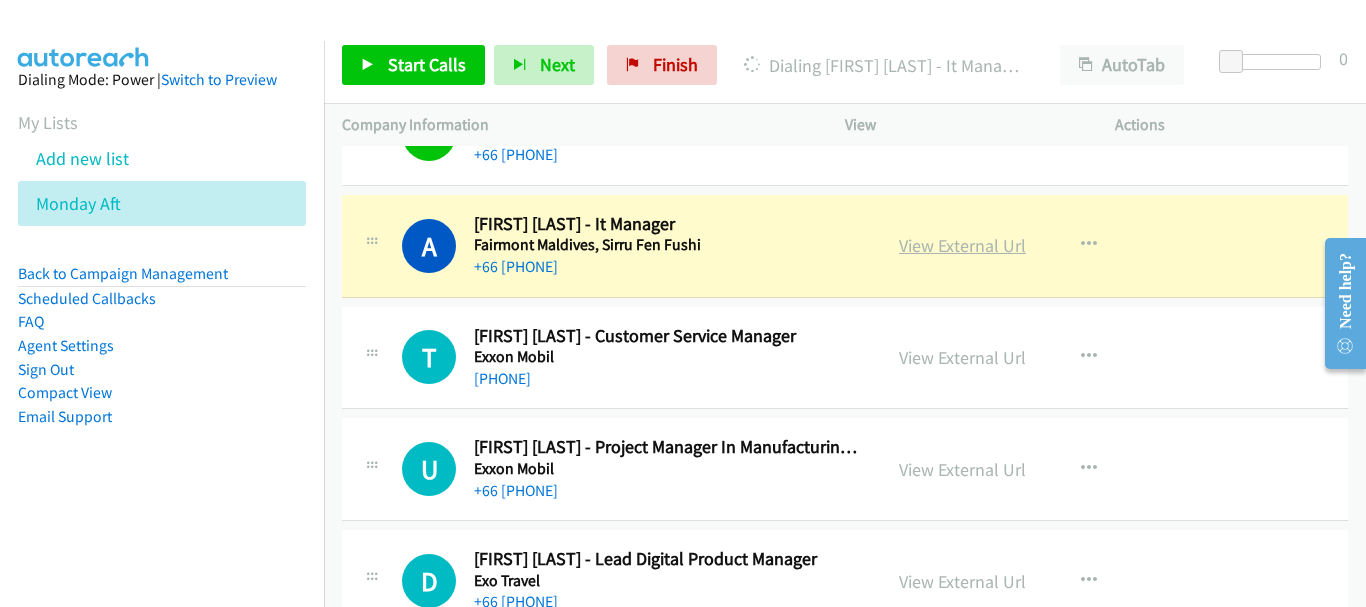click on "View External Url" at bounding box center [962, 245] 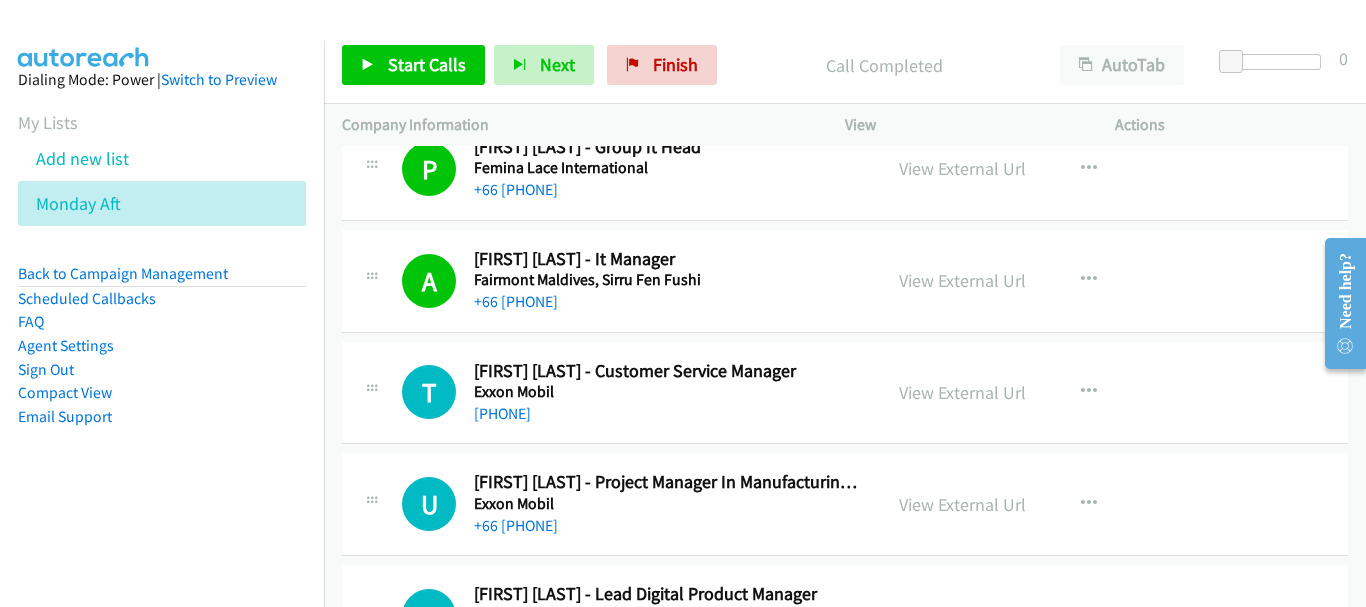 scroll, scrollTop: 7000, scrollLeft: 0, axis: vertical 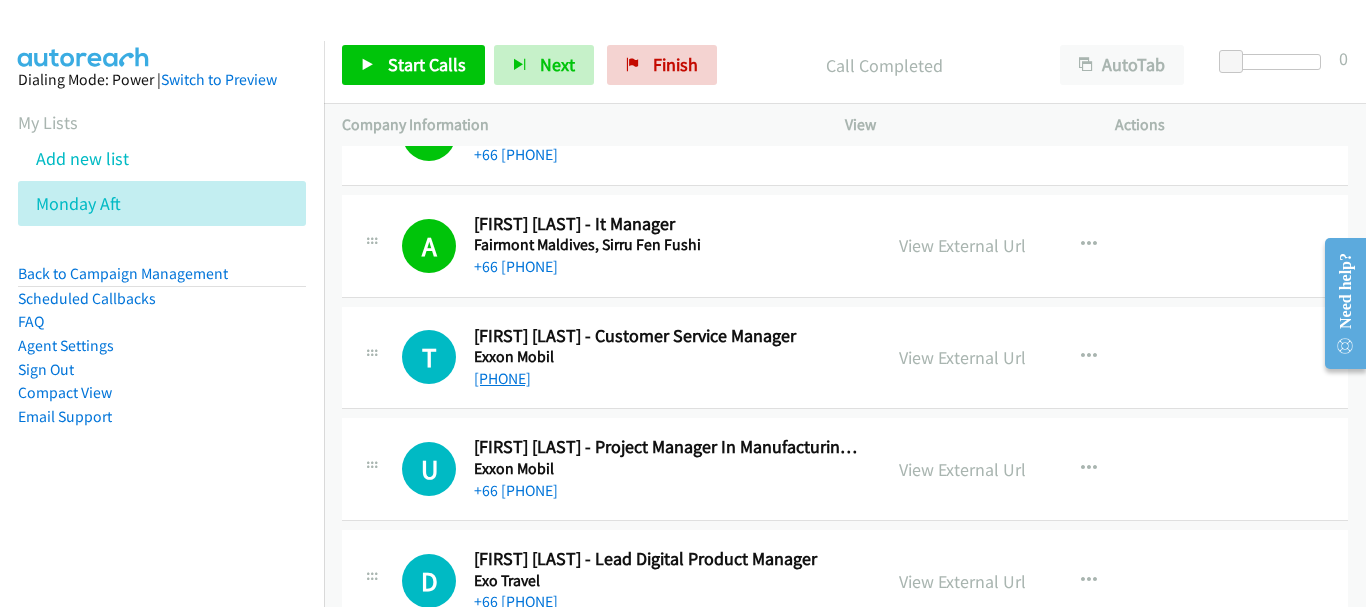 click on "+66 [PHONE]" at bounding box center (502, 378) 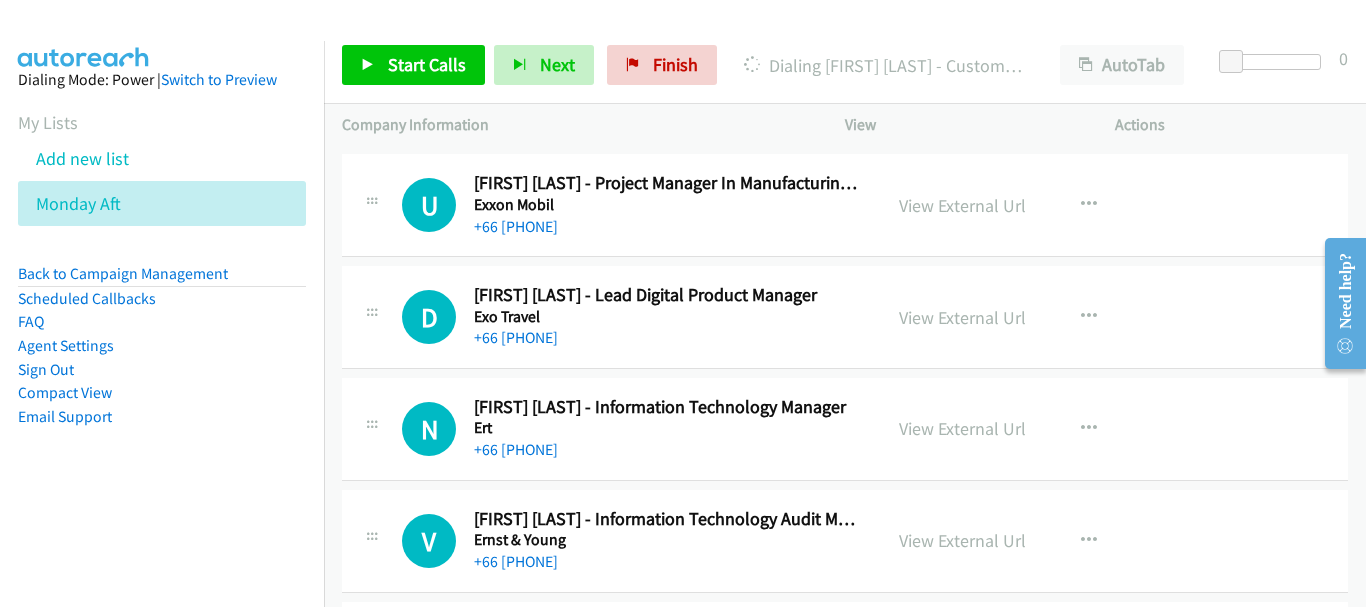 scroll, scrollTop: 7300, scrollLeft: 0, axis: vertical 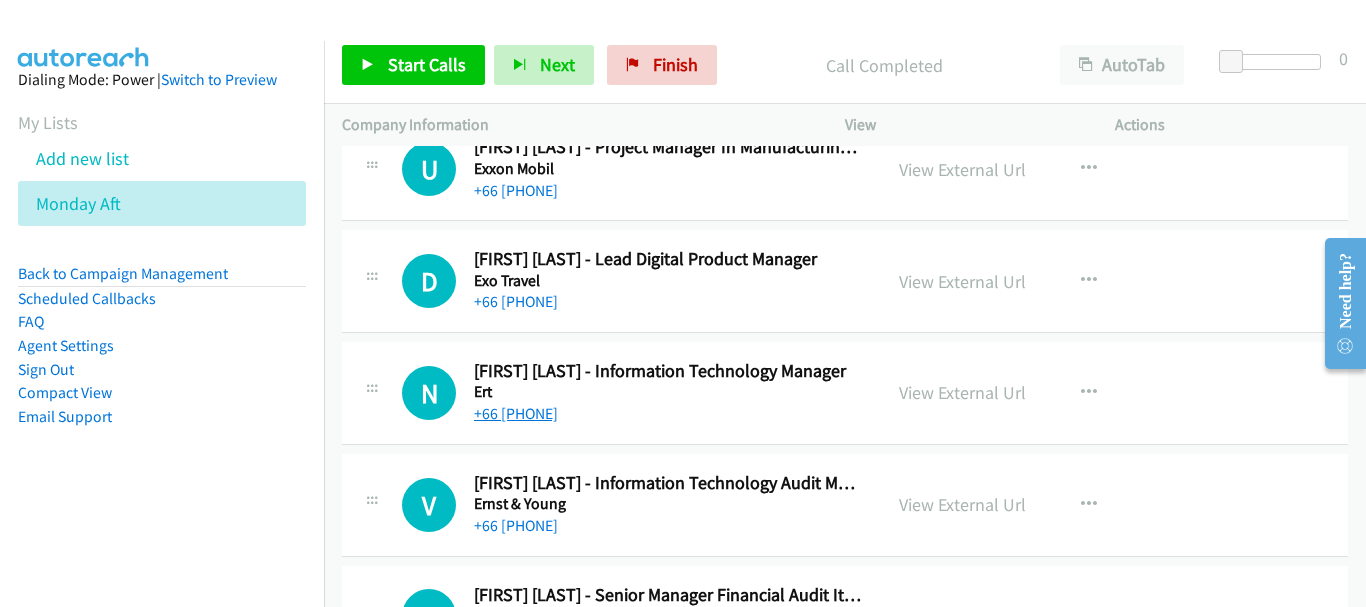 click on "+[PHONE]" at bounding box center (516, 413) 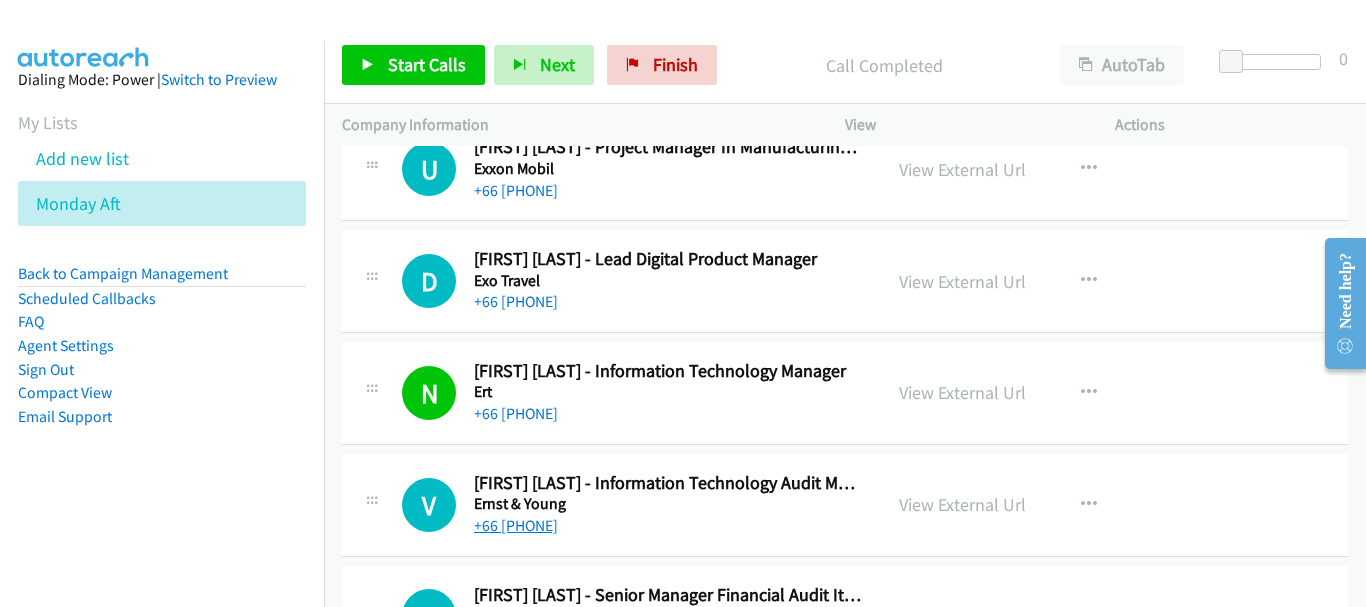 click on "+66 [PHONE]" at bounding box center [516, 525] 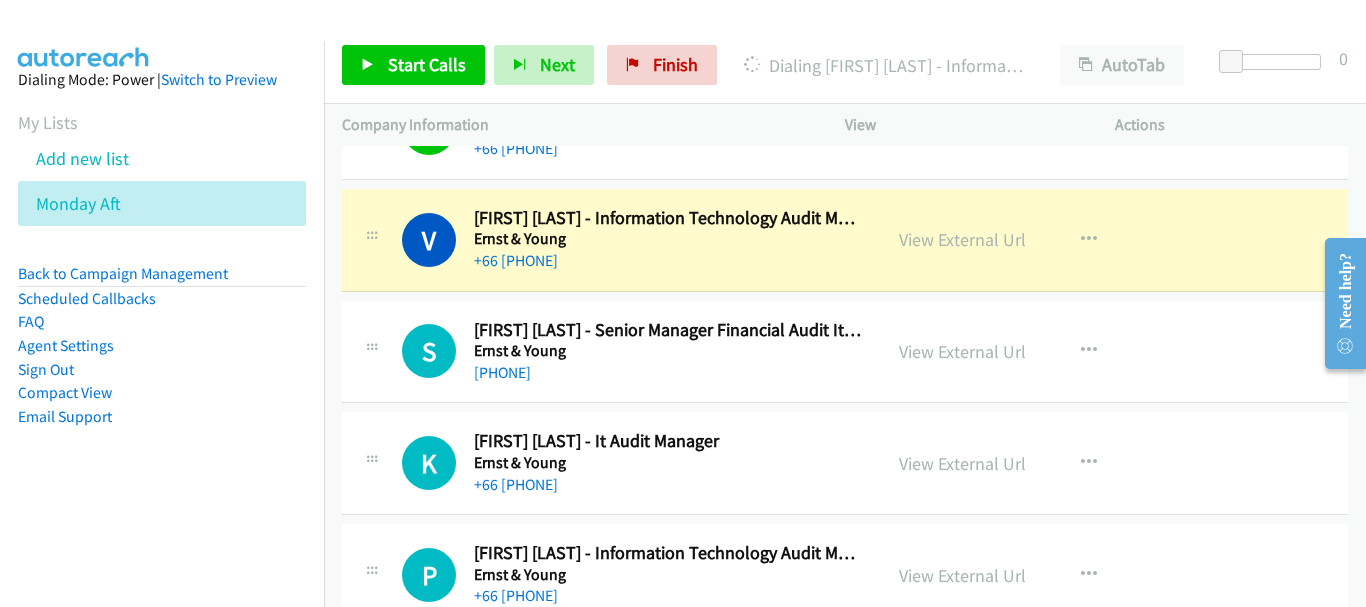 scroll, scrollTop: 7600, scrollLeft: 0, axis: vertical 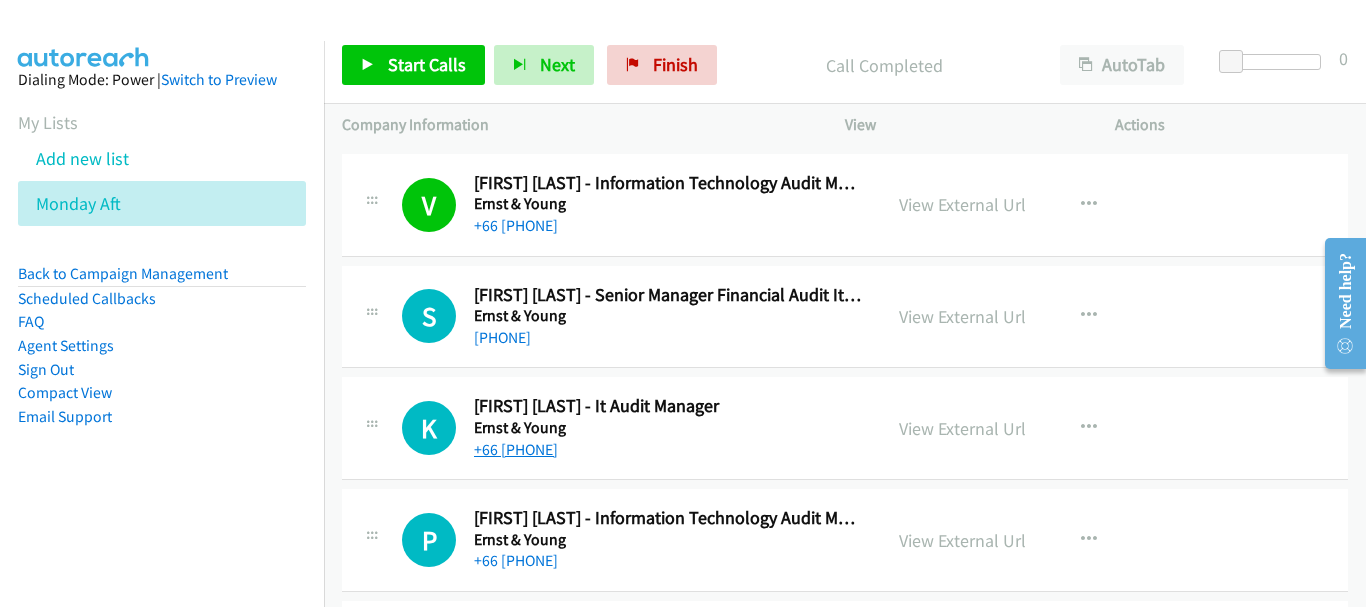 click on "+[PHONE]" at bounding box center (516, 449) 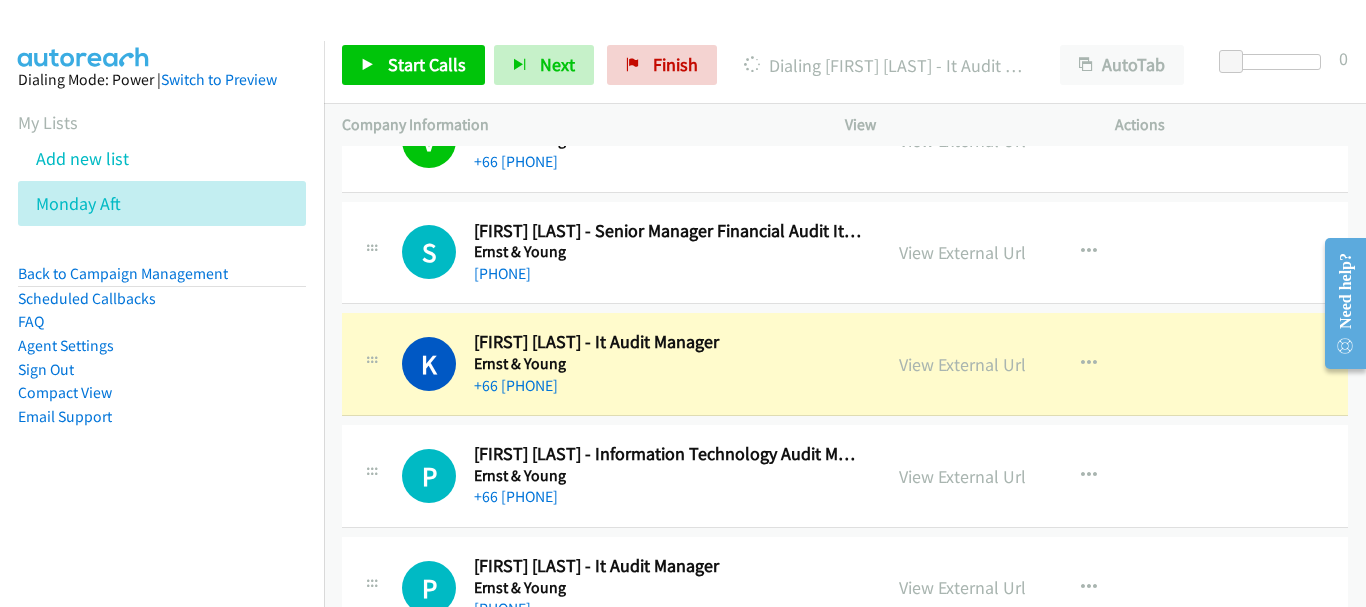 scroll, scrollTop: 7700, scrollLeft: 0, axis: vertical 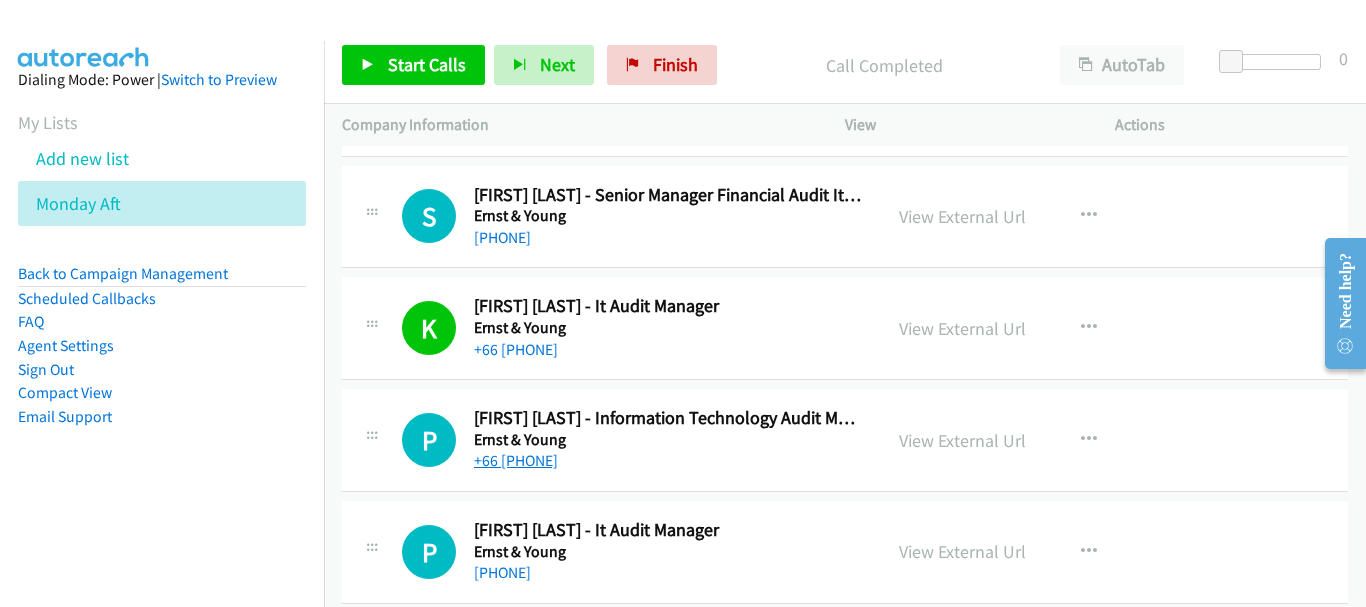 click on "+[PHONE]" at bounding box center [516, 460] 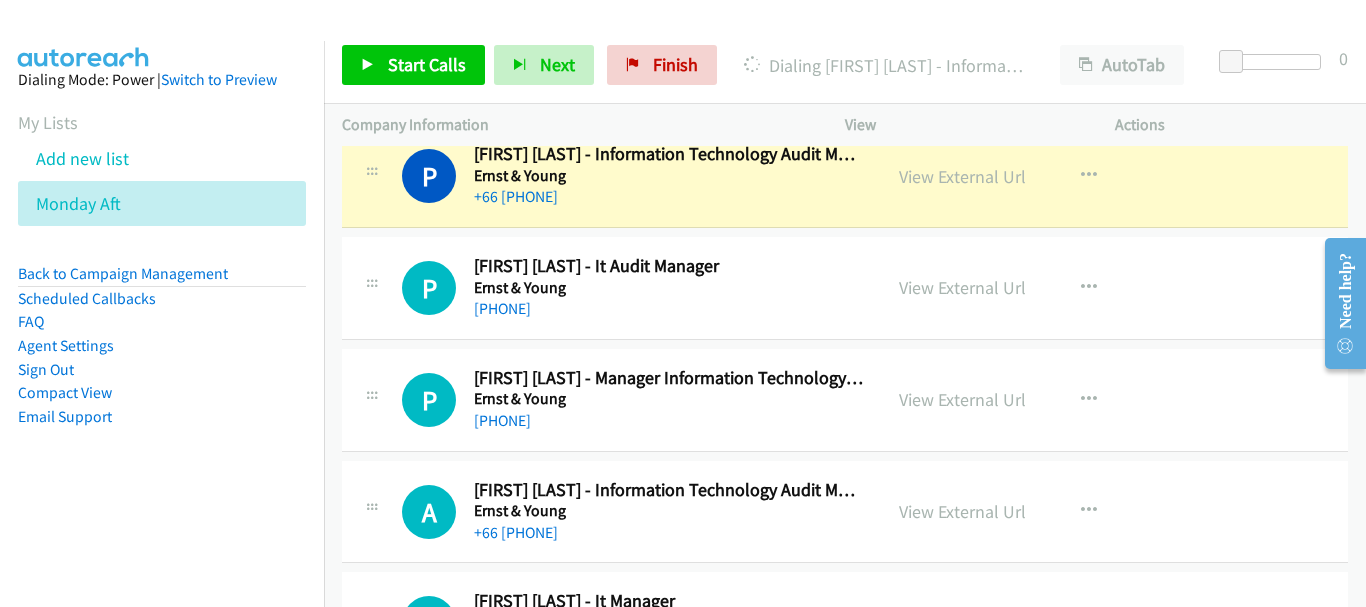 scroll, scrollTop: 8000, scrollLeft: 0, axis: vertical 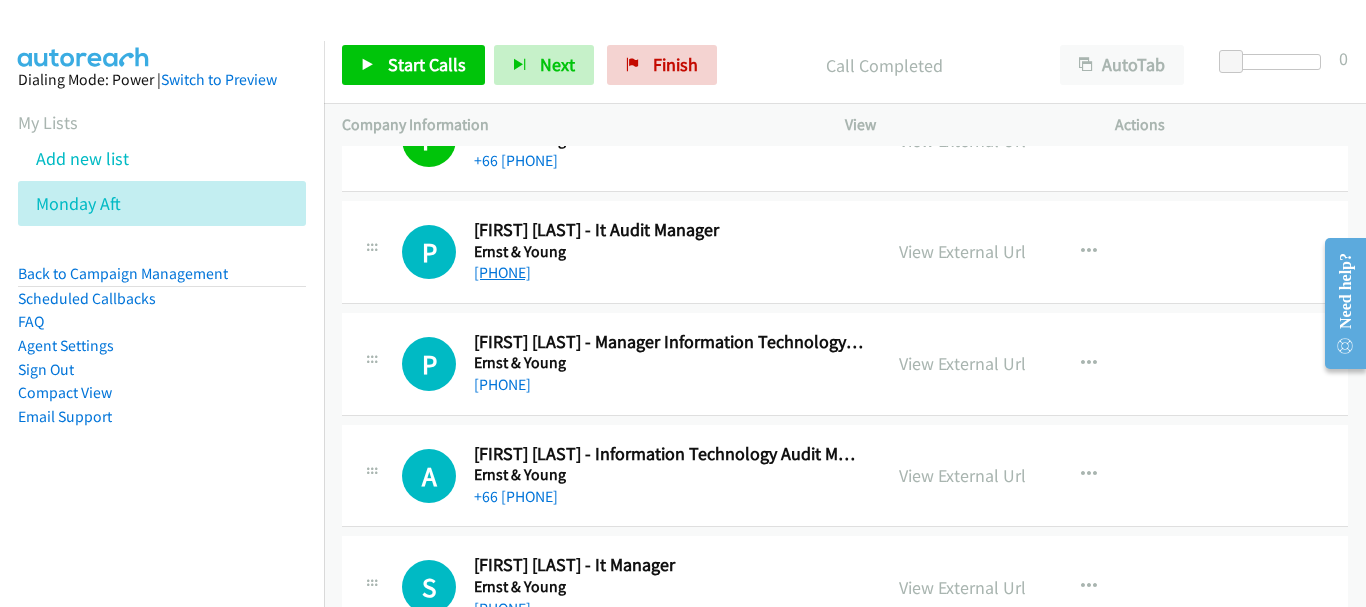 click on "+66 [PHONE]" at bounding box center [502, 272] 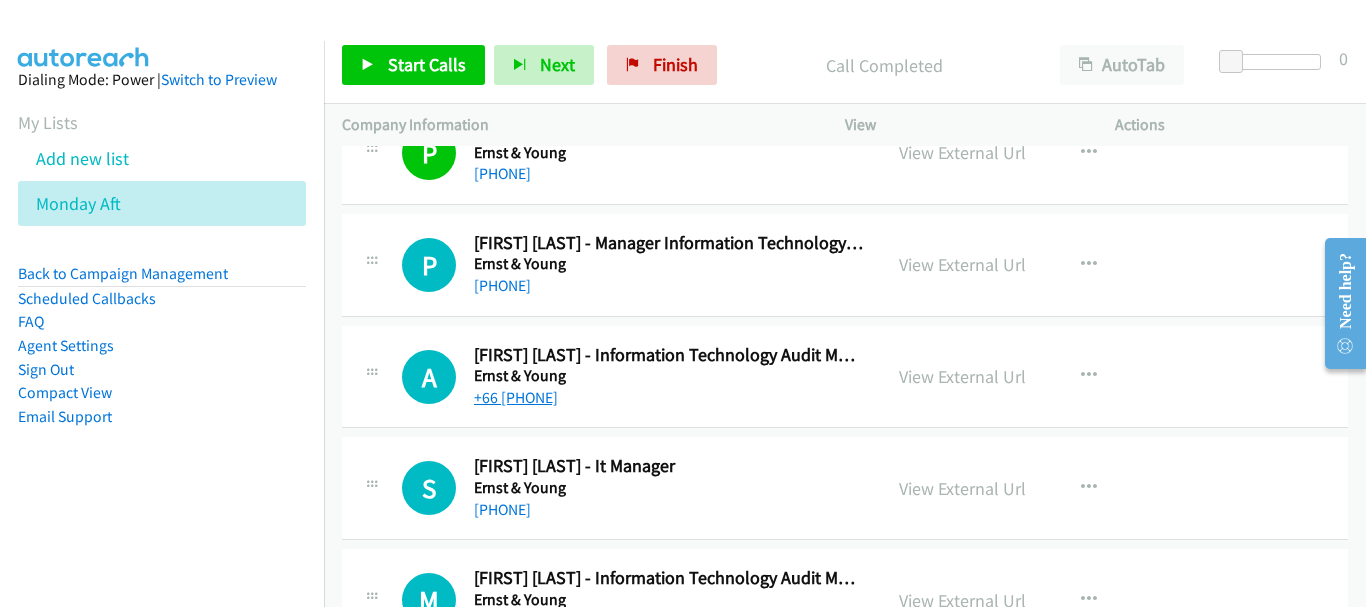 scroll, scrollTop: 8100, scrollLeft: 0, axis: vertical 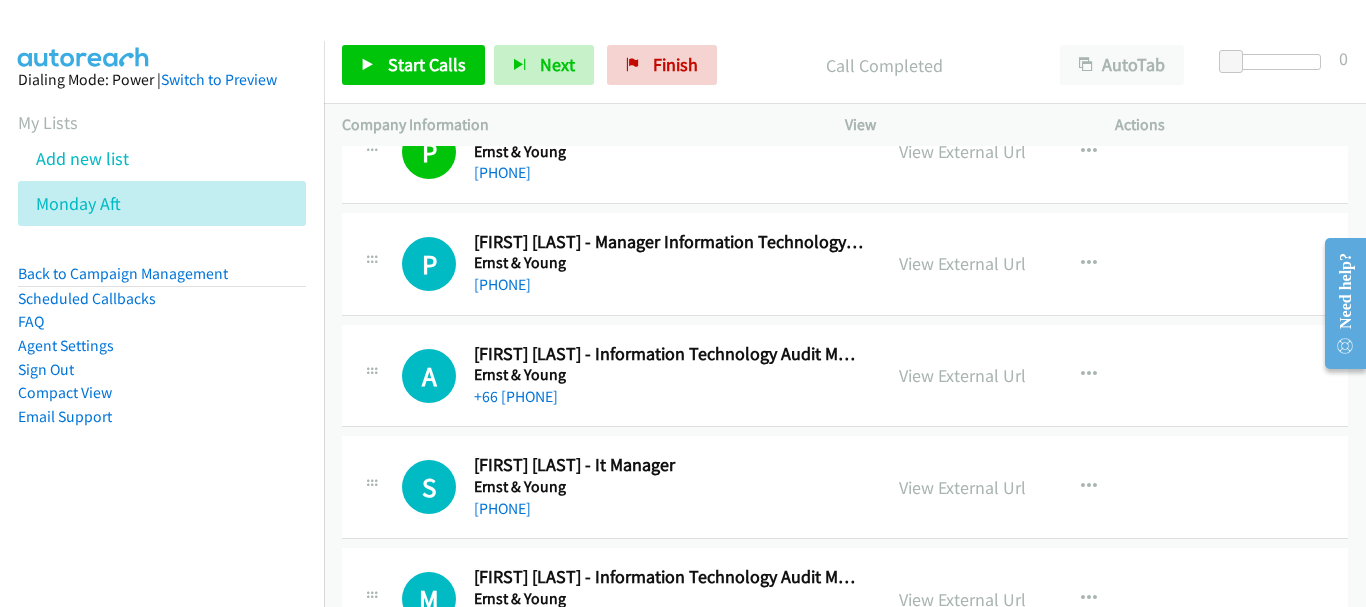 click on "+[PHONE]" at bounding box center (668, 397) 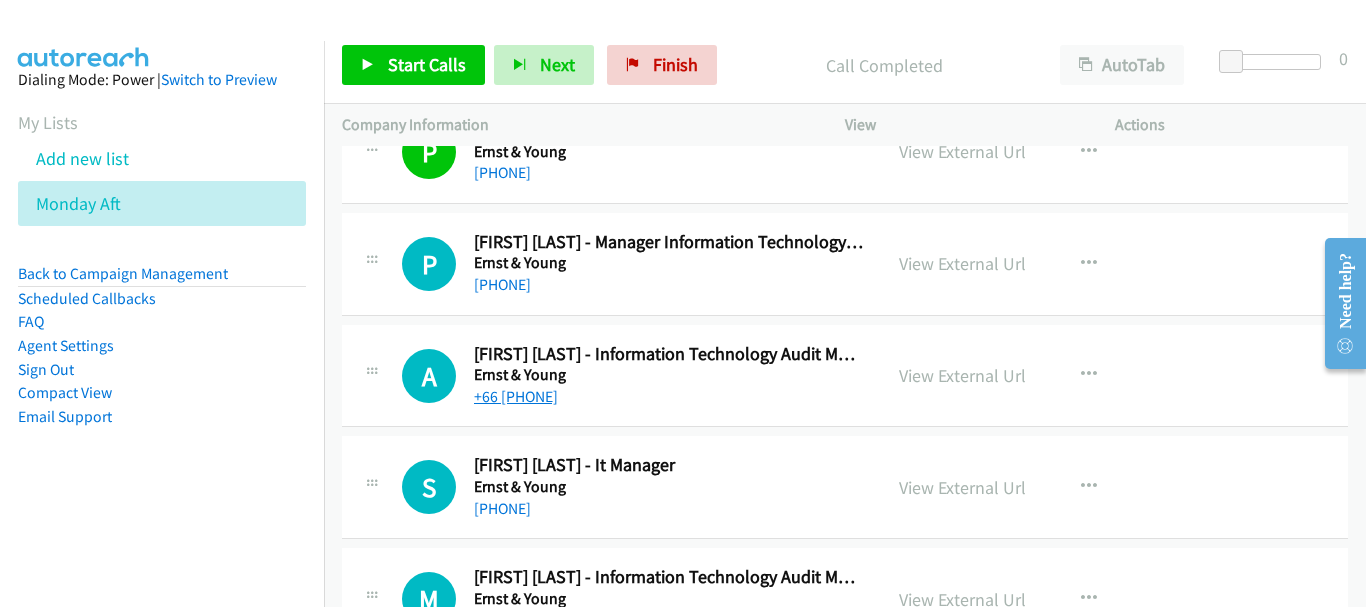 click on "+[PHONE]" at bounding box center (516, 396) 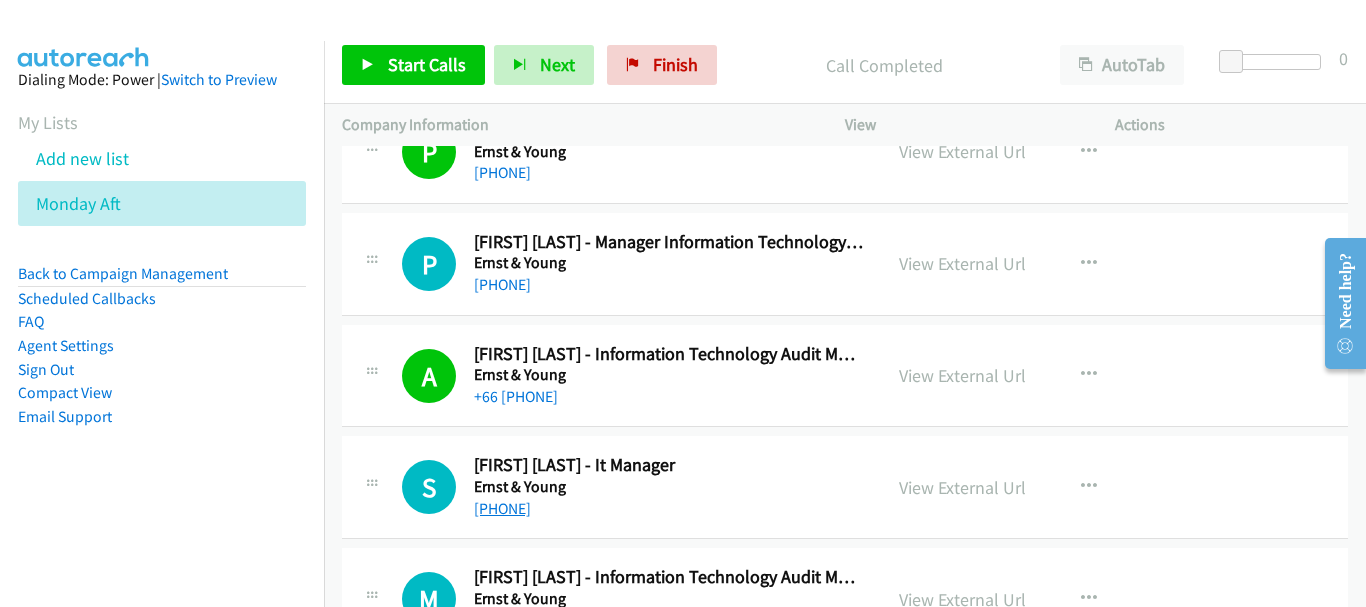 click on "+[PHONE]" at bounding box center [502, 508] 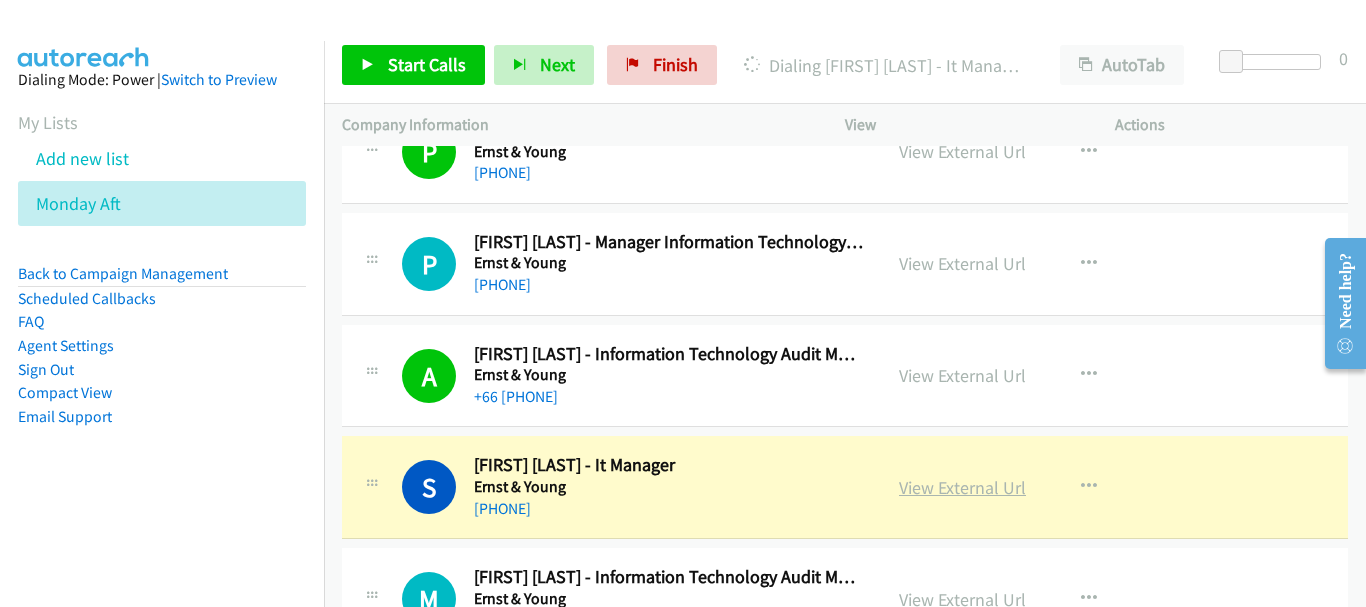 click on "View External Url" at bounding box center [962, 487] 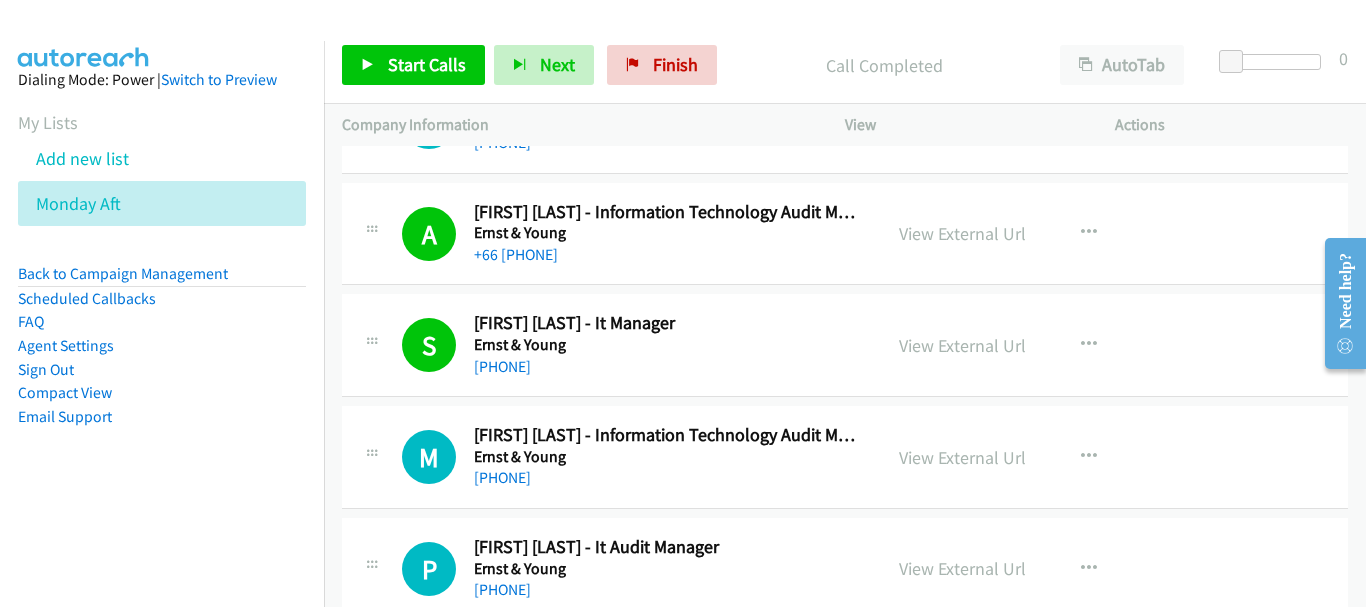 scroll, scrollTop: 8300, scrollLeft: 0, axis: vertical 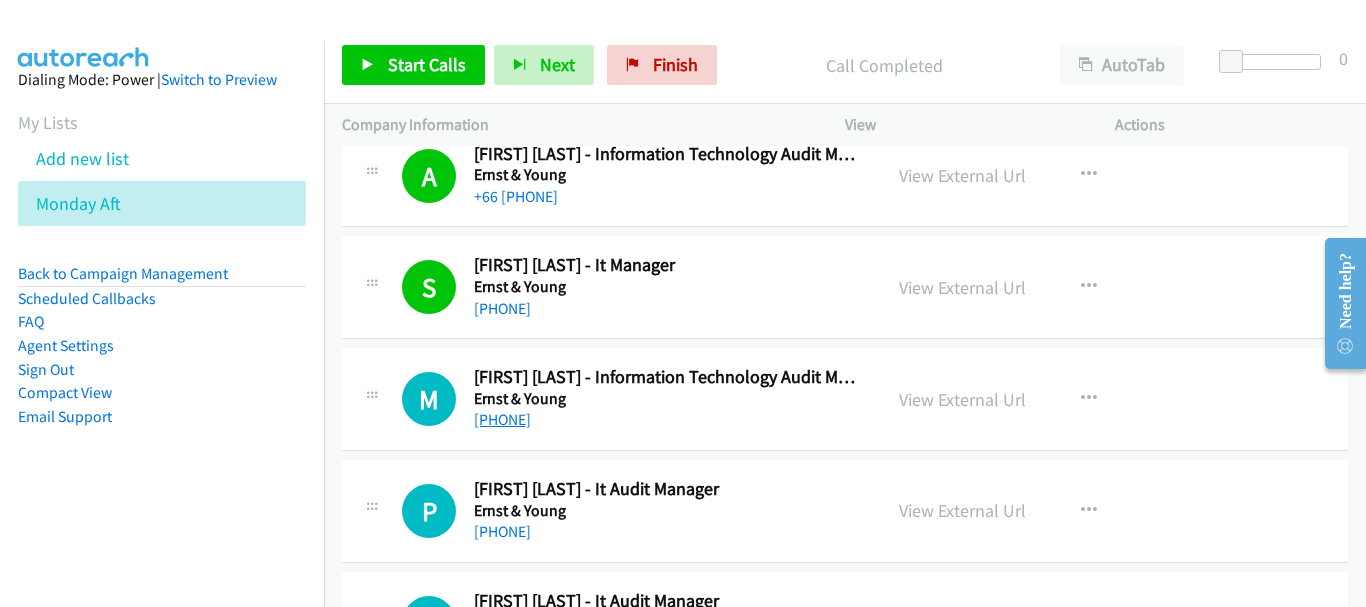 click on "+66 [PHONE]" at bounding box center [502, 419] 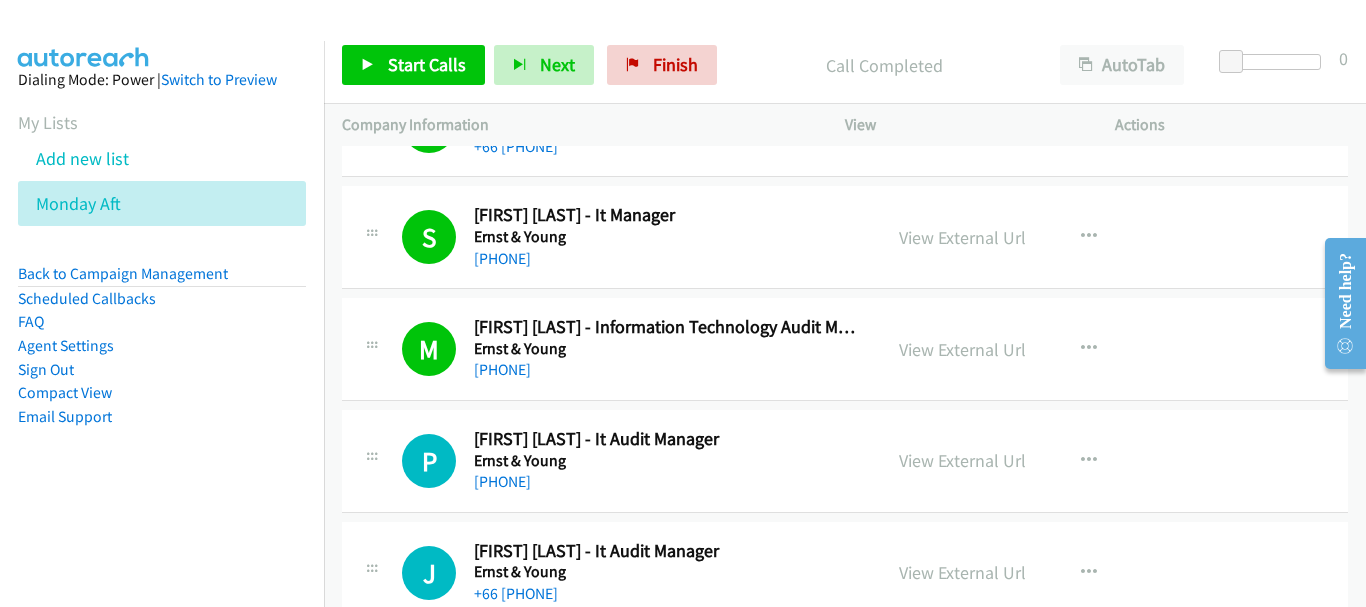 scroll, scrollTop: 8400, scrollLeft: 0, axis: vertical 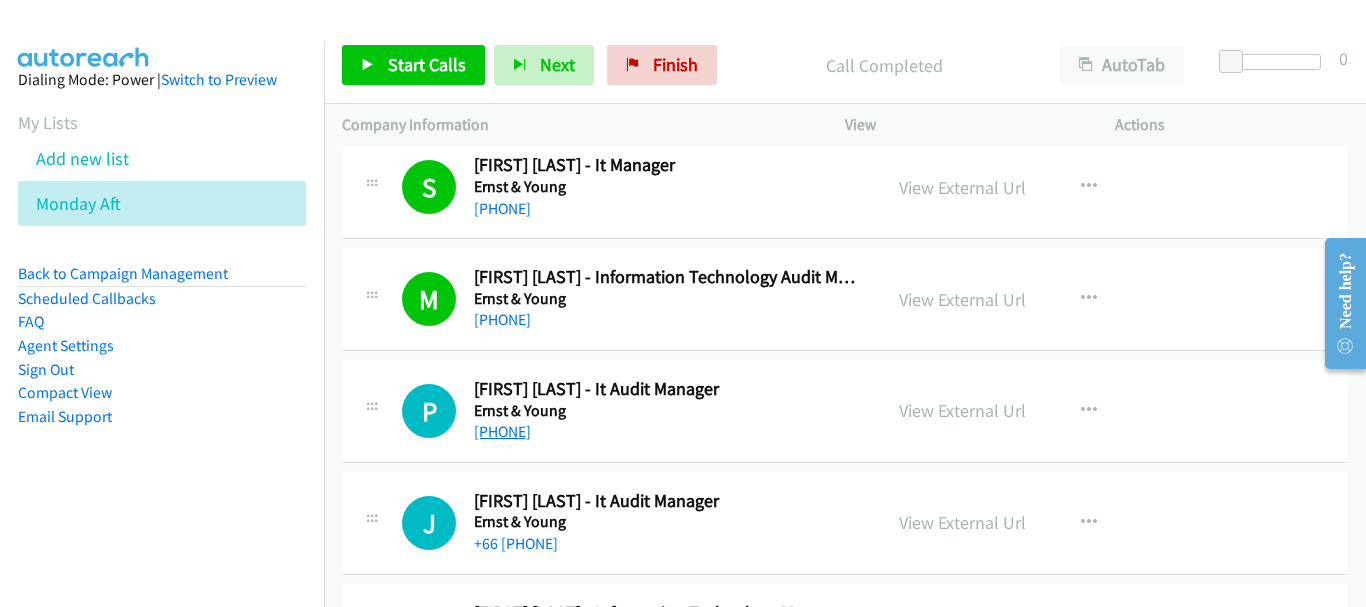 click on "+[PHONE]" at bounding box center (502, 431) 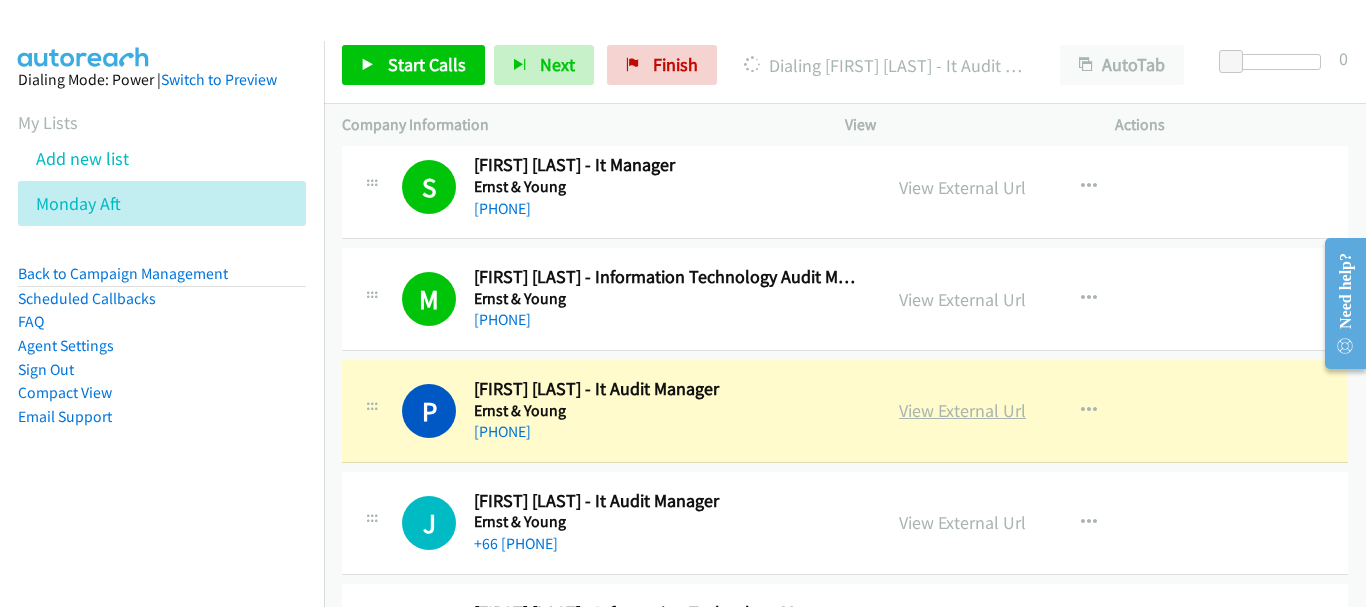 click on "View External Url" at bounding box center (962, 410) 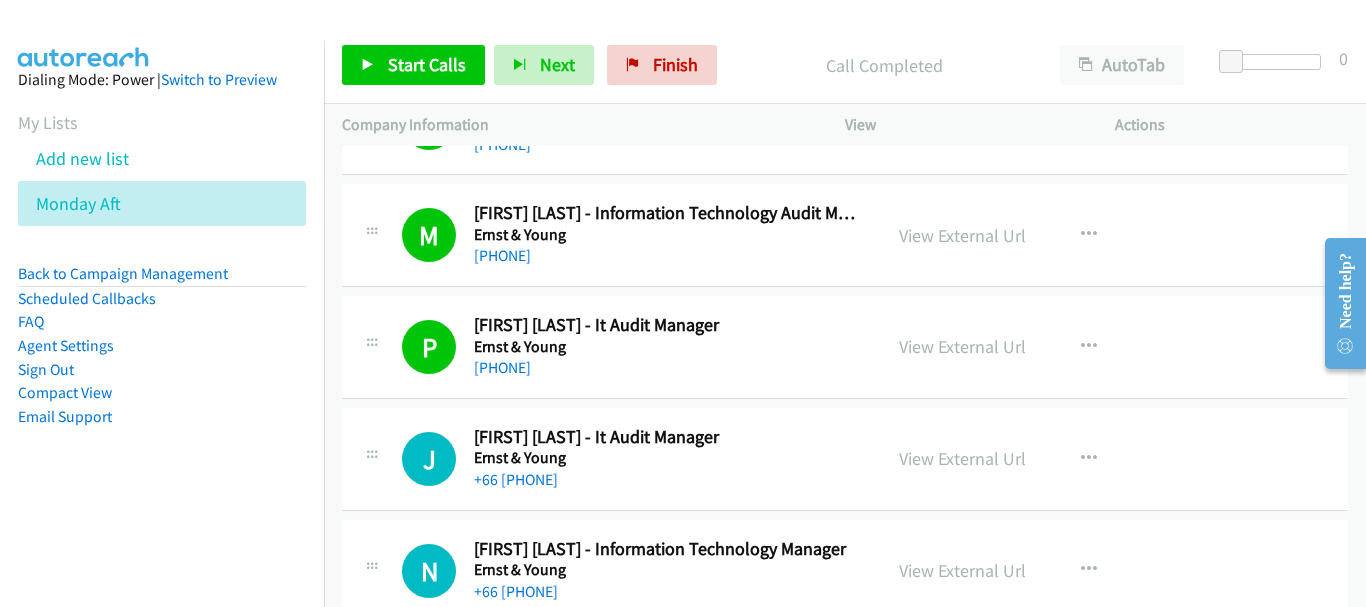 scroll, scrollTop: 8500, scrollLeft: 0, axis: vertical 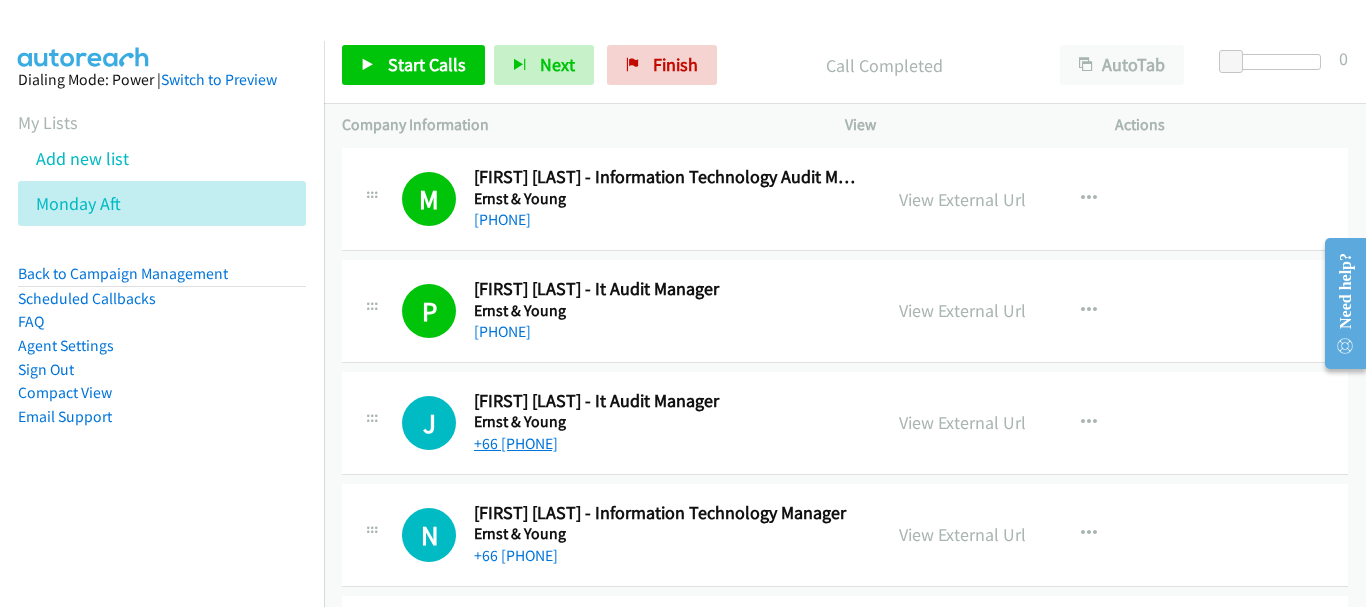 click on "+66 [PHONE]" at bounding box center [516, 443] 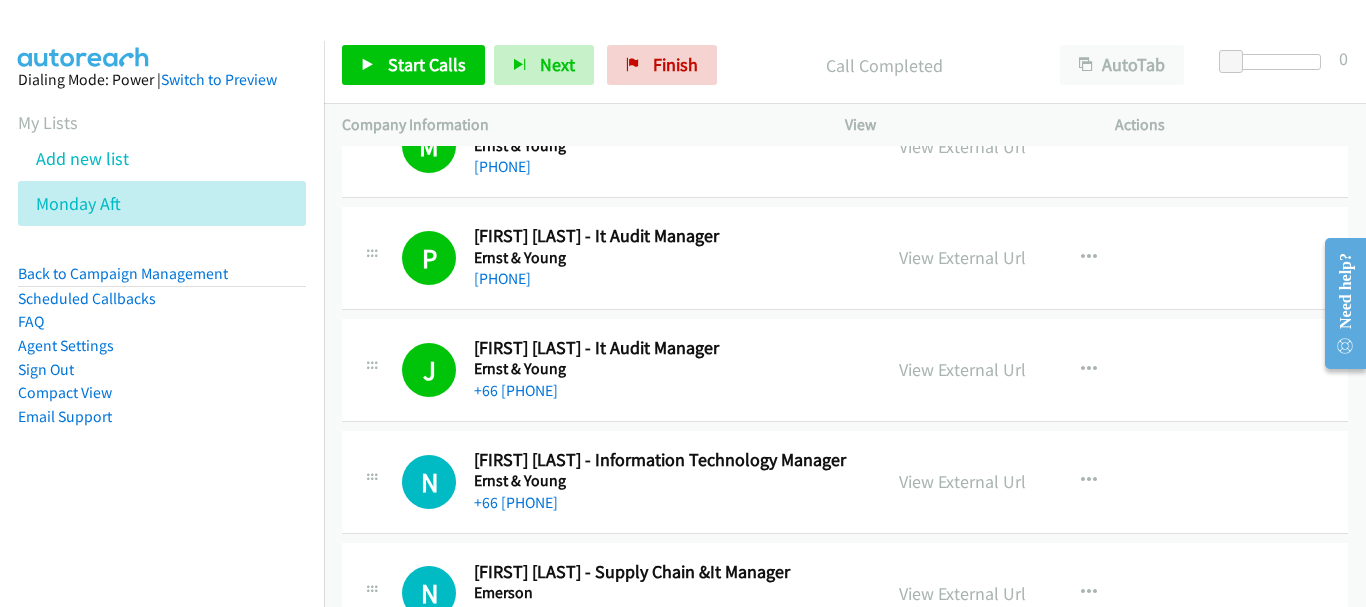 scroll, scrollTop: 8600, scrollLeft: 0, axis: vertical 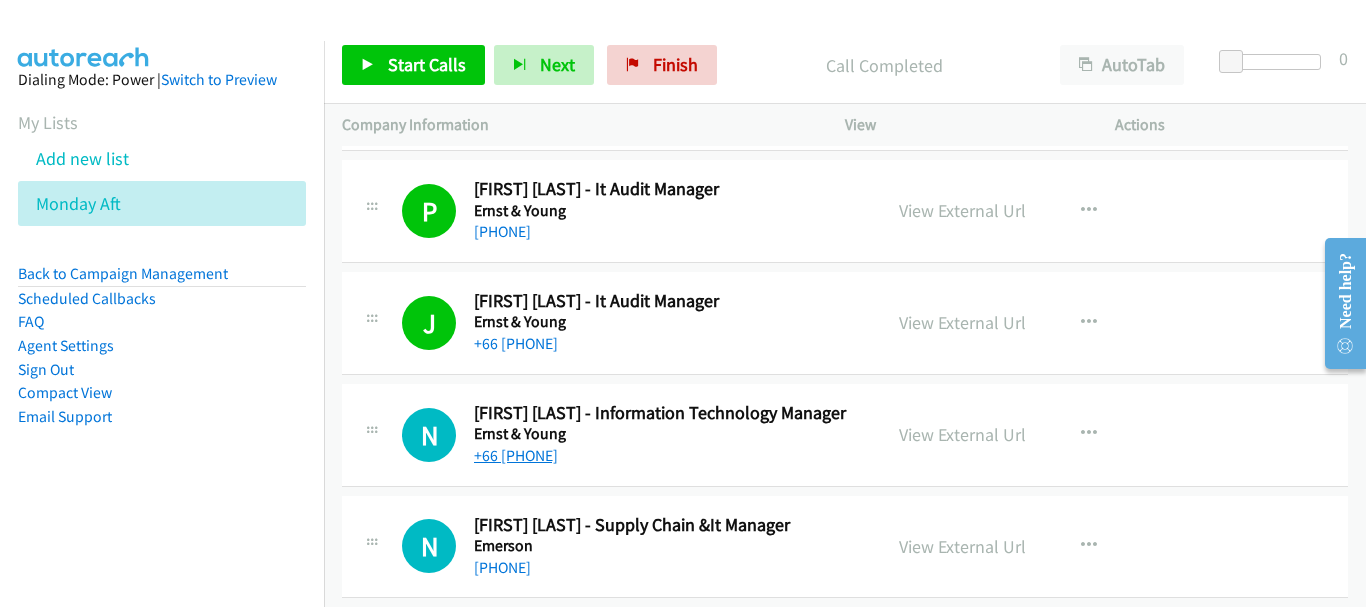 click on "+[PHONE]" at bounding box center [516, 455] 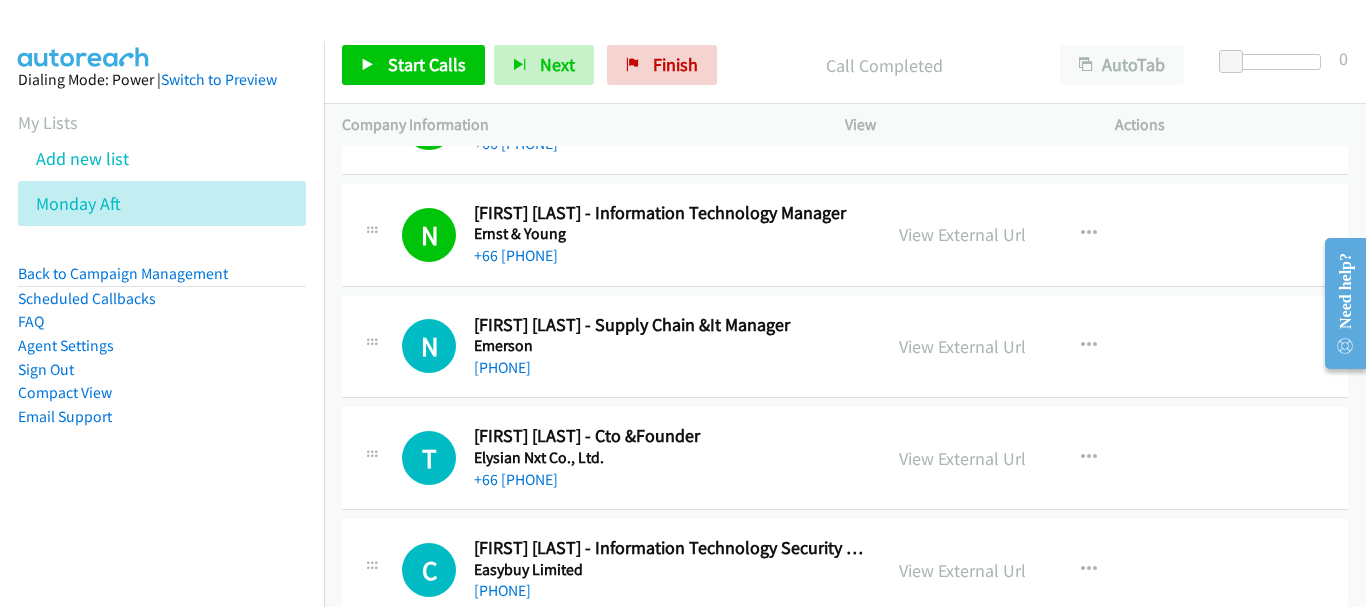 scroll, scrollTop: 8900, scrollLeft: 0, axis: vertical 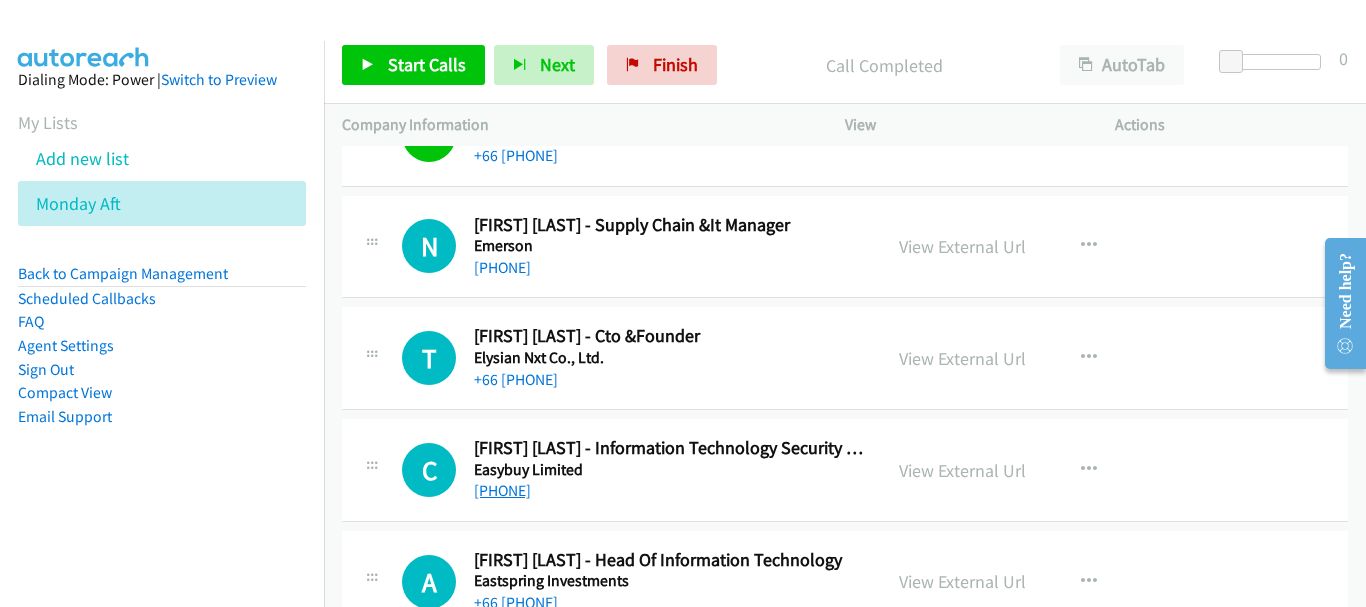 click on "+66 [PHONE]" at bounding box center [502, 490] 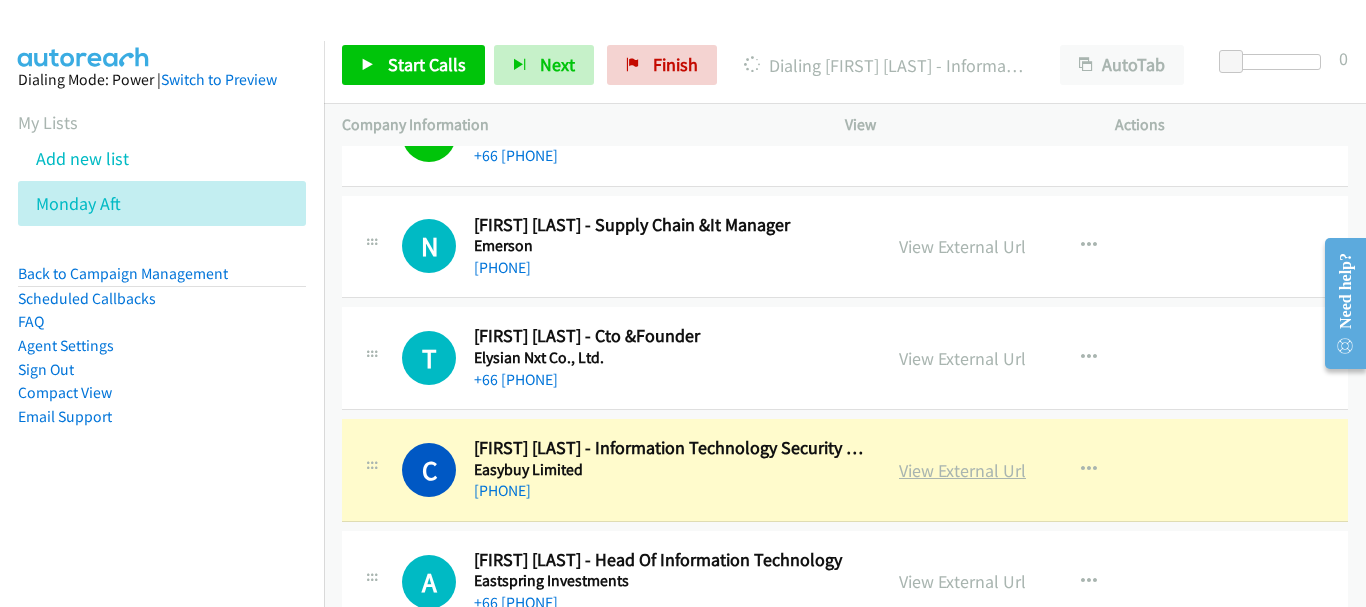 click on "View External Url" at bounding box center [962, 470] 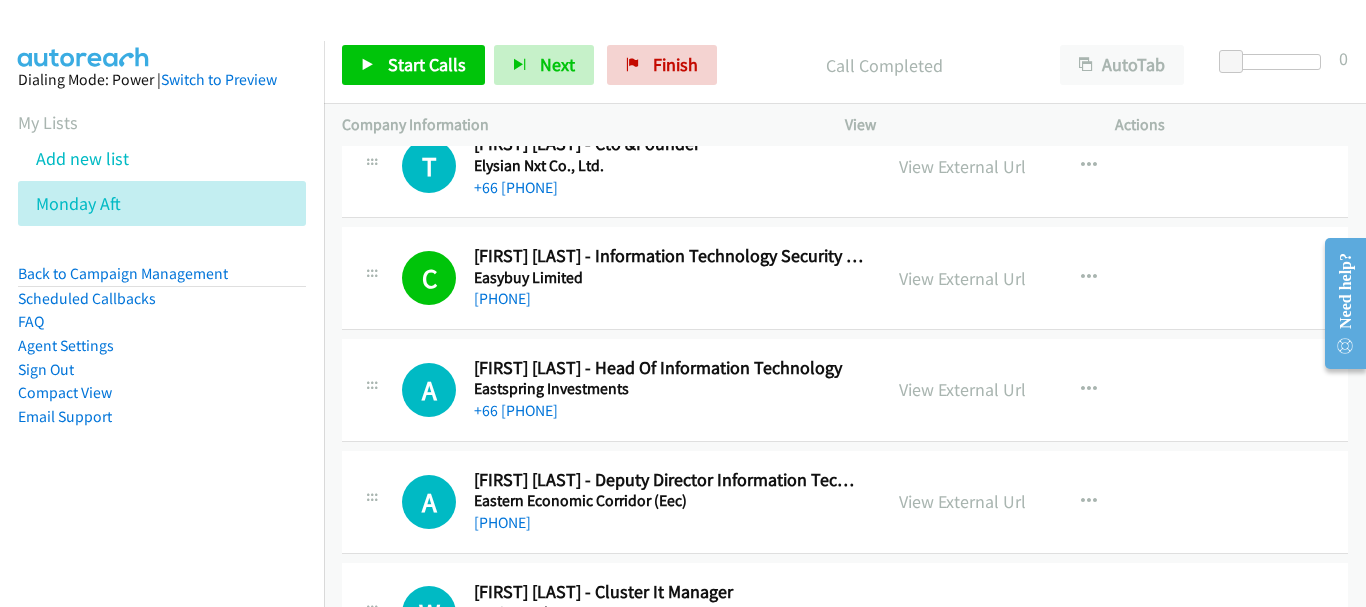 scroll, scrollTop: 9100, scrollLeft: 0, axis: vertical 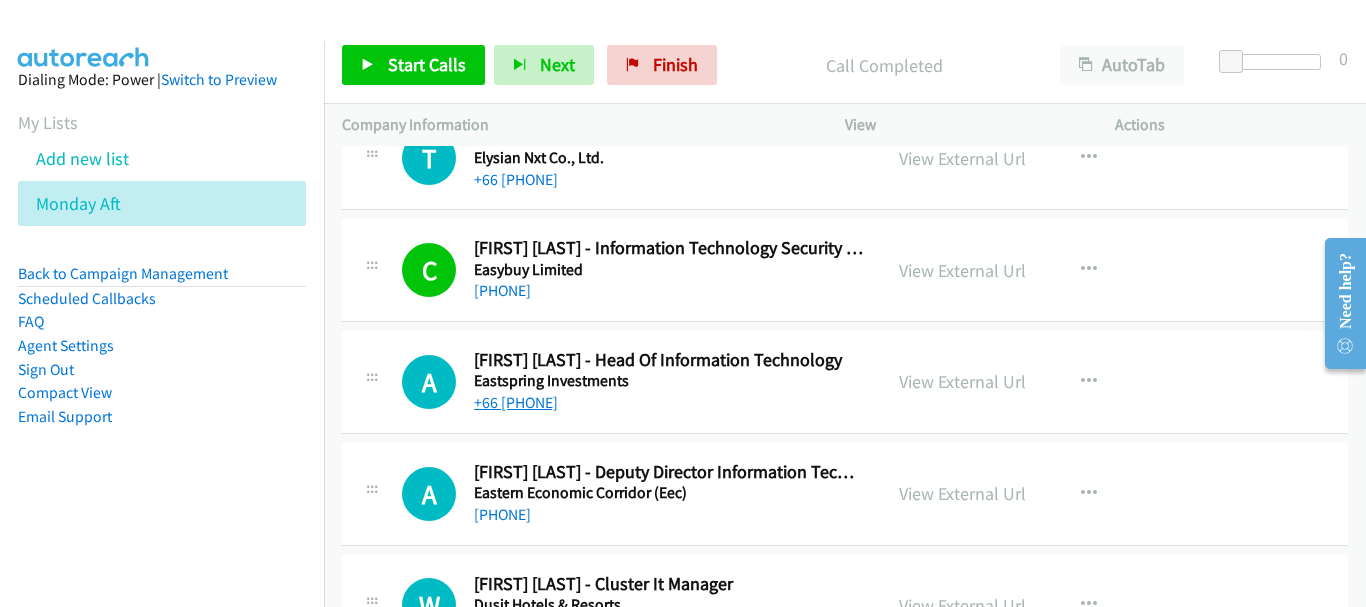 click on "+[PHONE]" at bounding box center [516, 402] 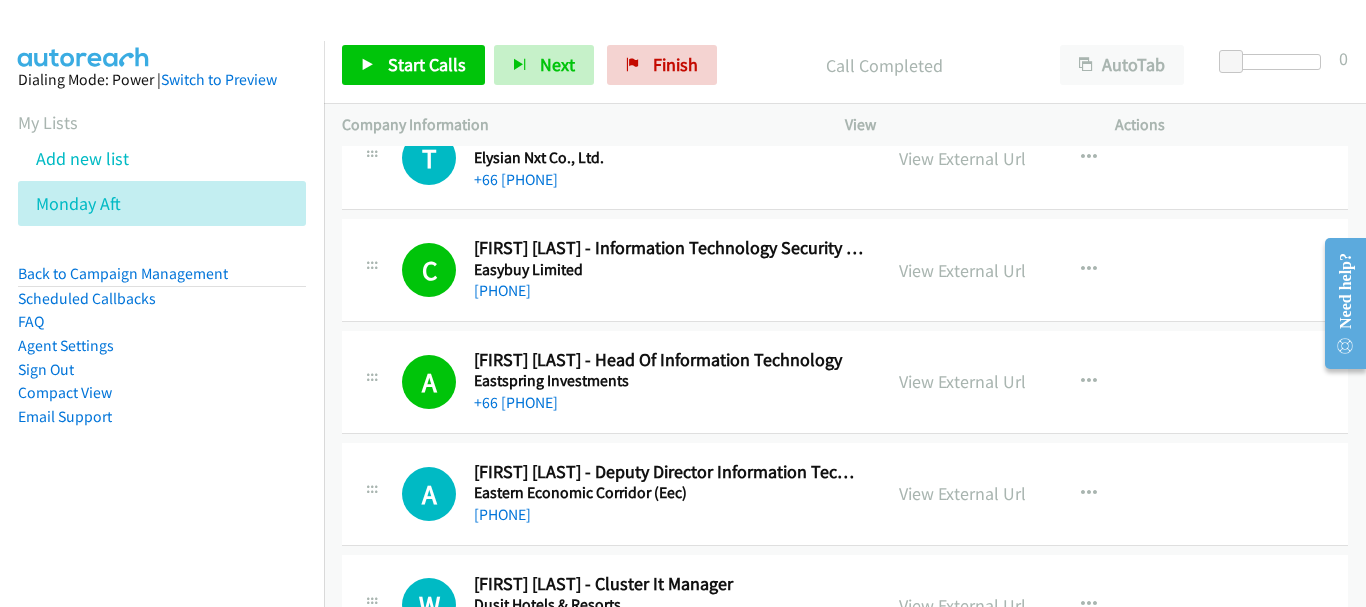 scroll, scrollTop: 9200, scrollLeft: 0, axis: vertical 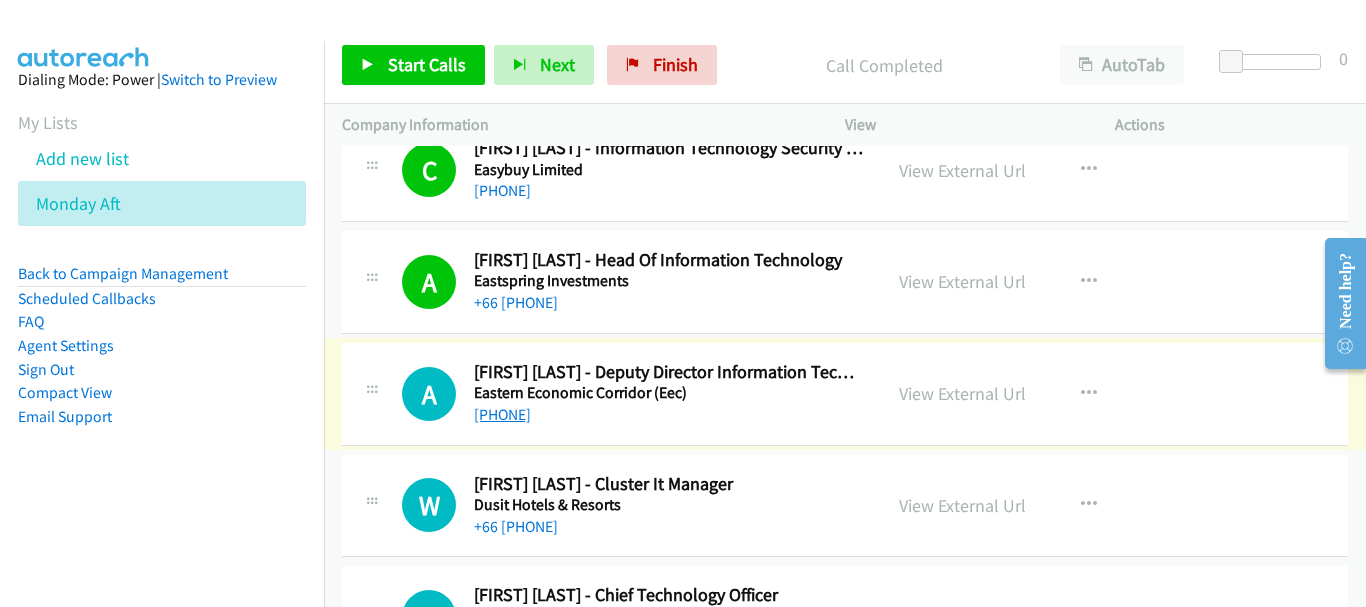 click on "+[PHONE]" at bounding box center (502, 414) 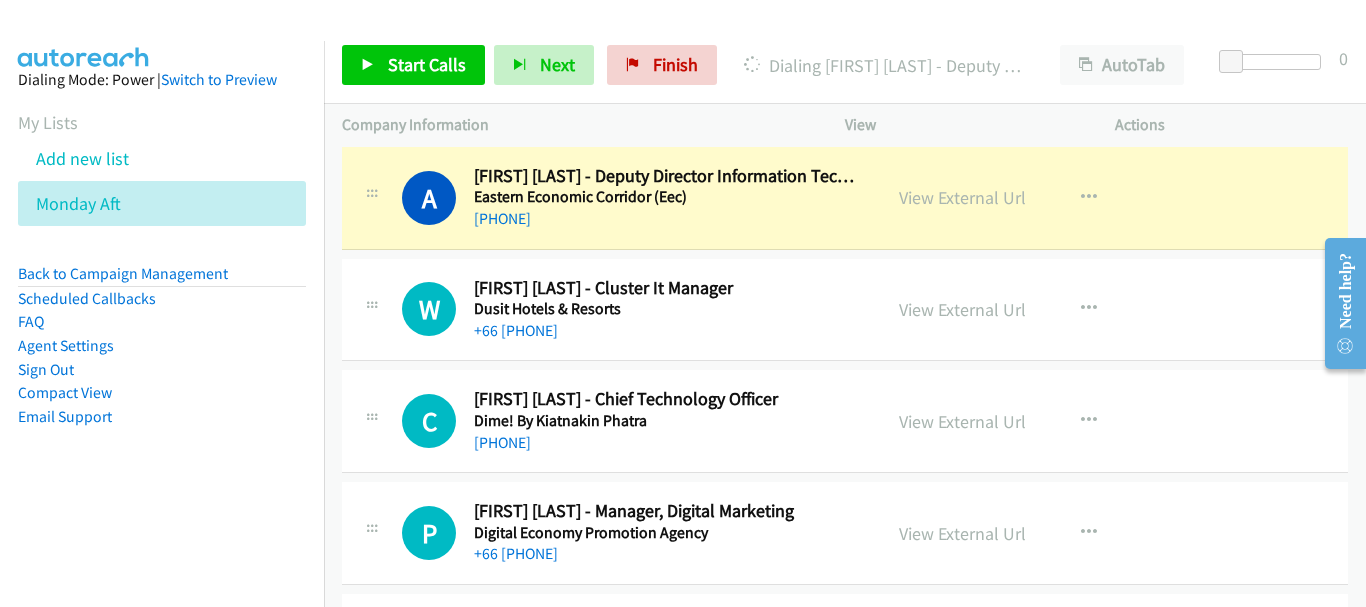 scroll, scrollTop: 9400, scrollLeft: 0, axis: vertical 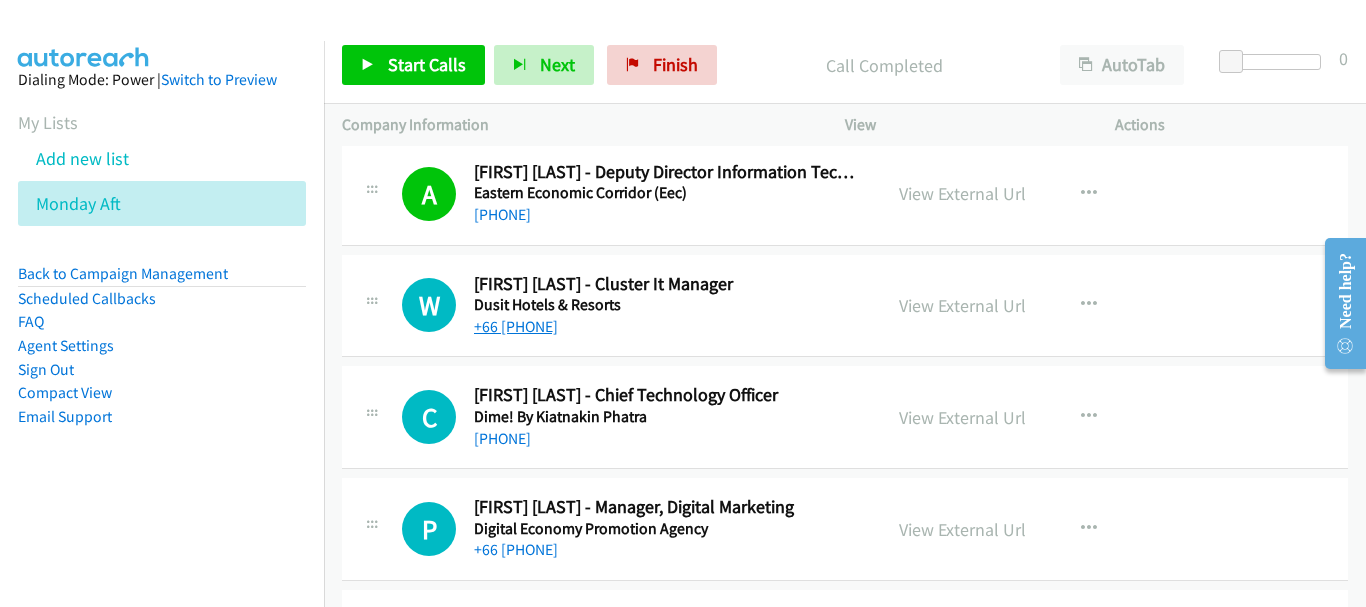 click on "+66 [PHONE]" at bounding box center (516, 326) 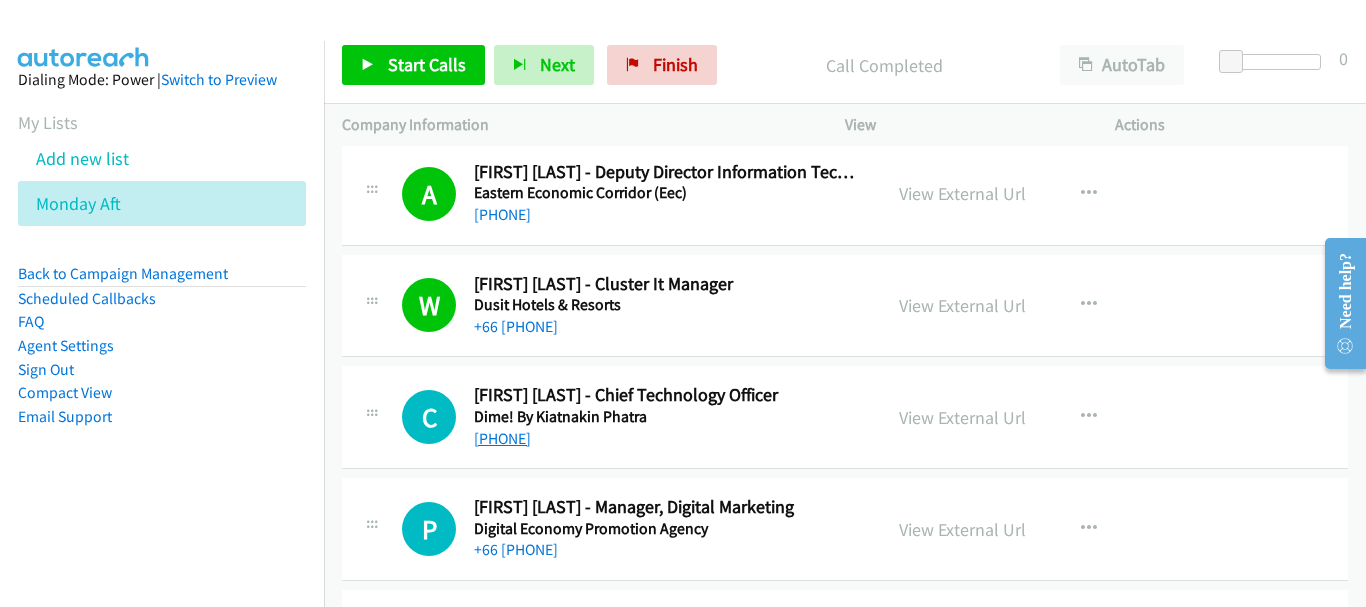 click on "+66 [PHONE]" at bounding box center [502, 438] 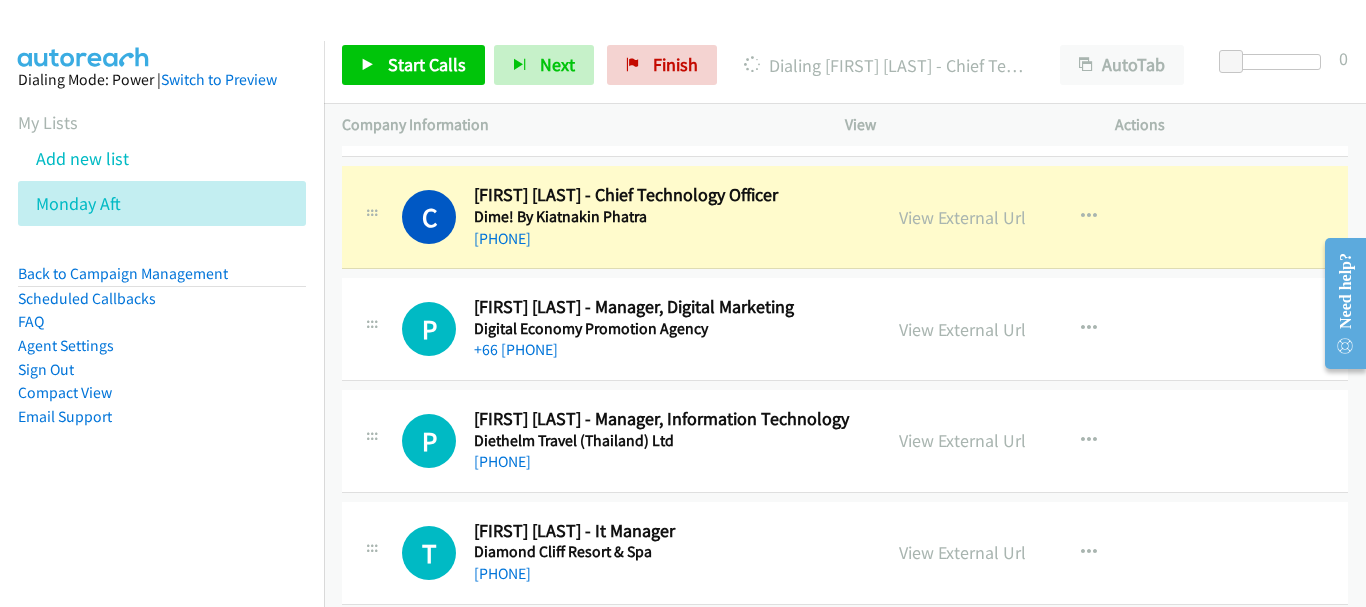 scroll, scrollTop: 9700, scrollLeft: 0, axis: vertical 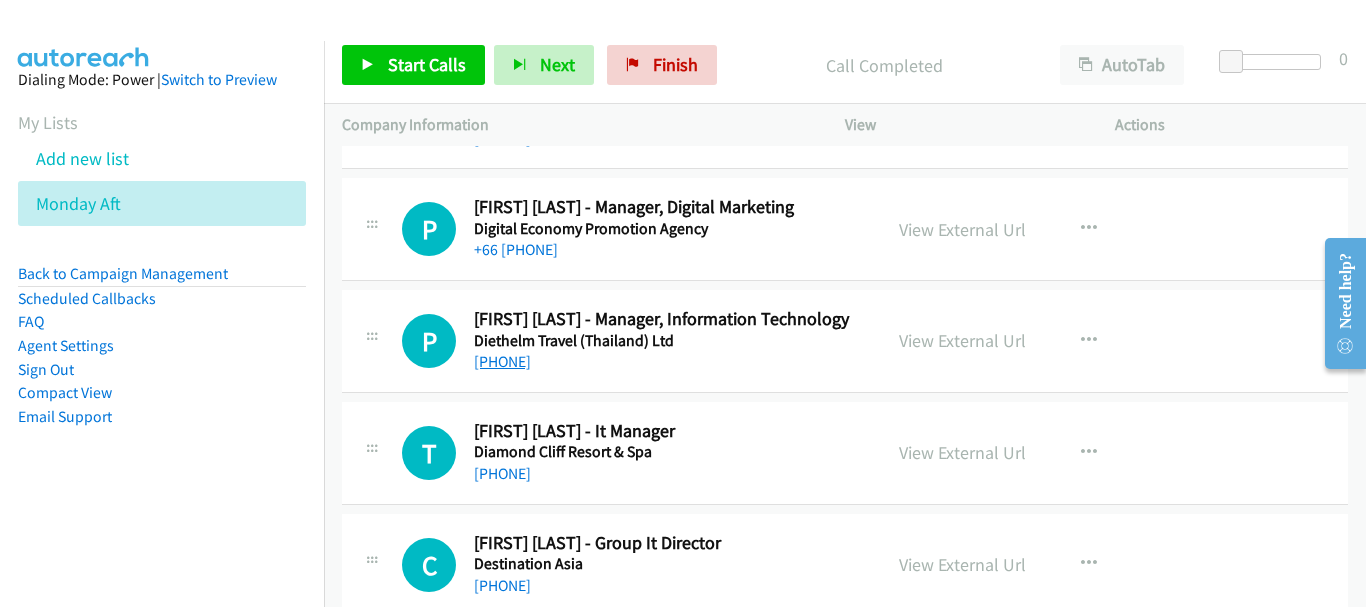click on "+66 [PHONE]" at bounding box center (502, 361) 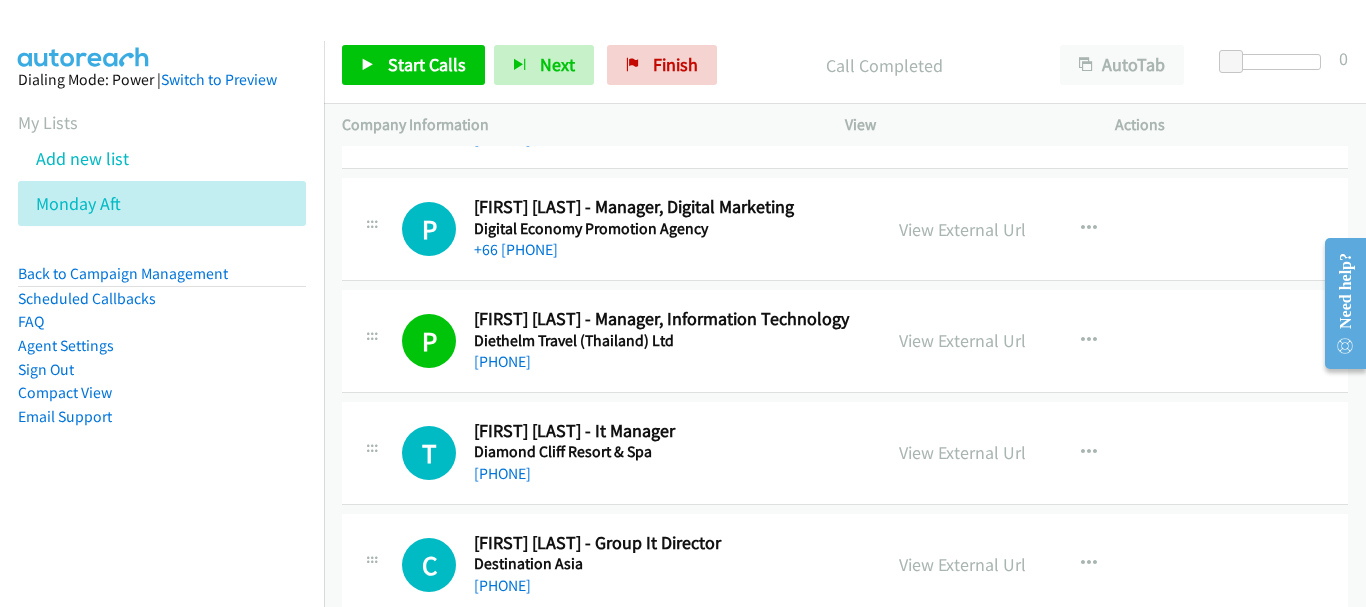 click on "+[PHONE]" at bounding box center (668, 474) 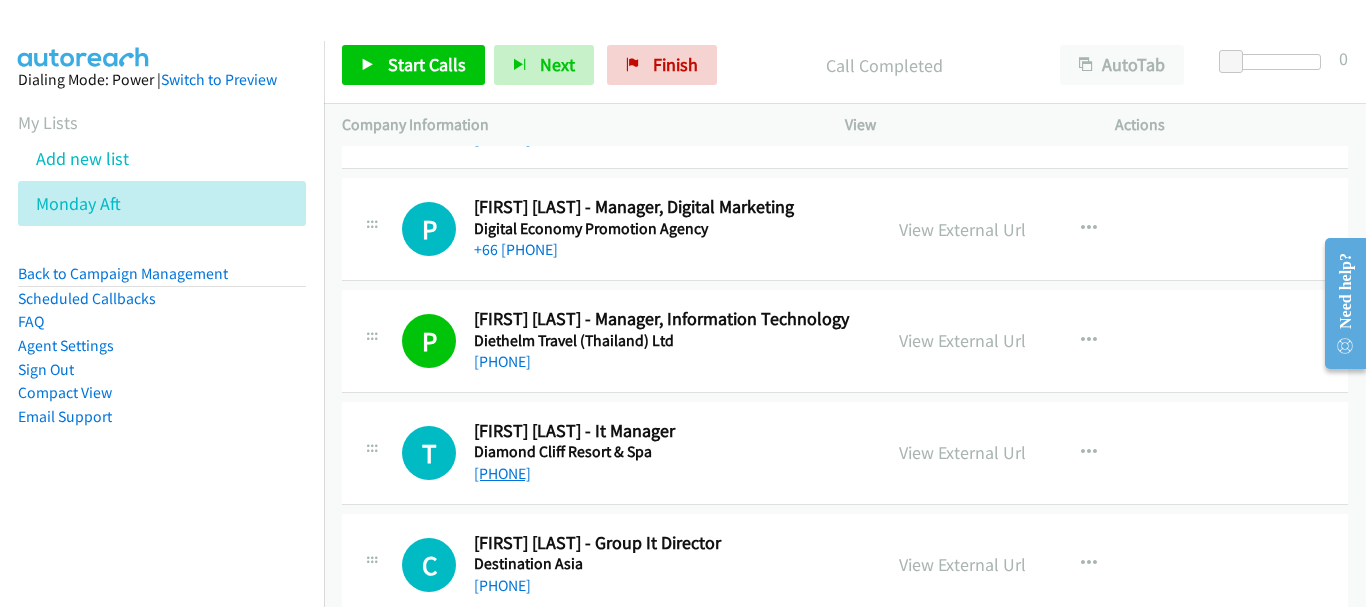 click on "+[PHONE]" at bounding box center (502, 473) 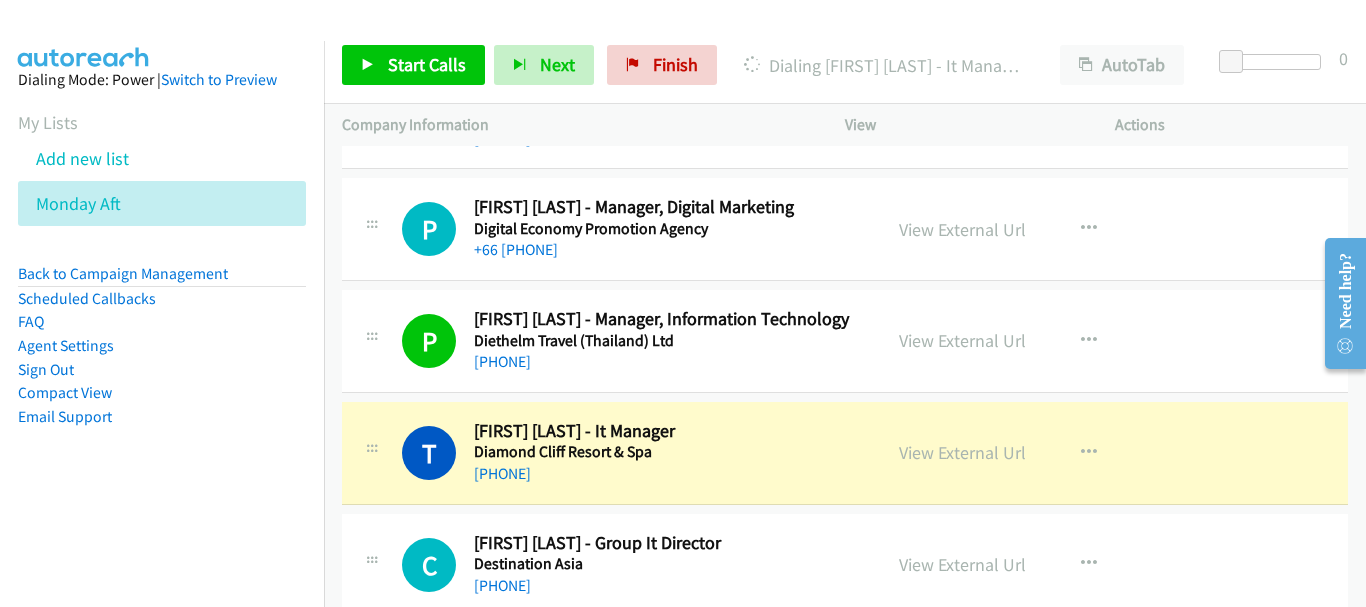scroll, scrollTop: 9800, scrollLeft: 0, axis: vertical 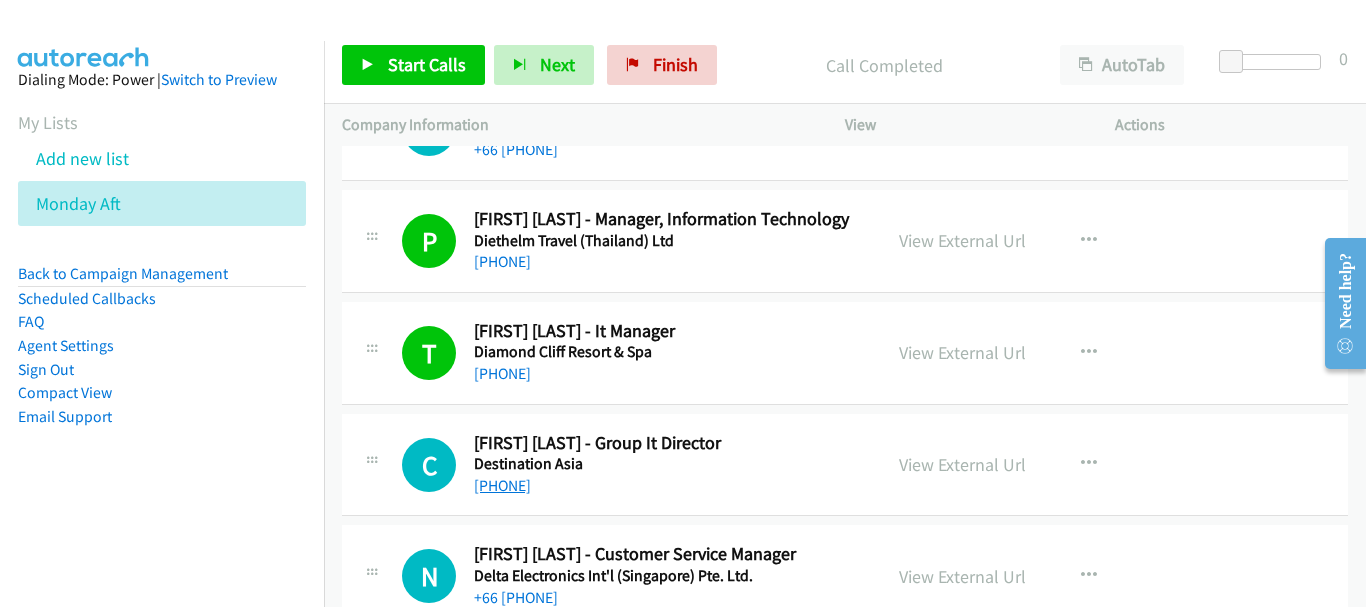 click on "+66 [PHONE]" at bounding box center (502, 485) 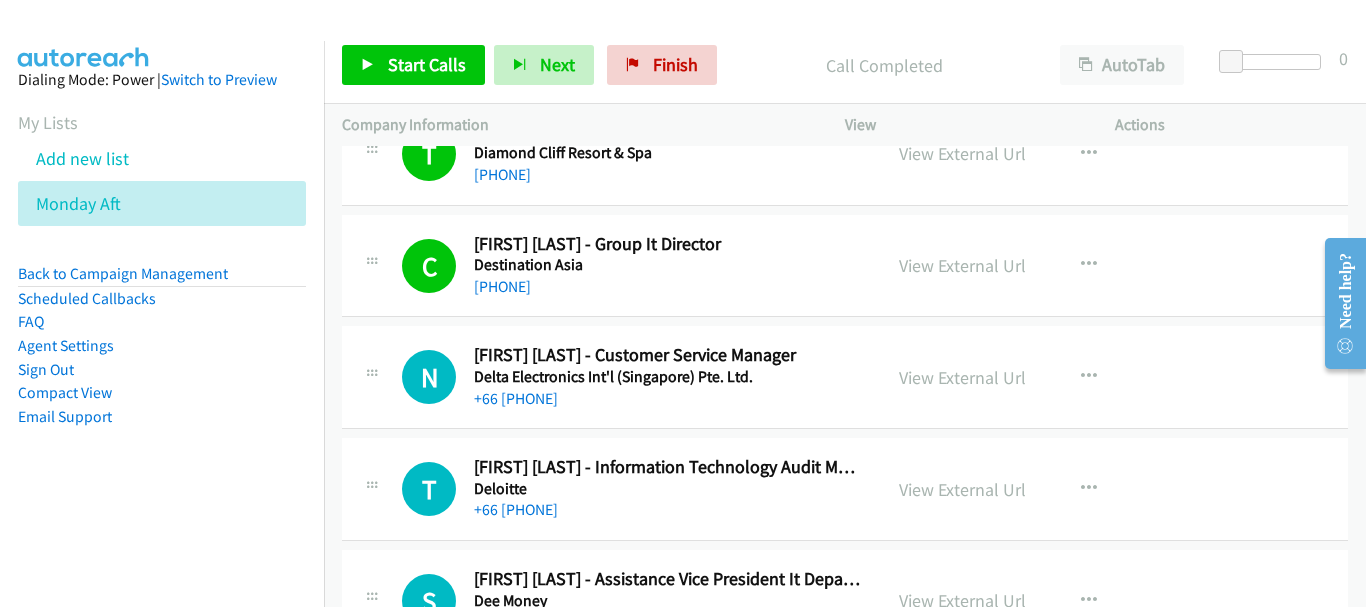 scroll, scrollTop: 10000, scrollLeft: 0, axis: vertical 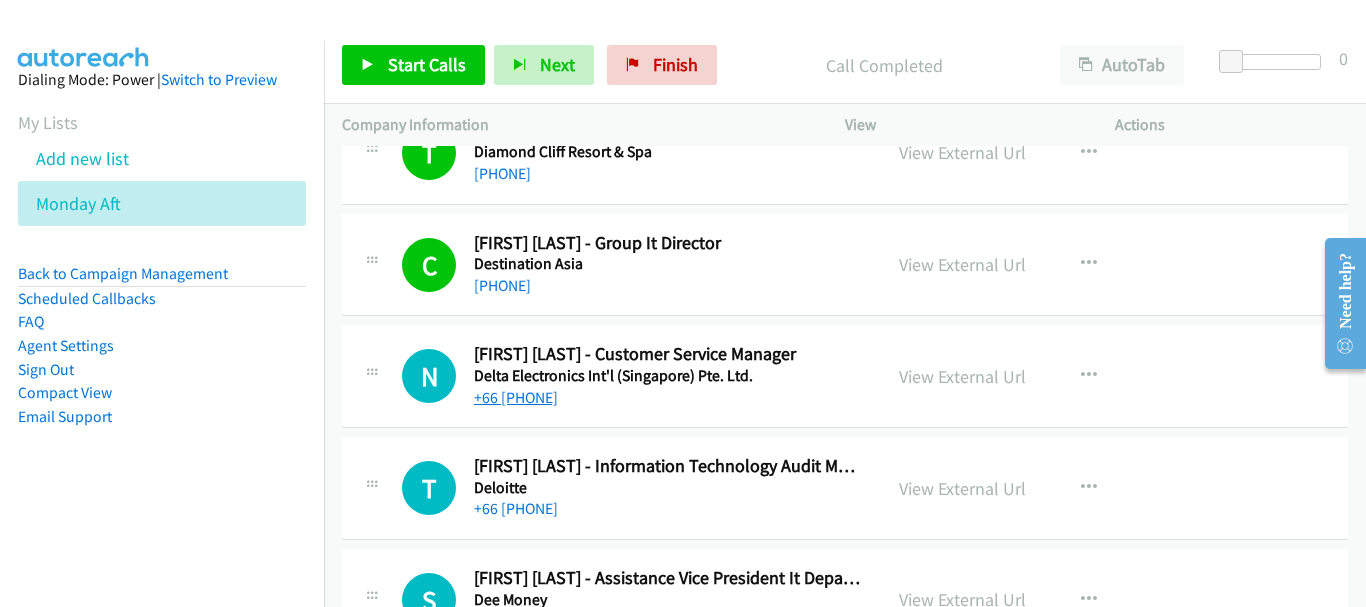 click on "+66 [PHONE]" at bounding box center (516, 397) 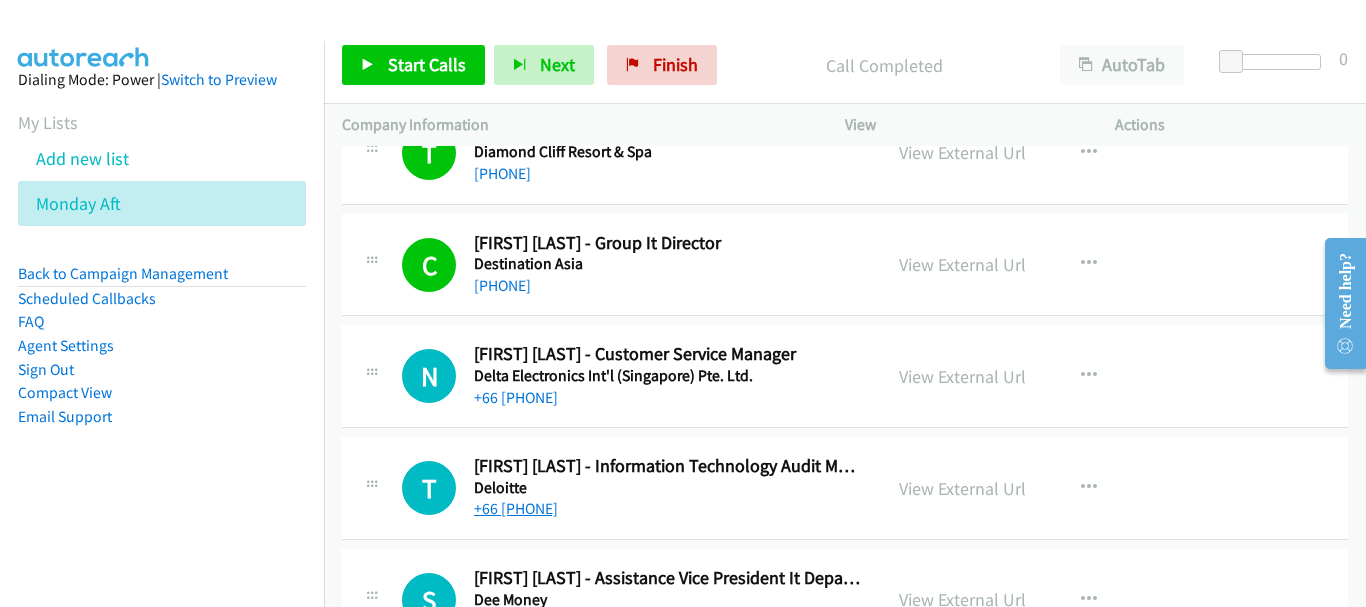 click on "+[PHONE]" at bounding box center (516, 508) 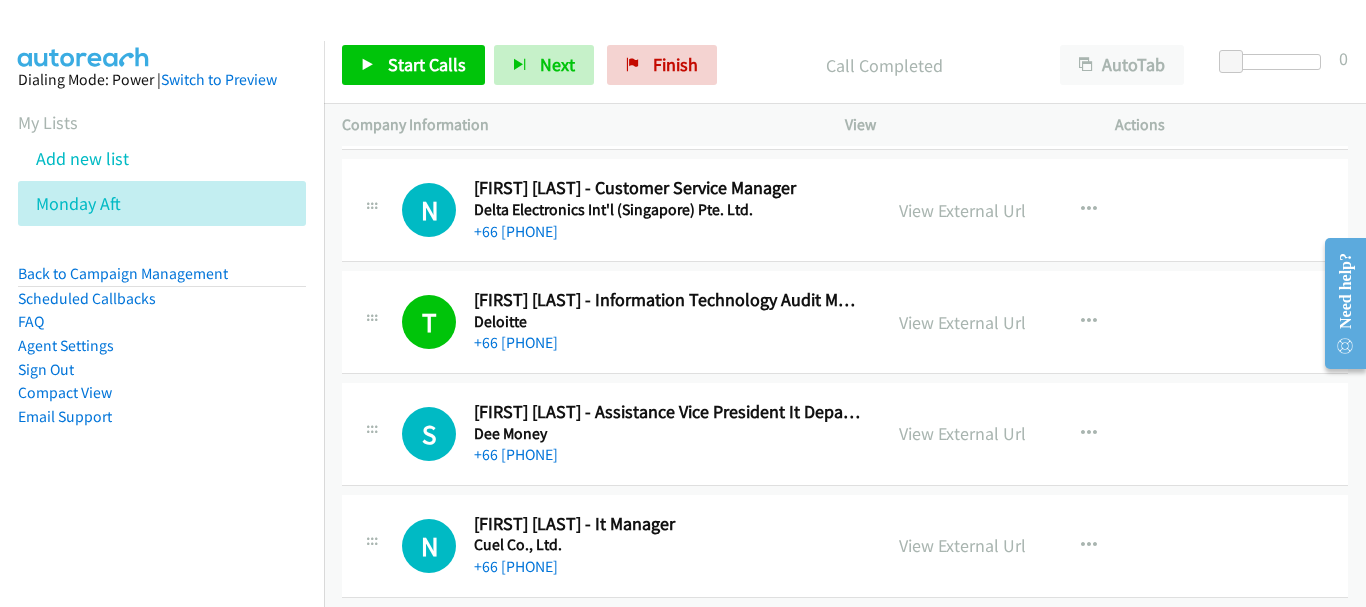 scroll, scrollTop: 10200, scrollLeft: 0, axis: vertical 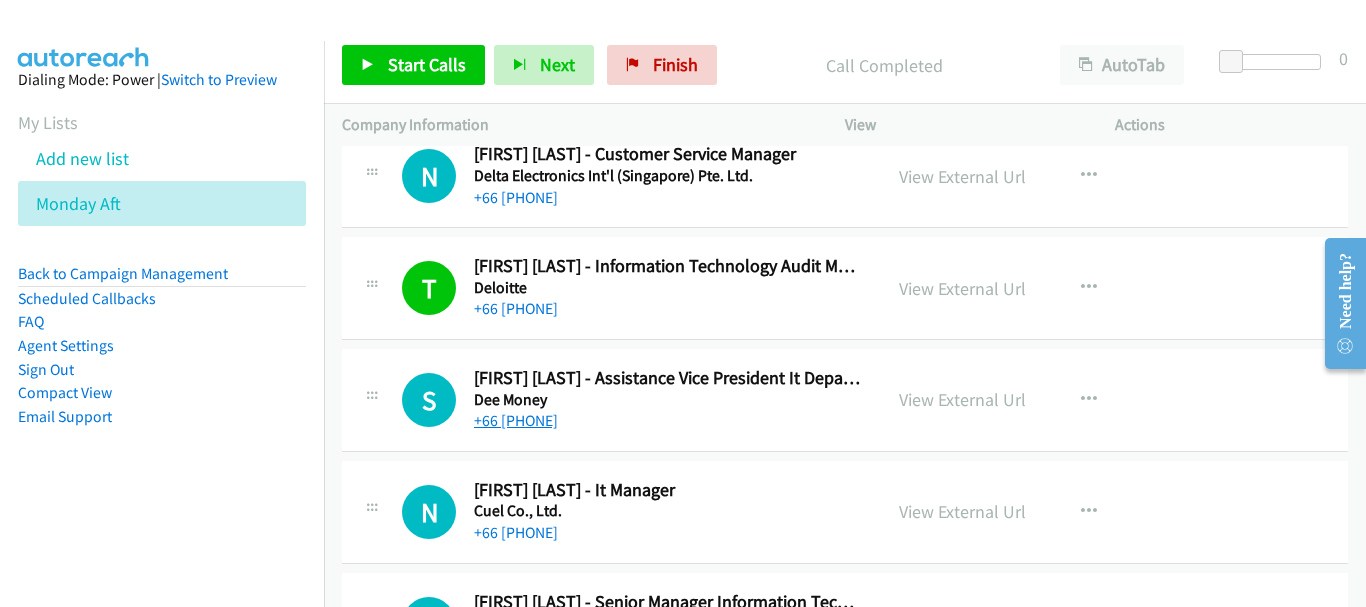 click on "+66 [PHONE]" at bounding box center (516, 420) 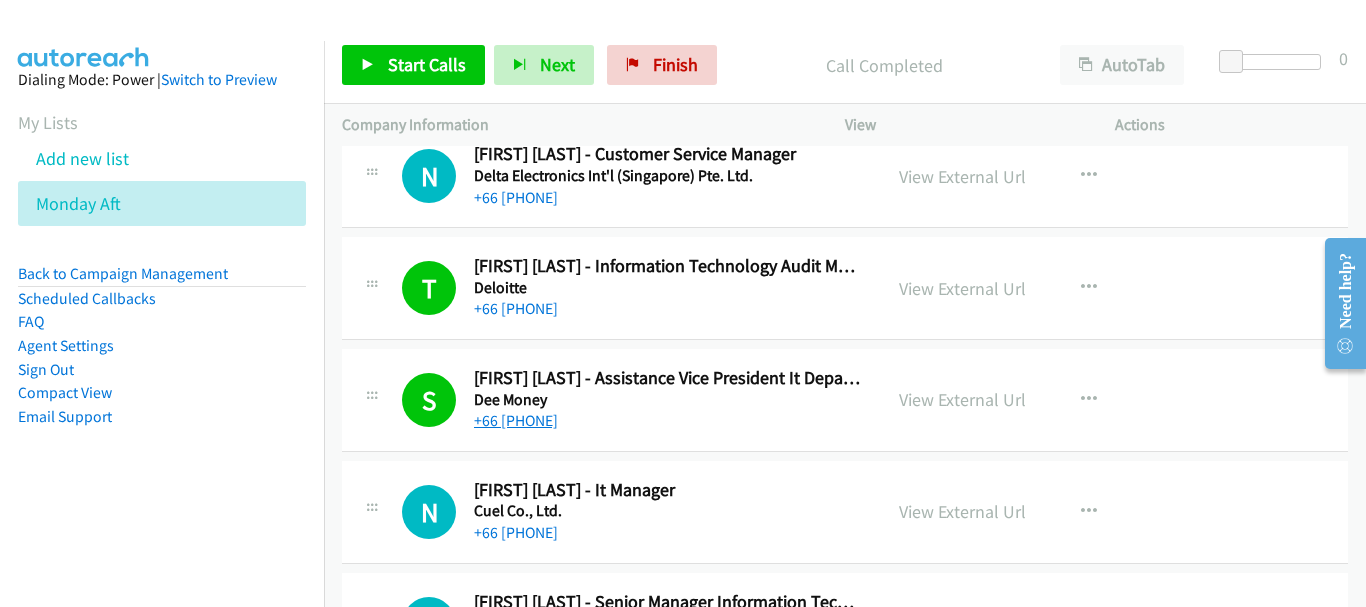click on "+66 [PHONE]" at bounding box center (516, 420) 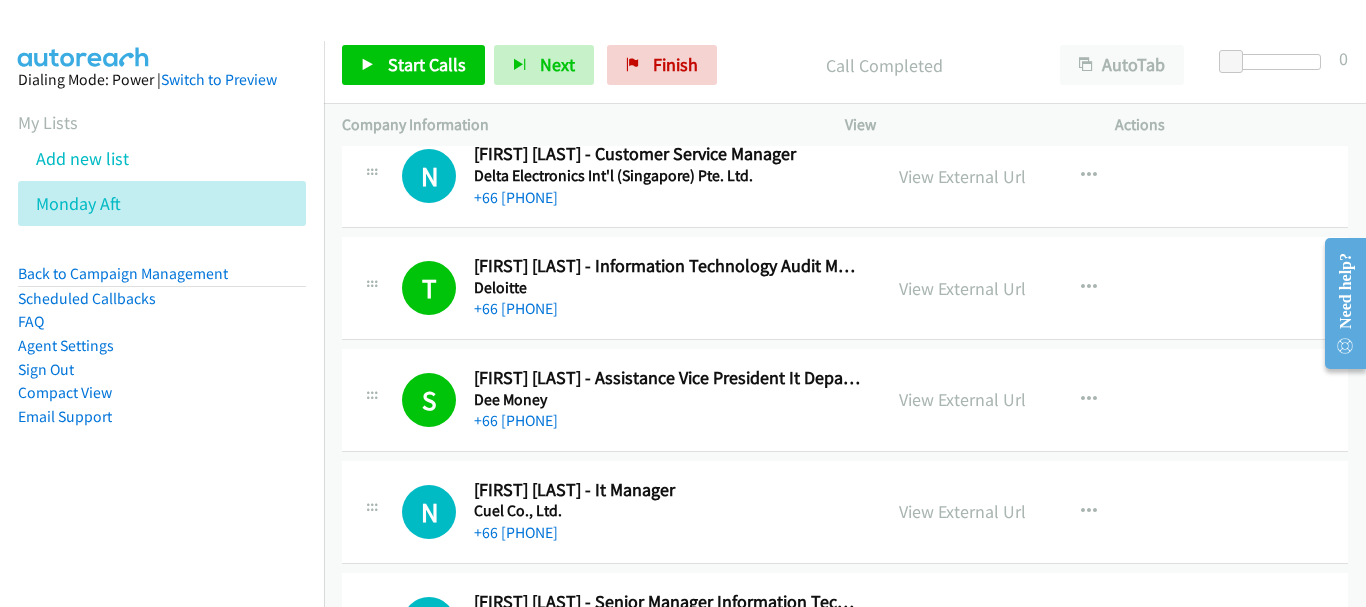 click on "S" at bounding box center (438, 400) 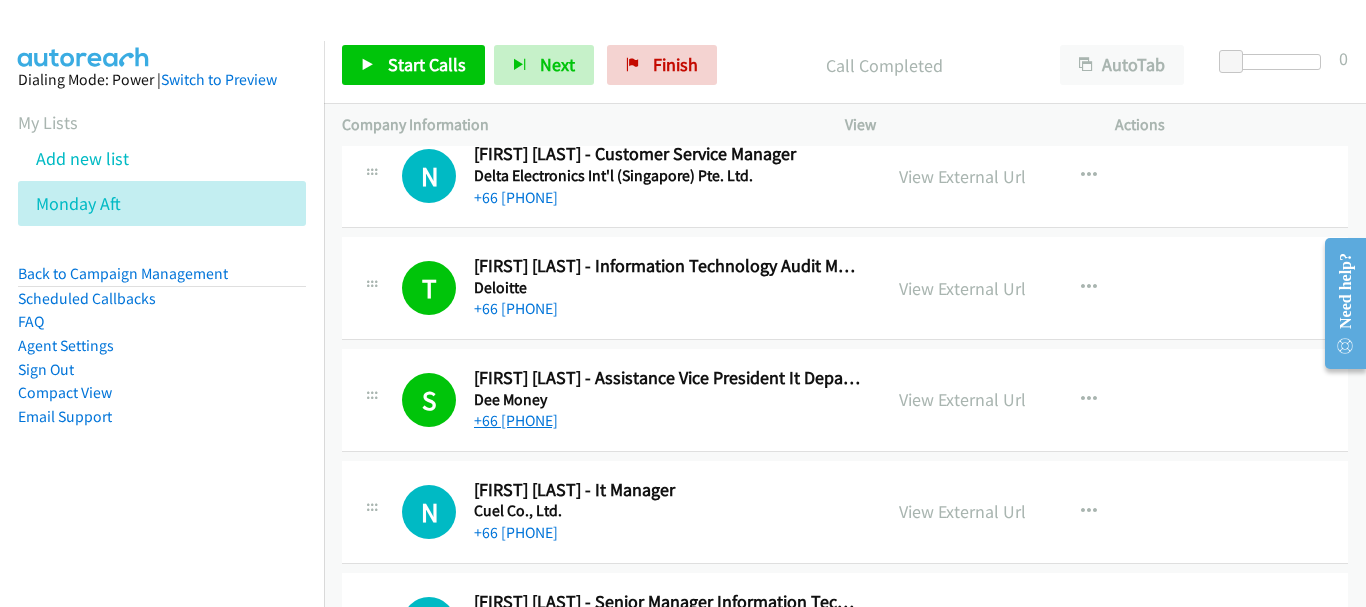click on "+66 [PHONE]" at bounding box center [516, 420] 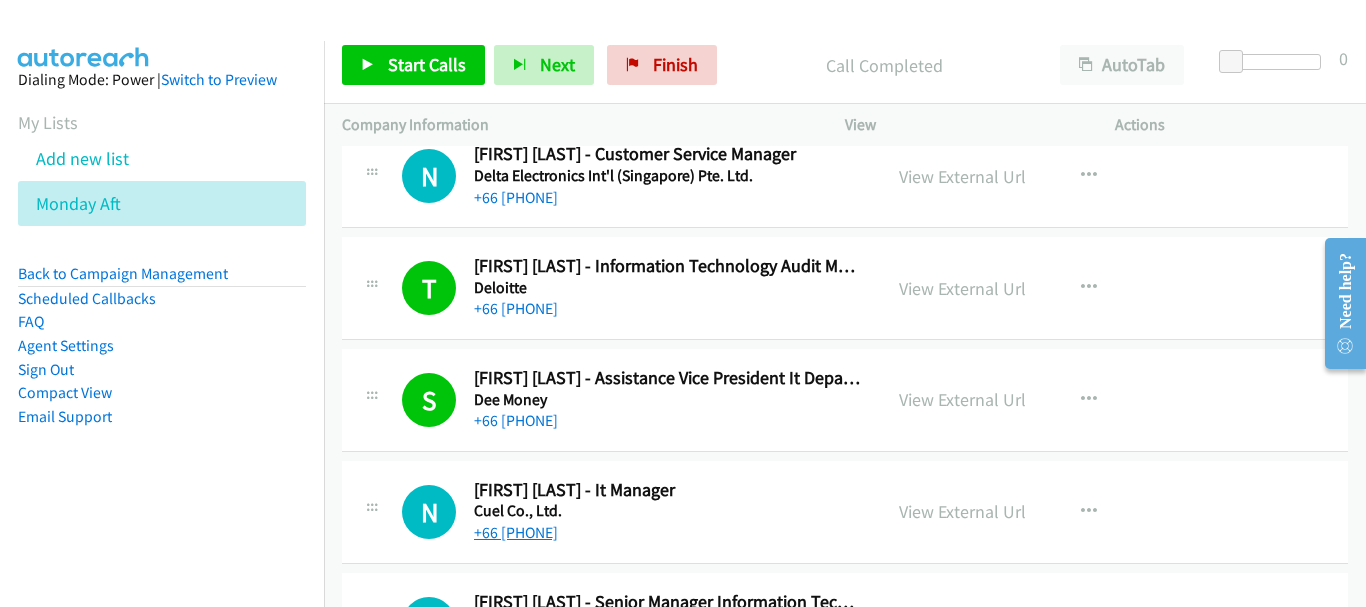 click on "+66 [PHONE]" at bounding box center [516, 532] 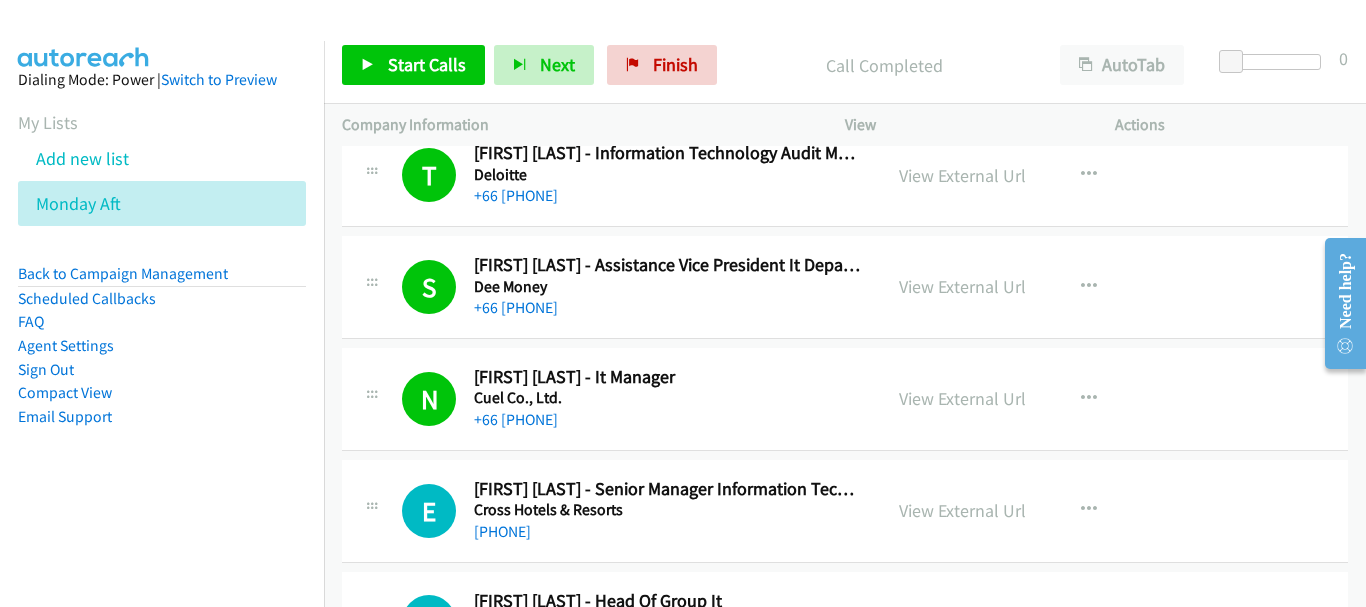 scroll, scrollTop: 10400, scrollLeft: 0, axis: vertical 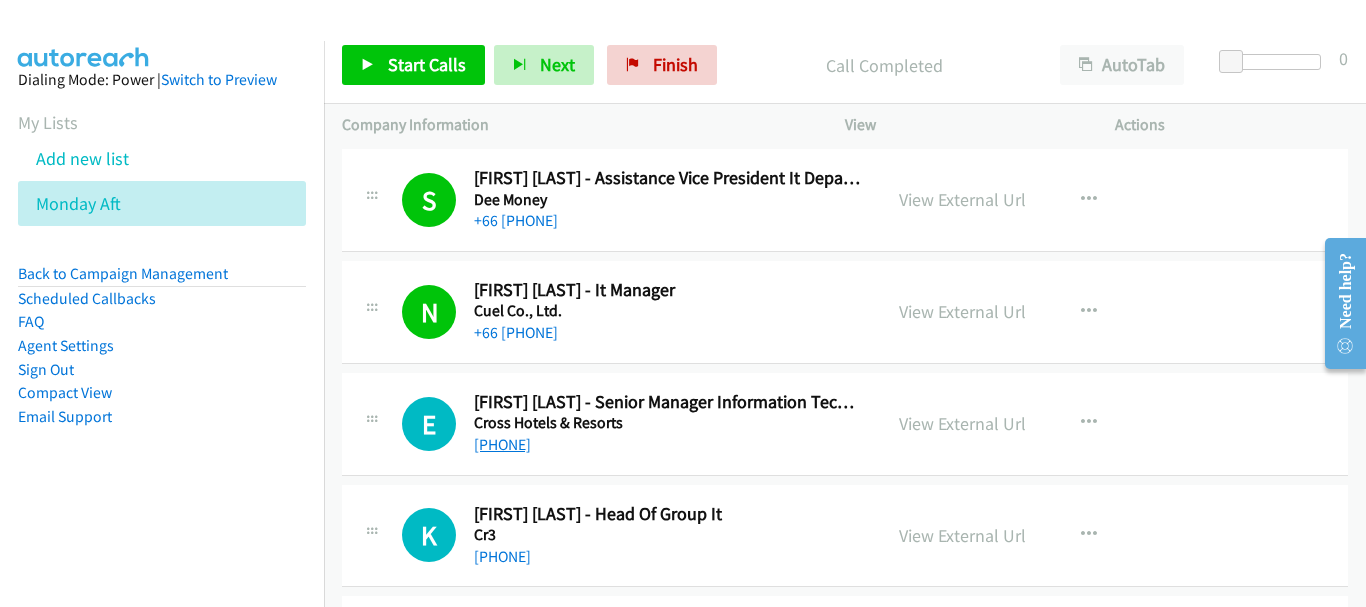 click on "+66 [PHONE]" at bounding box center [502, 444] 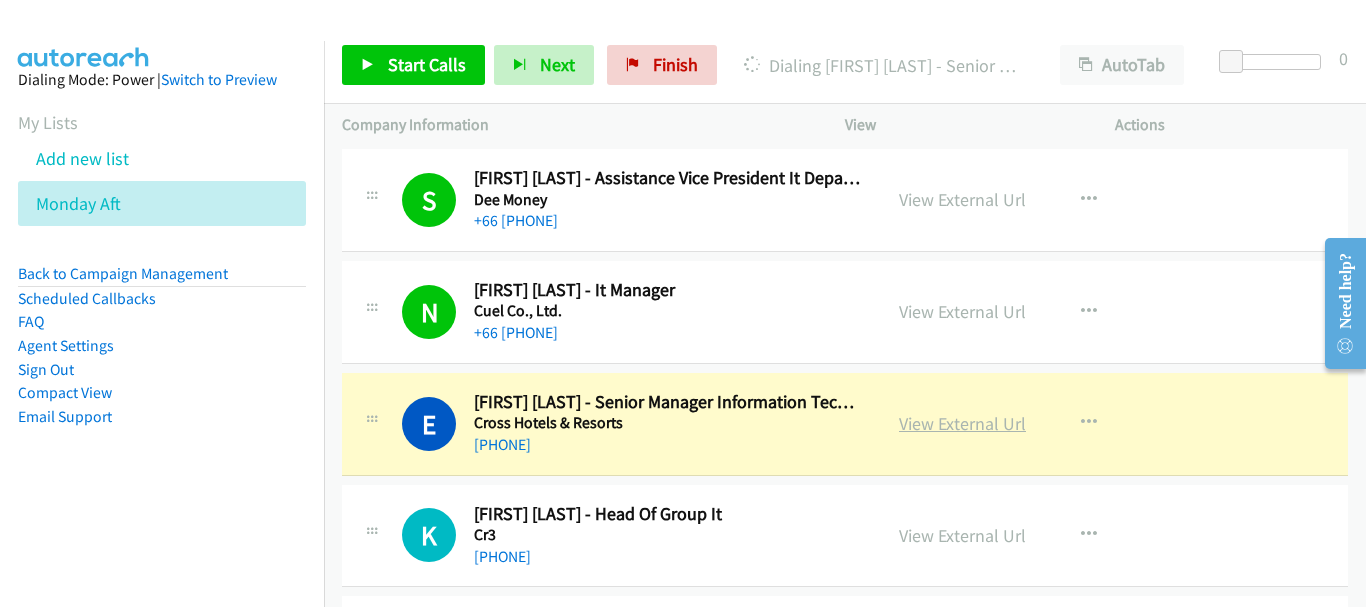 click on "View External Url" at bounding box center (962, 423) 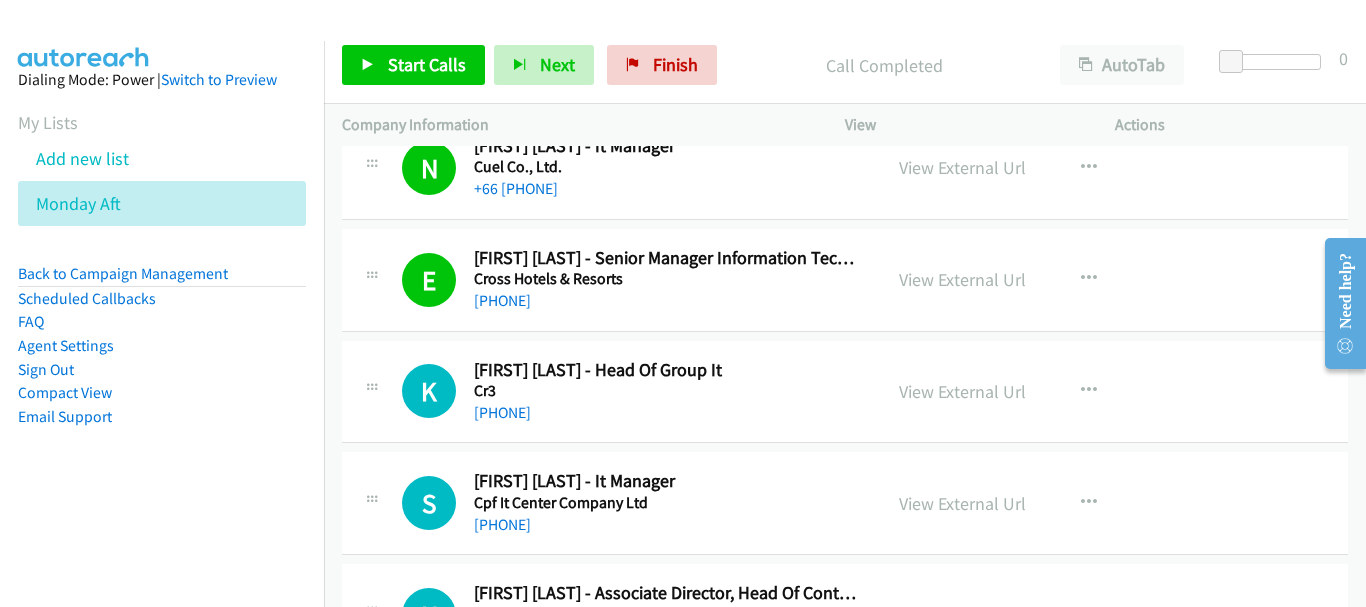 scroll, scrollTop: 10600, scrollLeft: 0, axis: vertical 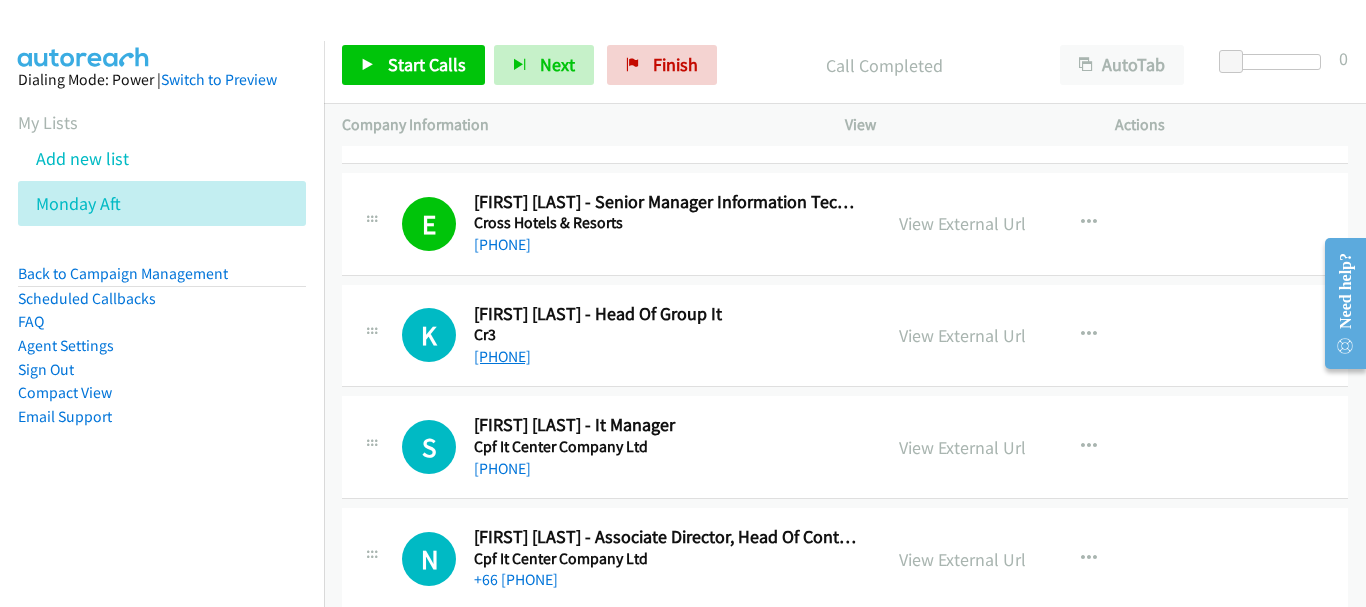 click on "+66 [PHONE]" at bounding box center [502, 356] 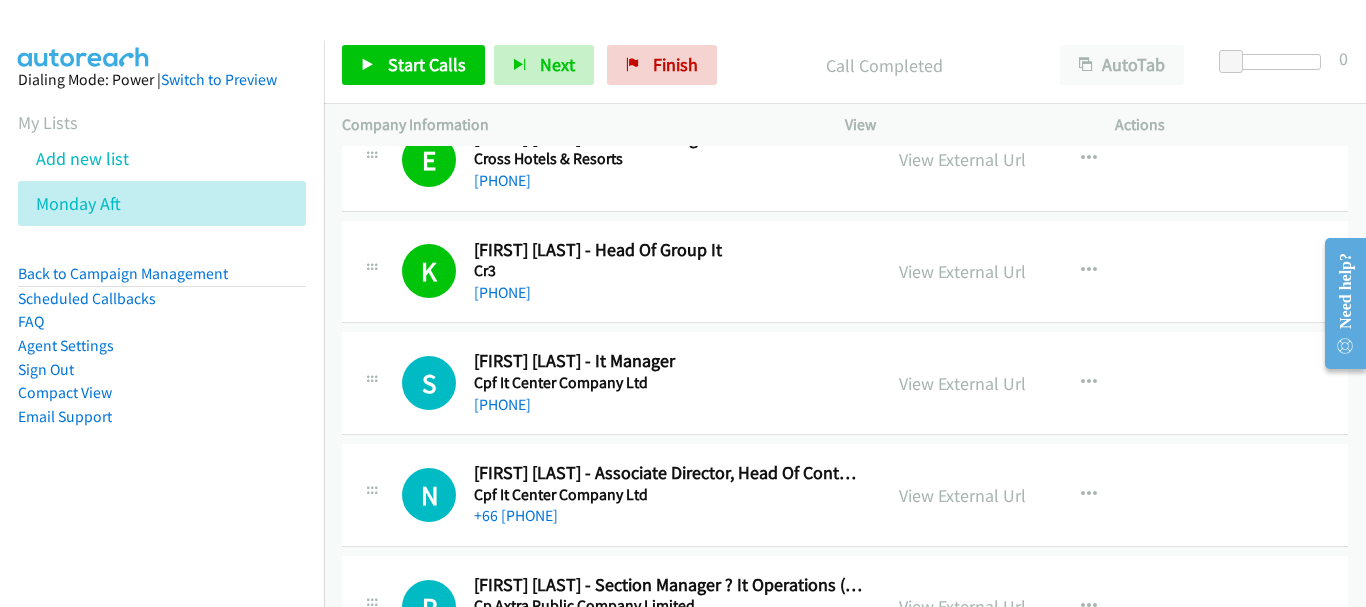 scroll, scrollTop: 10700, scrollLeft: 0, axis: vertical 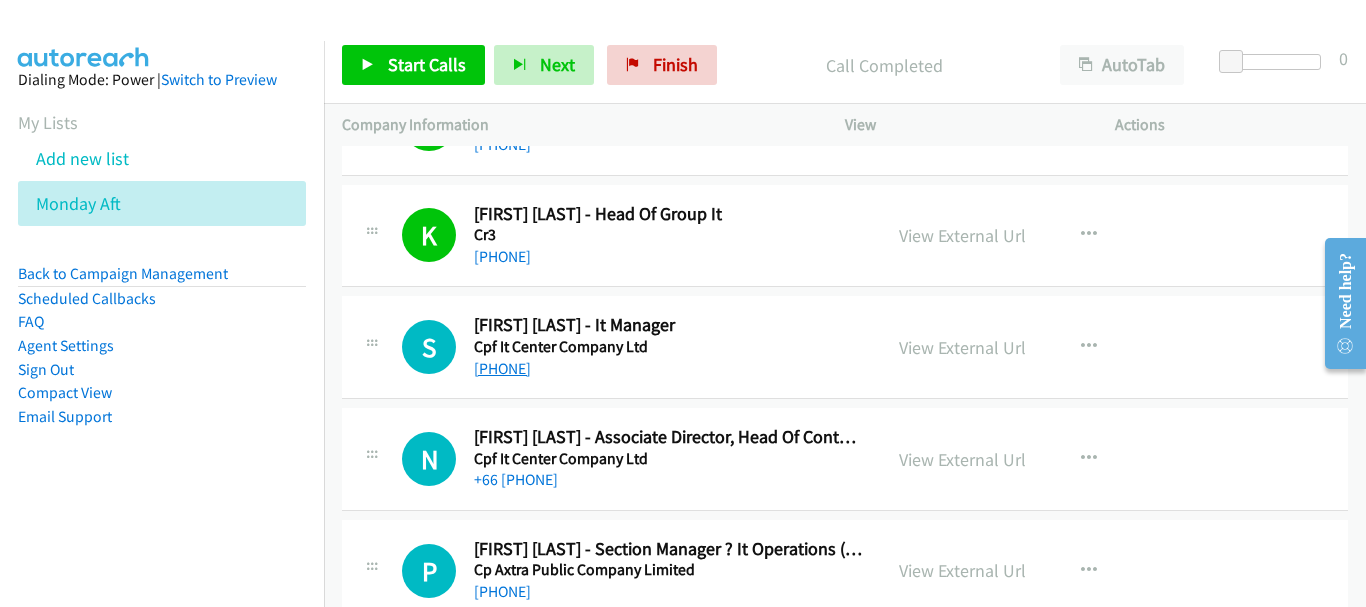 click on "+66 [PHONE]" at bounding box center (502, 368) 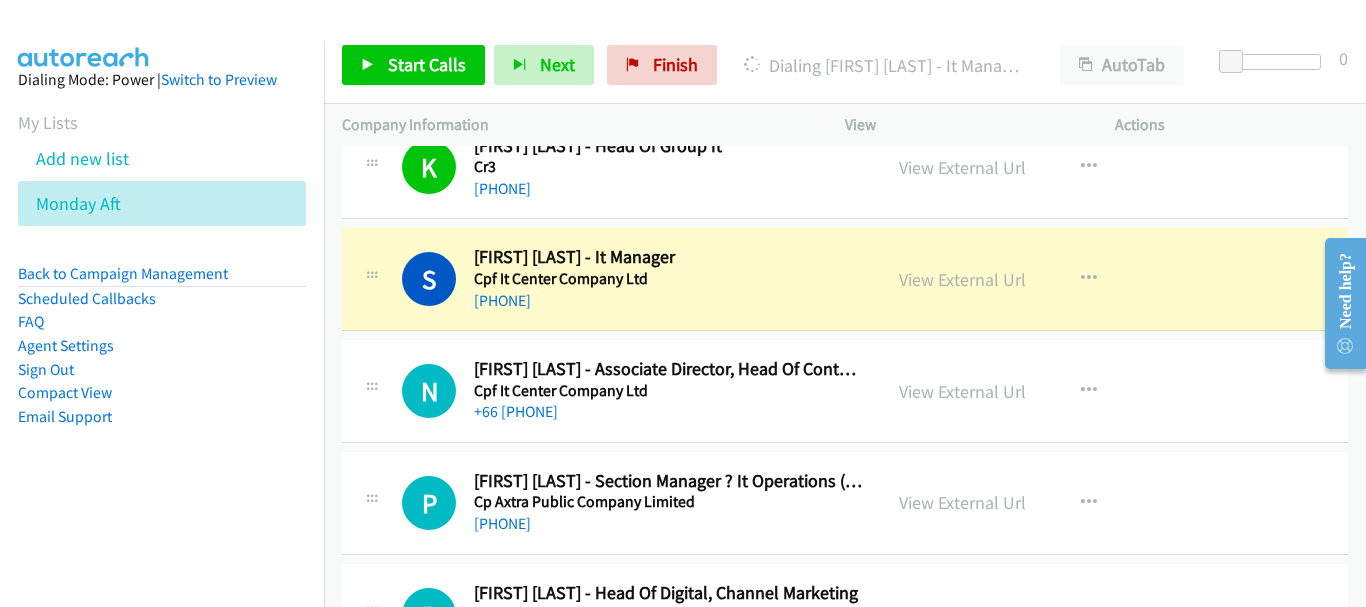 scroll, scrollTop: 10800, scrollLeft: 0, axis: vertical 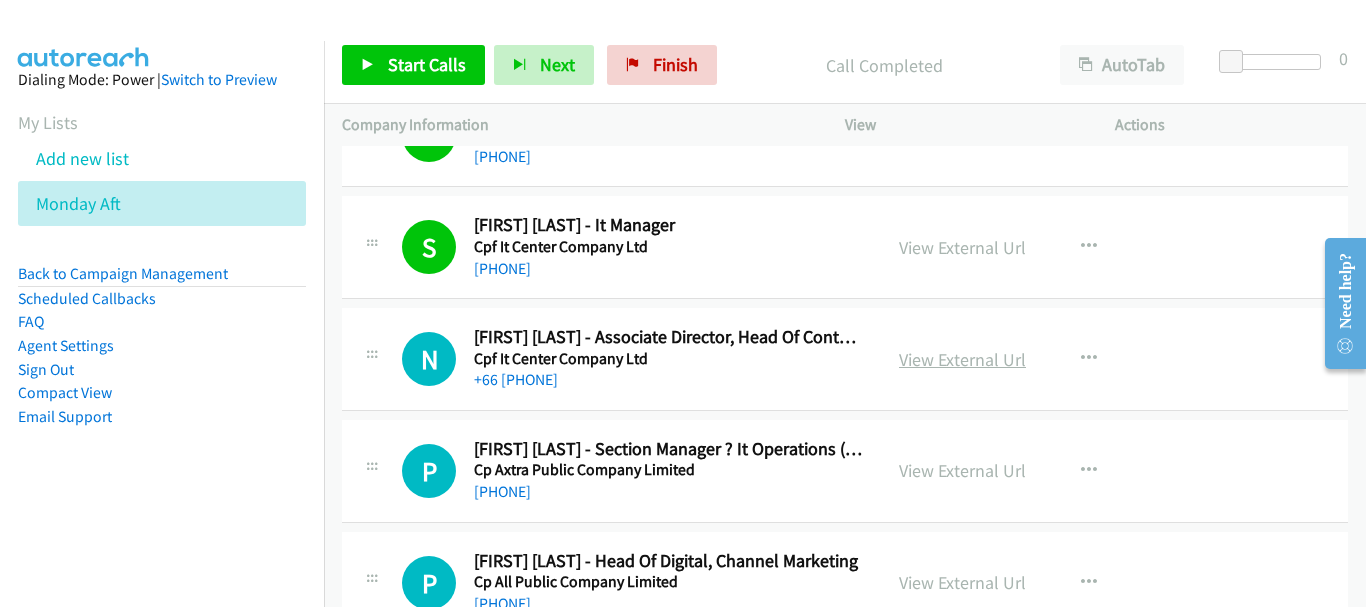 click on "View External Url" at bounding box center (962, 359) 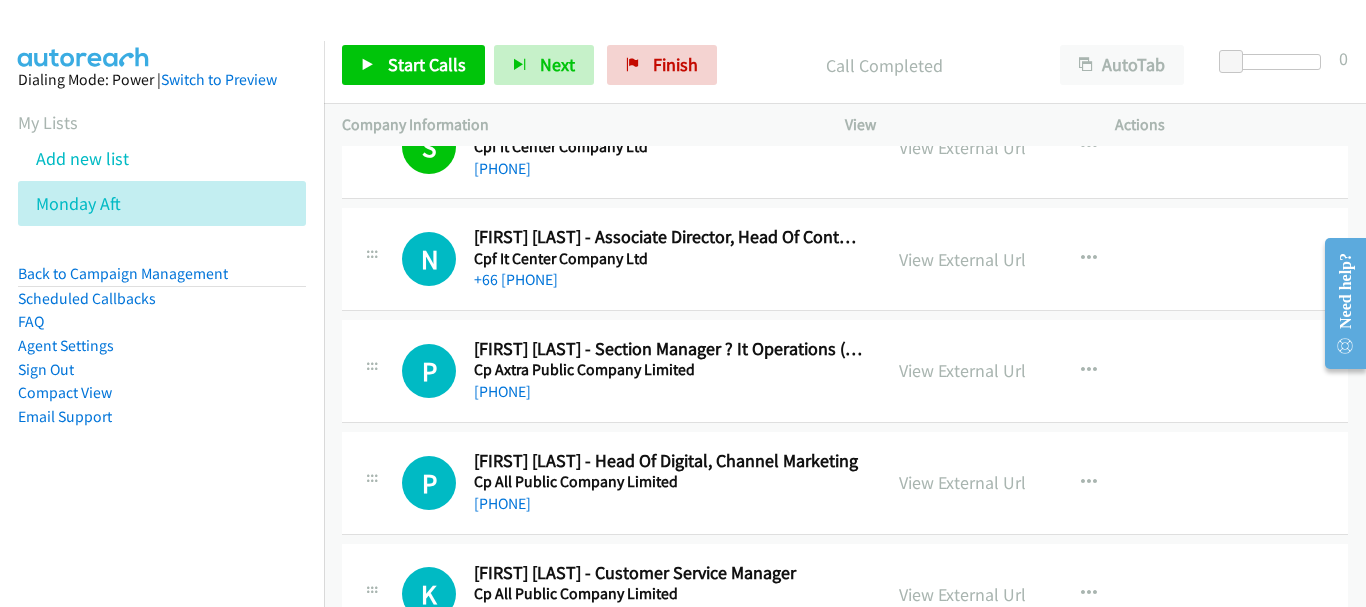 scroll, scrollTop: 11000, scrollLeft: 0, axis: vertical 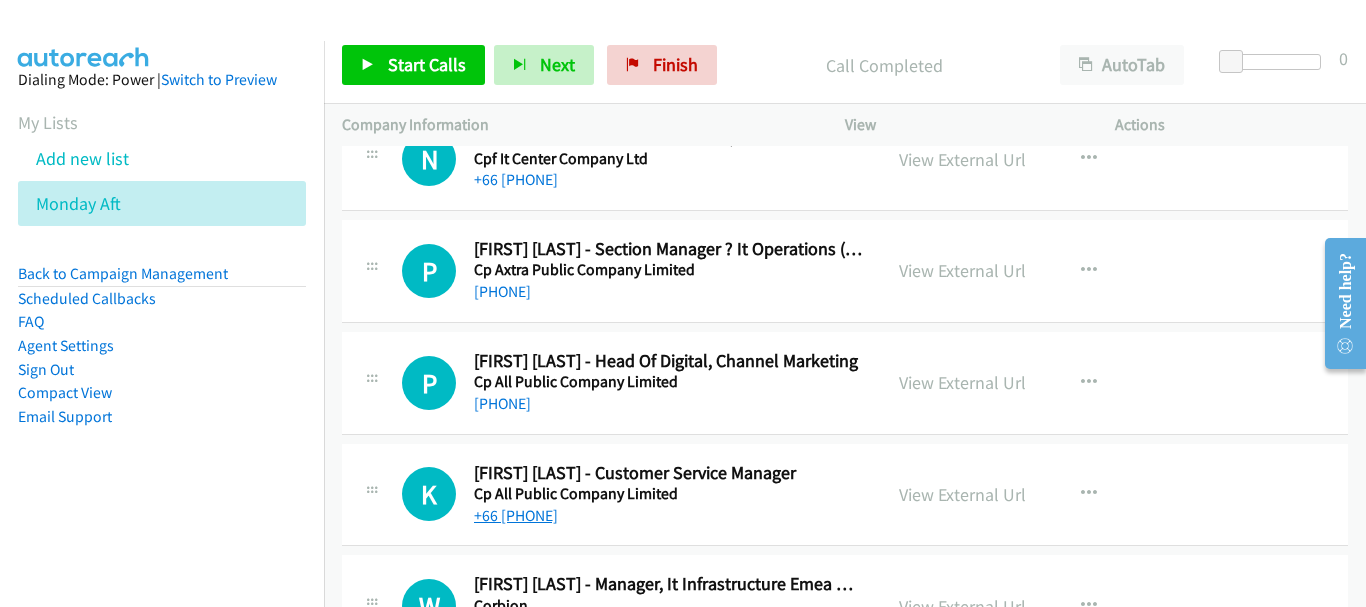 click on "+66 [PHONE]" at bounding box center [516, 515] 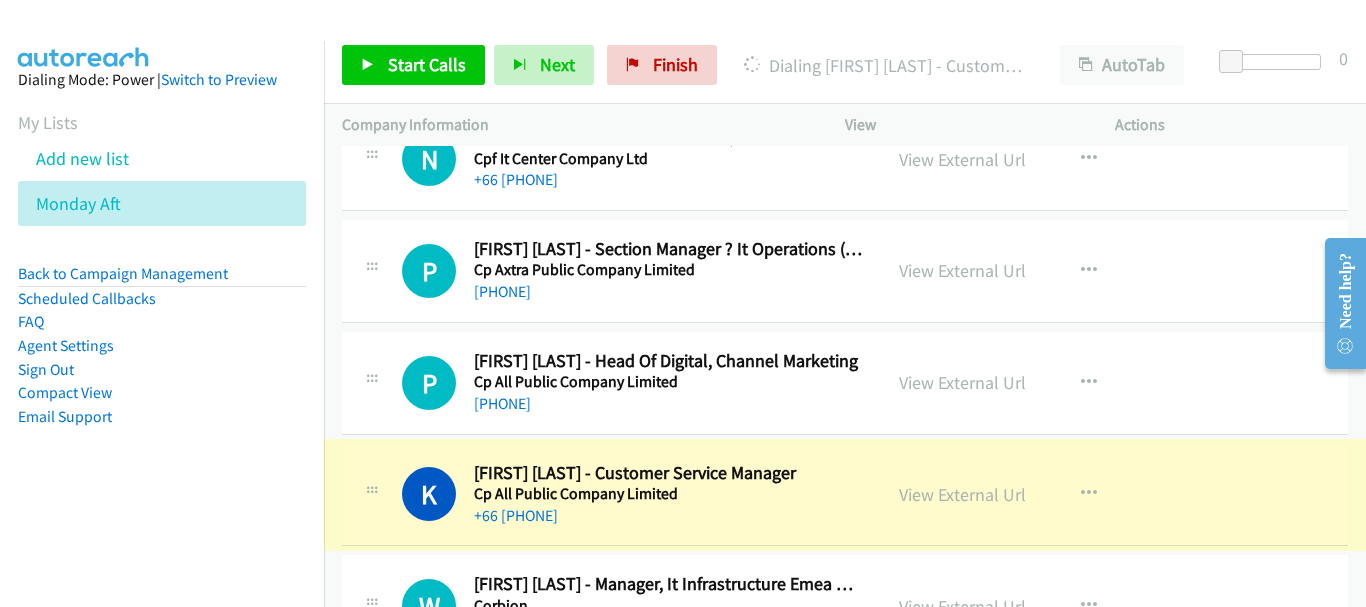 click on "View External Url" at bounding box center (962, 494) 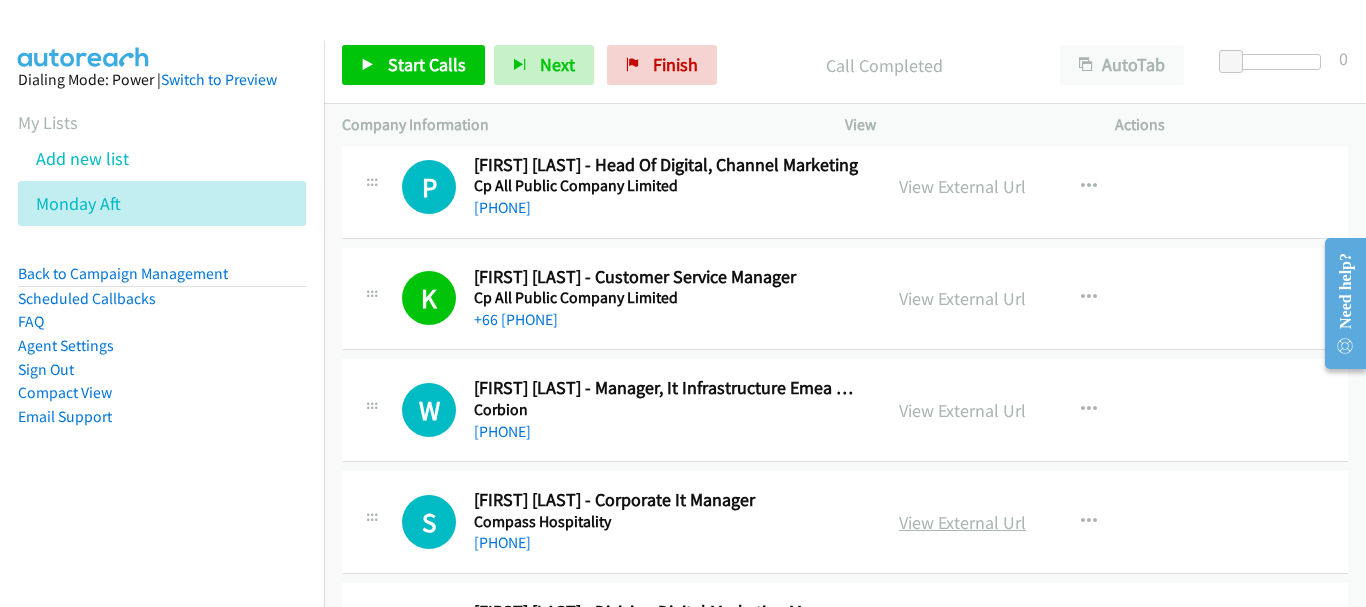 scroll, scrollTop: 11200, scrollLeft: 0, axis: vertical 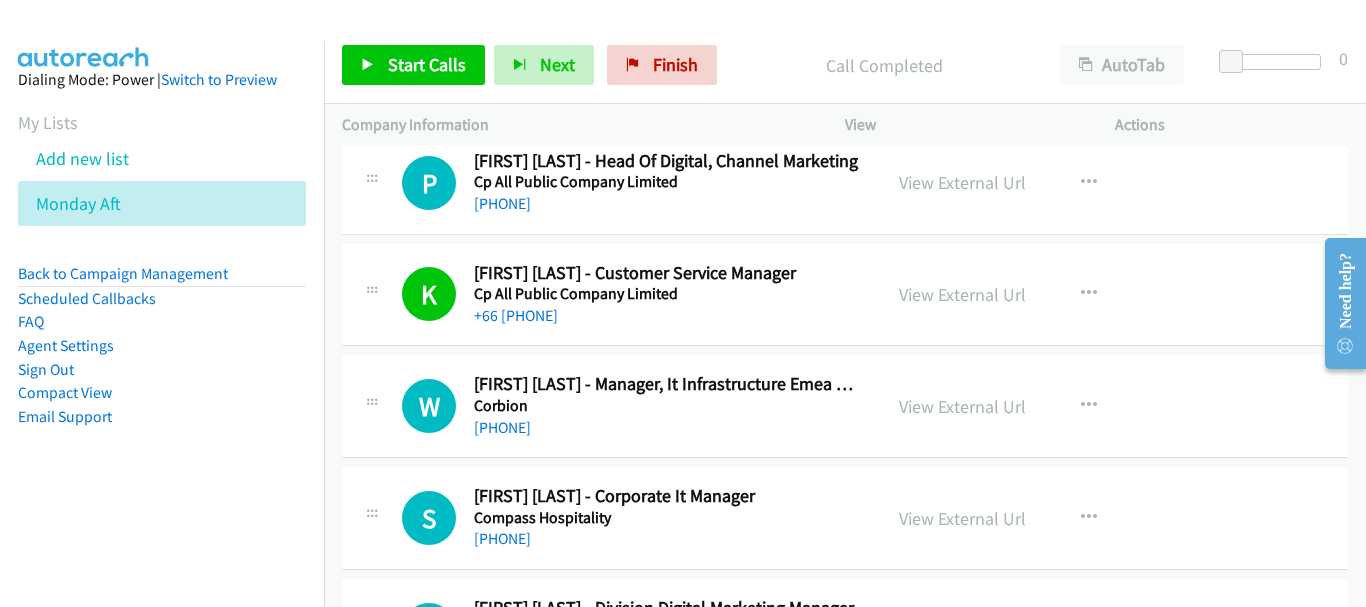 click on "View External Url" at bounding box center [962, 406] 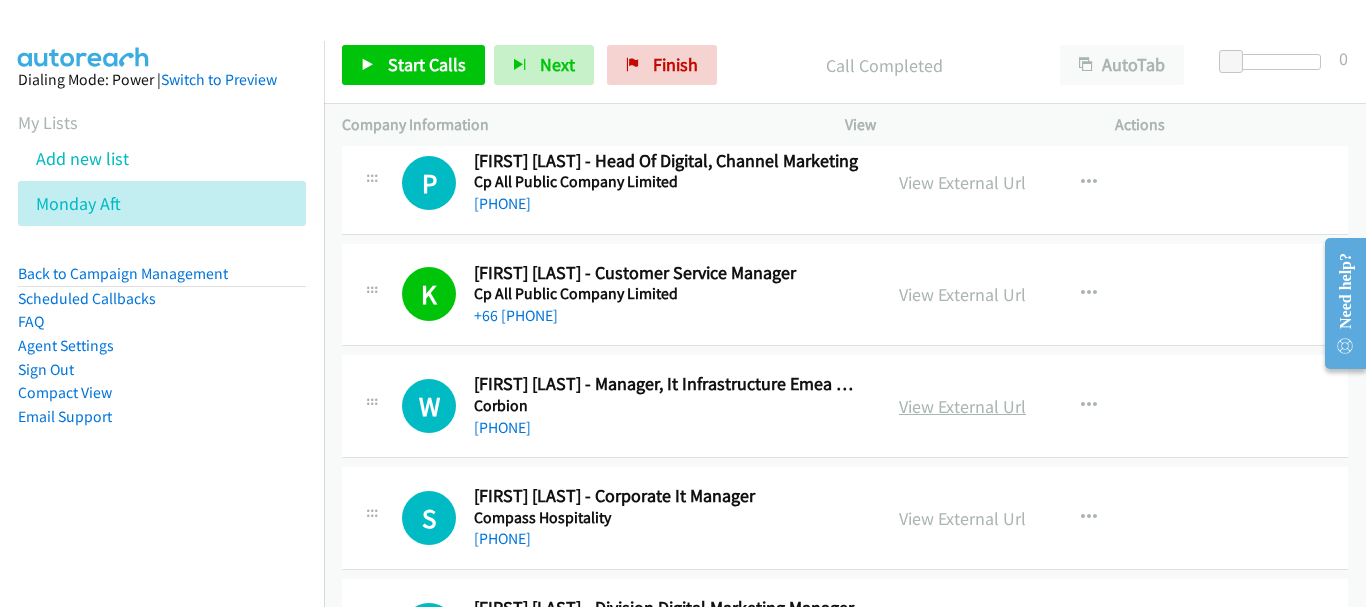 click on "View External Url" at bounding box center (962, 406) 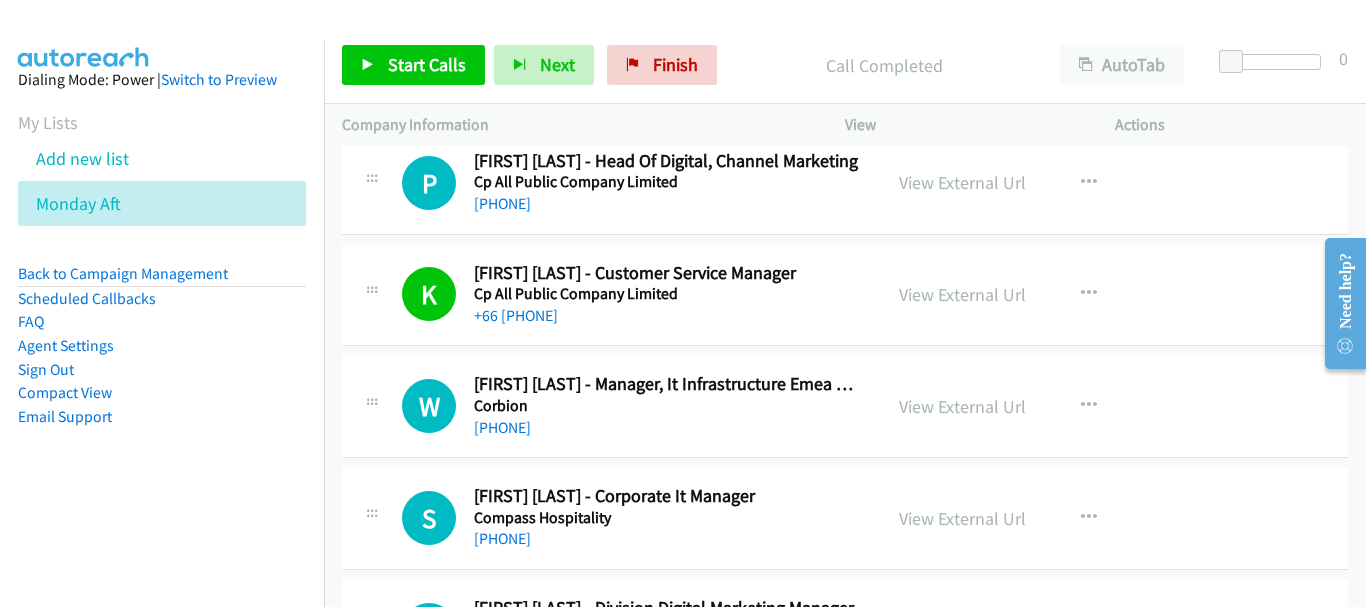 click on "+66 [PHONE]" at bounding box center (668, 428) 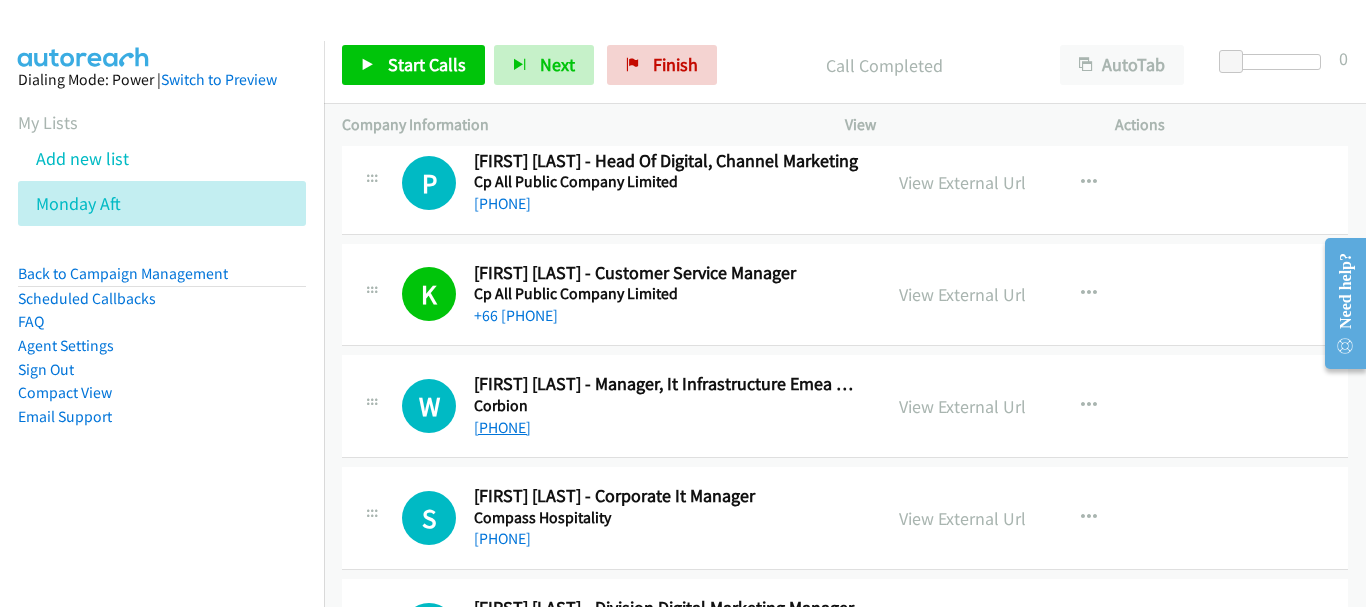 click on "+66 [PHONE]" at bounding box center (502, 427) 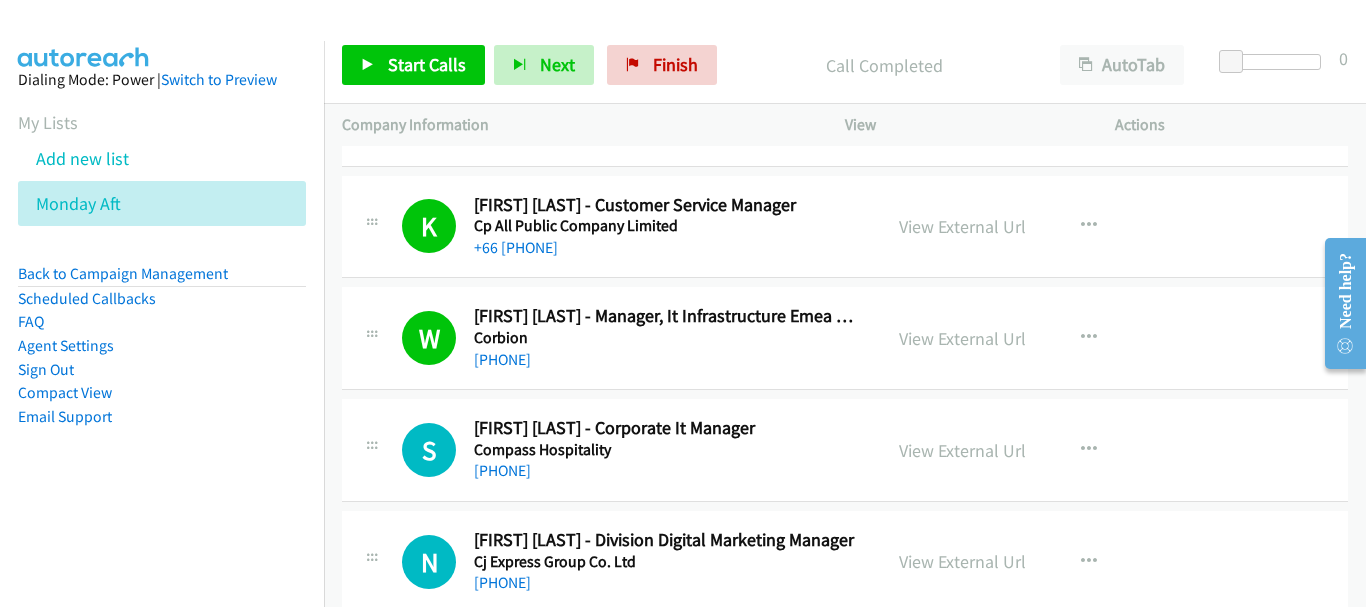 scroll, scrollTop: 11300, scrollLeft: 0, axis: vertical 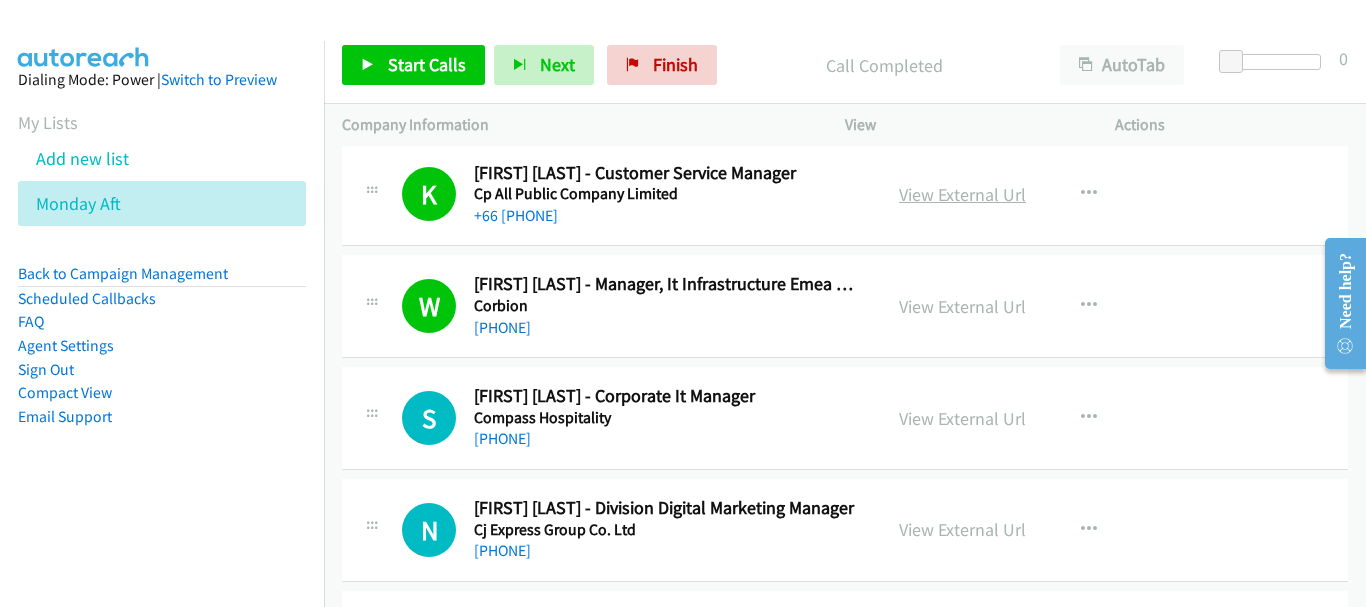 click on "View External Url" at bounding box center (962, 194) 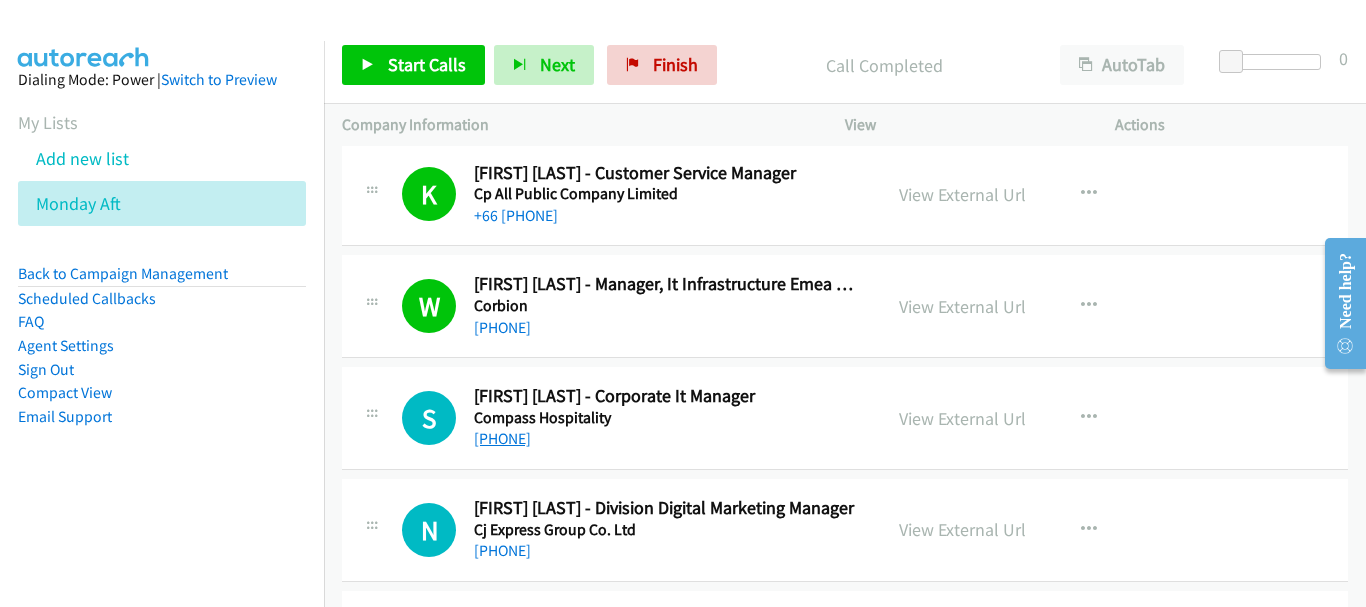 click on "+66 [PHONE]" at bounding box center [502, 438] 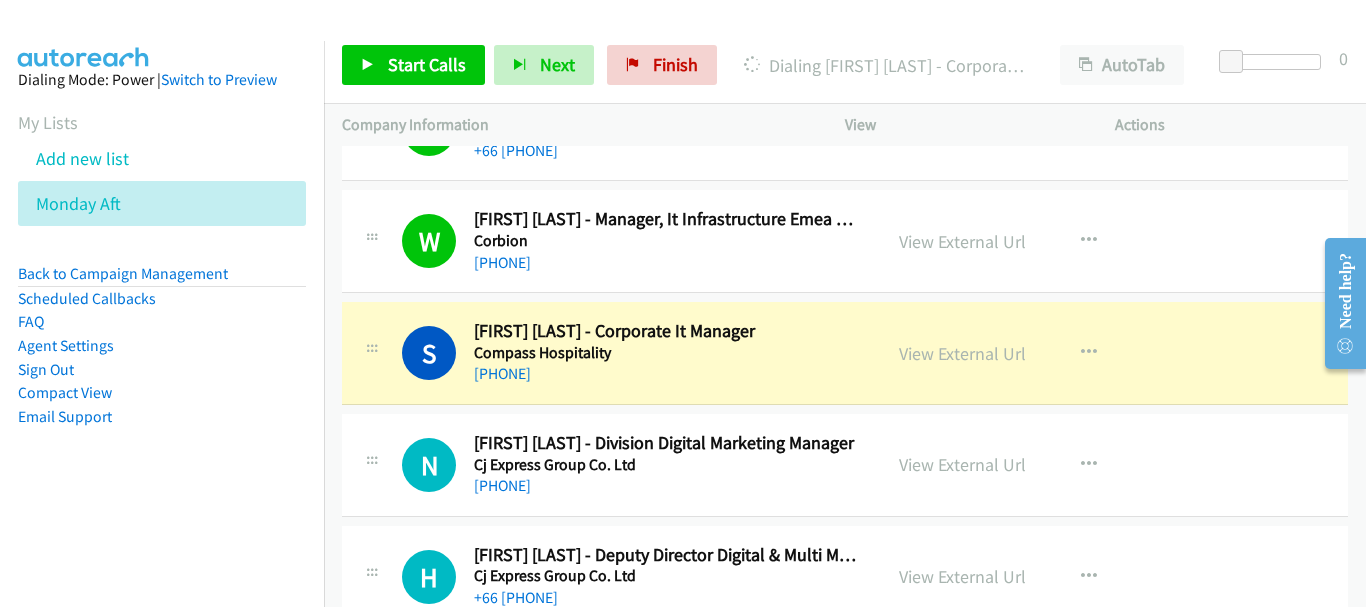 scroll, scrollTop: 11400, scrollLeft: 0, axis: vertical 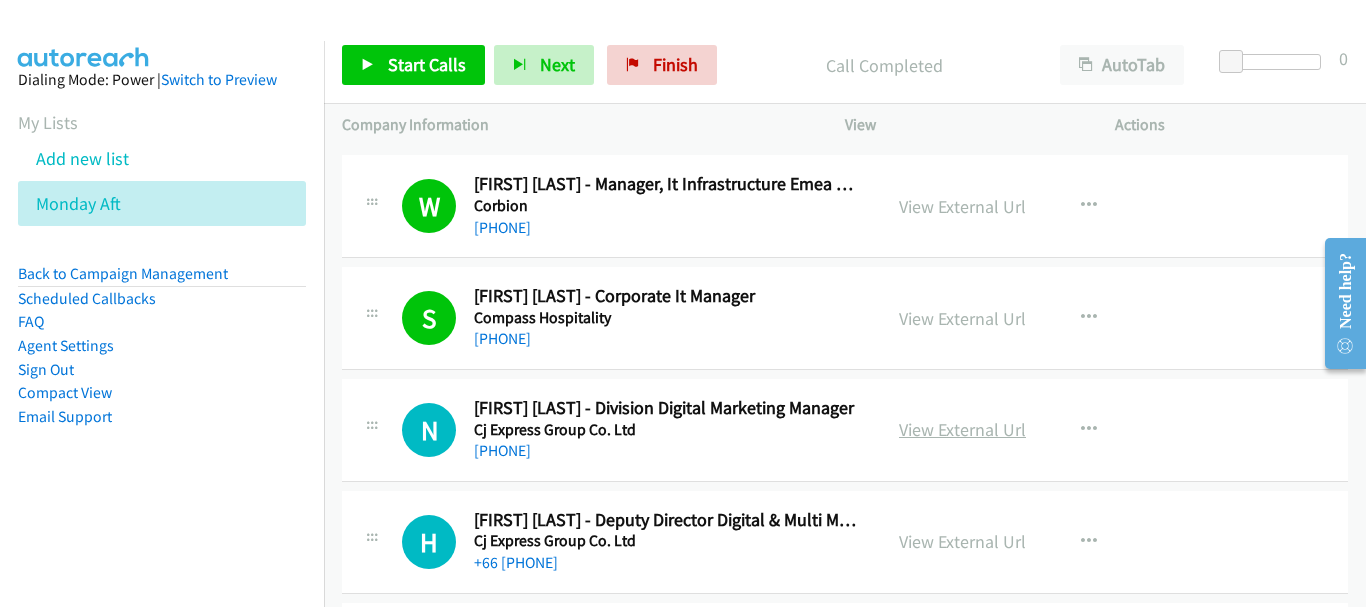 click on "View External Url" at bounding box center [962, 429] 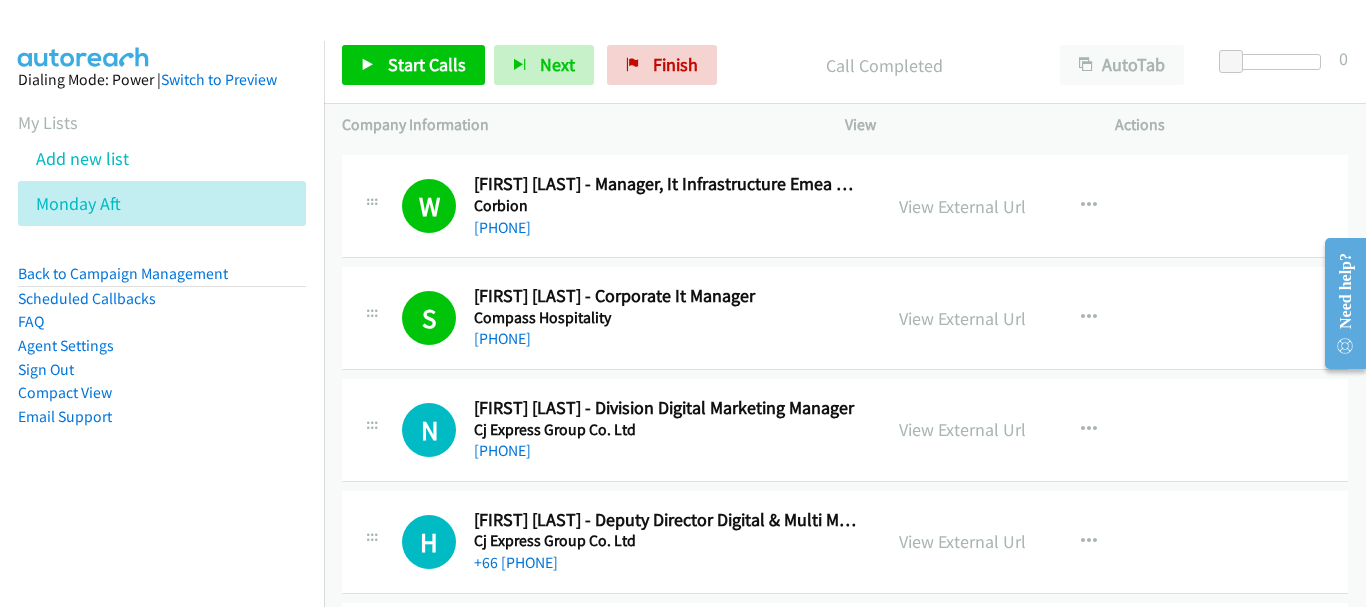 scroll, scrollTop: 11500, scrollLeft: 0, axis: vertical 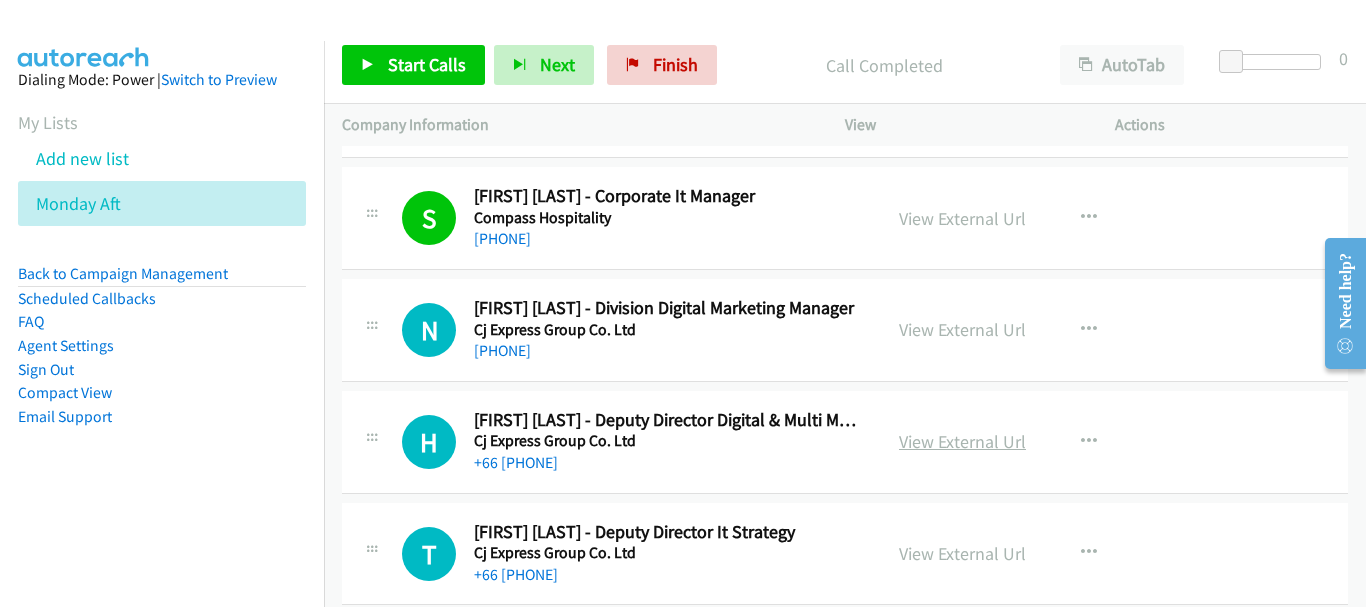 click on "View External Url" at bounding box center (962, 441) 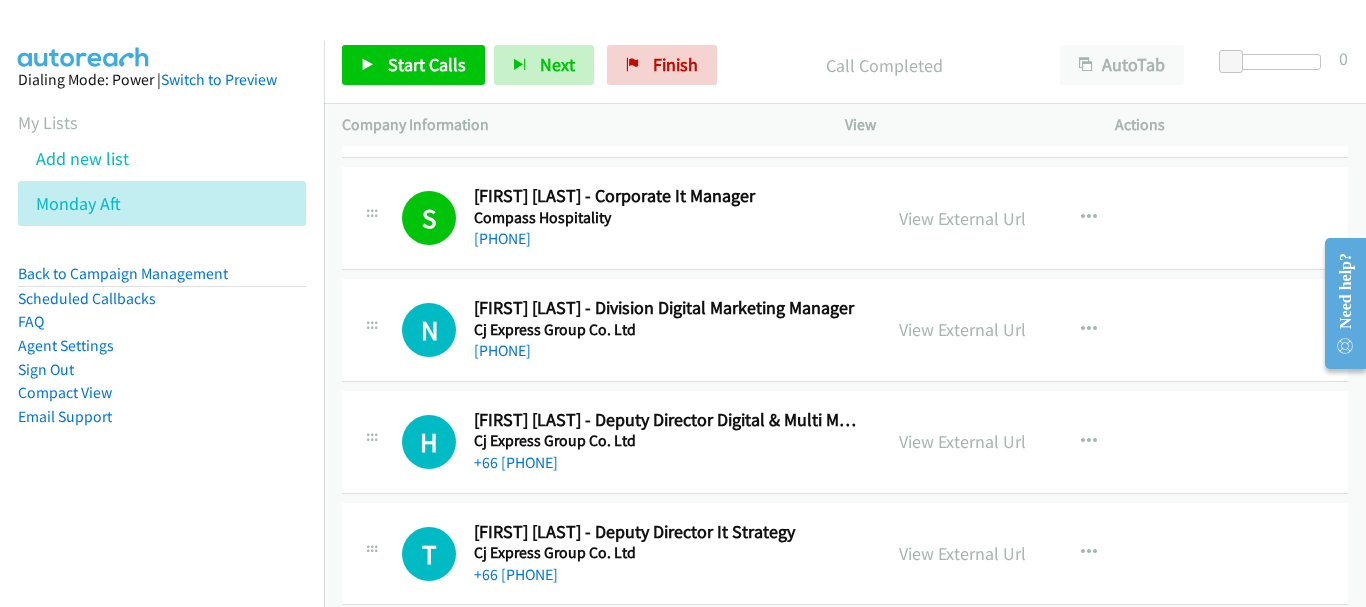 scroll, scrollTop: 11600, scrollLeft: 0, axis: vertical 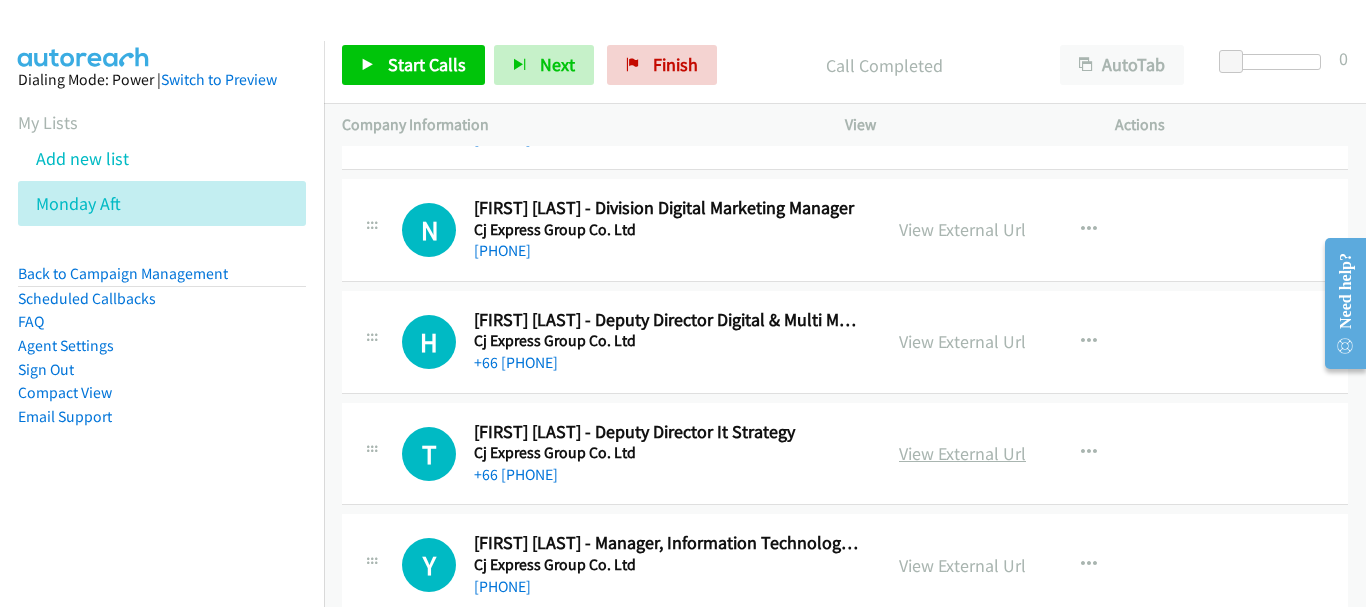 click on "View External Url" at bounding box center [962, 453] 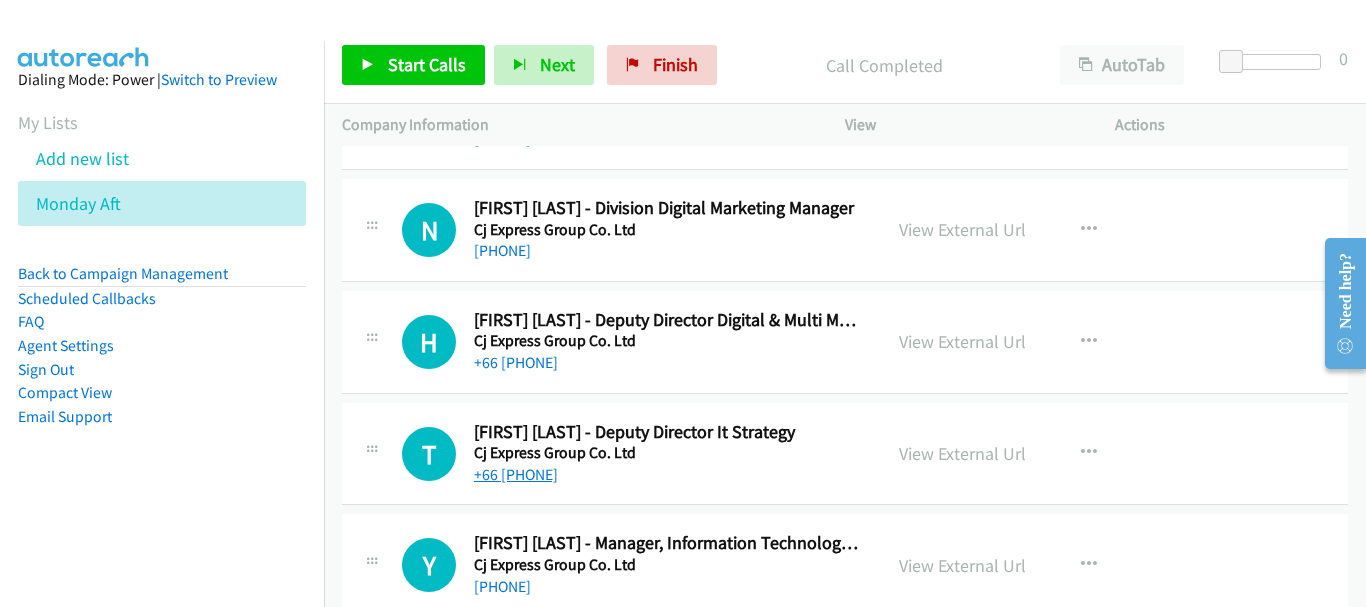 click on "+66 [PHONE]" at bounding box center (516, 474) 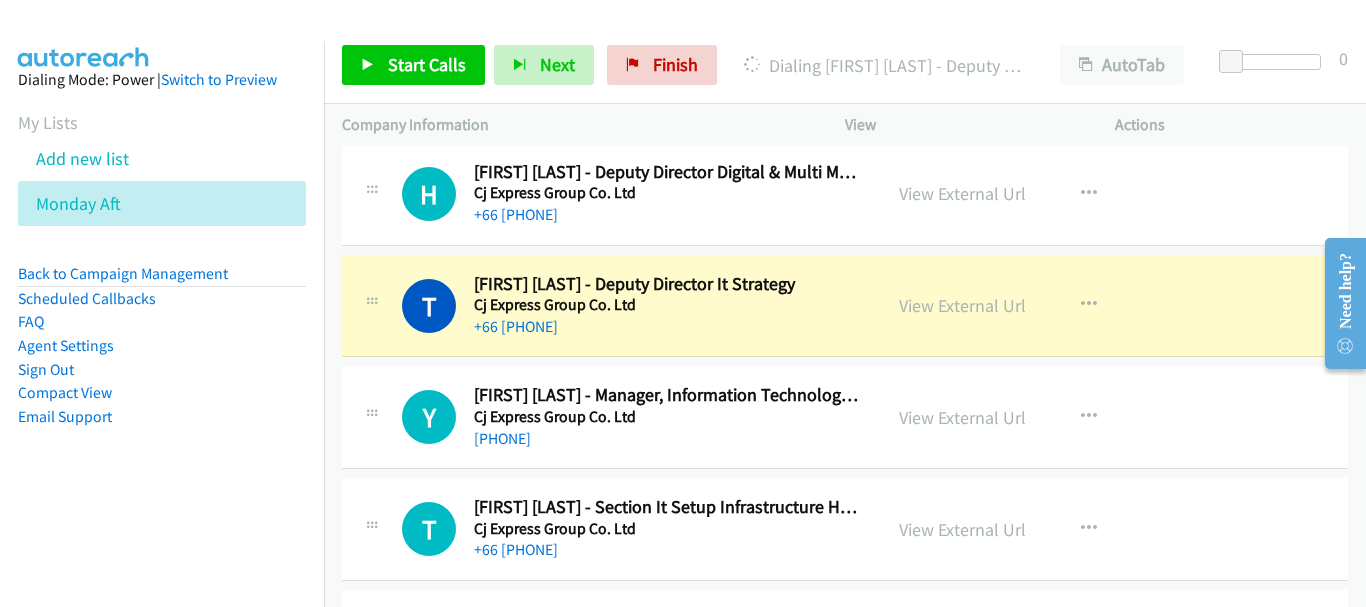 scroll, scrollTop: 11800, scrollLeft: 0, axis: vertical 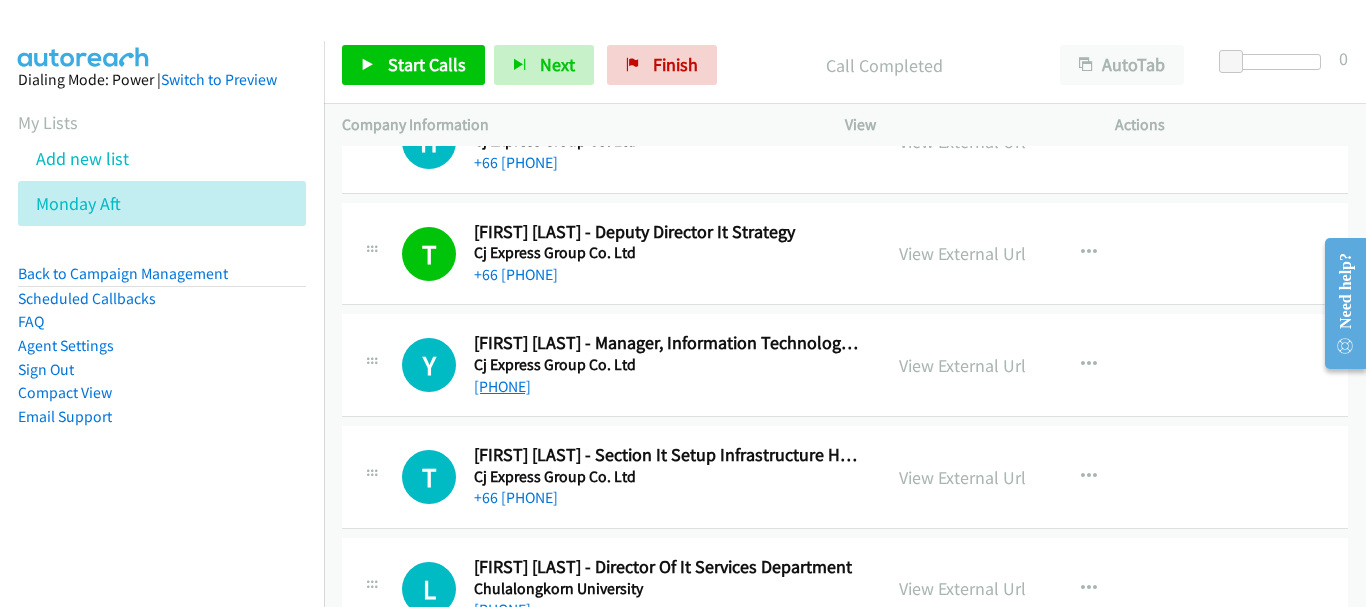 click on "+66 [PHONE]" at bounding box center (502, 386) 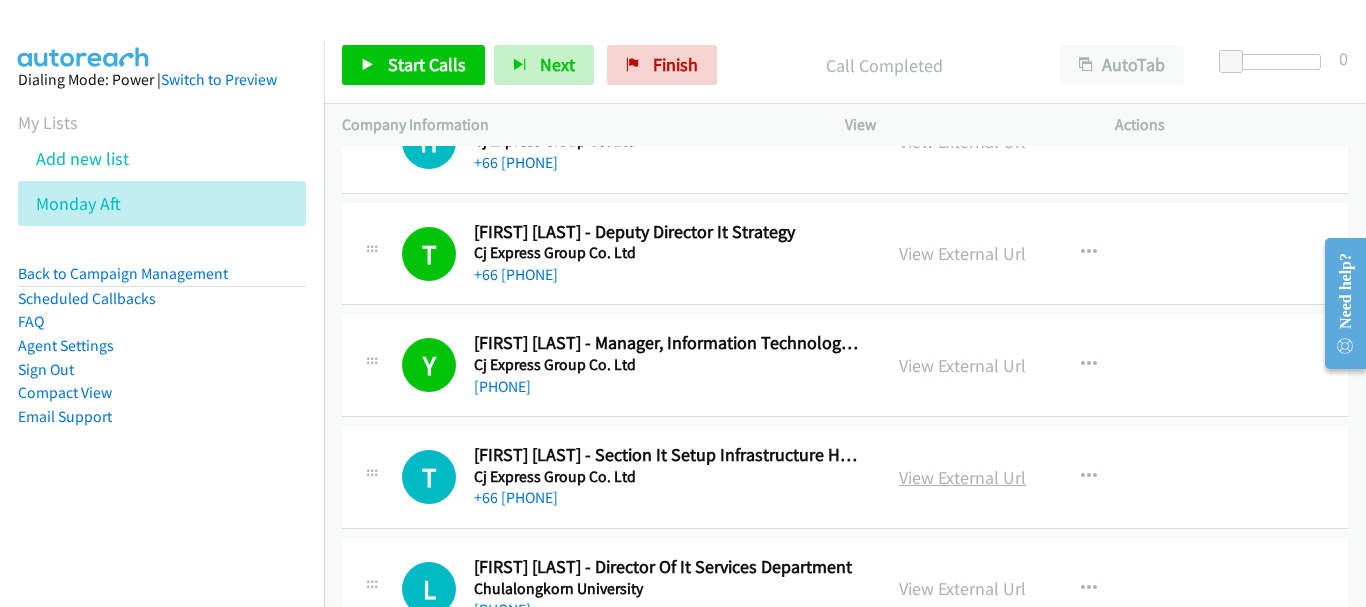click on "View External Url" at bounding box center (962, 477) 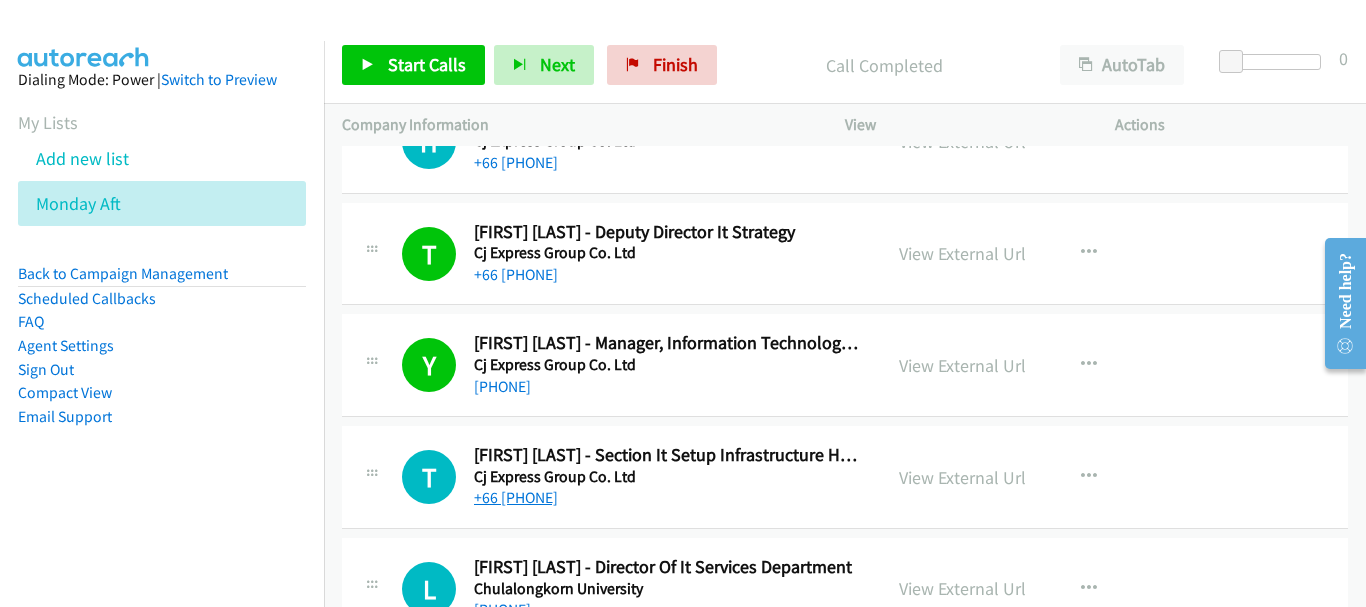 click on "+[PHONE]" at bounding box center [516, 497] 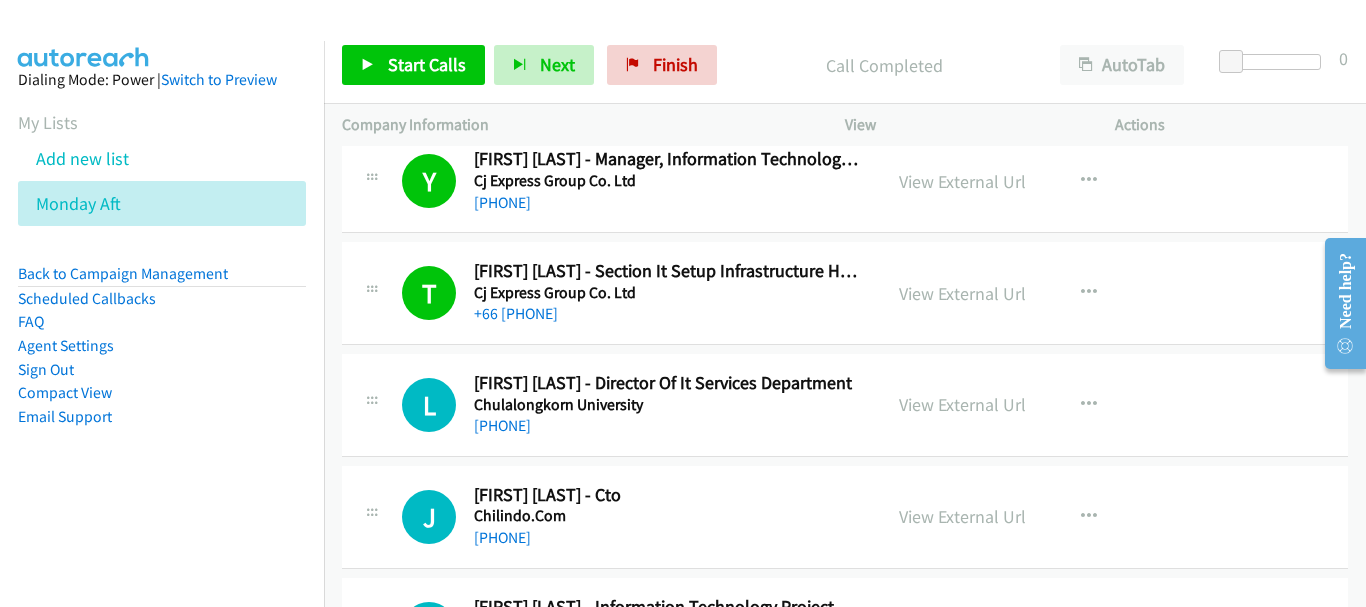 scroll, scrollTop: 12000, scrollLeft: 0, axis: vertical 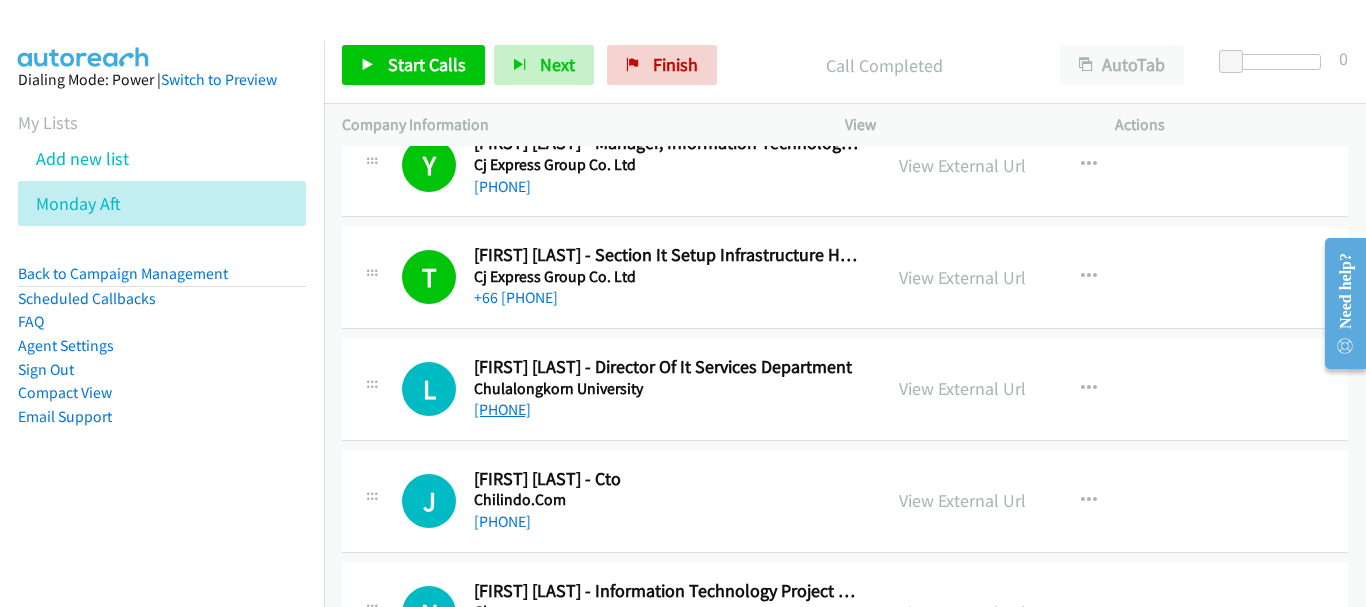 click on "+66 [PHONE]" at bounding box center [502, 409] 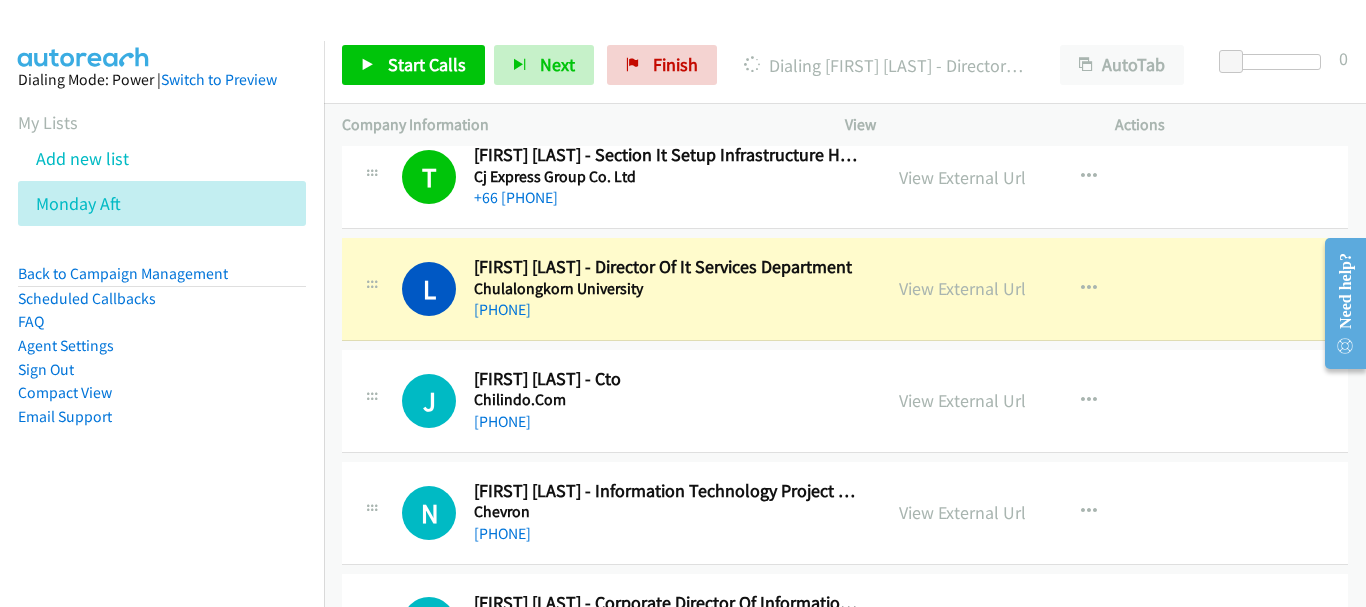 scroll, scrollTop: 12200, scrollLeft: 0, axis: vertical 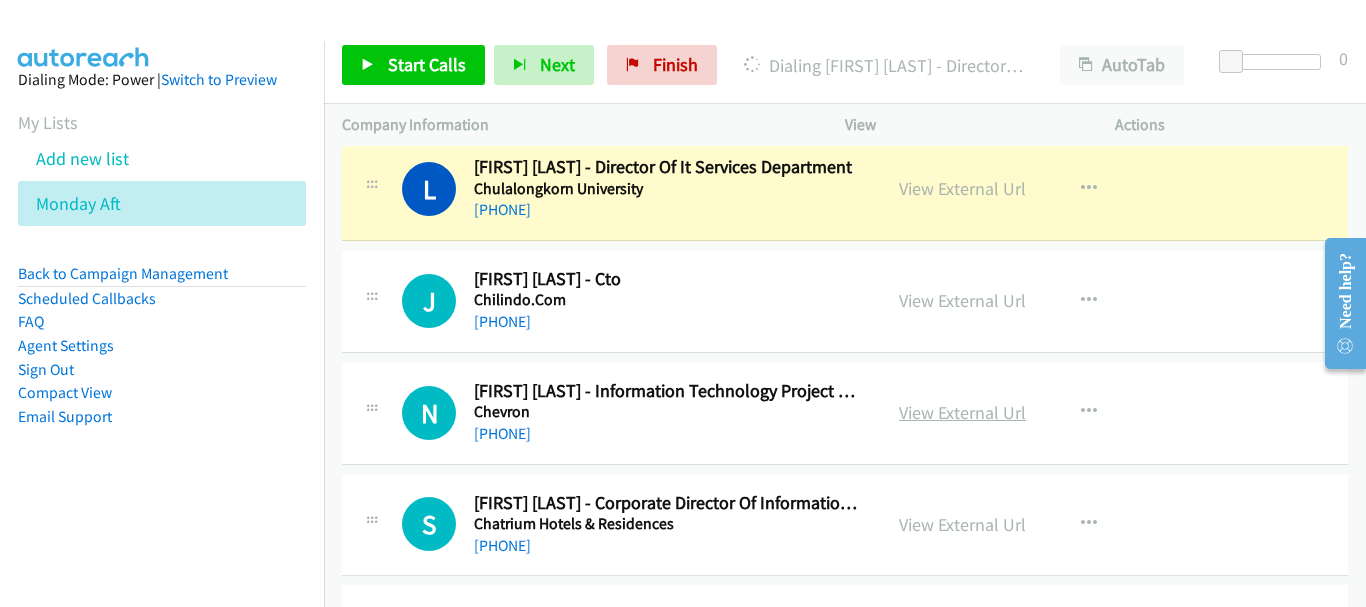click on "View External Url" at bounding box center [962, 412] 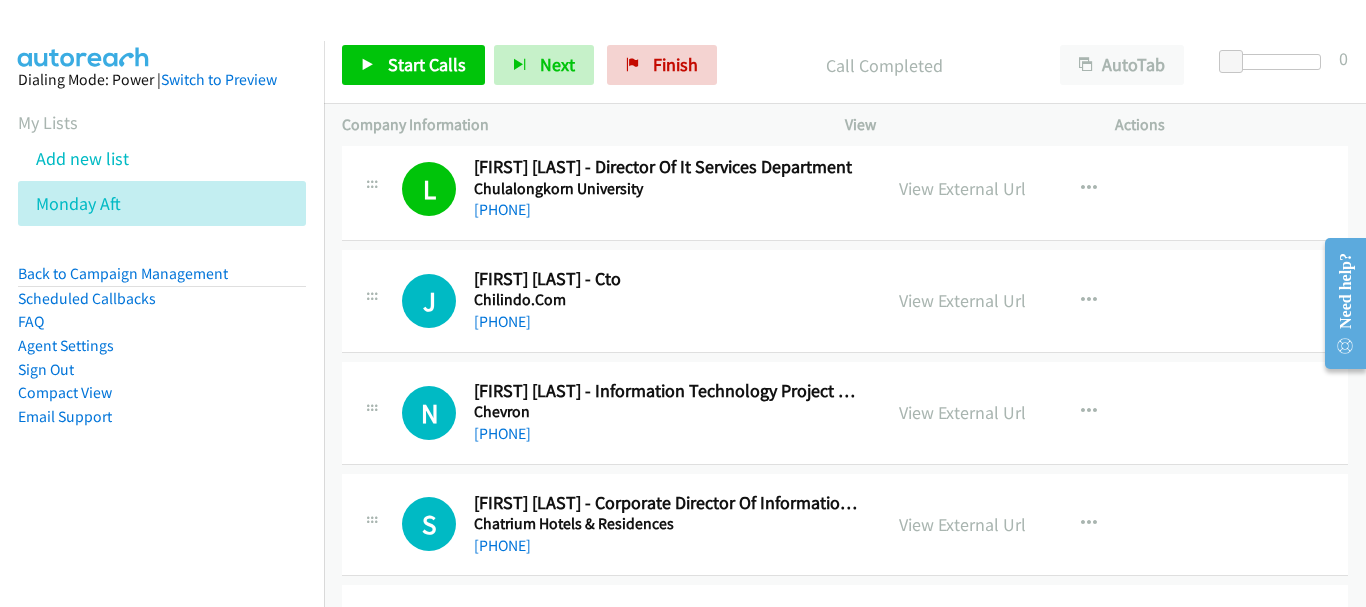 click on "N
Callback Scheduled
Nuttaporn Charoenthanwa - Information Technology Project Manager
Chevron
Asia/Bangkok
+66 61 495 4962
View External Url
View External Url
Schedule/Manage Callback
Start Calls Here
Remove from list
Add to do not call list
Reset Call Status" at bounding box center [845, 413] 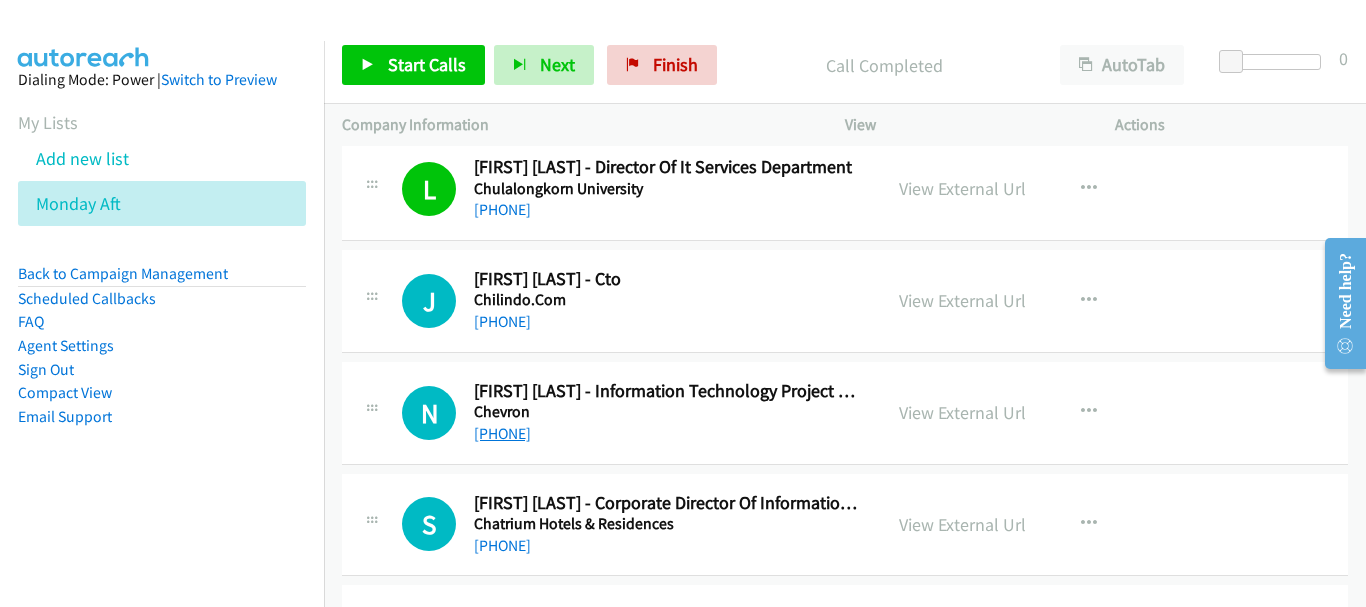 click on "+66 [PHONE]" at bounding box center (502, 433) 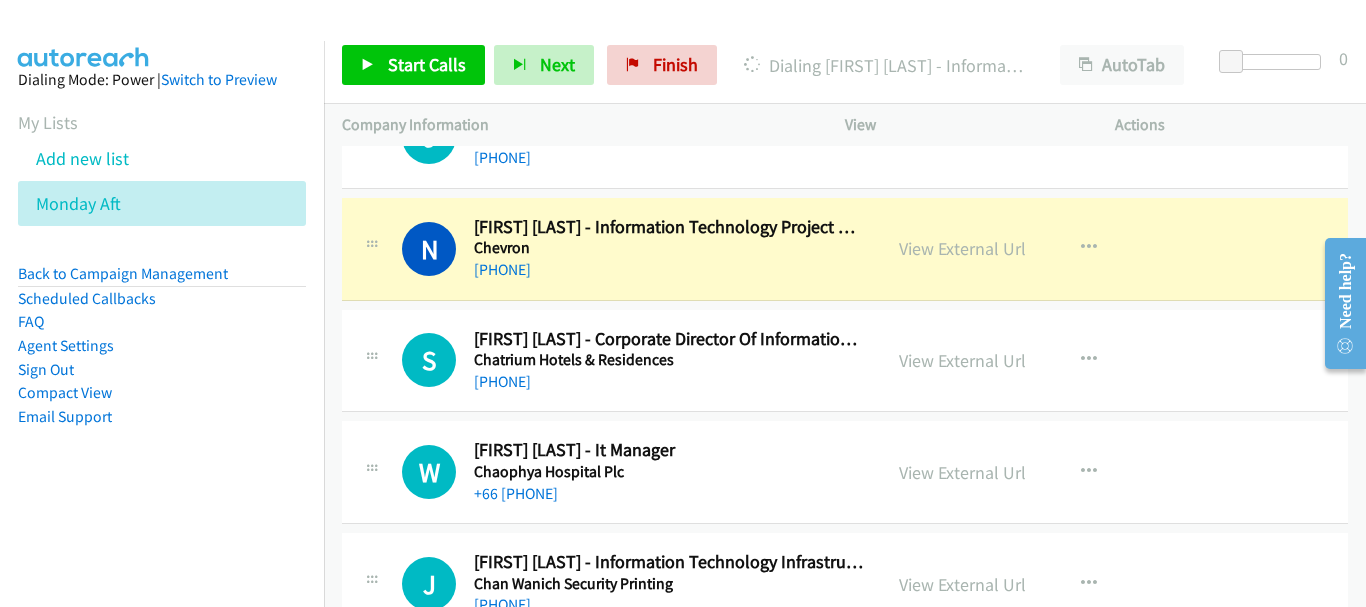 scroll, scrollTop: 12400, scrollLeft: 0, axis: vertical 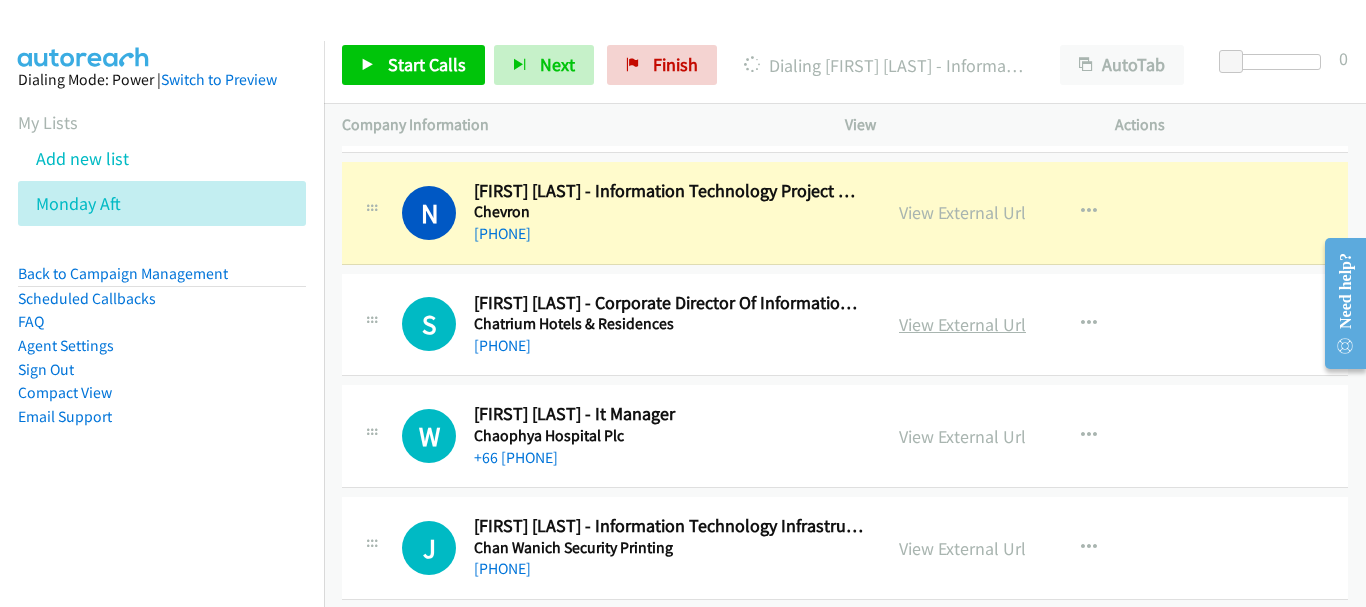 click on "View External Url" at bounding box center [962, 324] 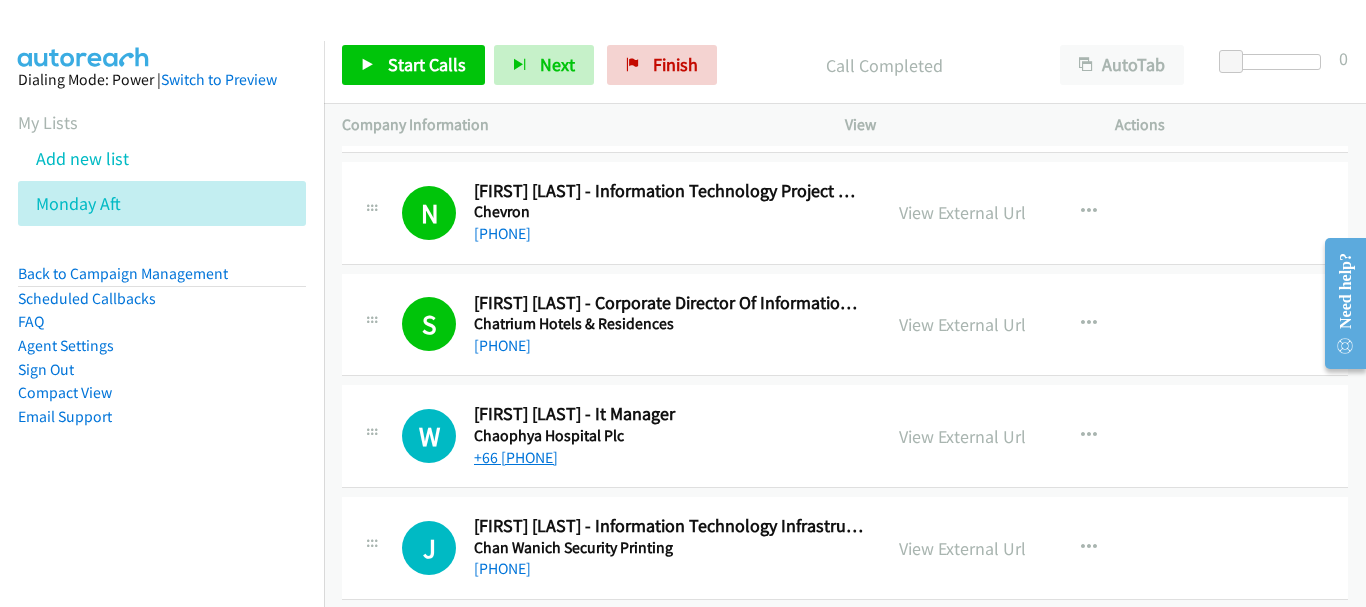 click on "+66 [PHONE]" at bounding box center (516, 457) 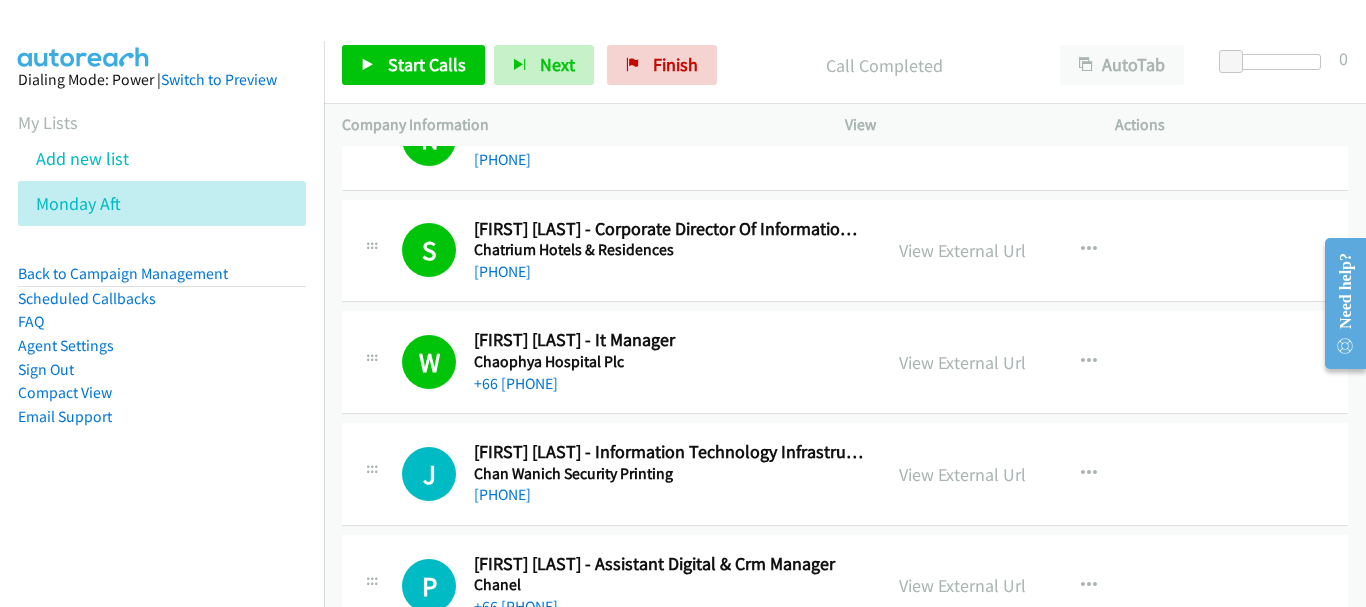 scroll, scrollTop: 12600, scrollLeft: 0, axis: vertical 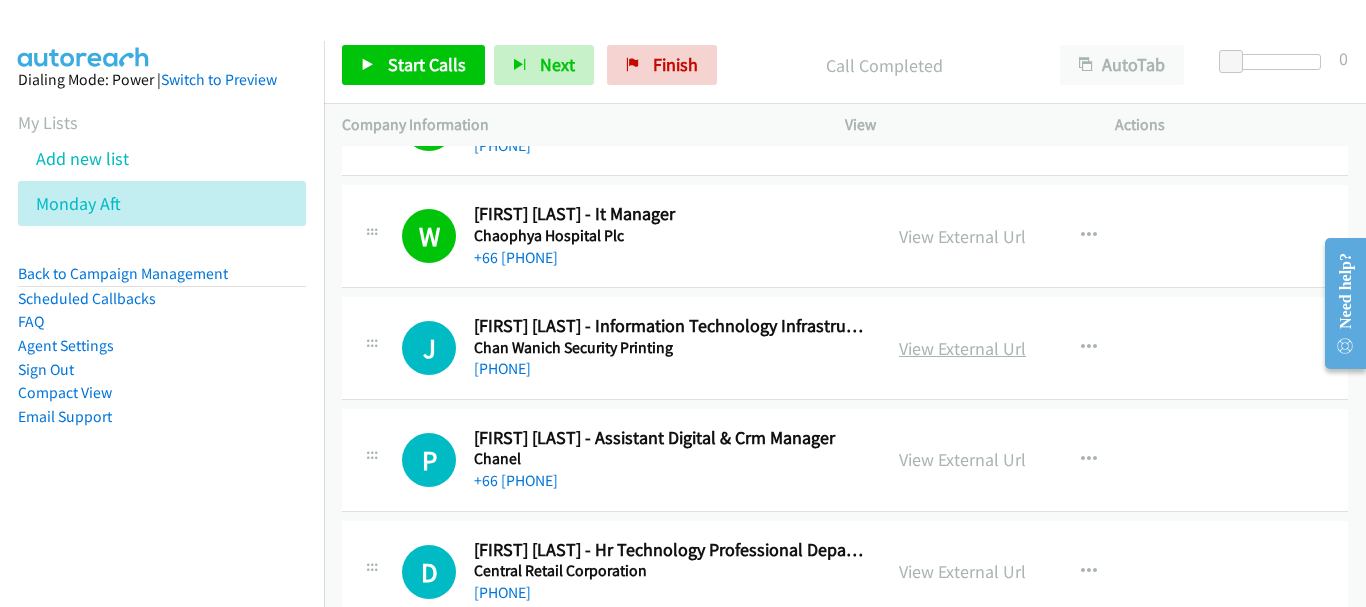click on "View External Url" at bounding box center (962, 348) 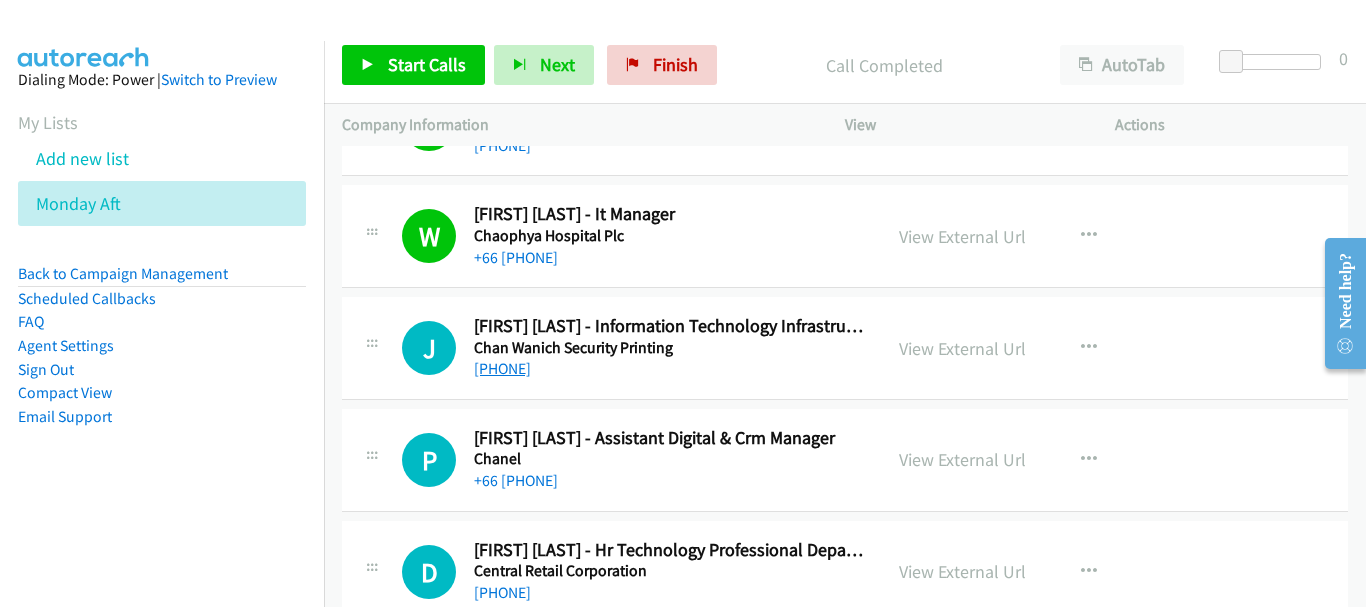 click on "+66 [PHONE]" at bounding box center (502, 368) 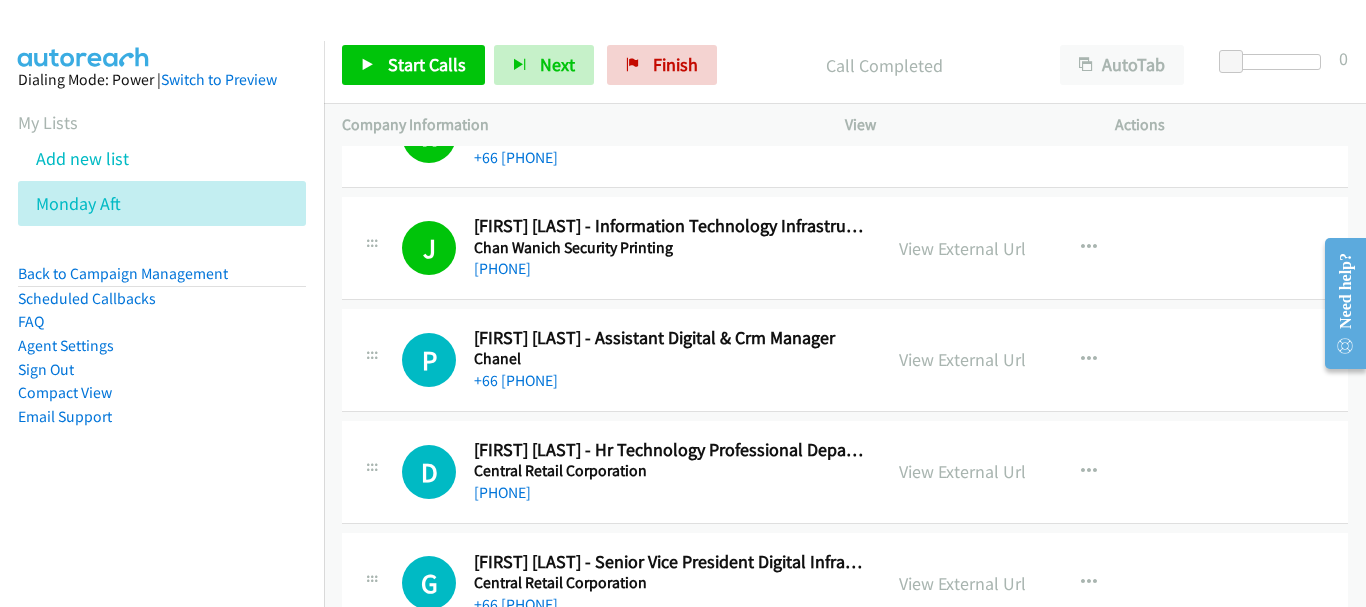 scroll, scrollTop: 12800, scrollLeft: 0, axis: vertical 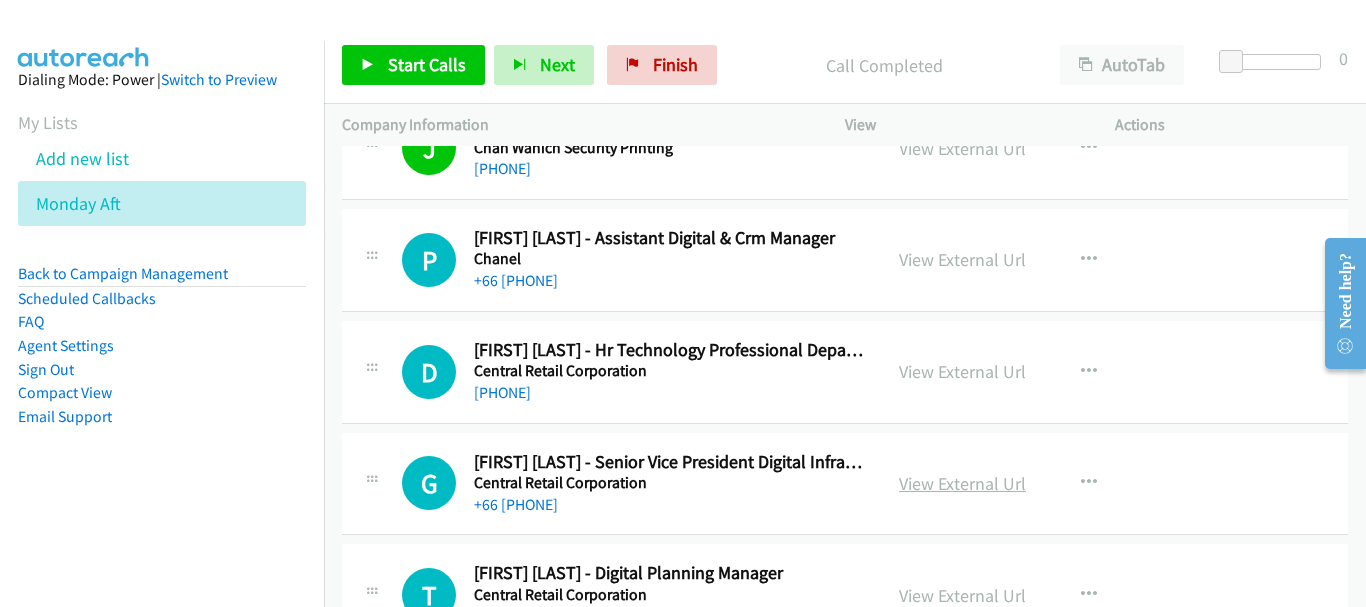 click on "View External Url" at bounding box center (962, 483) 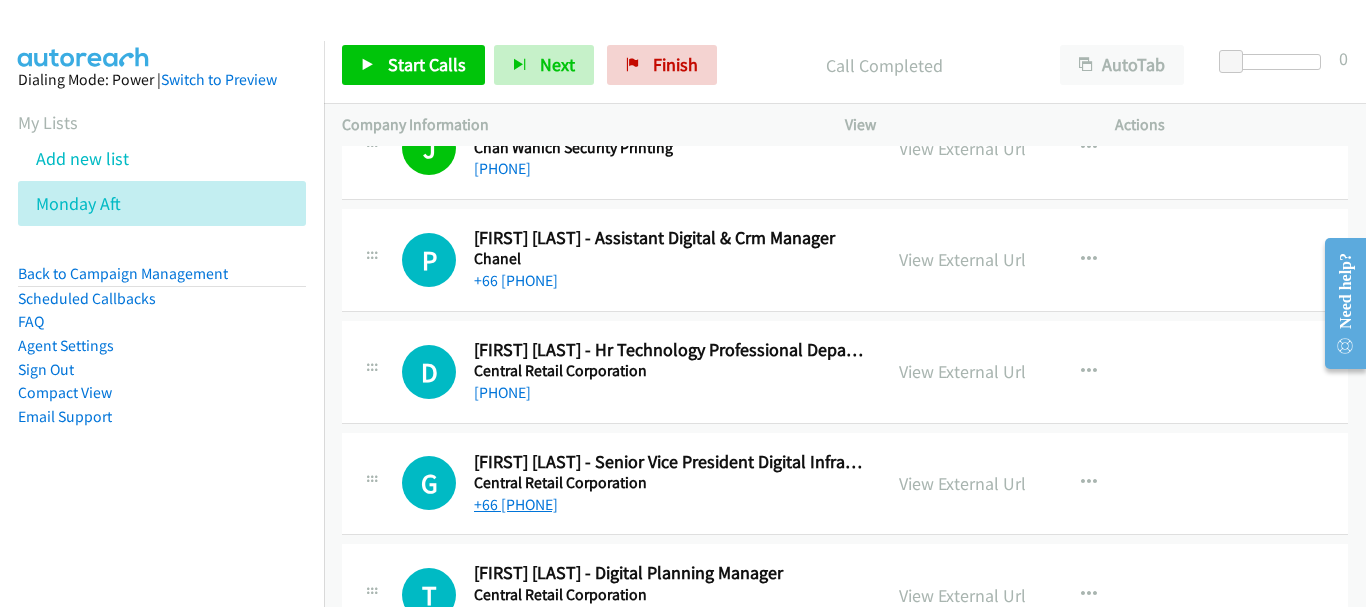click on "+[PHONE]" at bounding box center [516, 504] 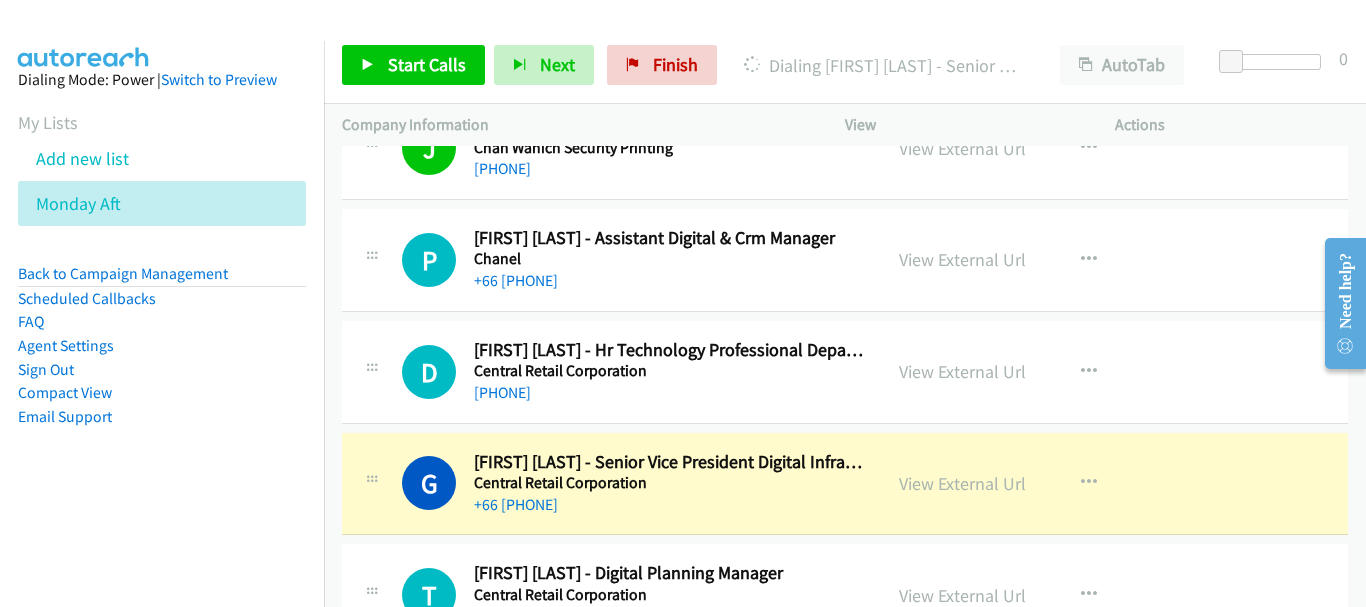 scroll, scrollTop: 12900, scrollLeft: 0, axis: vertical 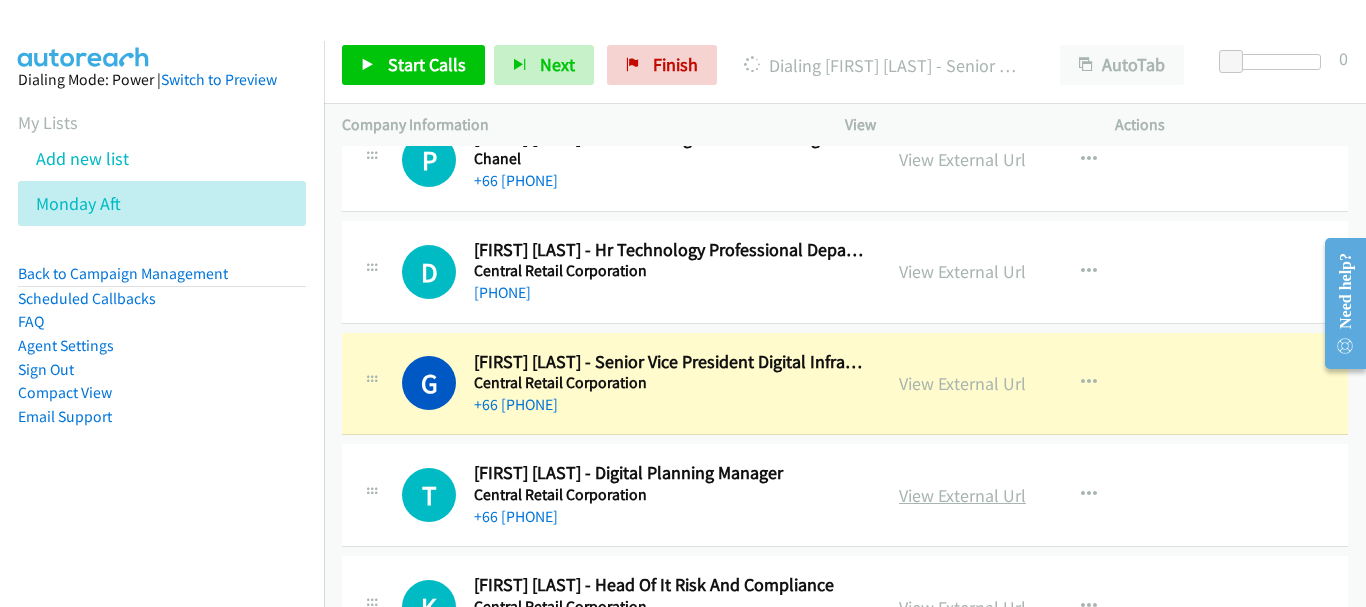click on "View External Url" at bounding box center [962, 495] 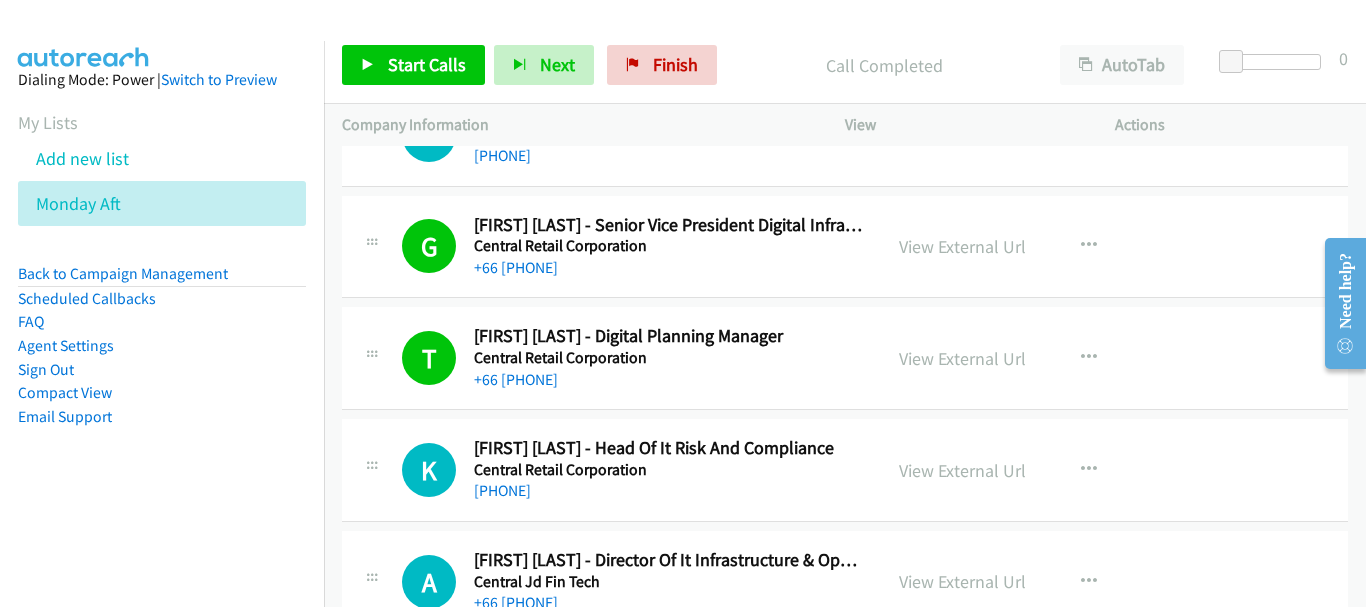 scroll, scrollTop: 13100, scrollLeft: 0, axis: vertical 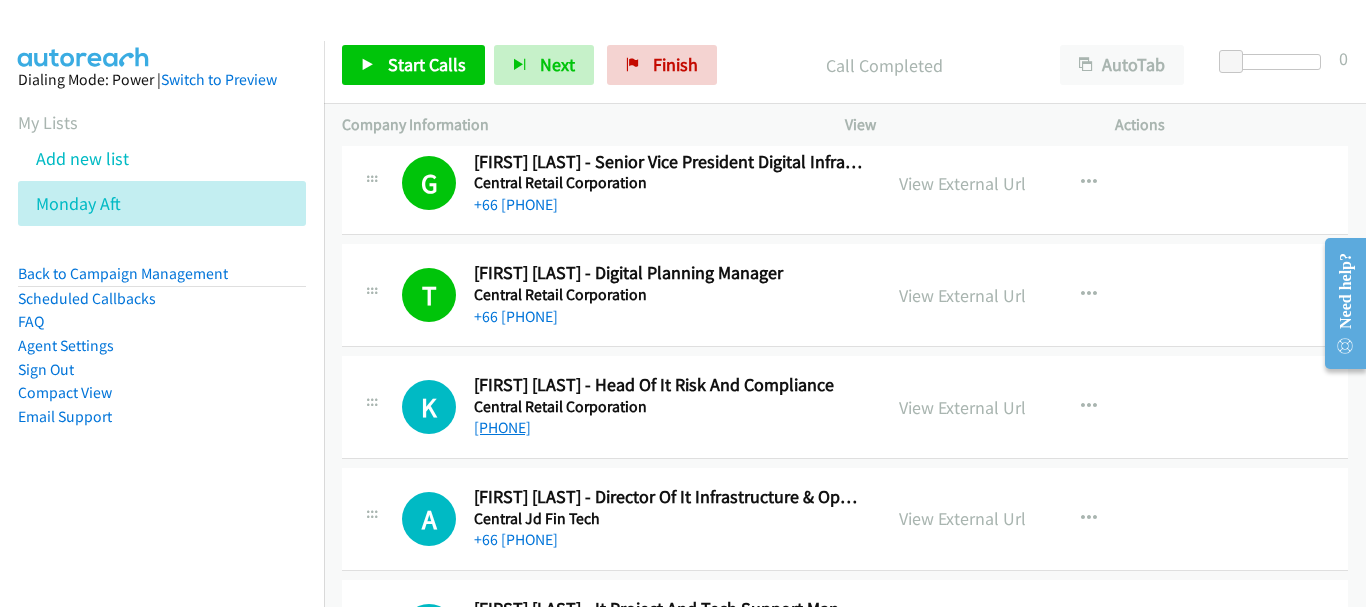 click on "+66 [PHONE]" at bounding box center [502, 427] 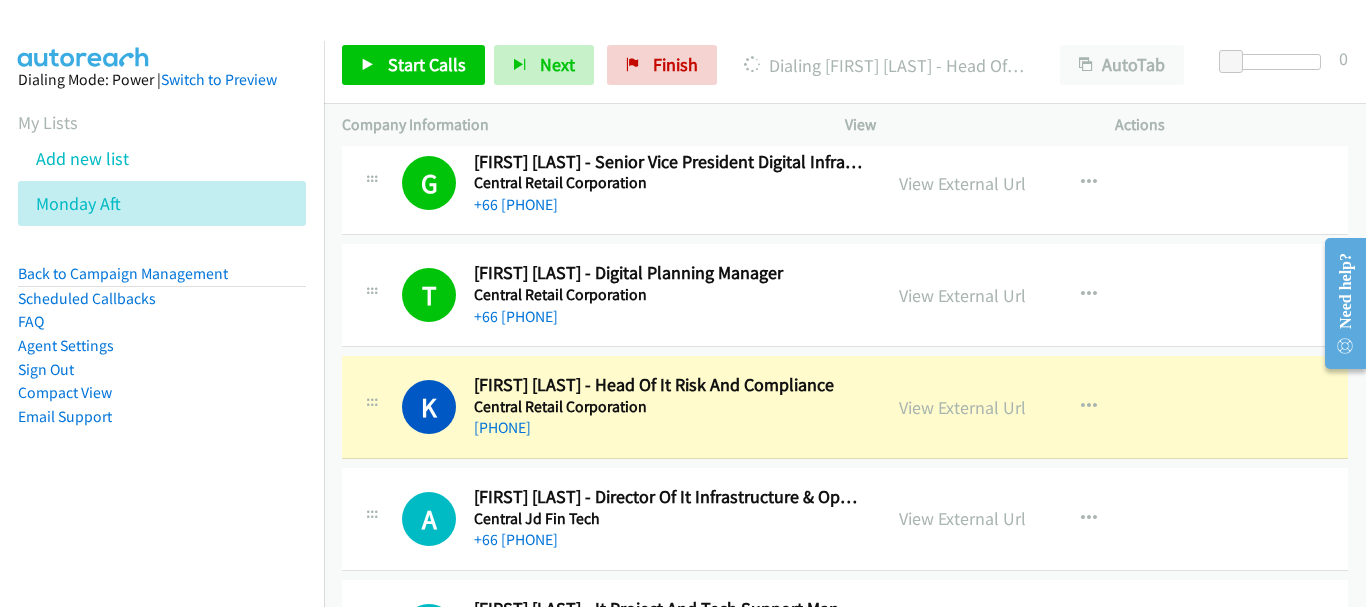 click on "View External Url" at bounding box center [962, 407] 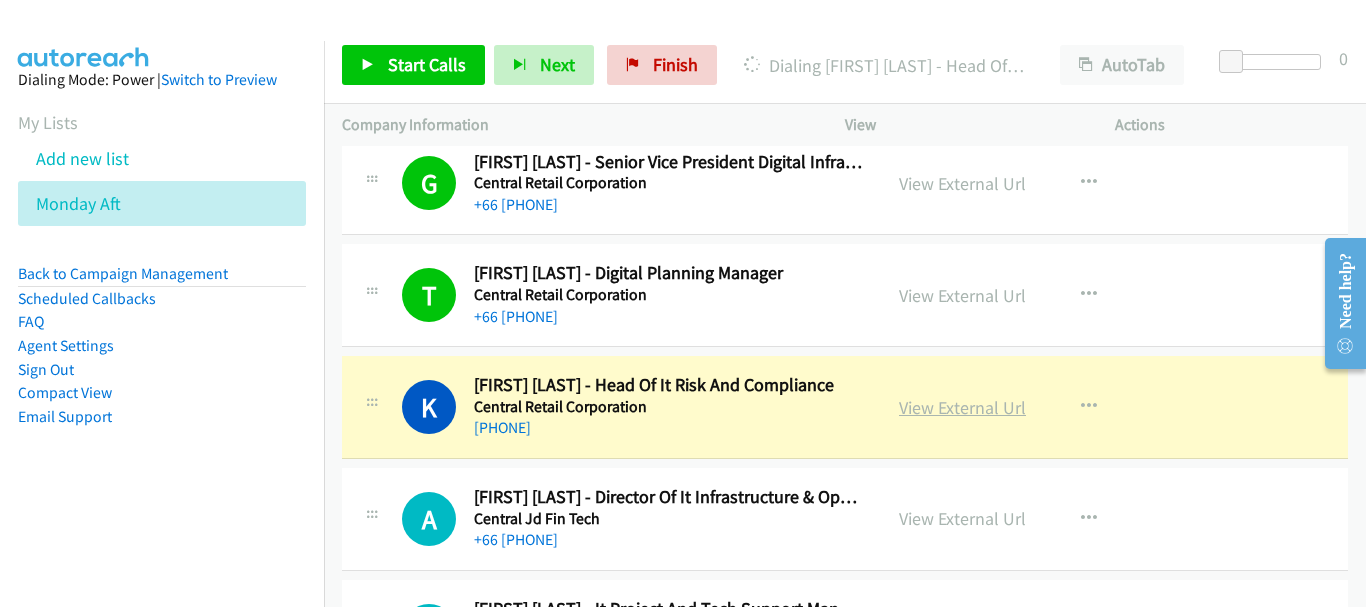 click on "View External Url" at bounding box center (962, 407) 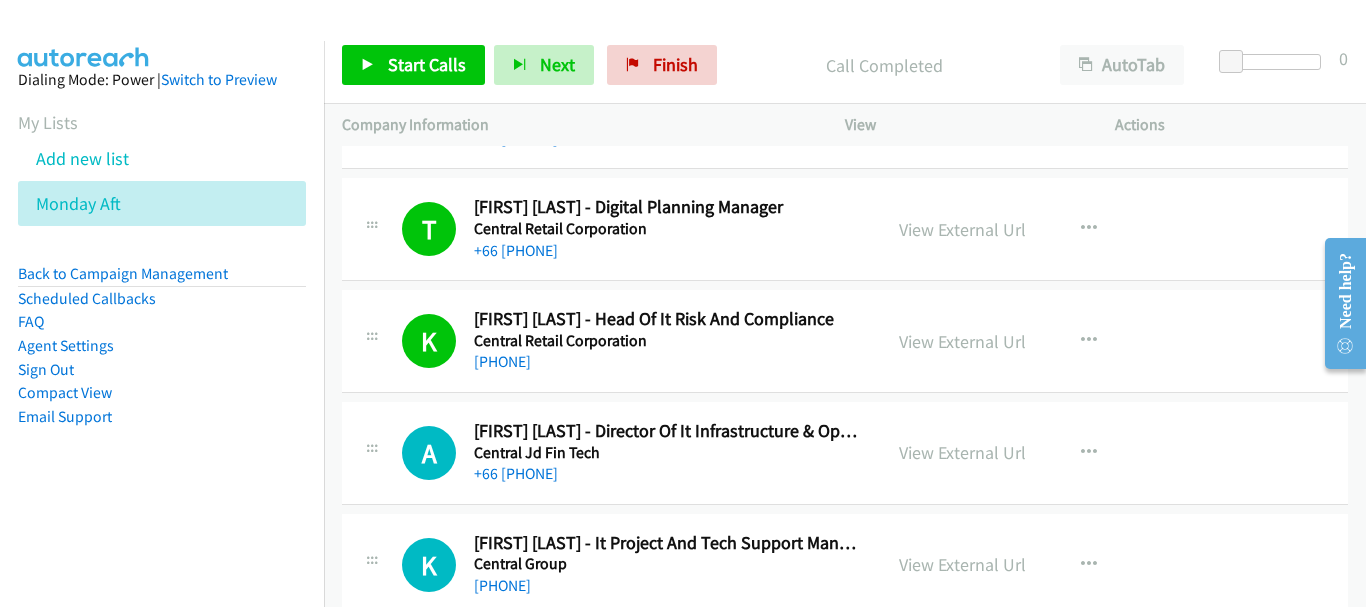 scroll, scrollTop: 13200, scrollLeft: 0, axis: vertical 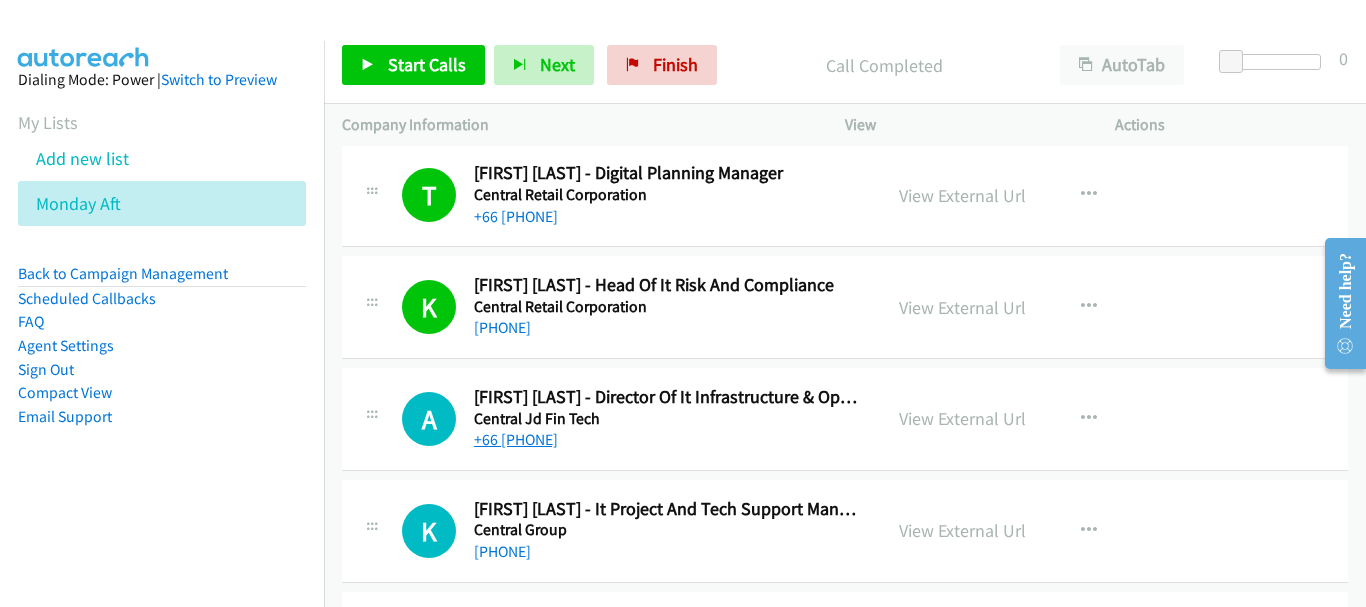 click on "+[PHONE]" at bounding box center [516, 439] 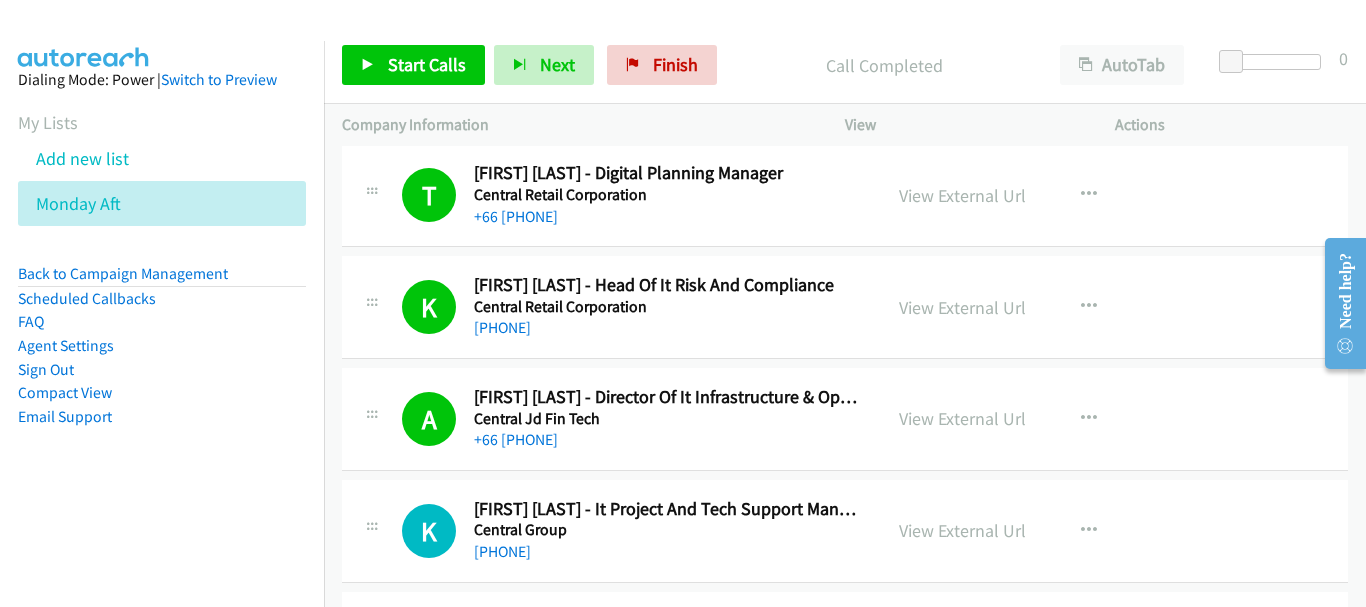scroll, scrollTop: 13300, scrollLeft: 0, axis: vertical 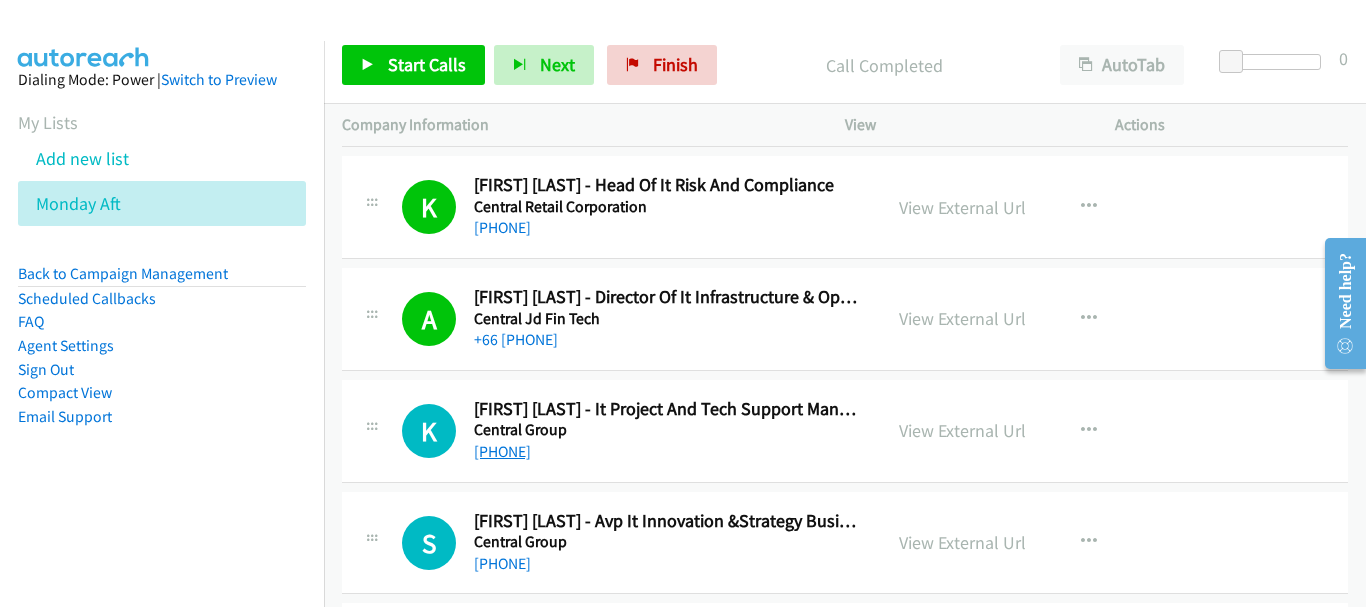 click on "+66 [PHONE]" at bounding box center [502, 451] 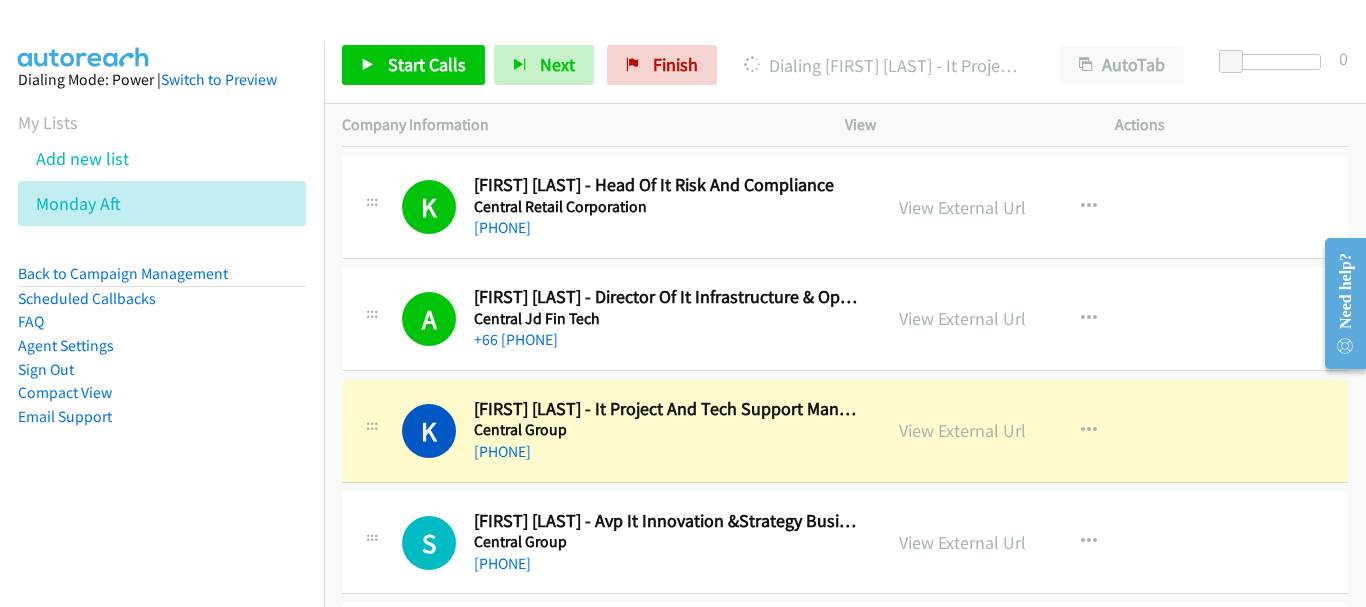 scroll, scrollTop: 13400, scrollLeft: 0, axis: vertical 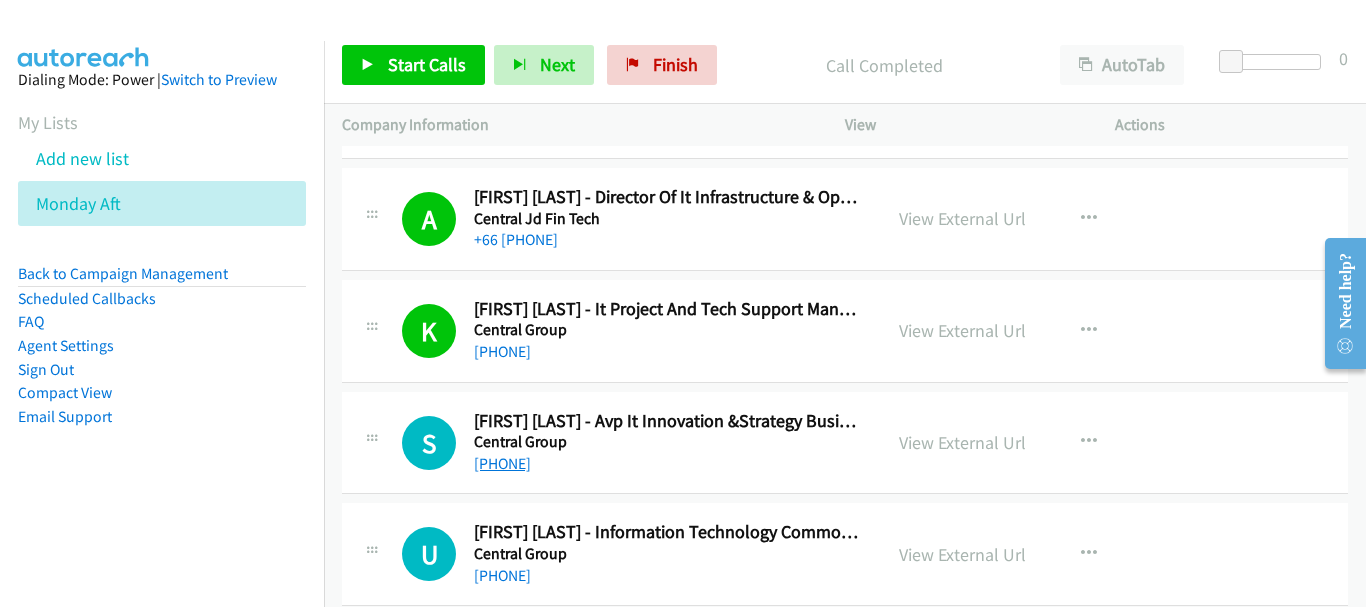 click on "+66 [PHONE]" at bounding box center (502, 463) 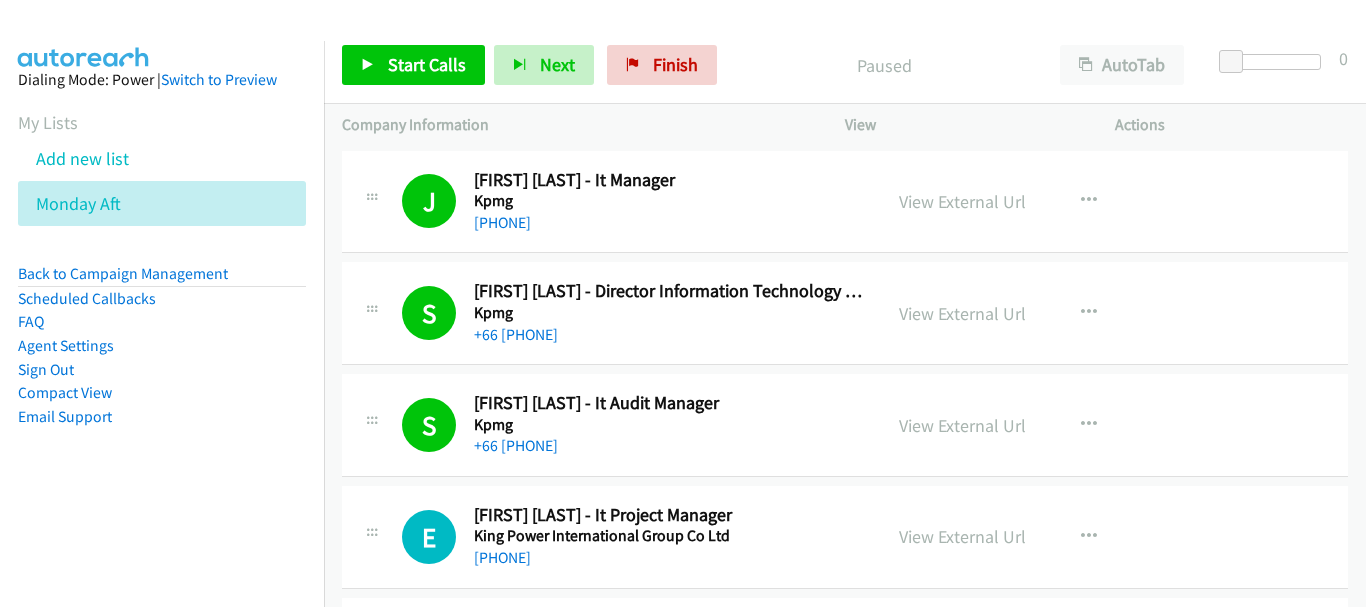 scroll, scrollTop: 0, scrollLeft: 0, axis: both 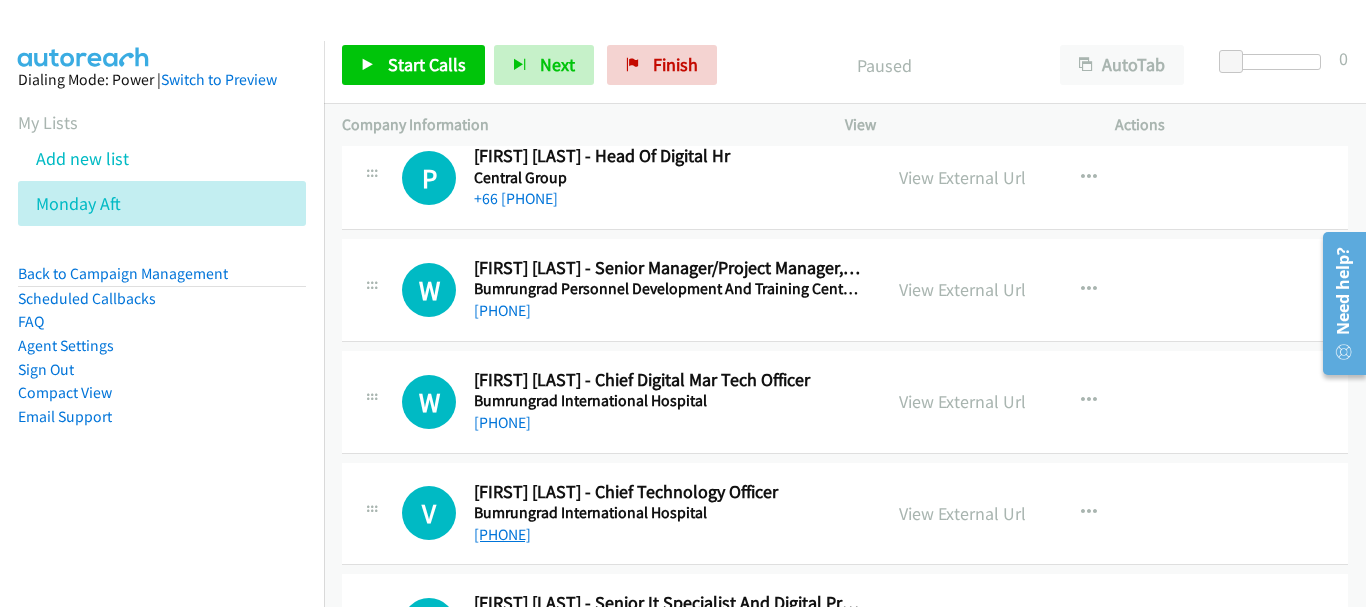 click on "[PHONE]" at bounding box center (502, 534) 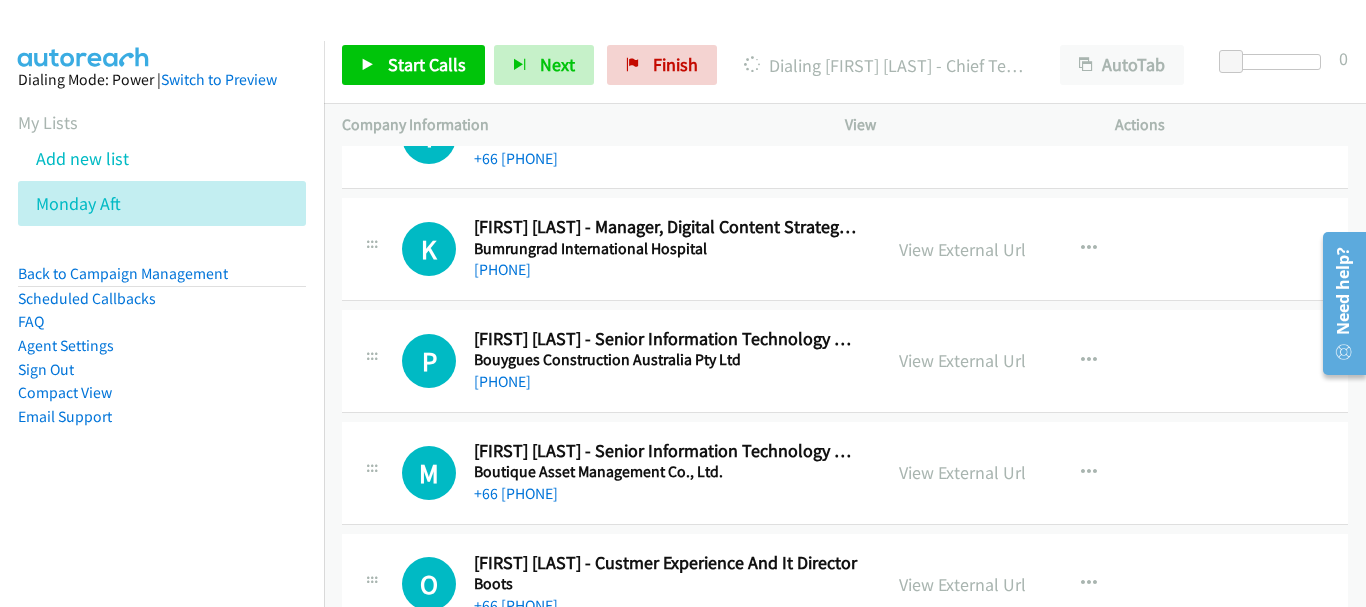 scroll, scrollTop: 14500, scrollLeft: 0, axis: vertical 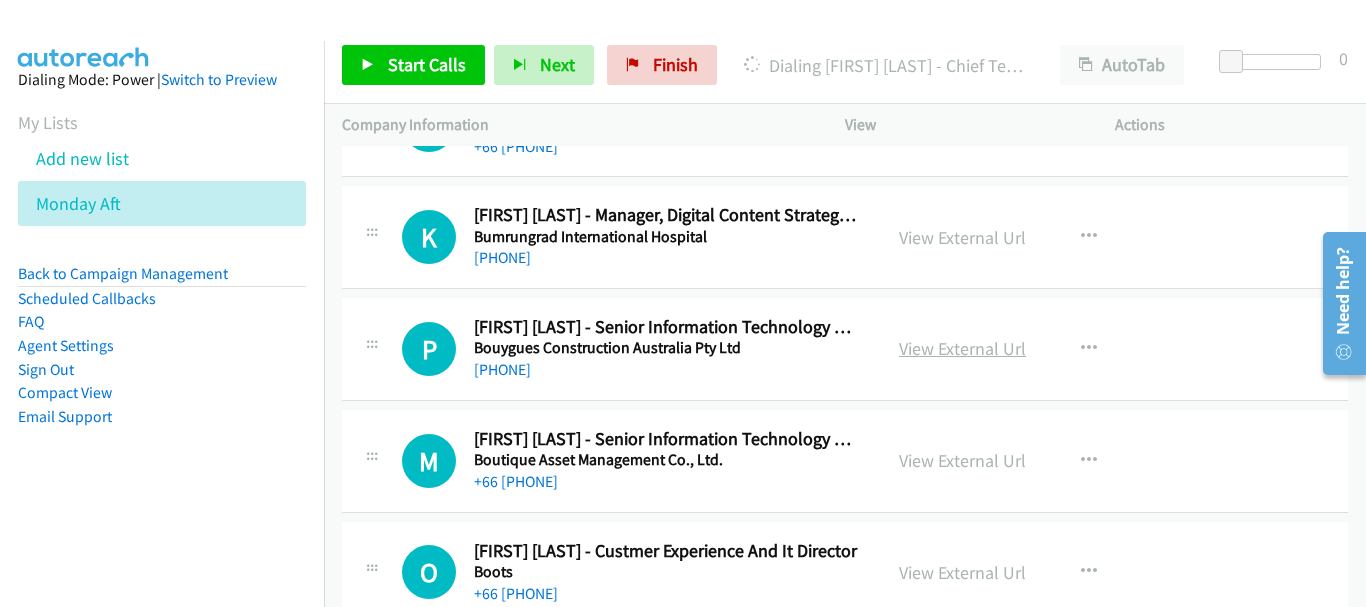 click on "View External Url" at bounding box center [962, 348] 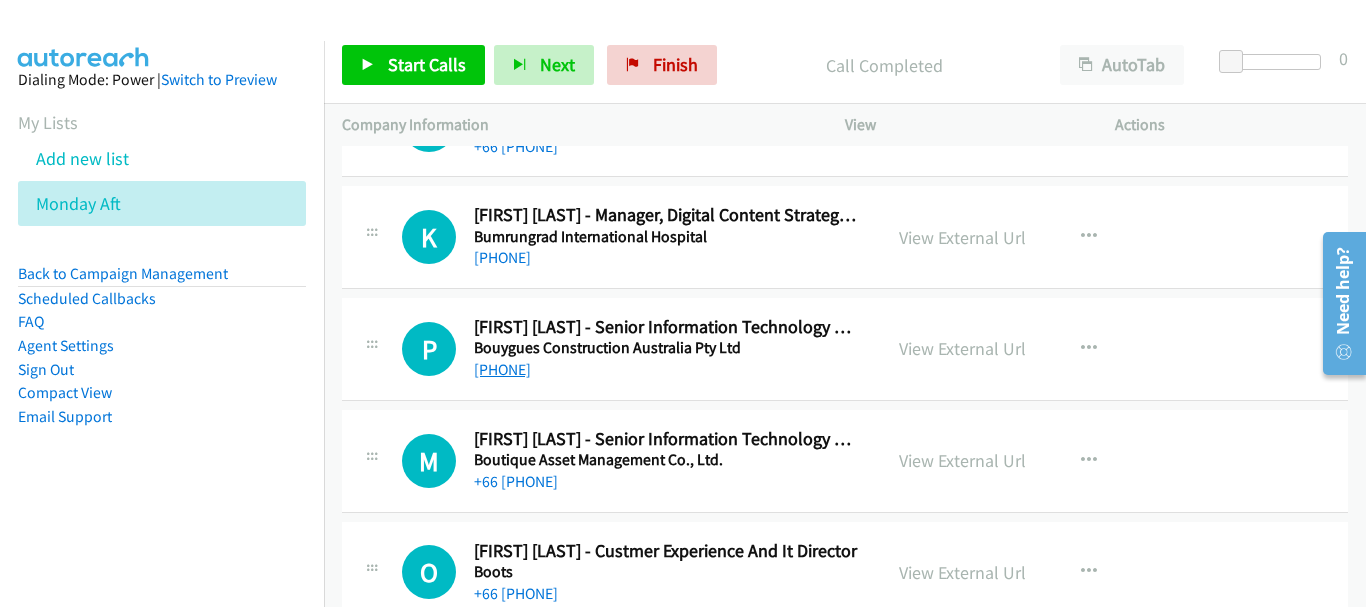 click on "+66 [PHONE]" at bounding box center [502, 369] 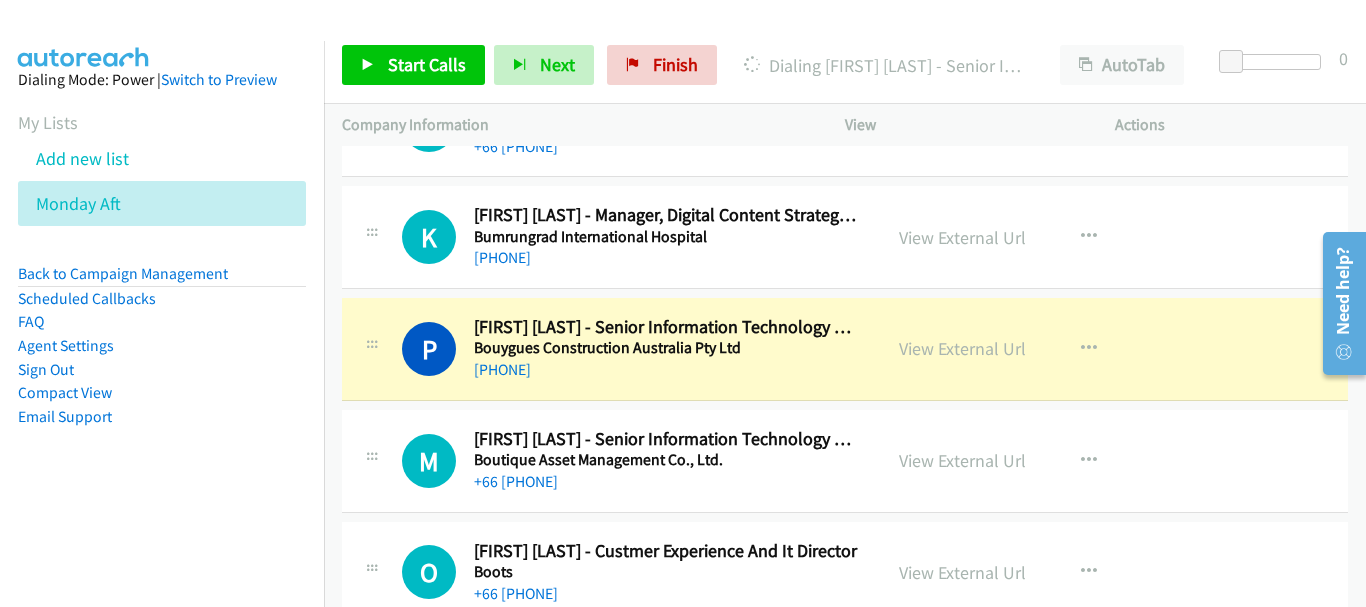scroll, scrollTop: 14600, scrollLeft: 0, axis: vertical 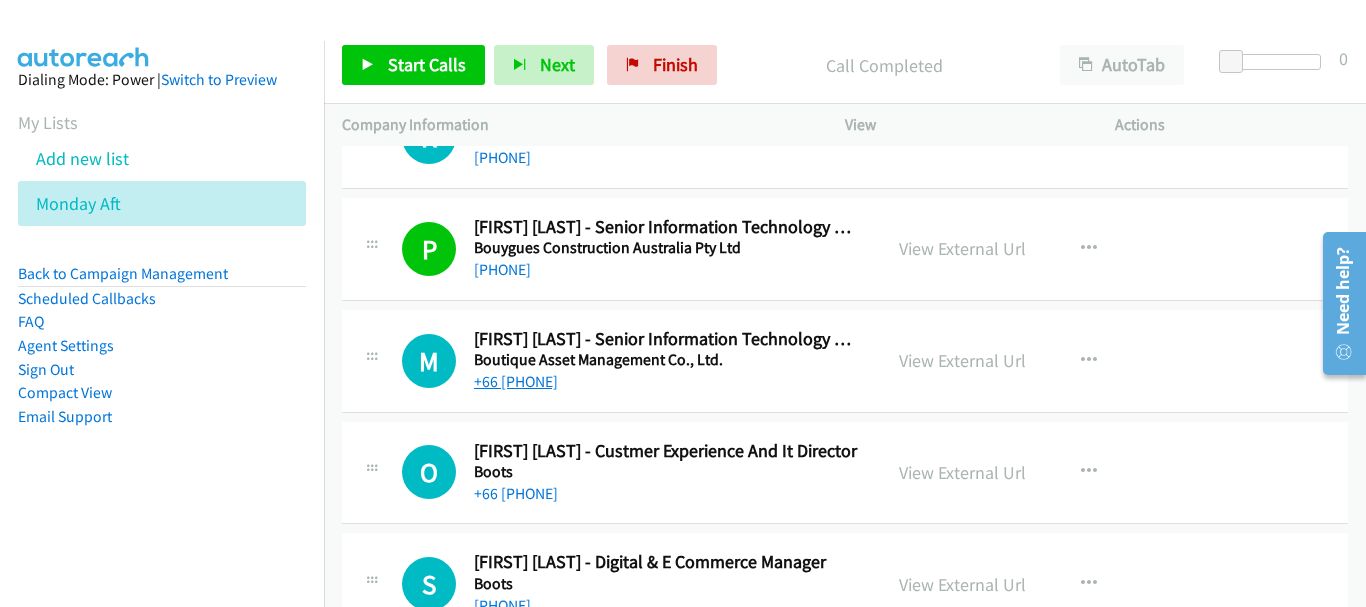 click on "+66 [PHONE]" at bounding box center (516, 381) 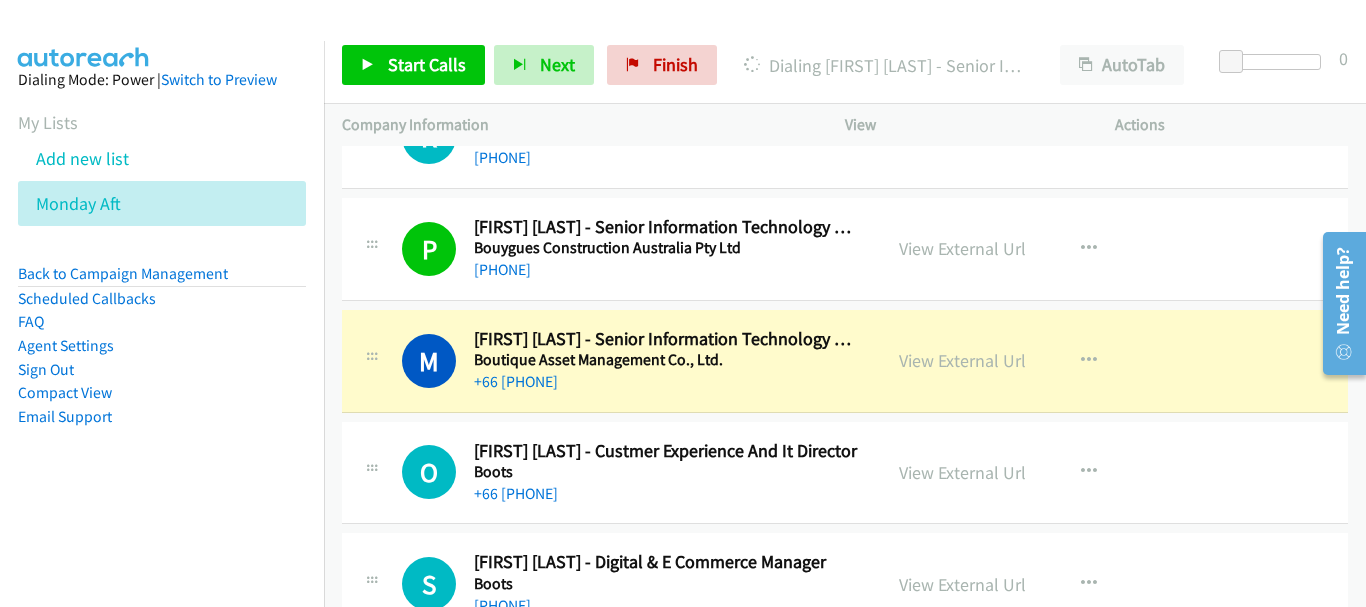 scroll, scrollTop: 14700, scrollLeft: 0, axis: vertical 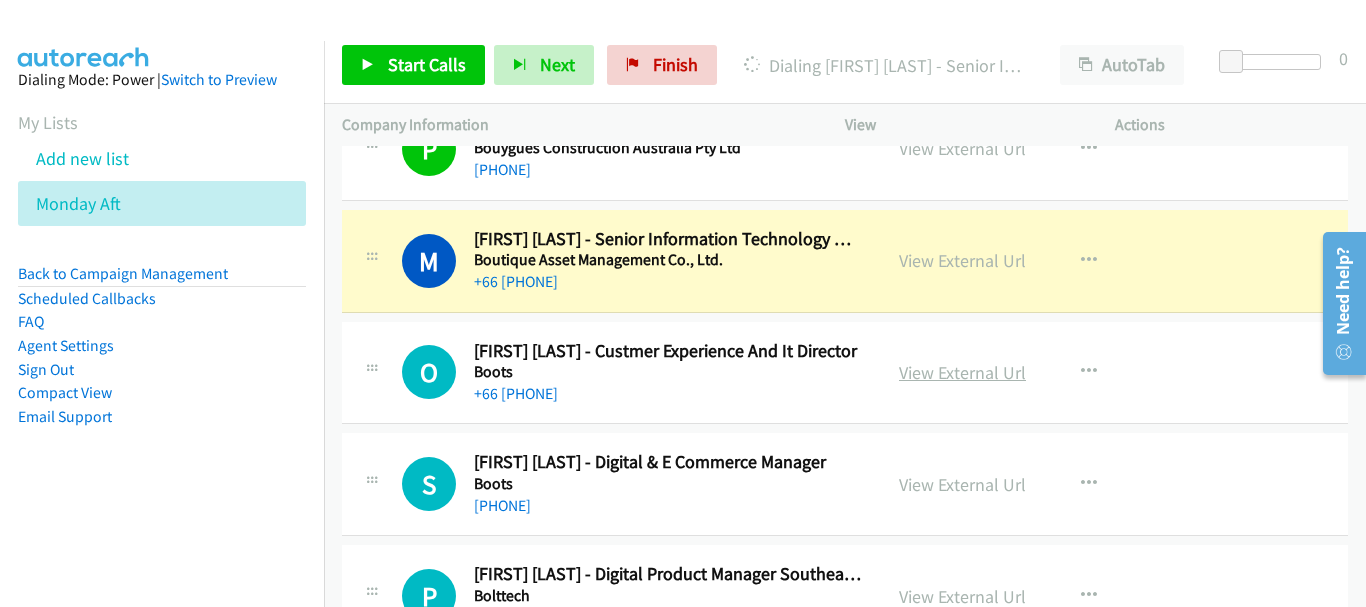 click on "View External Url" at bounding box center [962, 372] 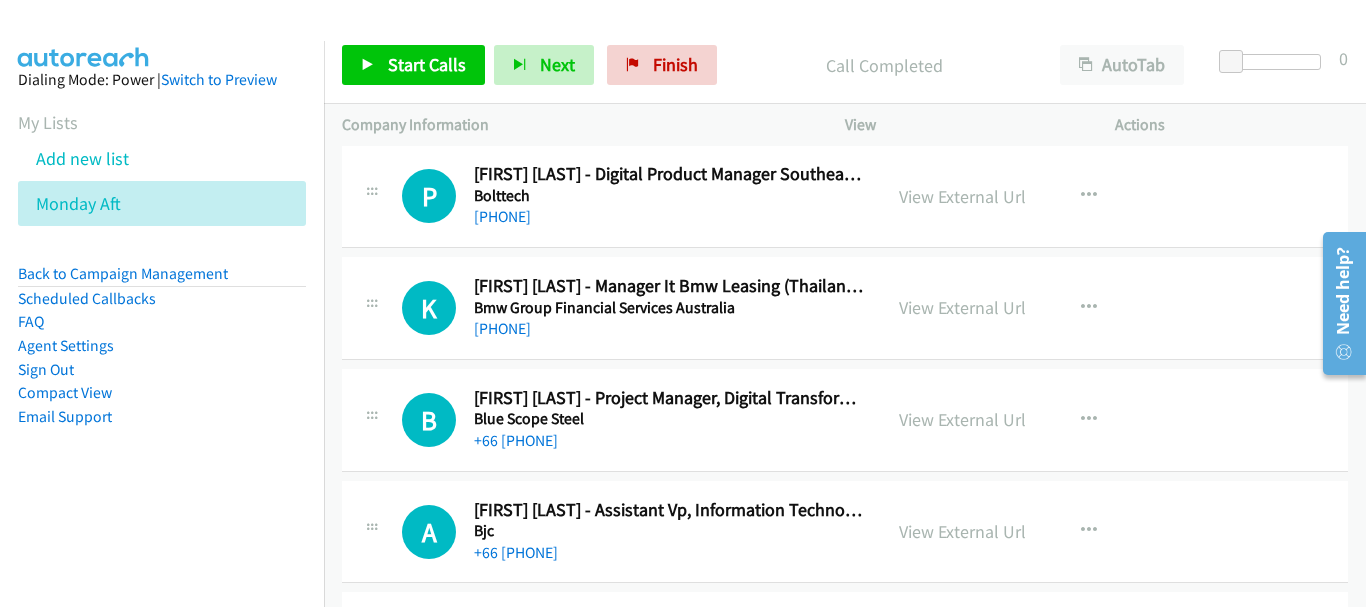 scroll, scrollTop: 15200, scrollLeft: 0, axis: vertical 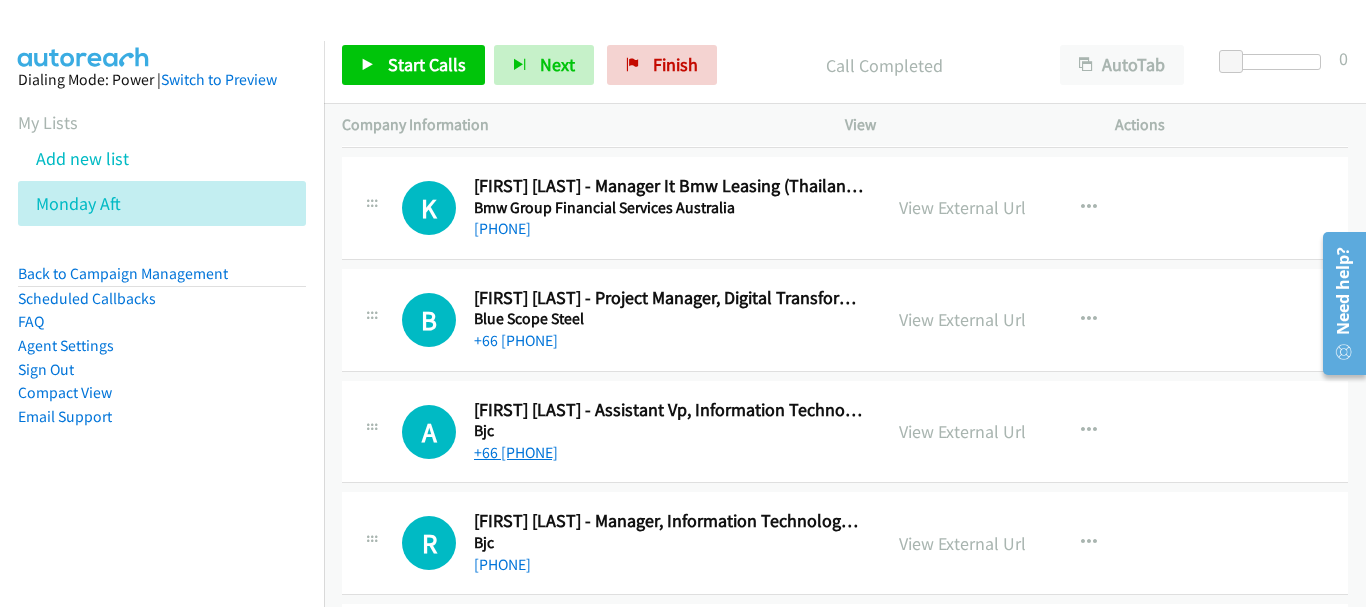 click on "[PHONE]" at bounding box center [516, 452] 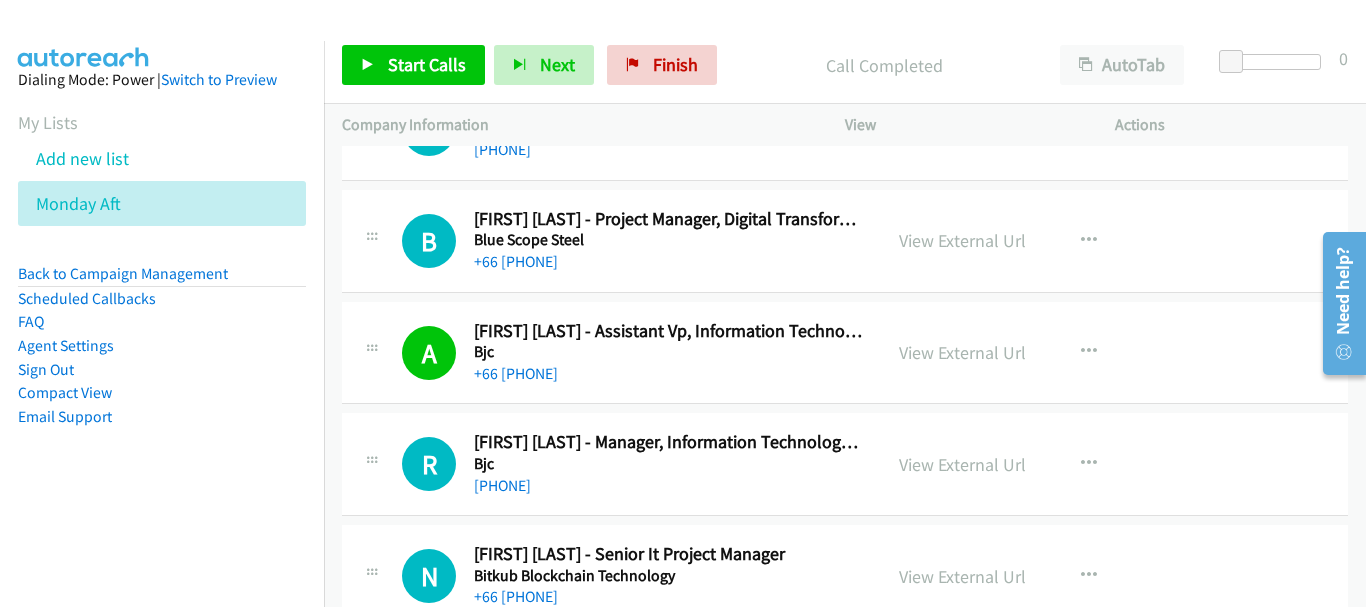 scroll, scrollTop: 15400, scrollLeft: 0, axis: vertical 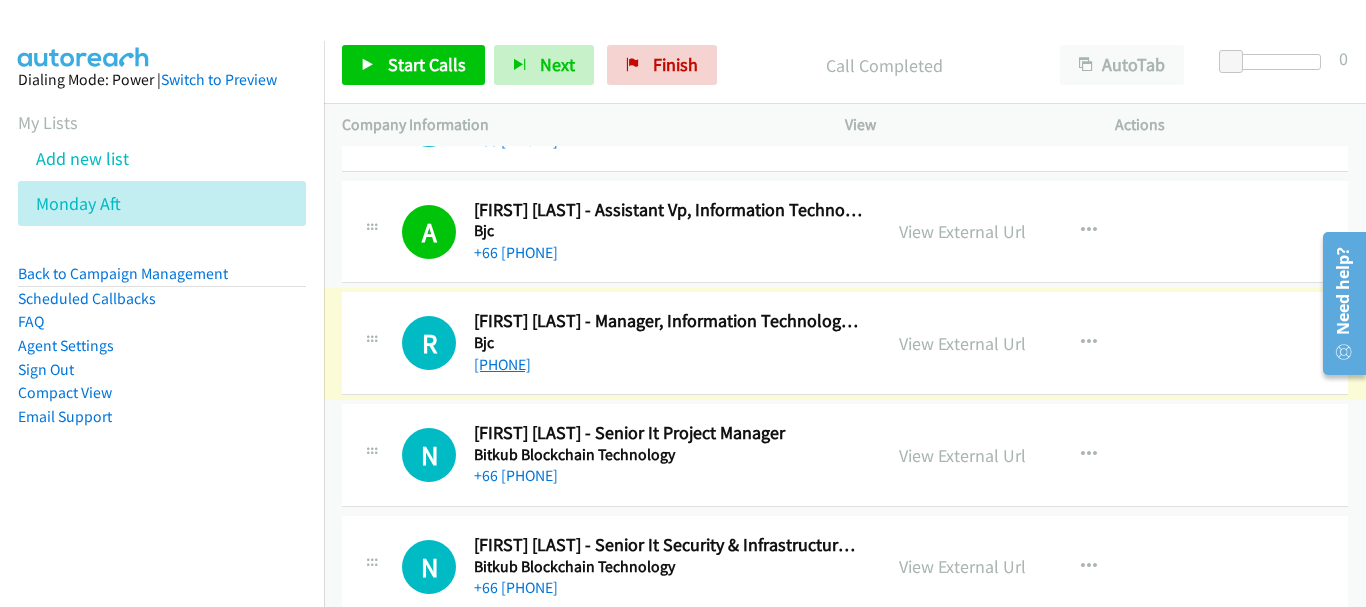 click on "+[PHONE]" at bounding box center [502, 364] 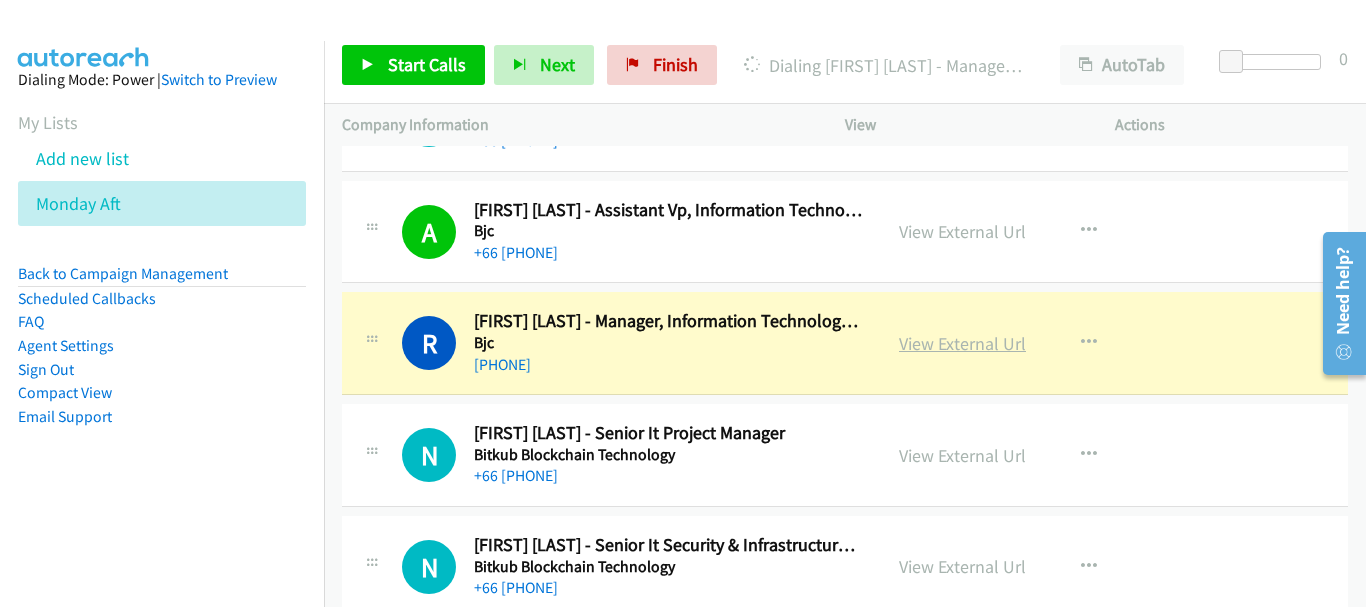 click on "View External Url" at bounding box center (962, 343) 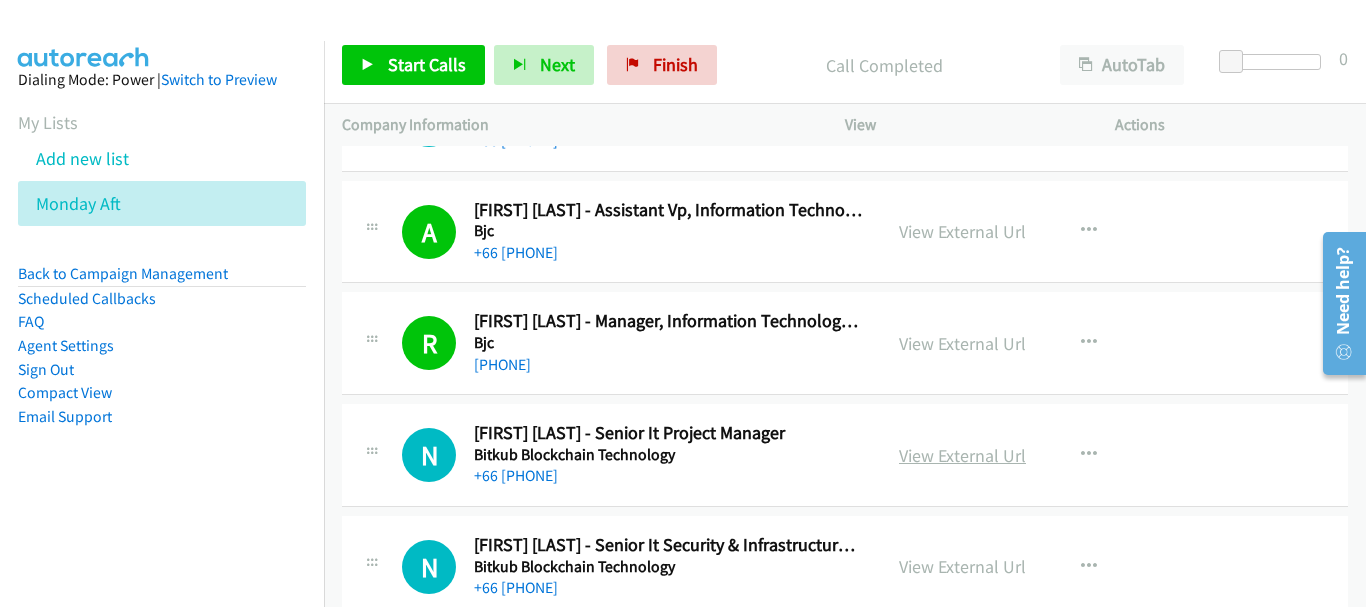 click on "View External Url" at bounding box center [962, 455] 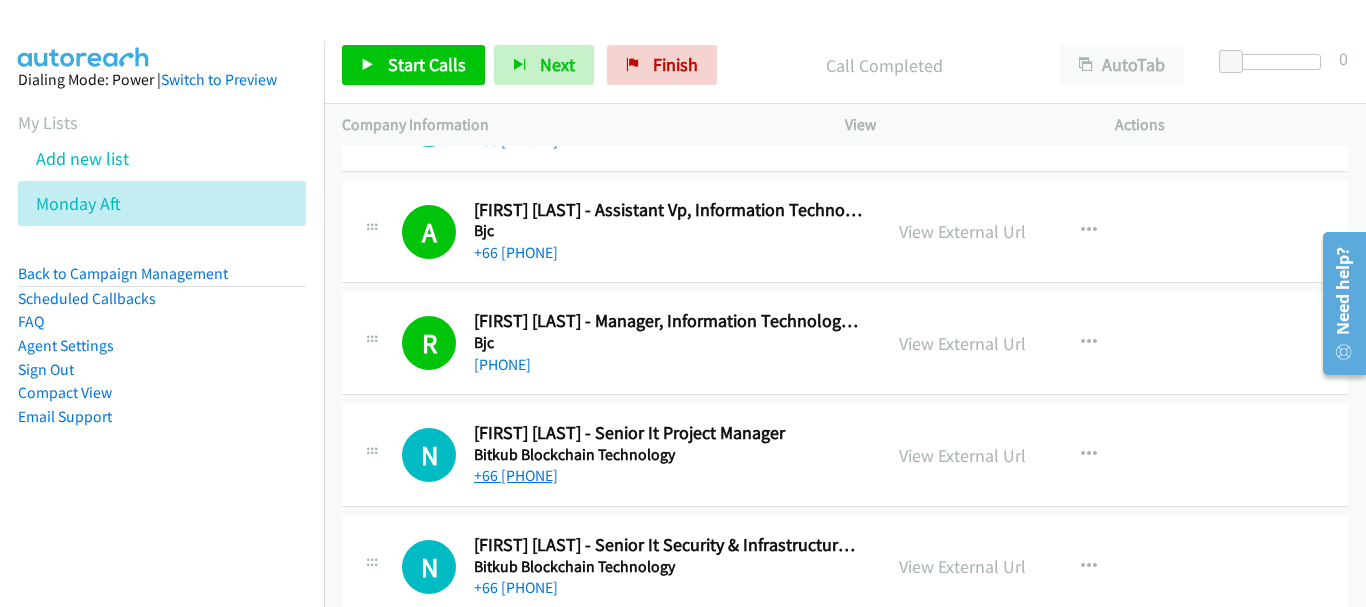 click on "+[PHONE]" at bounding box center (516, 475) 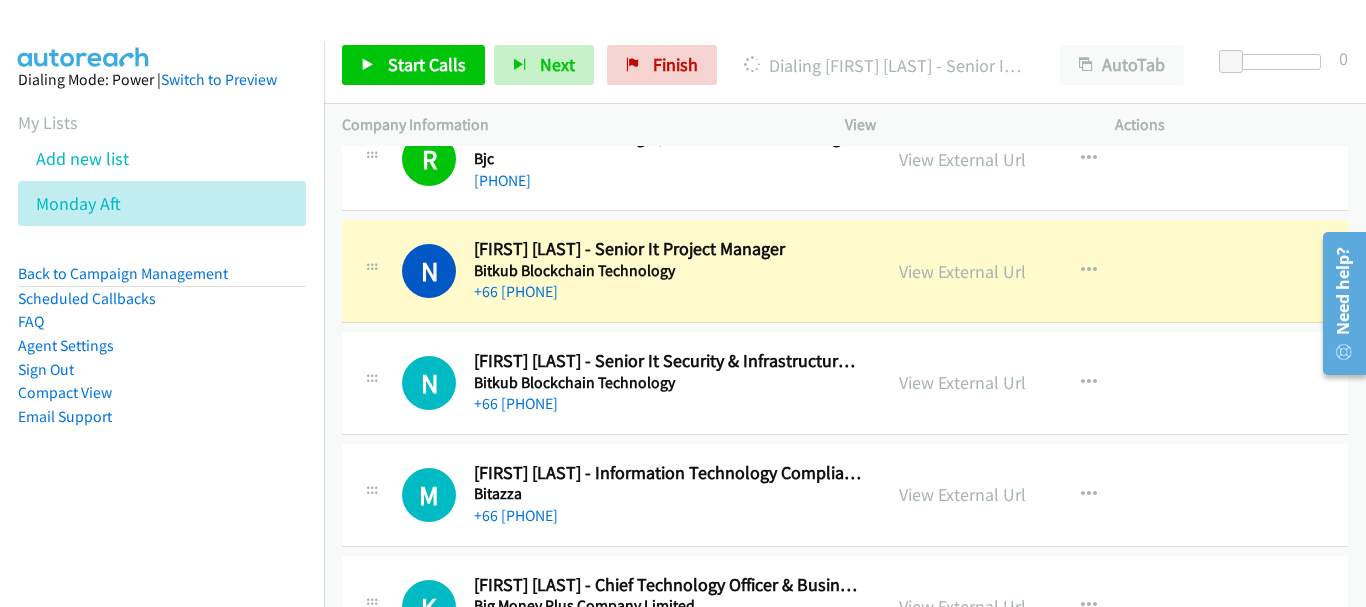 scroll, scrollTop: 15600, scrollLeft: 0, axis: vertical 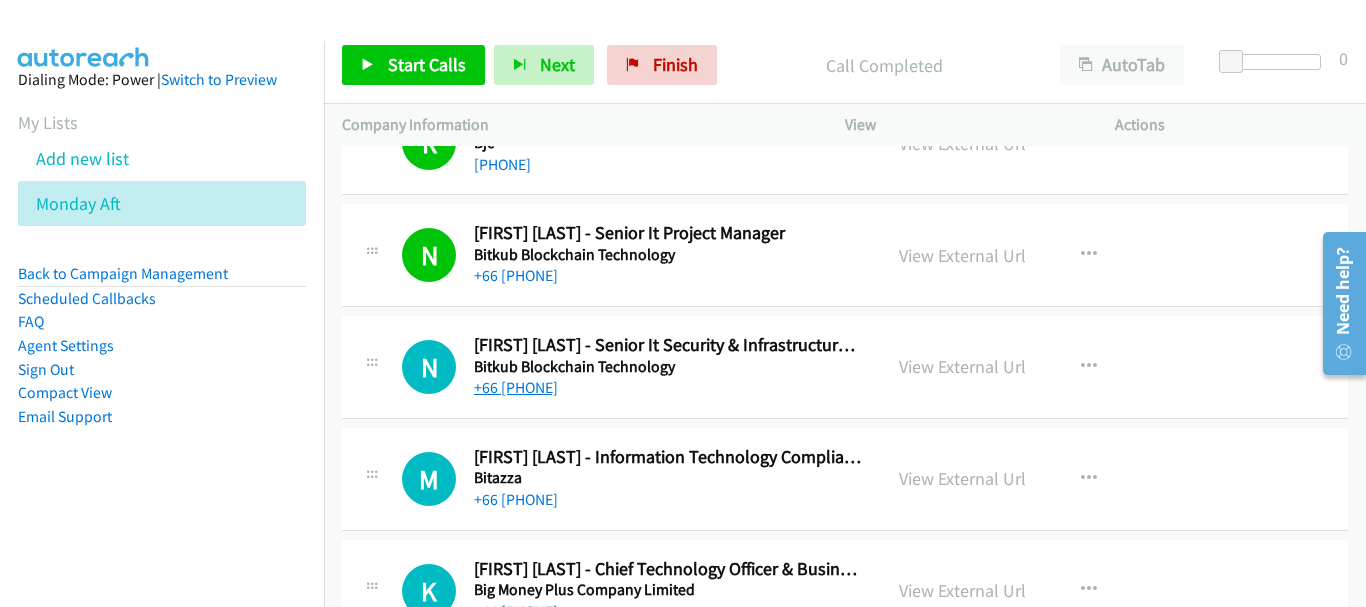 click on "+66 [PHONE]" at bounding box center [516, 387] 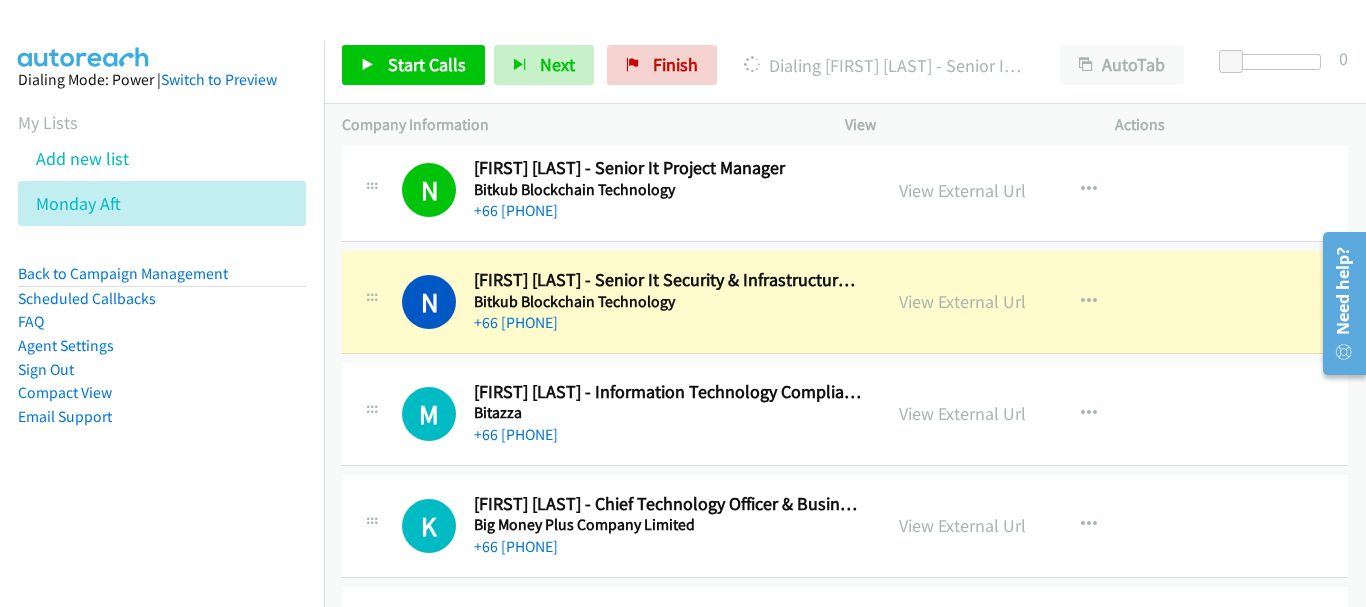 scroll, scrollTop: 15700, scrollLeft: 0, axis: vertical 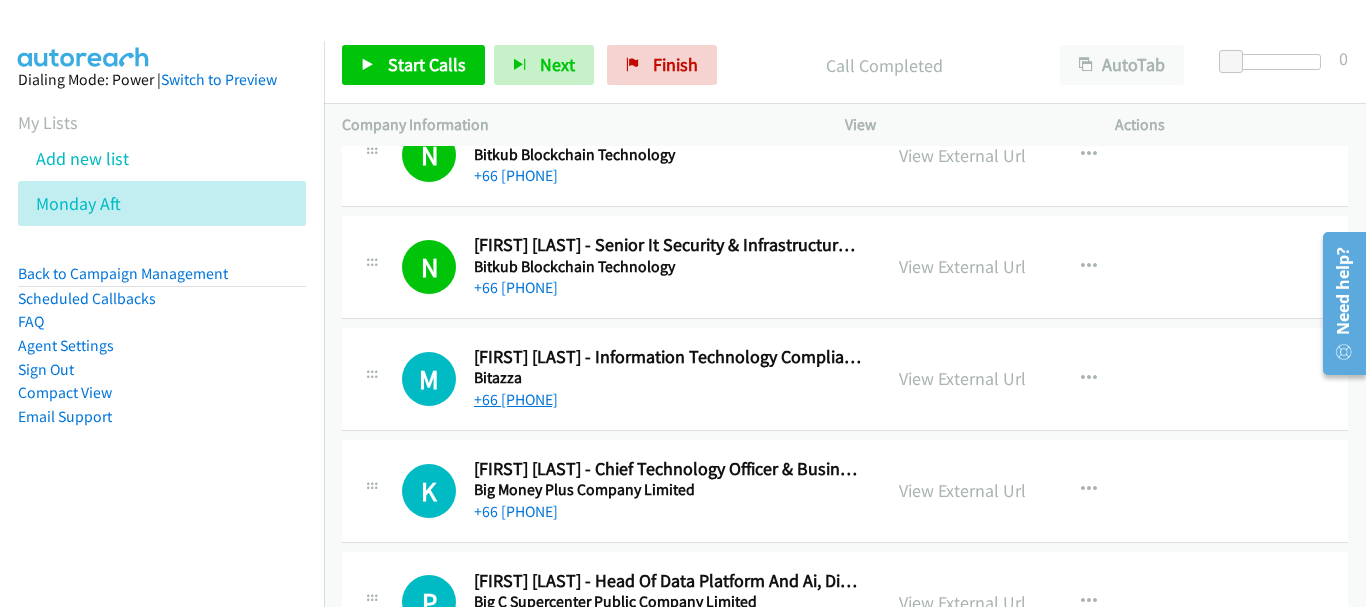 click on "+66 [PHONE]" at bounding box center [516, 399] 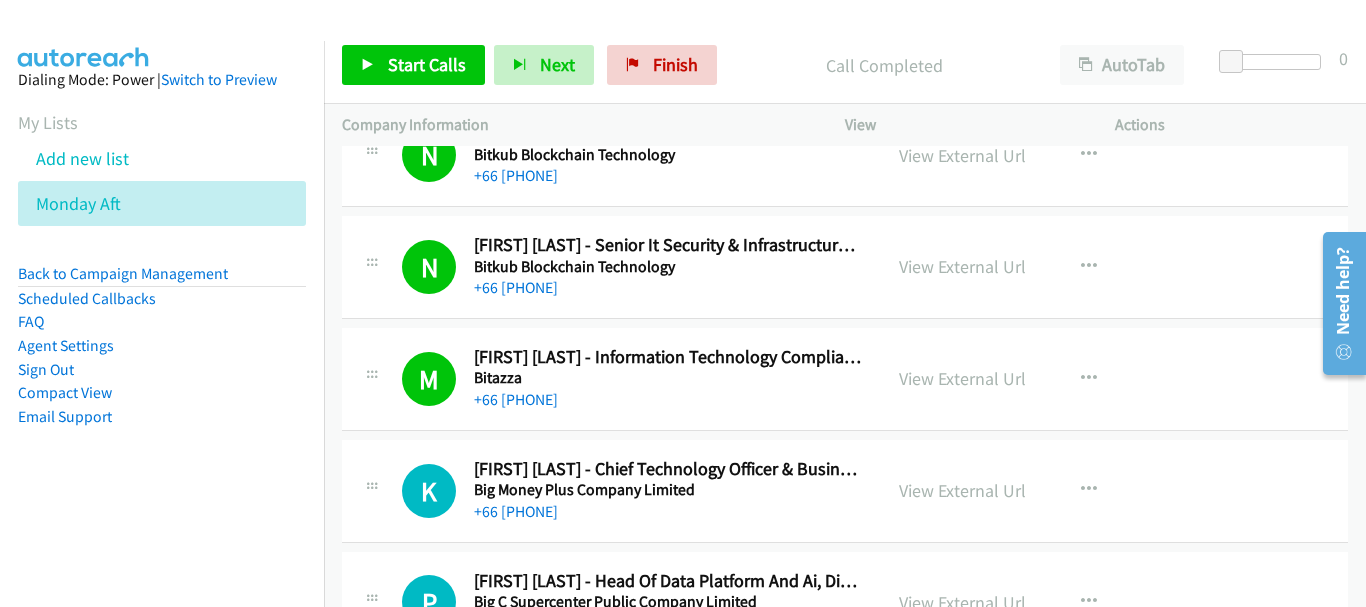 scroll, scrollTop: 15800, scrollLeft: 0, axis: vertical 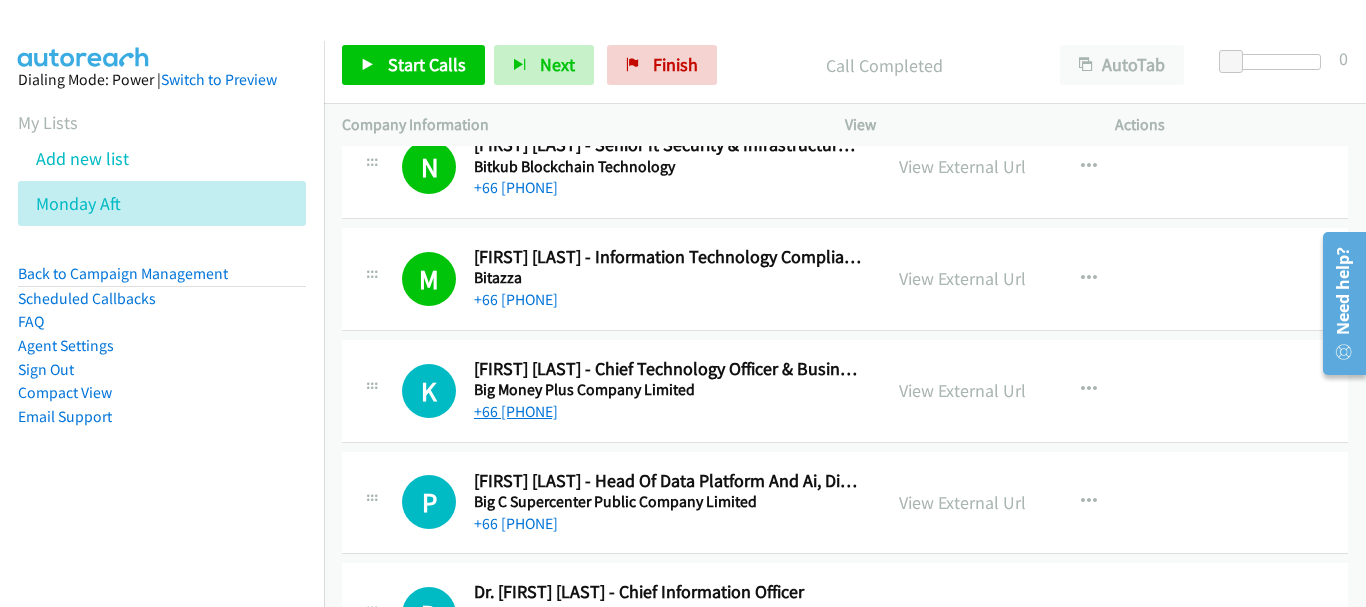 click on "+66 [PHONE]" at bounding box center (516, 411) 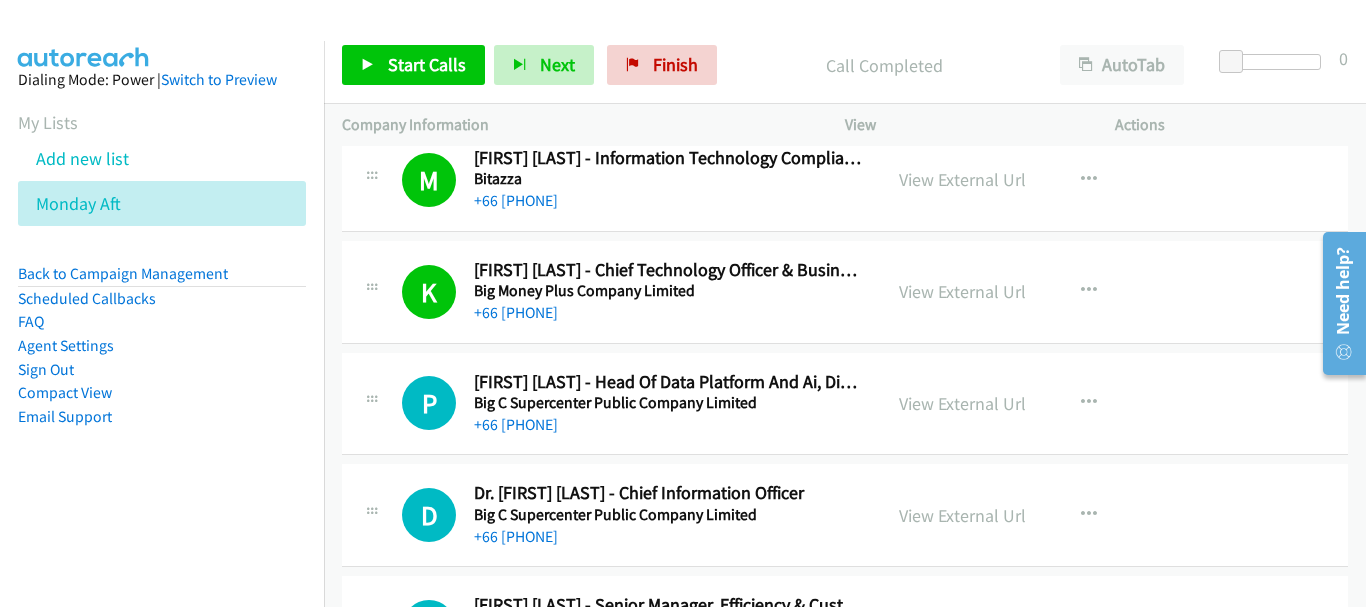 scroll, scrollTop: 15900, scrollLeft: 0, axis: vertical 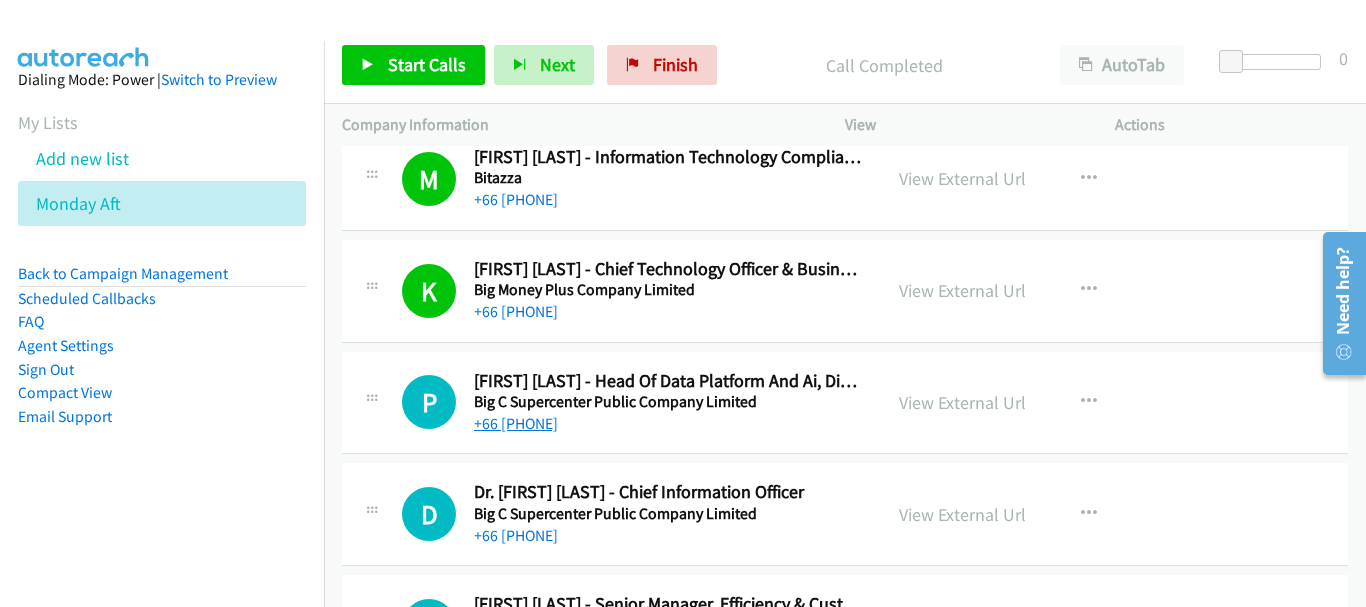 click on "+66 [PHONE]" at bounding box center (516, 423) 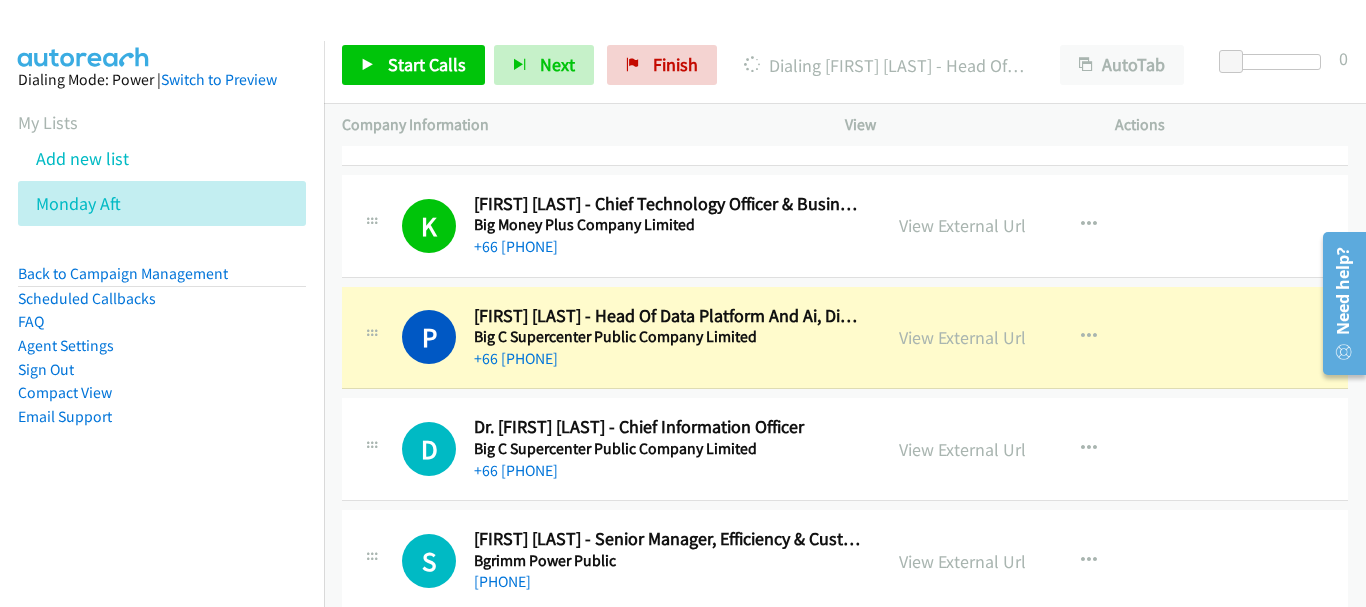 scroll, scrollTop: 16000, scrollLeft: 0, axis: vertical 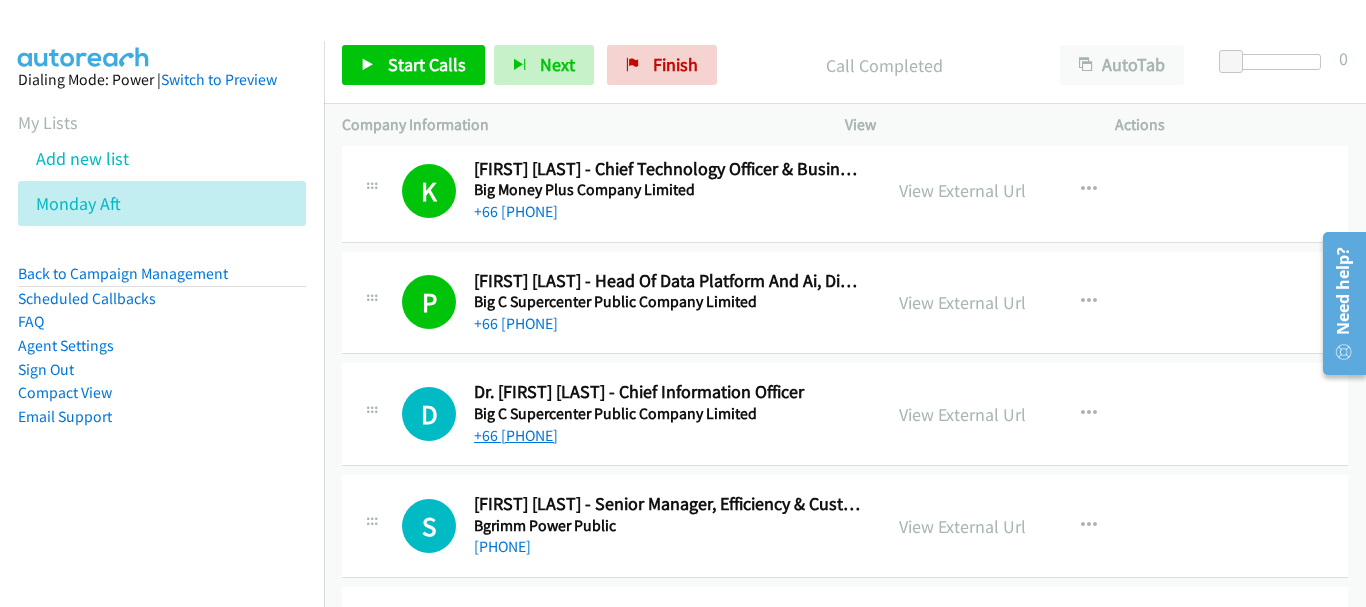 click on "+[PHONE]" at bounding box center (516, 435) 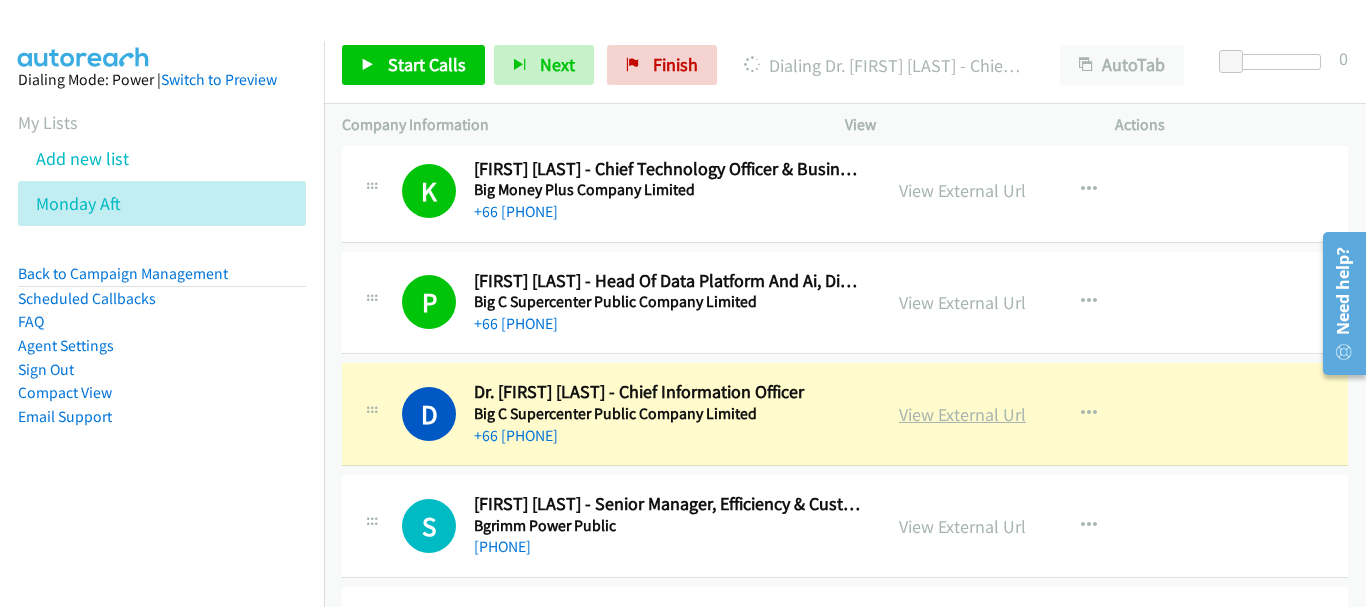 click on "View External Url" at bounding box center (962, 414) 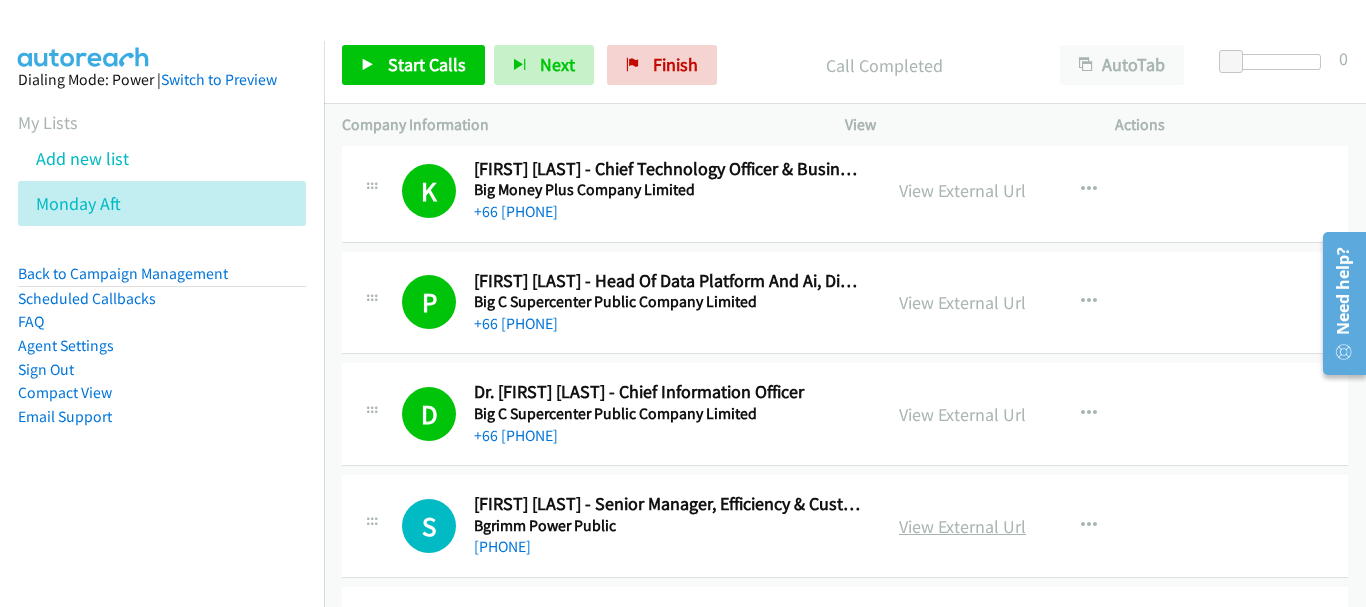 click on "View External Url" at bounding box center [962, 526] 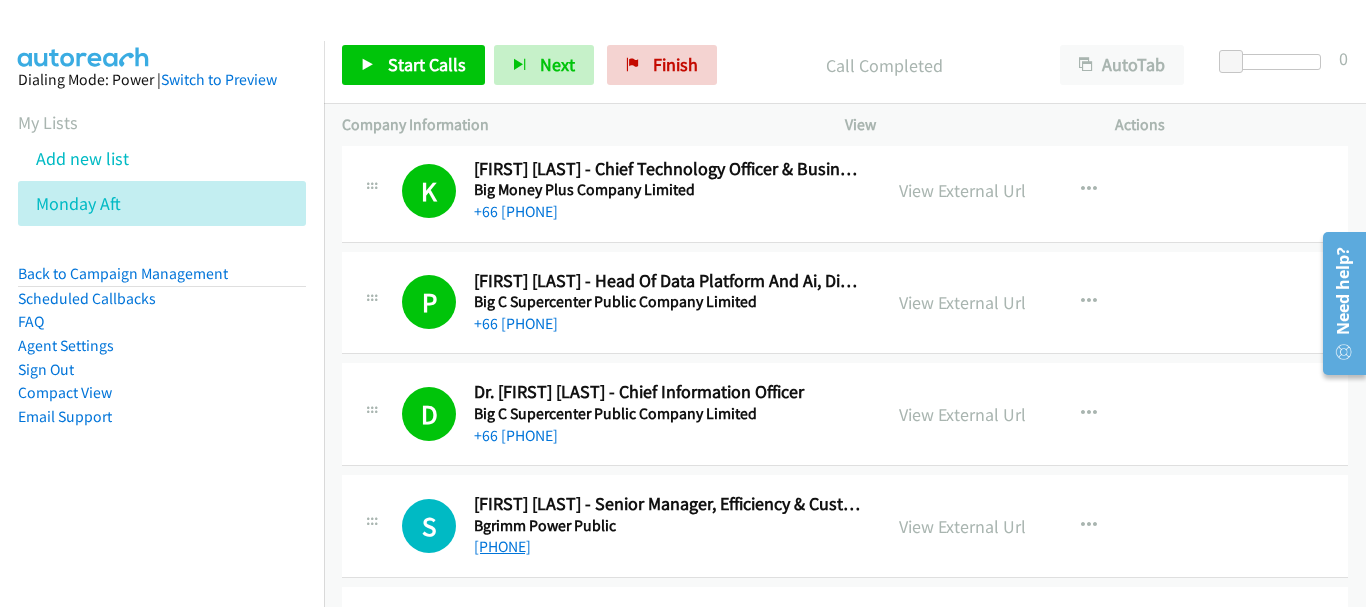 click on "+66 [PHONE]" at bounding box center [502, 546] 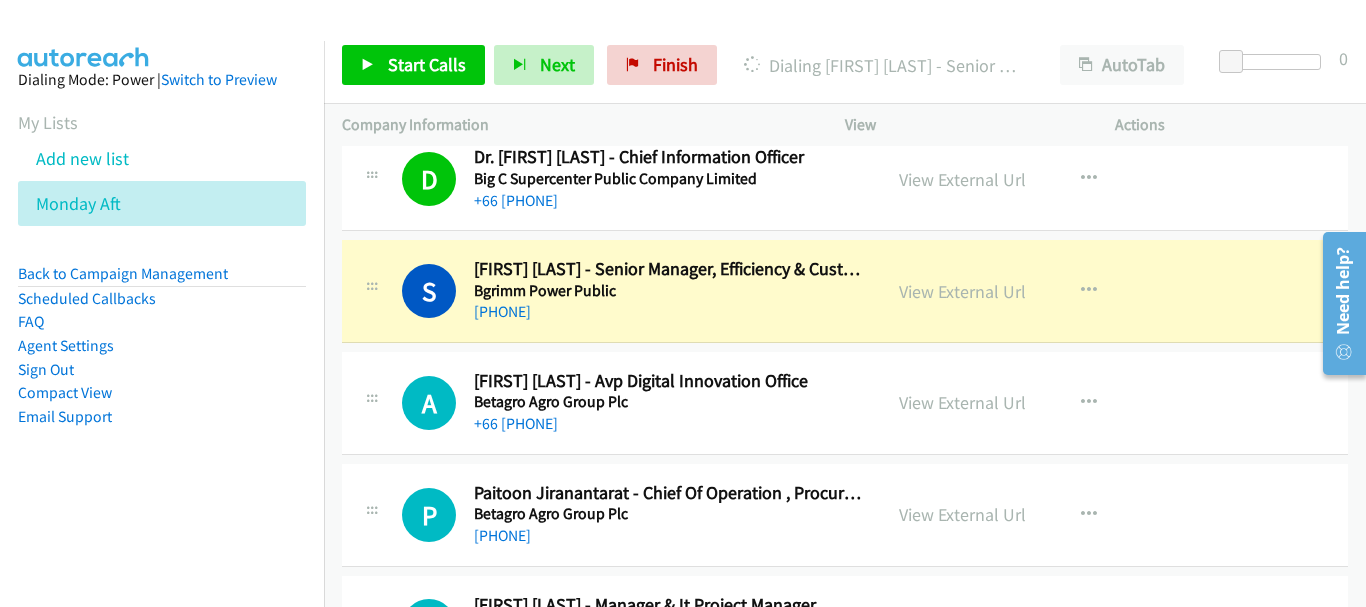 scroll, scrollTop: 16200, scrollLeft: 0, axis: vertical 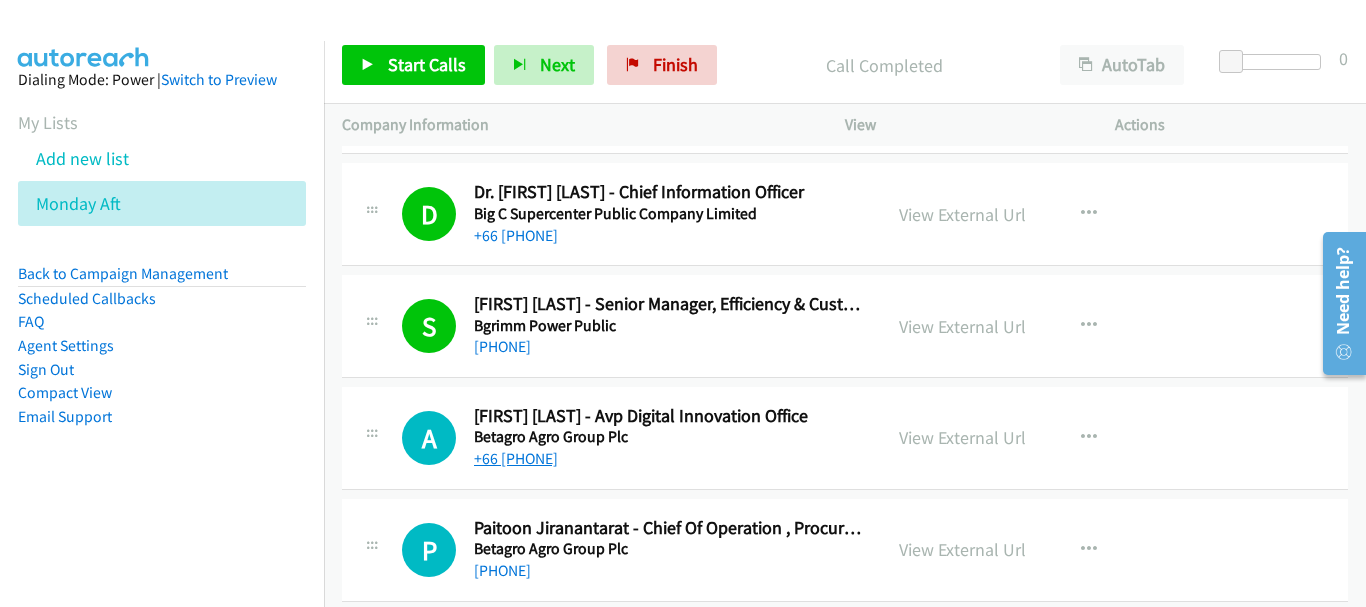 click on "+66 [PHONE]" at bounding box center [516, 458] 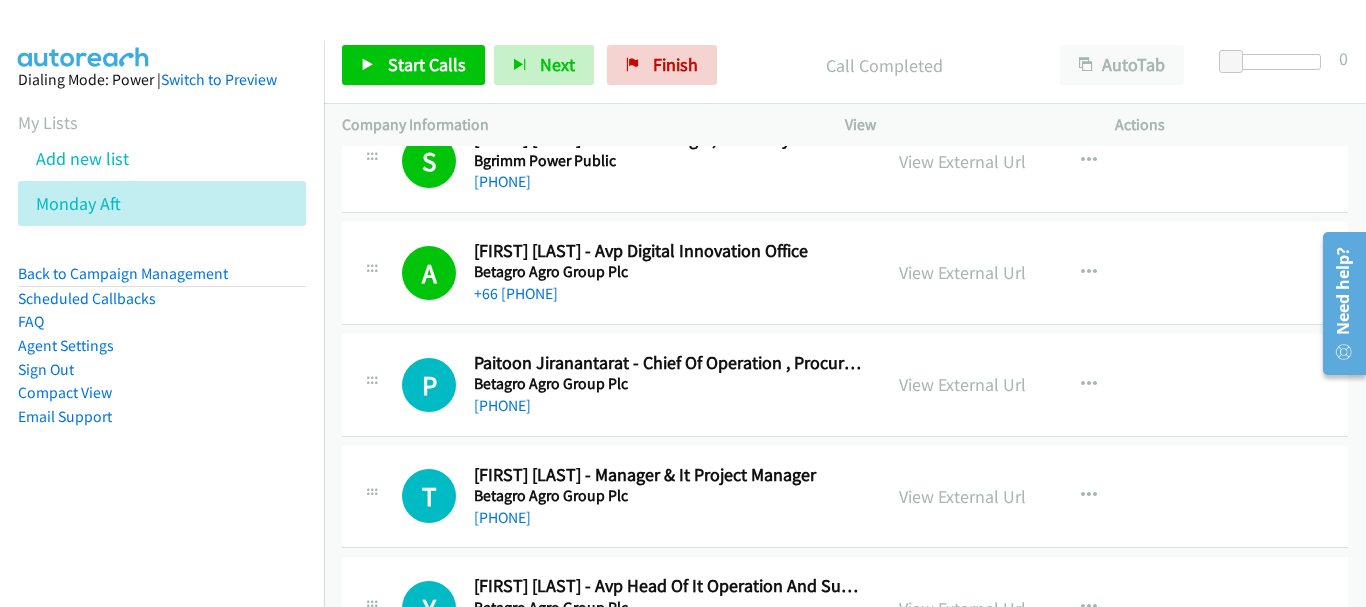 scroll, scrollTop: 16400, scrollLeft: 0, axis: vertical 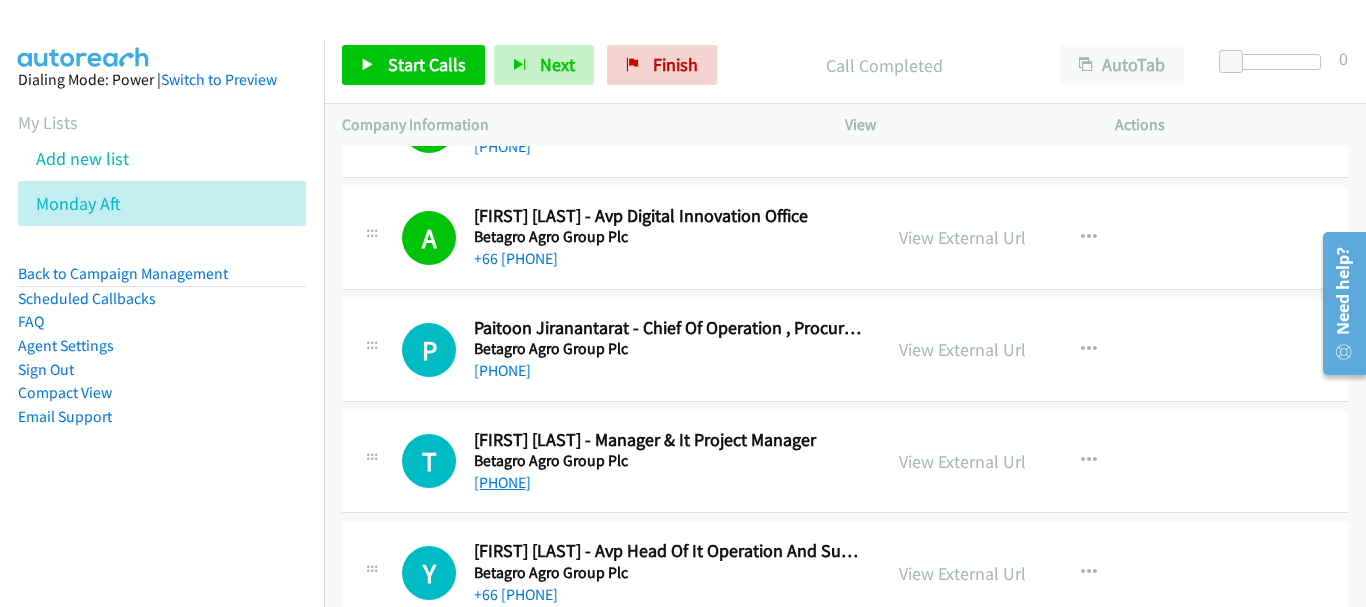 click on "+66 [PHONE]" at bounding box center [502, 482] 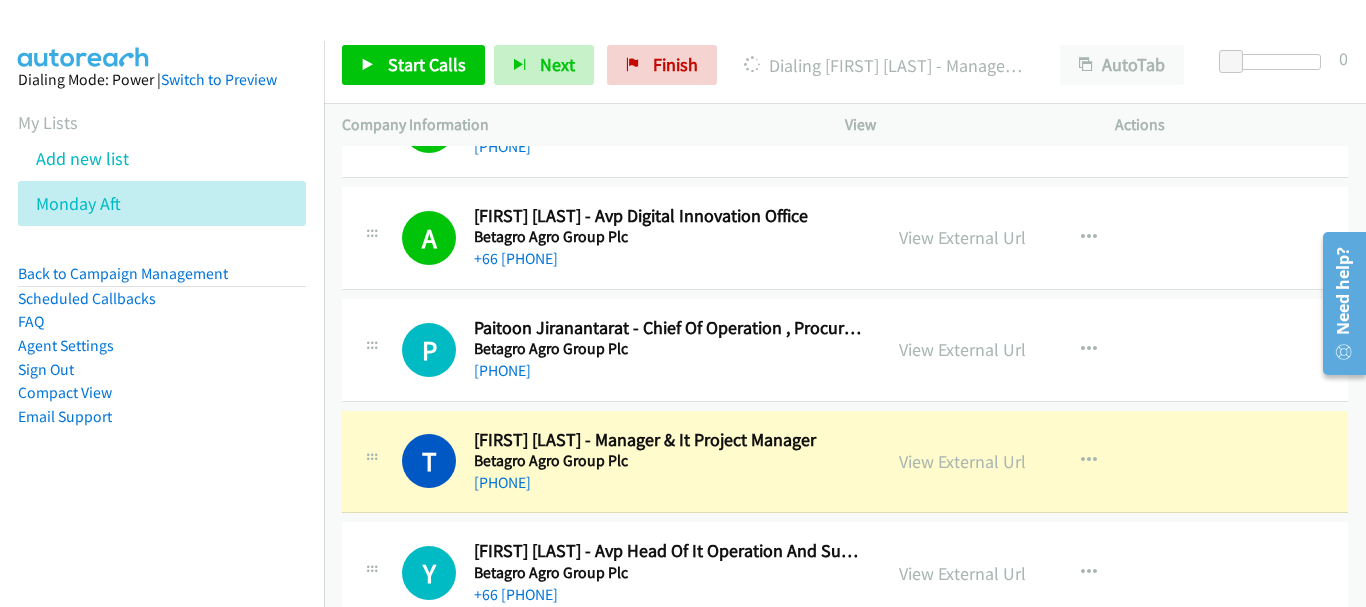 scroll, scrollTop: 16500, scrollLeft: 0, axis: vertical 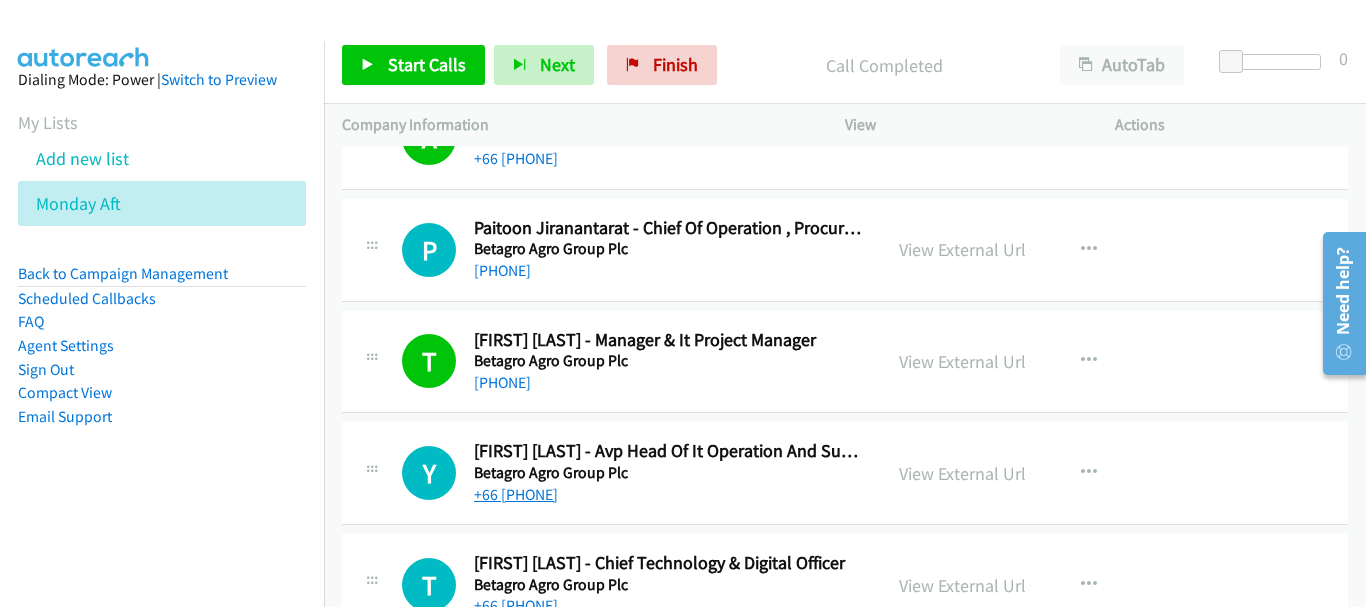 click on "+66 [PHONE]" at bounding box center (516, 494) 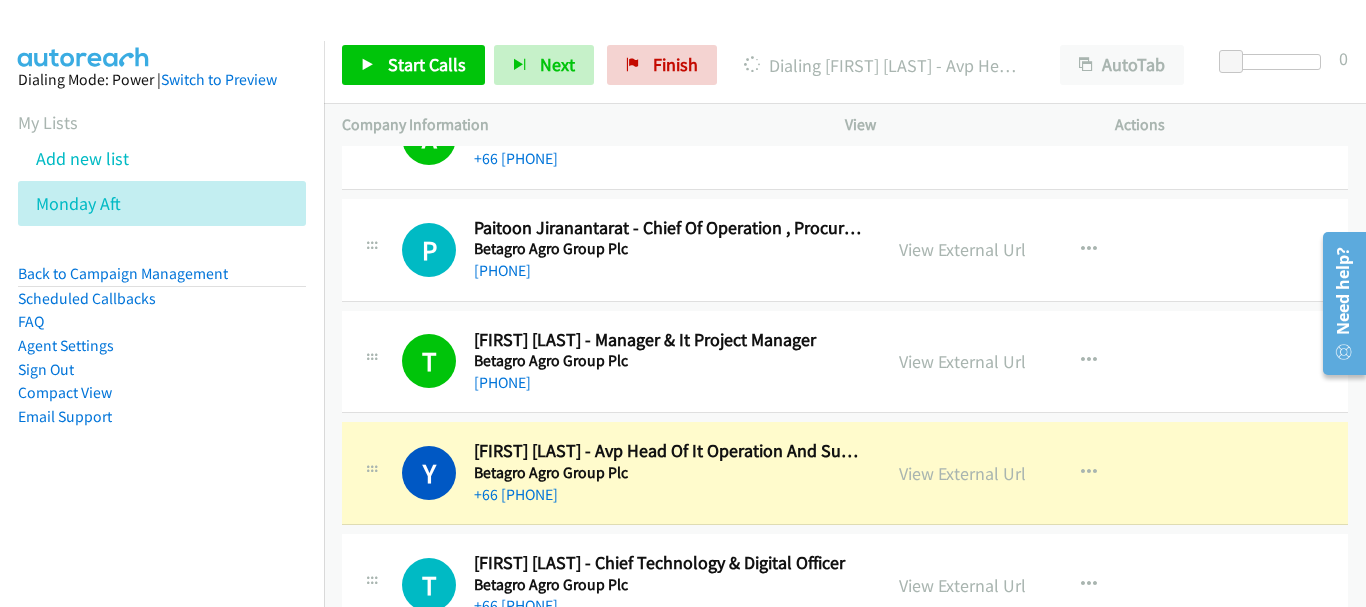 scroll, scrollTop: 16600, scrollLeft: 0, axis: vertical 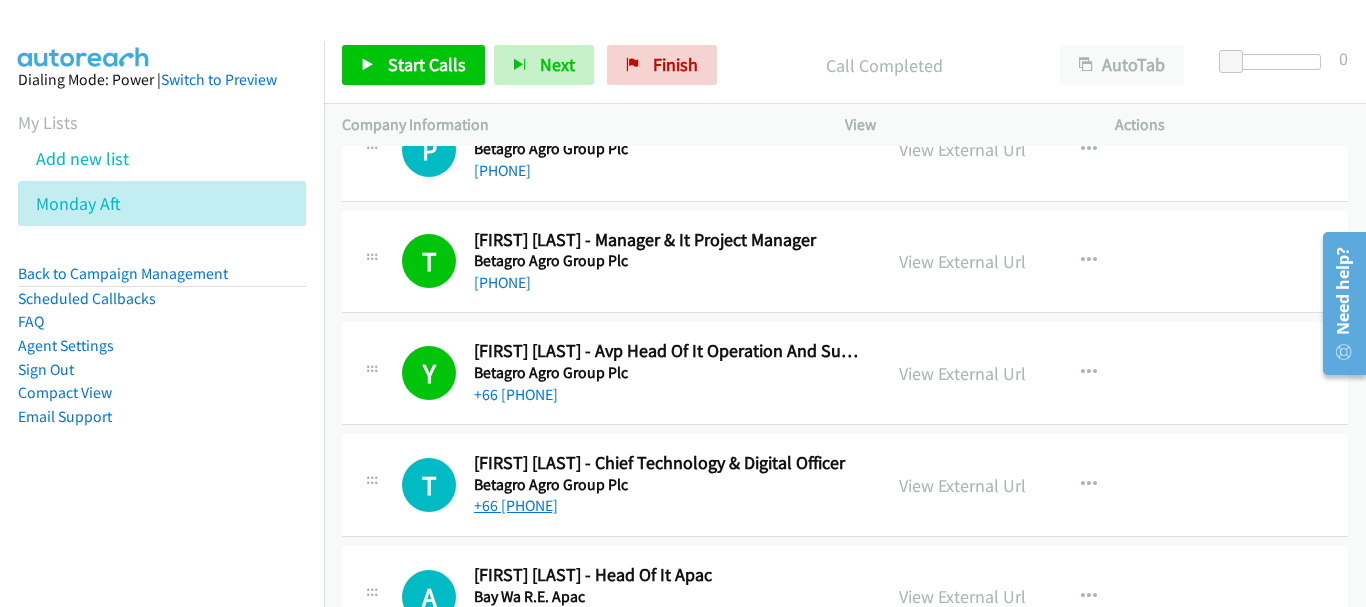 click on "+66 [PHONE]" at bounding box center (516, 505) 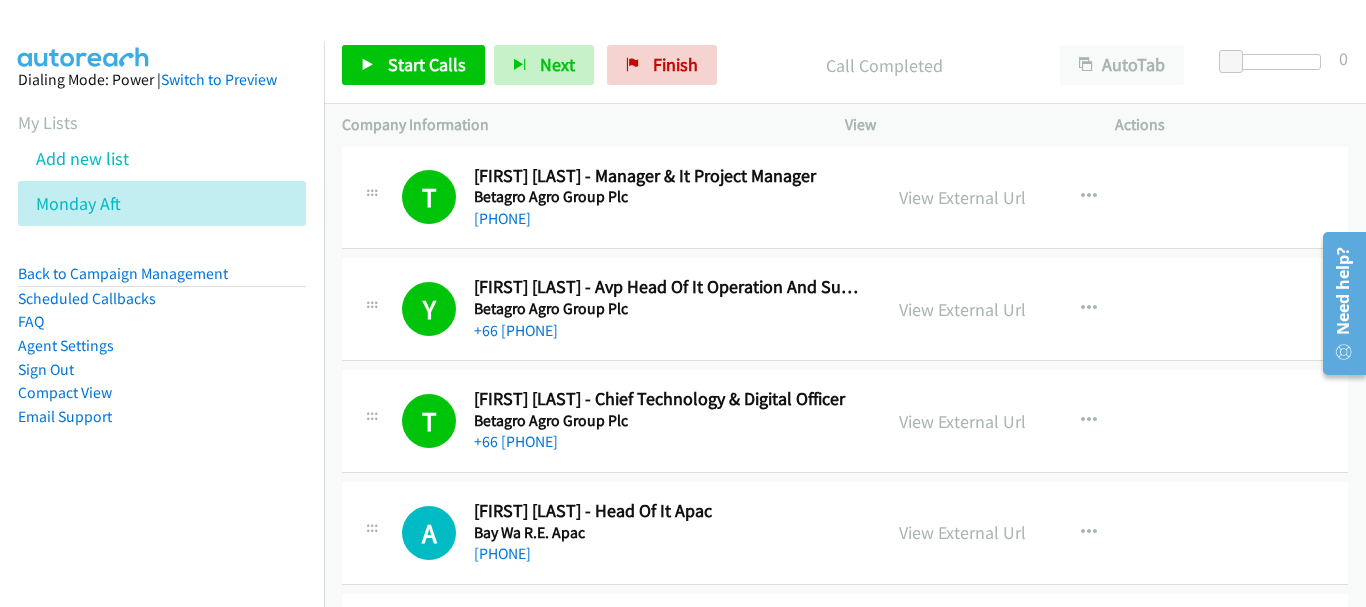scroll, scrollTop: 16700, scrollLeft: 0, axis: vertical 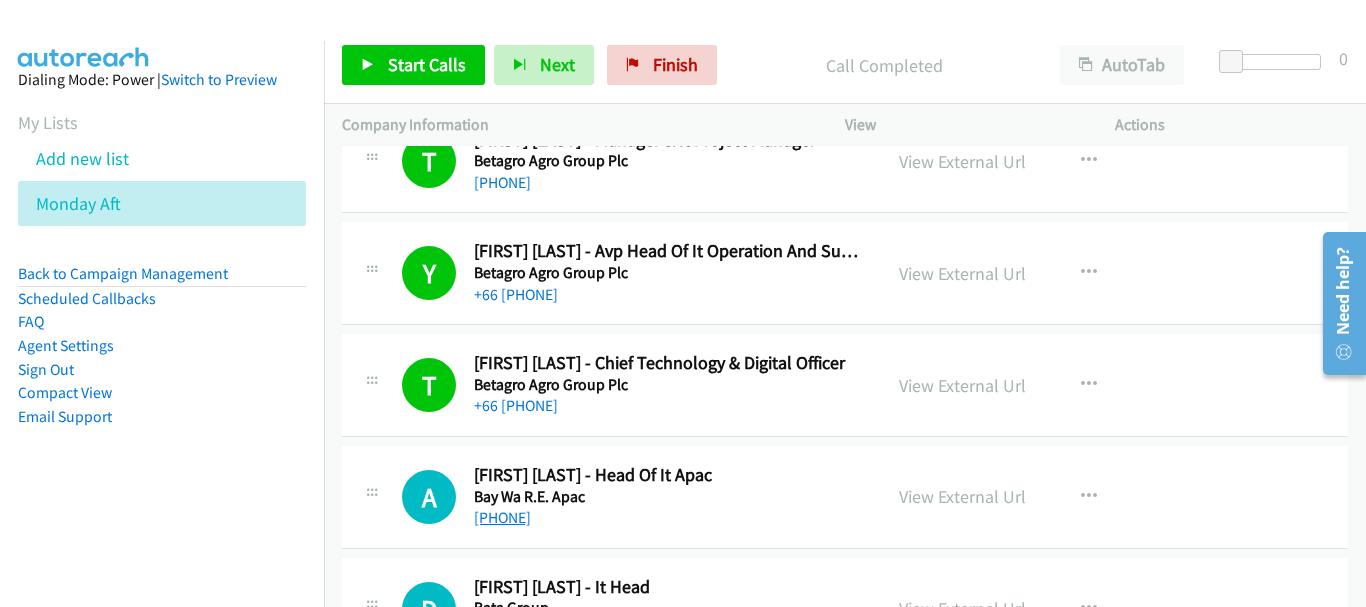 click on "+66 [PHONE]" at bounding box center [502, 517] 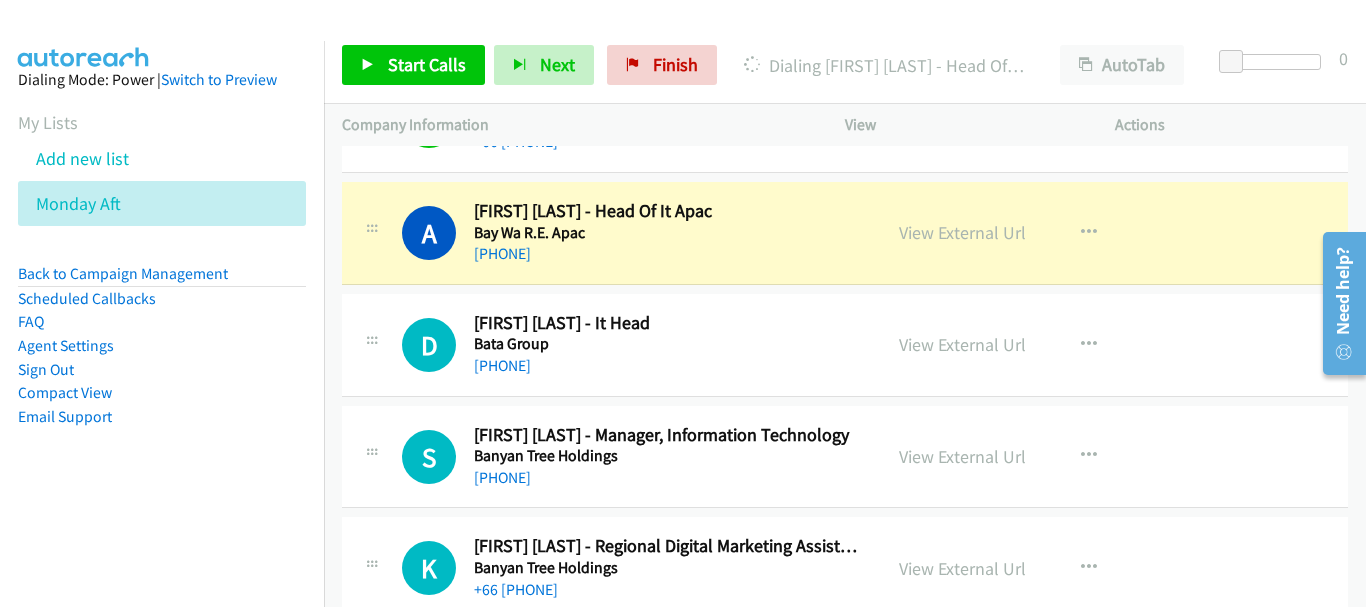 scroll, scrollTop: 17000, scrollLeft: 0, axis: vertical 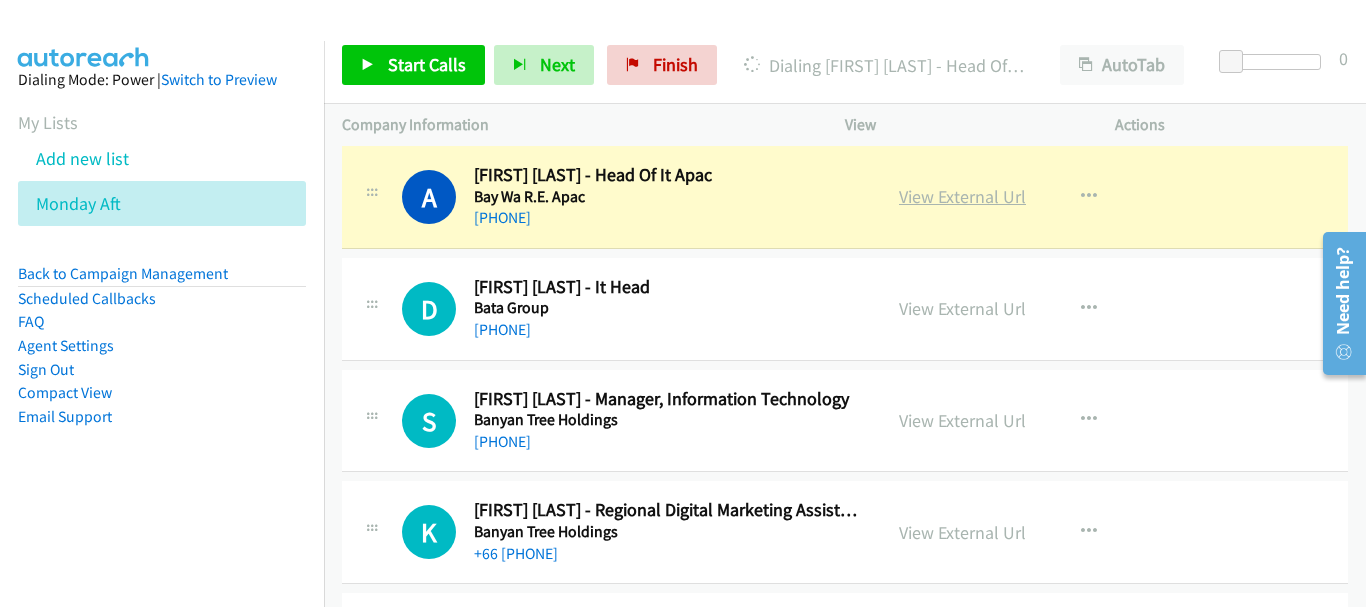 click on "View External Url" at bounding box center [962, 196] 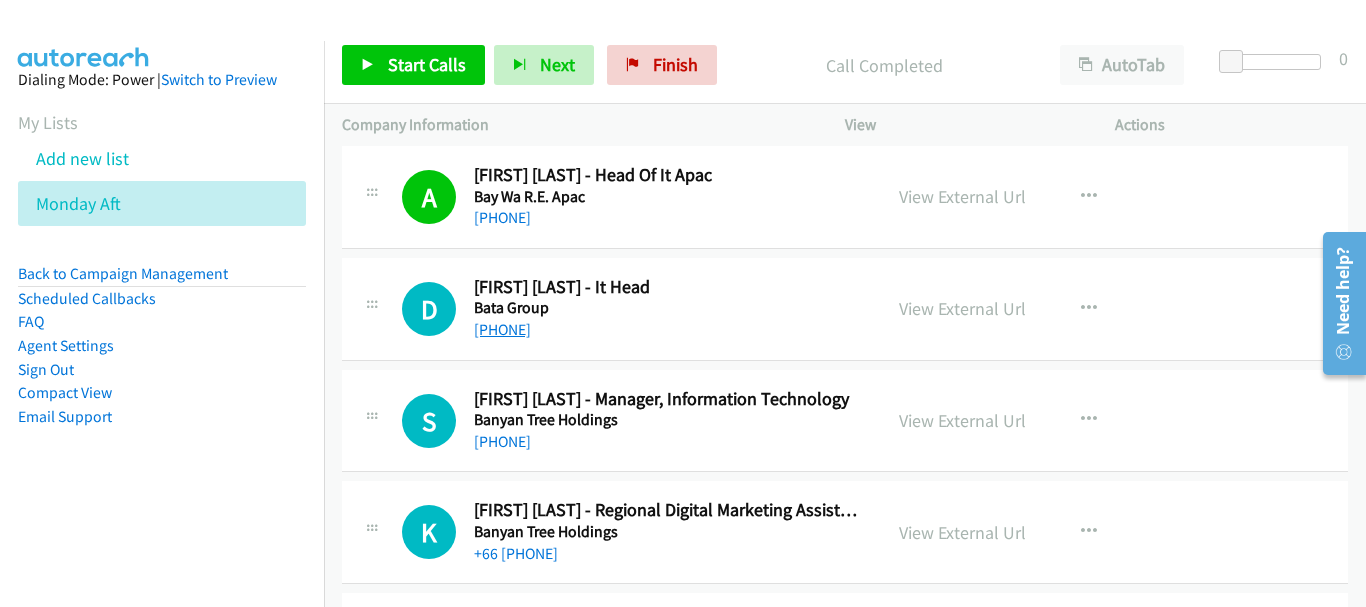 click on "+[PHONE]" at bounding box center (502, 329) 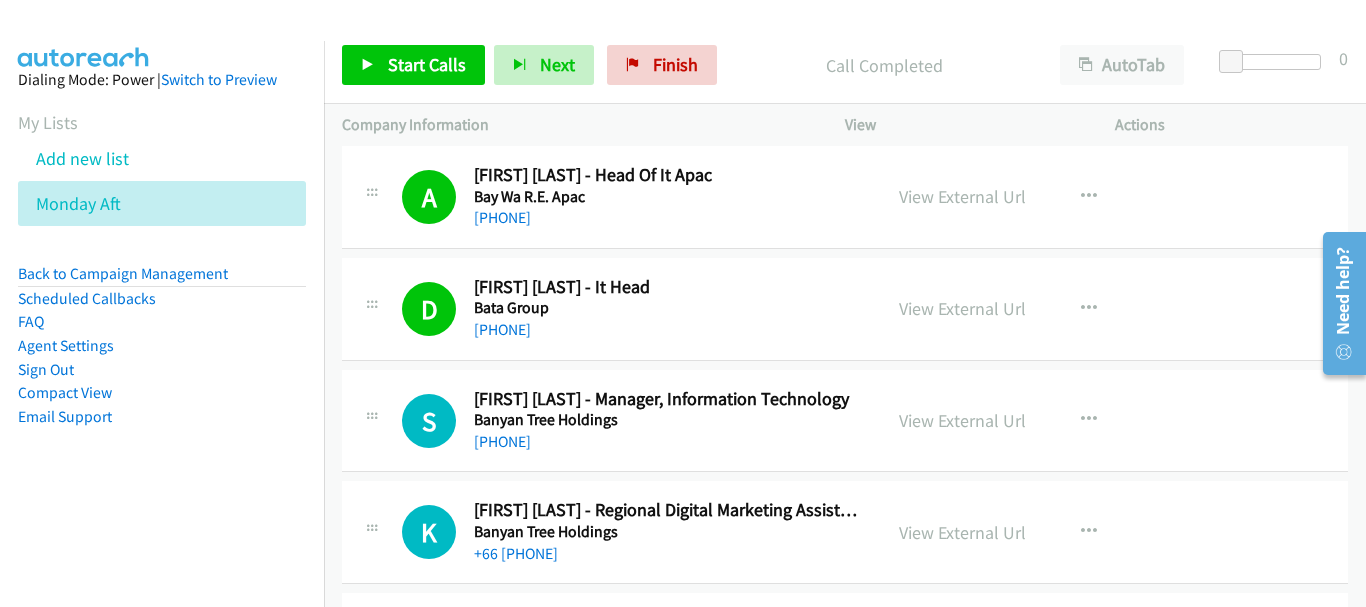 scroll, scrollTop: 17100, scrollLeft: 0, axis: vertical 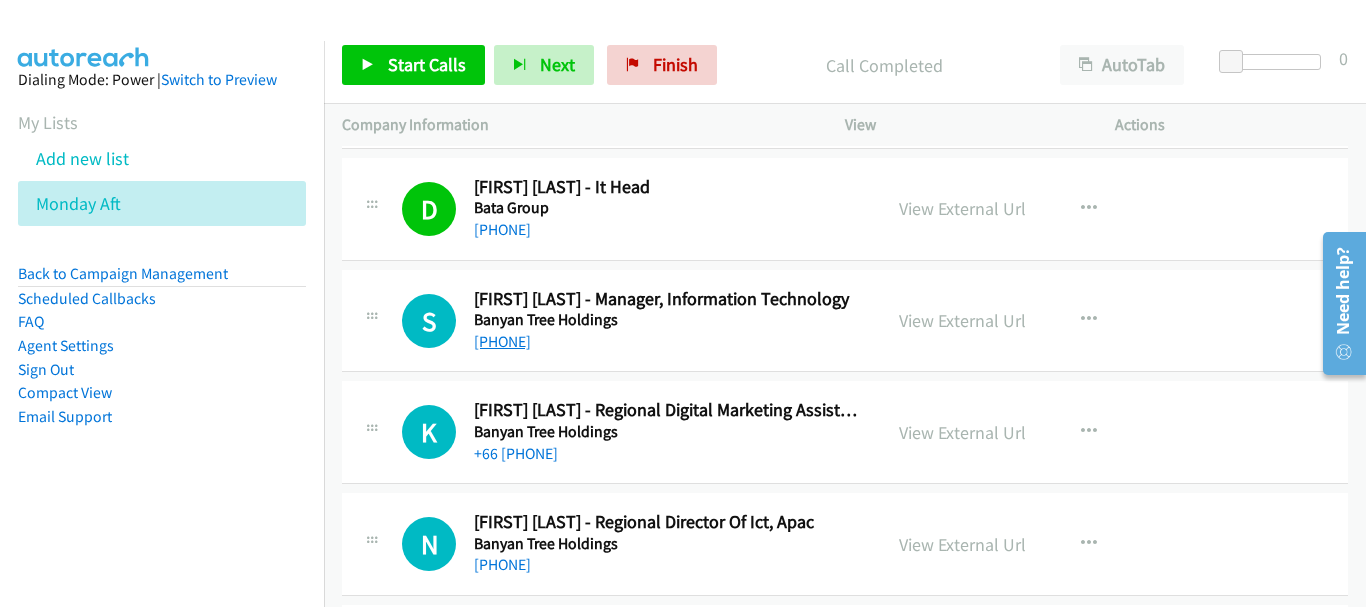 click on "+66 [PHONE]" at bounding box center (502, 341) 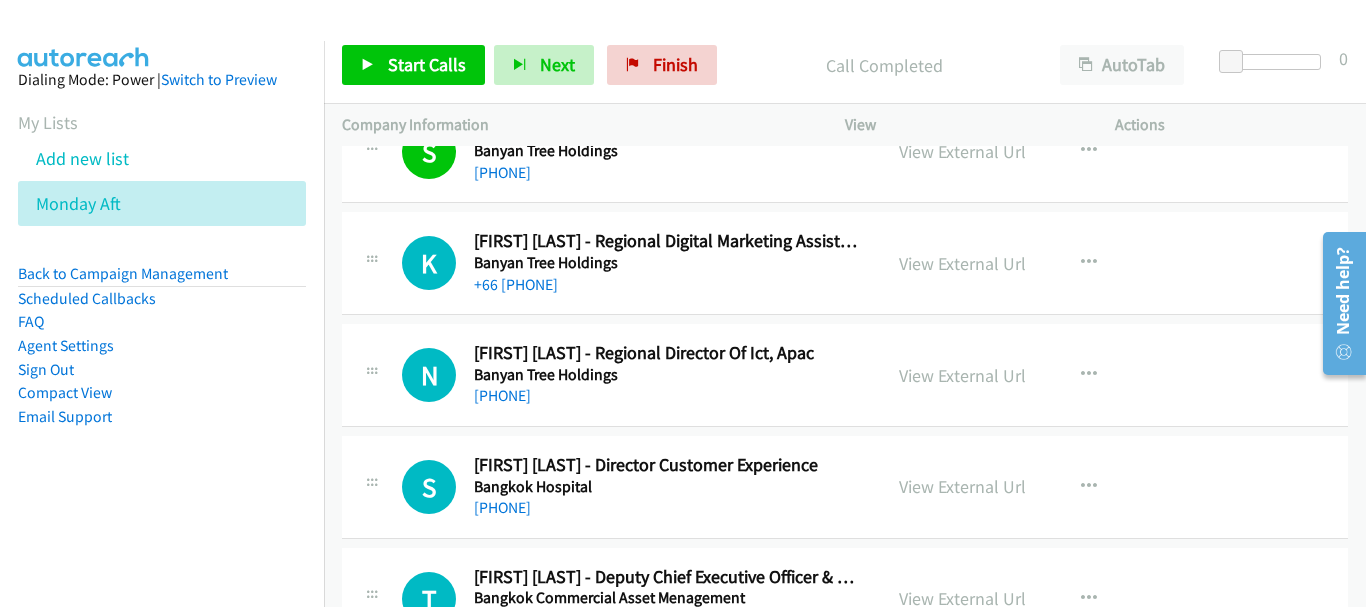 scroll, scrollTop: 17300, scrollLeft: 0, axis: vertical 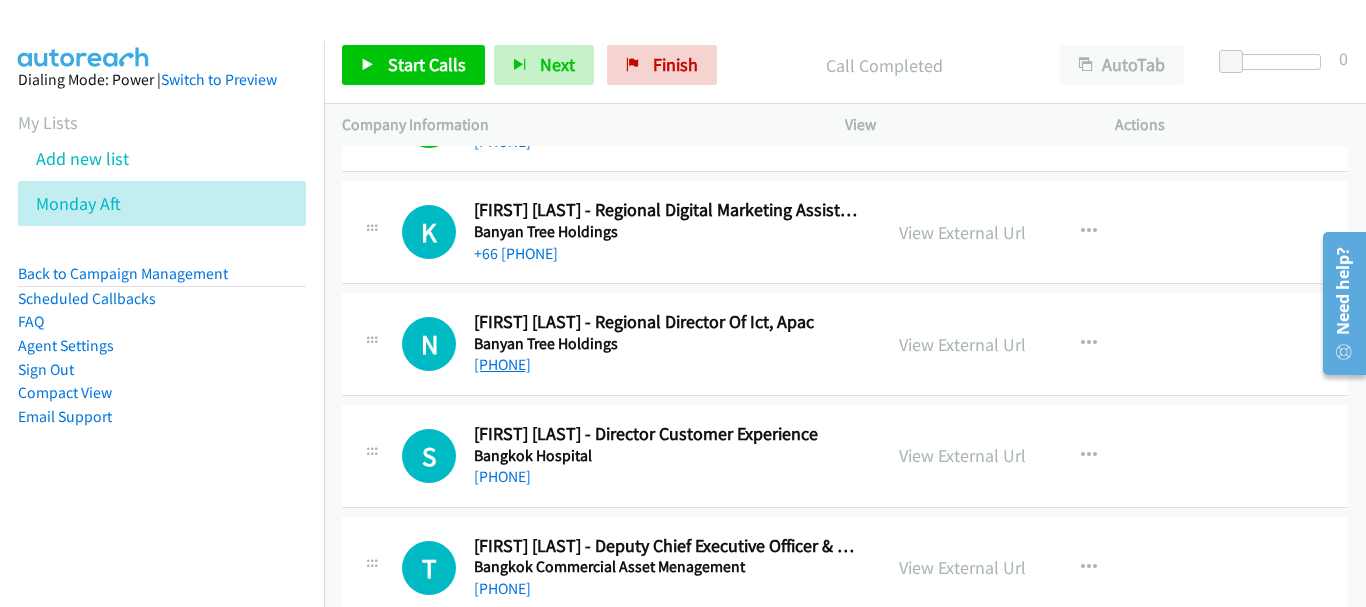 click on "+66 [PHONE]" at bounding box center [502, 364] 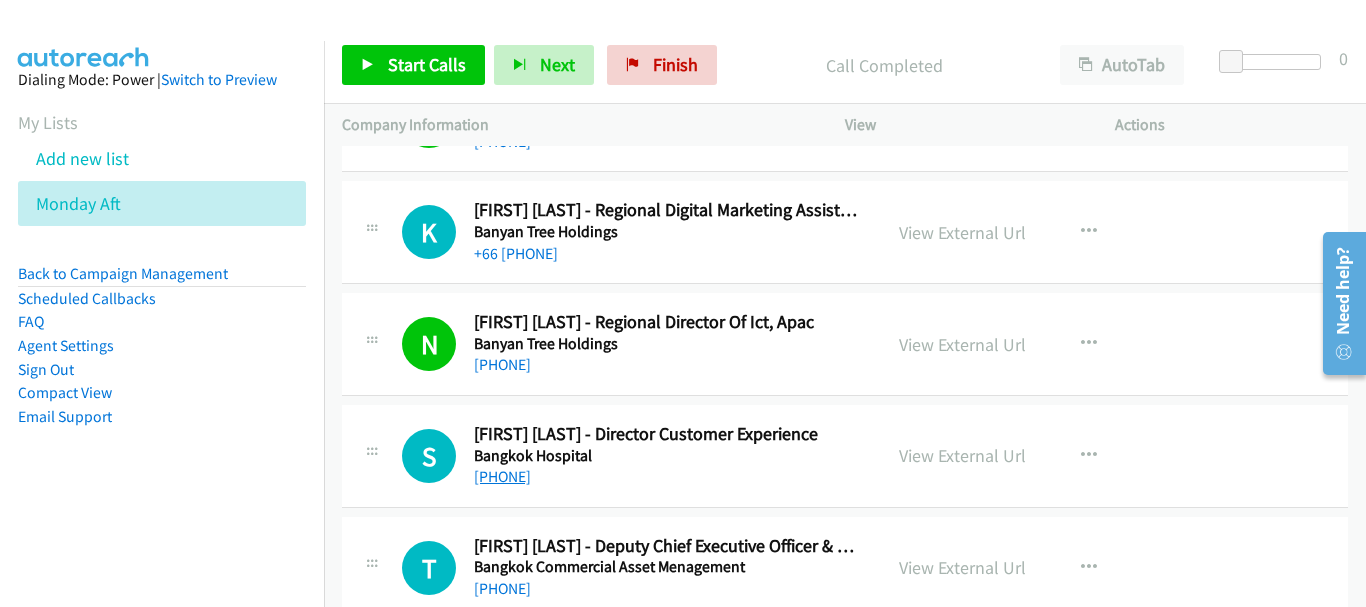 click on "+[PHONE]" at bounding box center (502, 476) 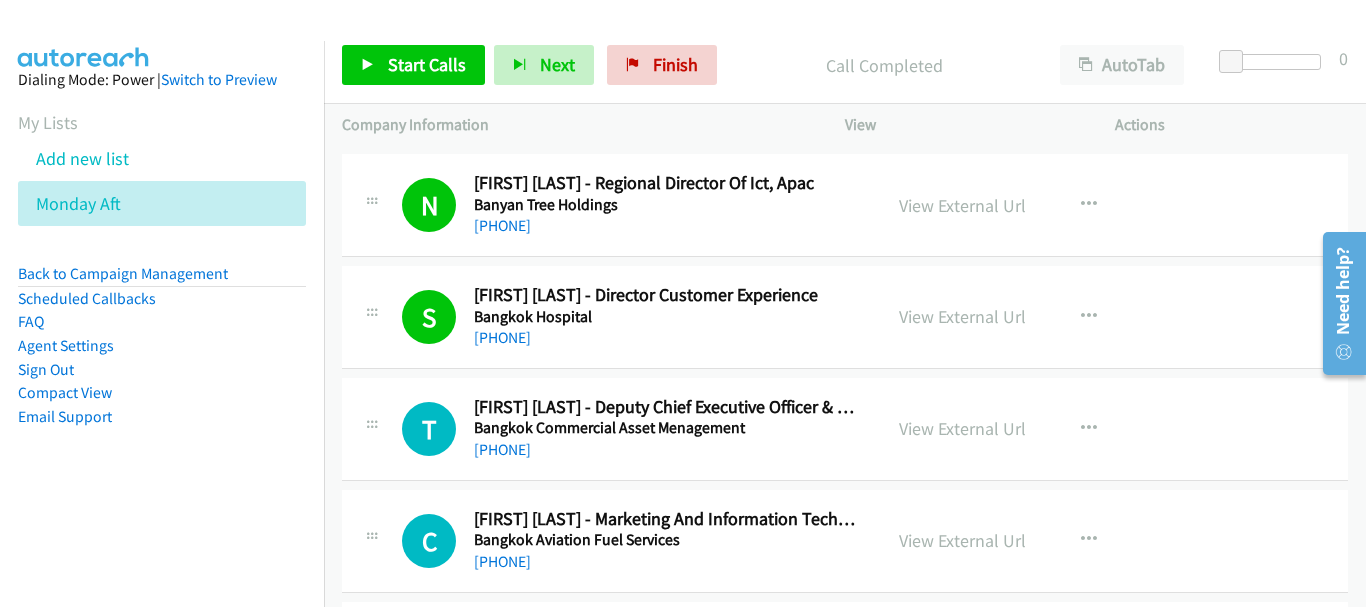 scroll, scrollTop: 17500, scrollLeft: 0, axis: vertical 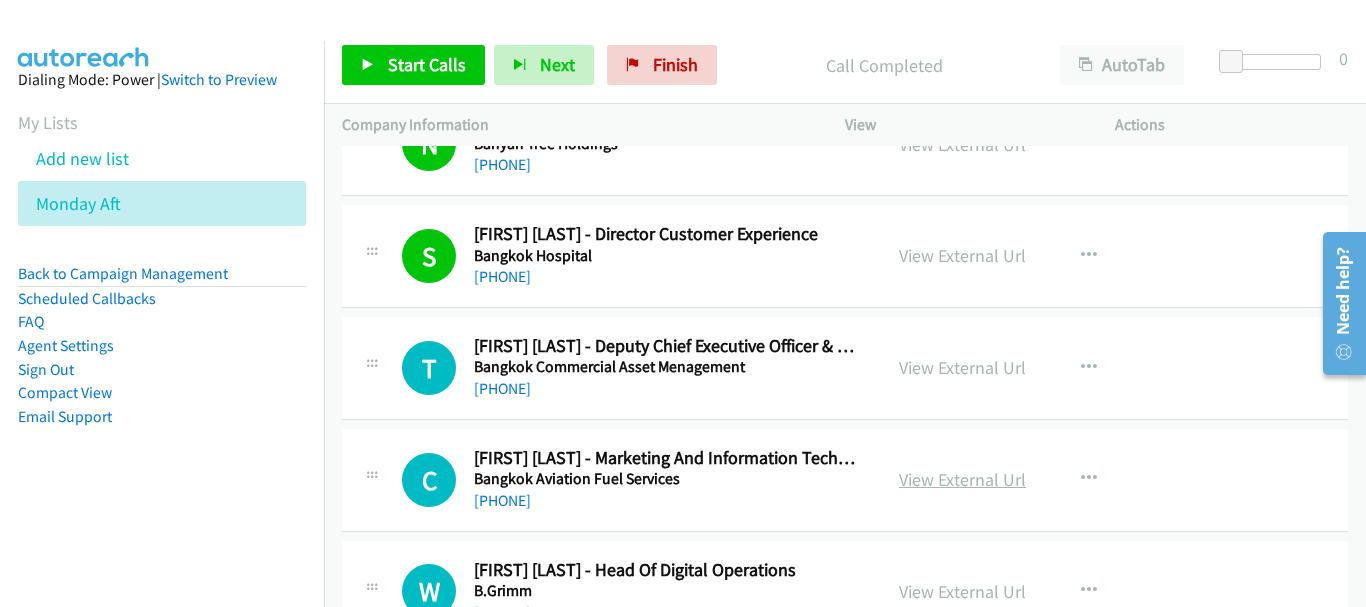 click on "View External Url" at bounding box center [962, 479] 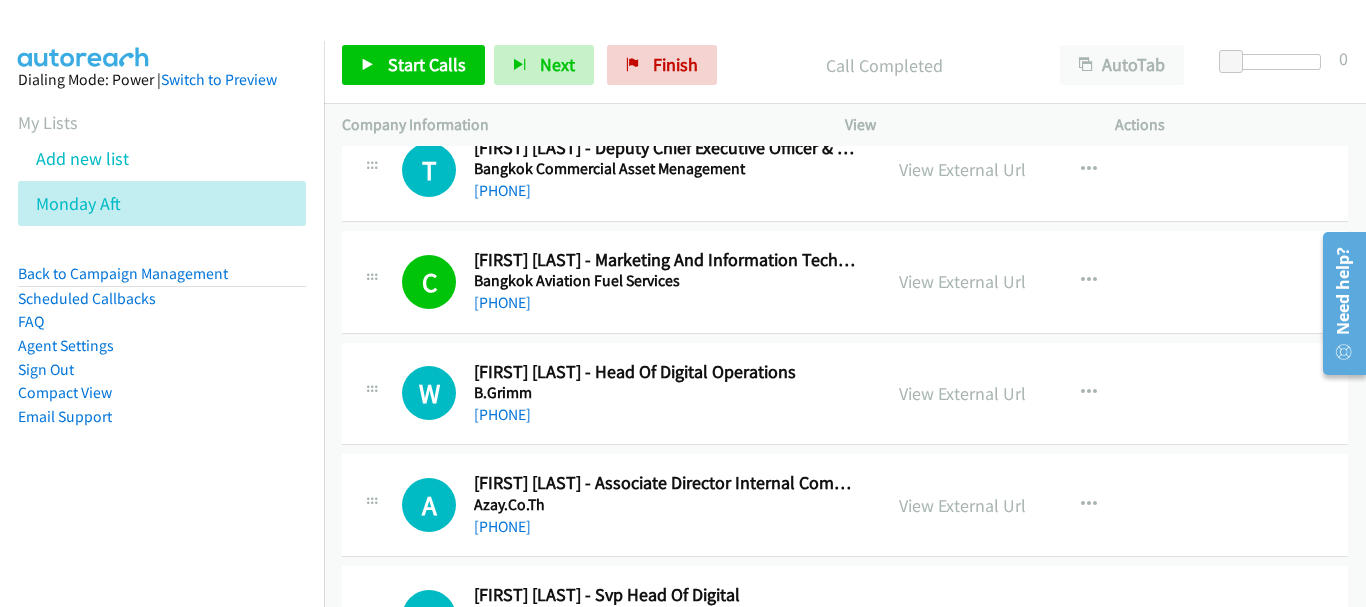 scroll, scrollTop: 17700, scrollLeft: 0, axis: vertical 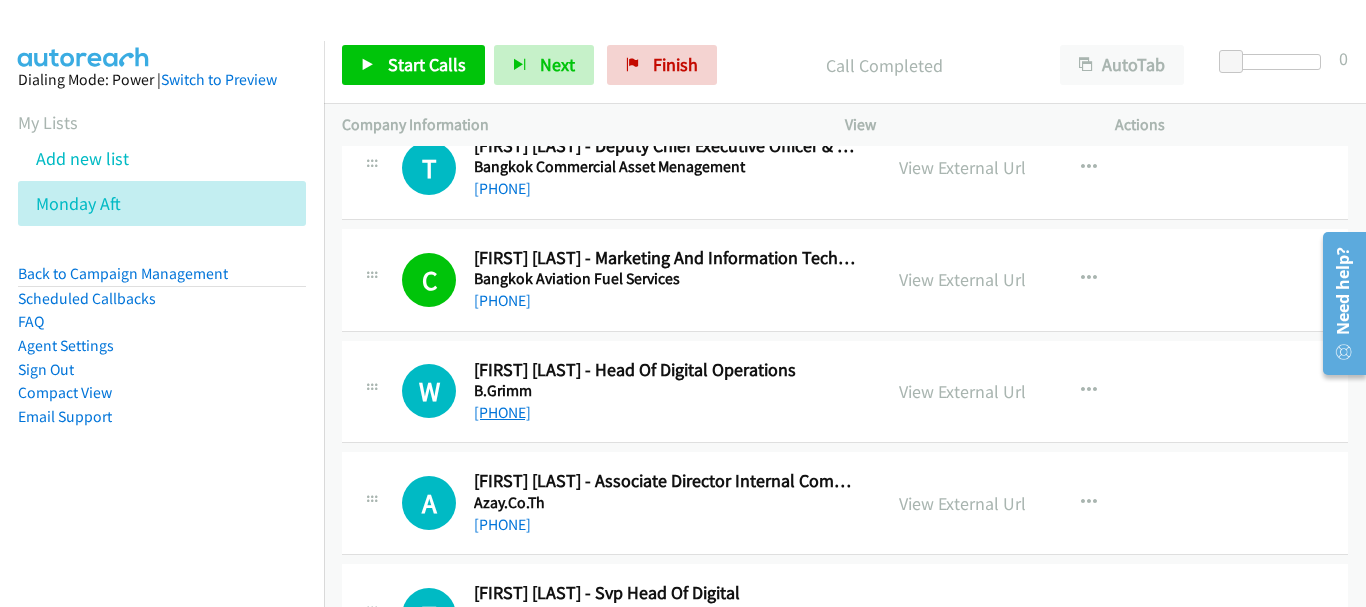click on "+66 [PHONE]" at bounding box center (502, 412) 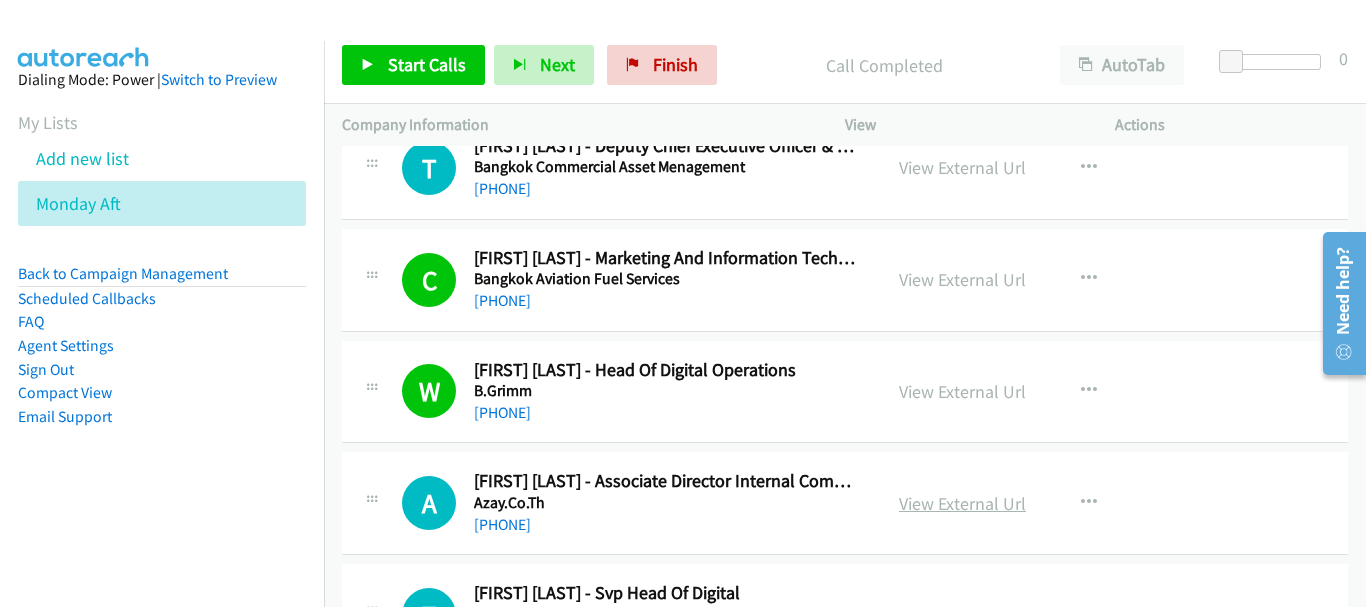 click on "View External Url" at bounding box center (962, 503) 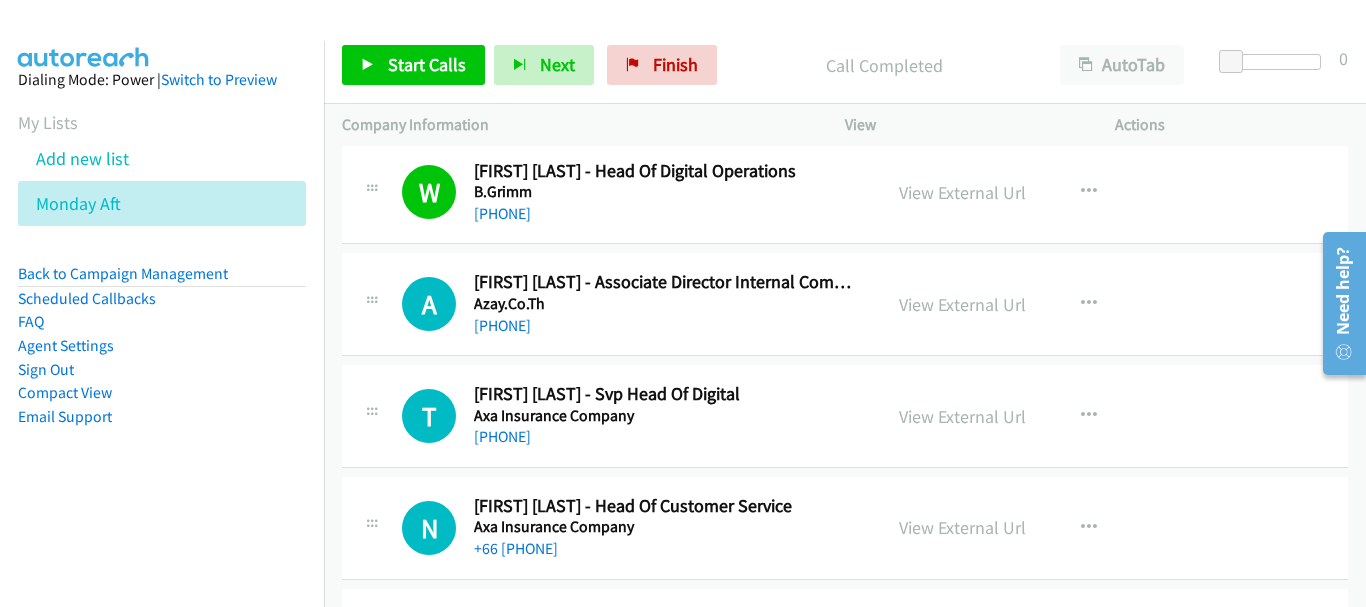 scroll, scrollTop: 17900, scrollLeft: 0, axis: vertical 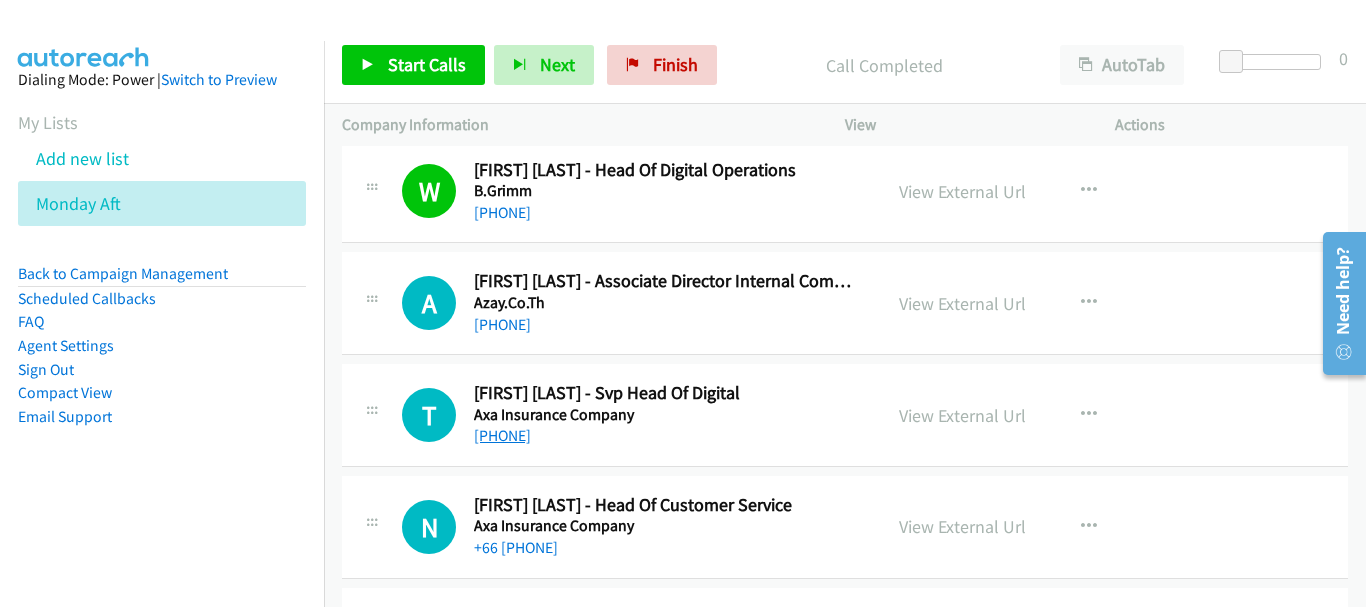 click on "+66 [PHONE]" at bounding box center (502, 435) 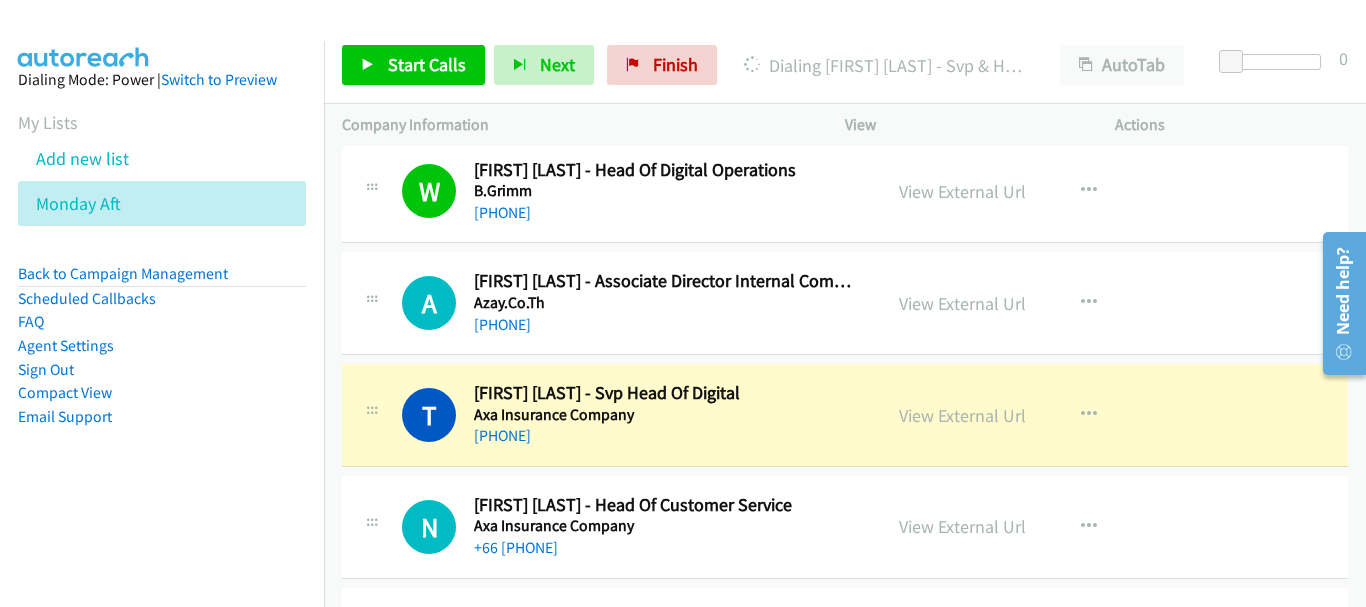 scroll, scrollTop: 18000, scrollLeft: 0, axis: vertical 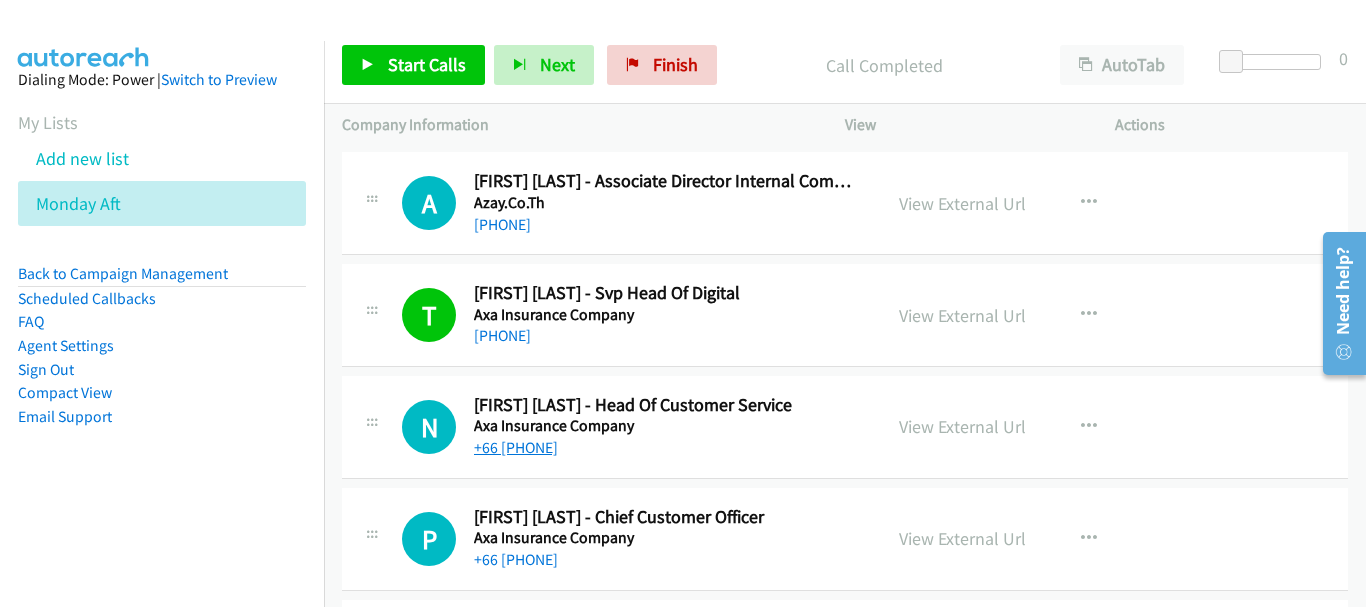 click on "+66 [PHONE]" at bounding box center [516, 447] 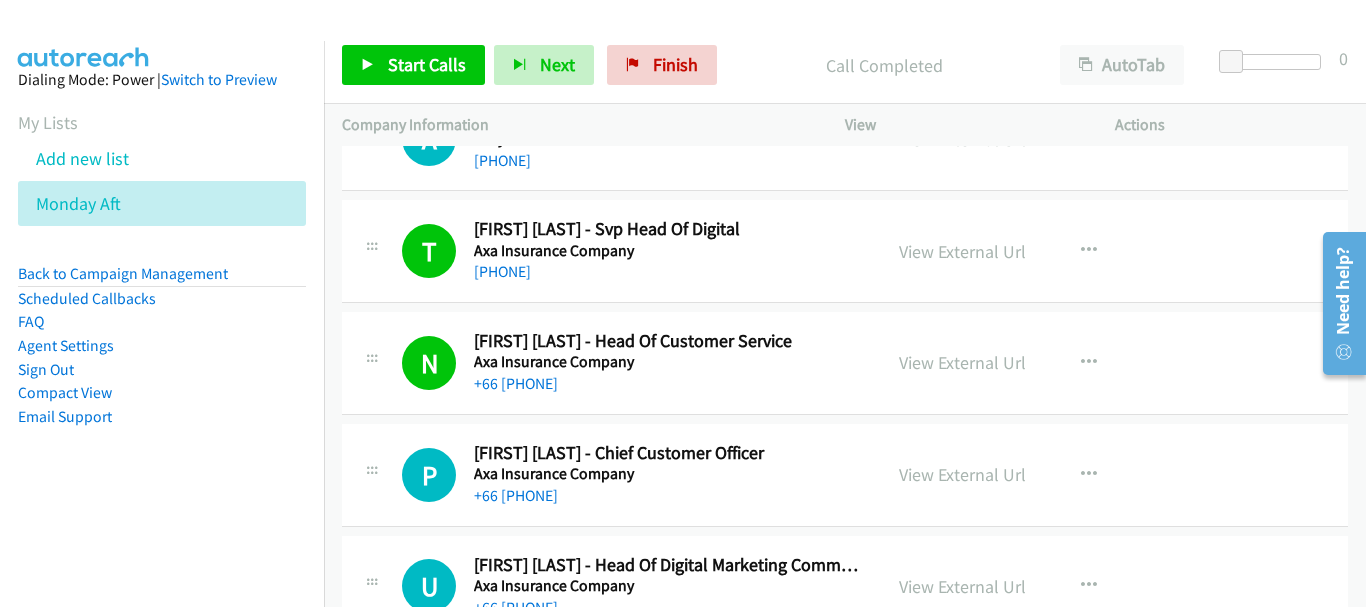scroll, scrollTop: 18100, scrollLeft: 0, axis: vertical 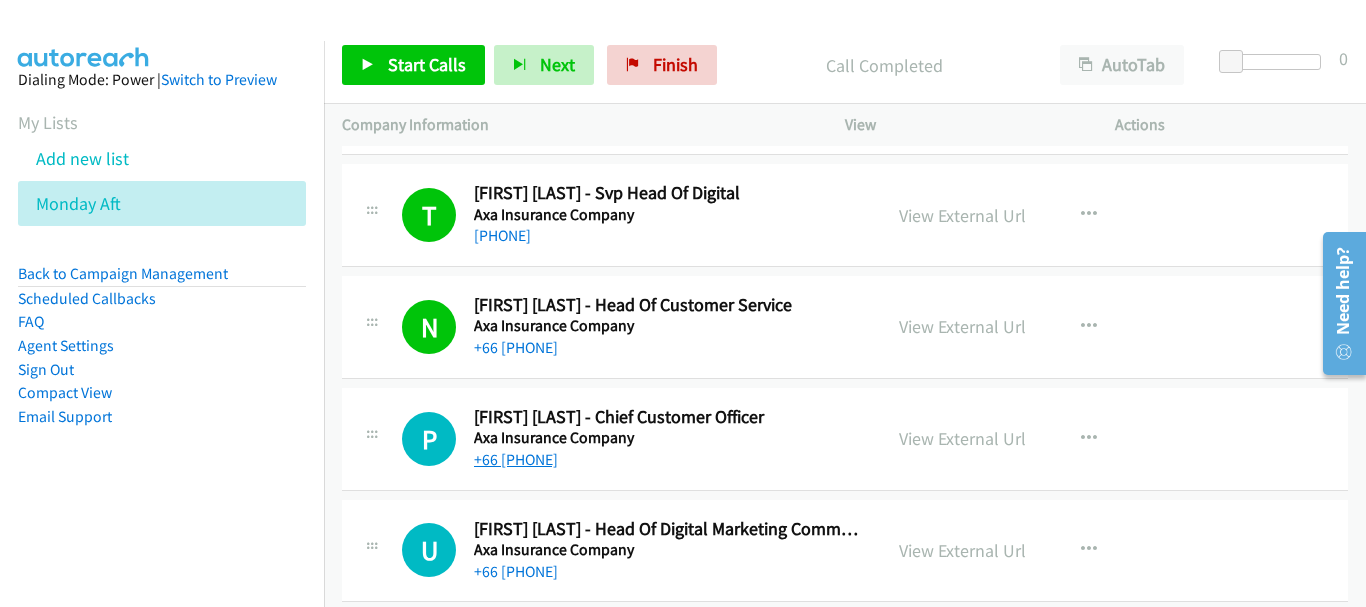 click on "+[PHONE]" at bounding box center (516, 459) 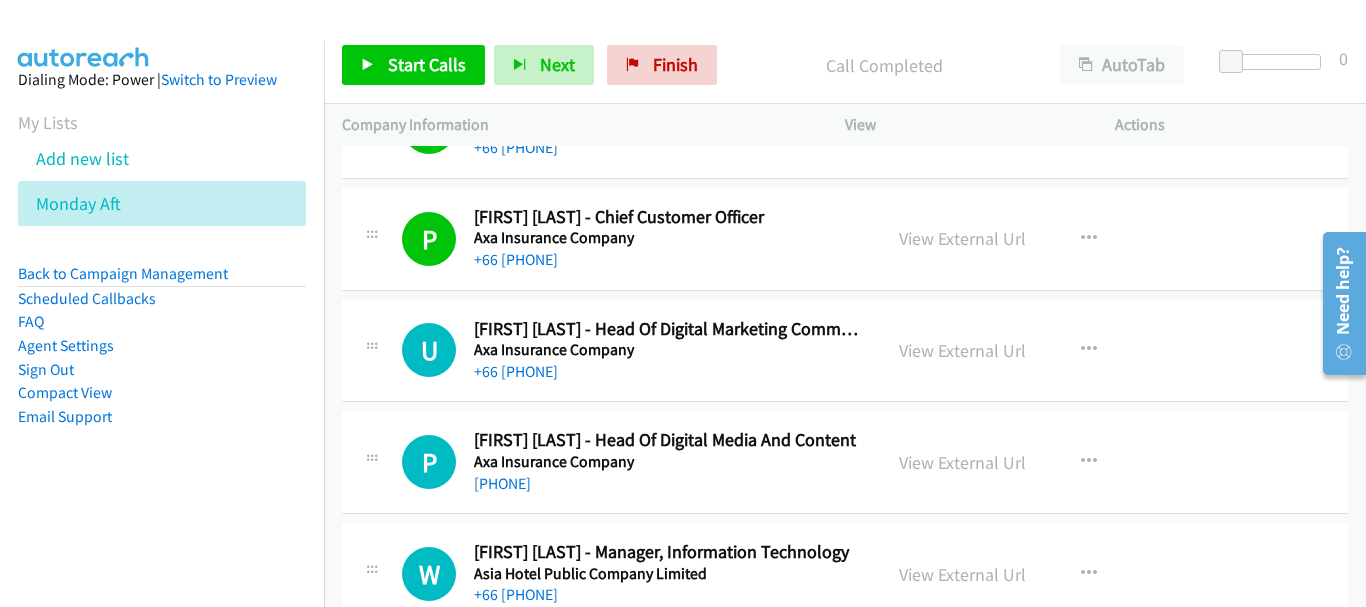 scroll, scrollTop: 18400, scrollLeft: 0, axis: vertical 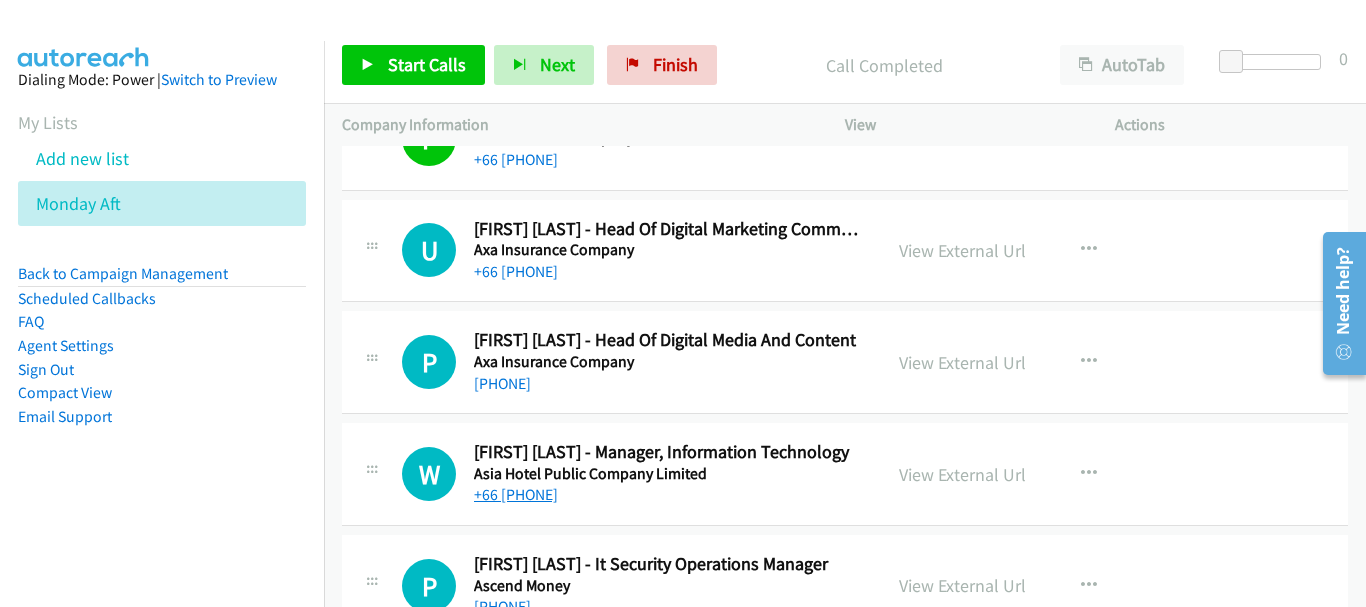 click on "+66 [PHONE]" at bounding box center (516, 494) 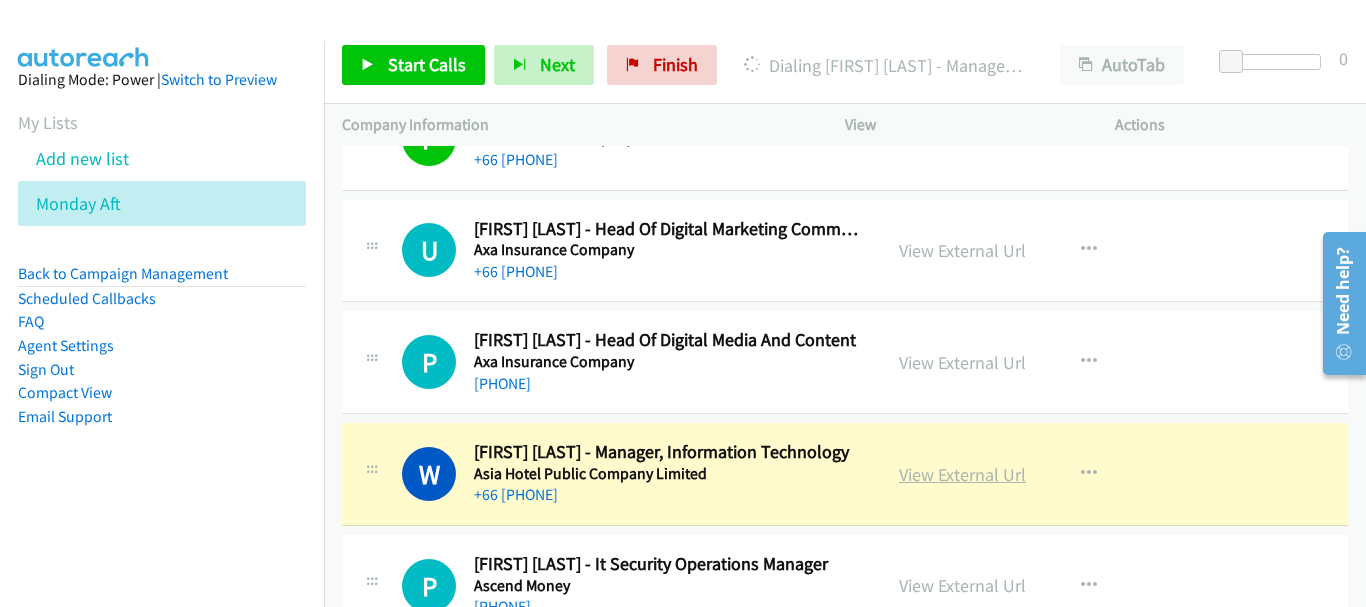 click on "View External Url" at bounding box center (962, 474) 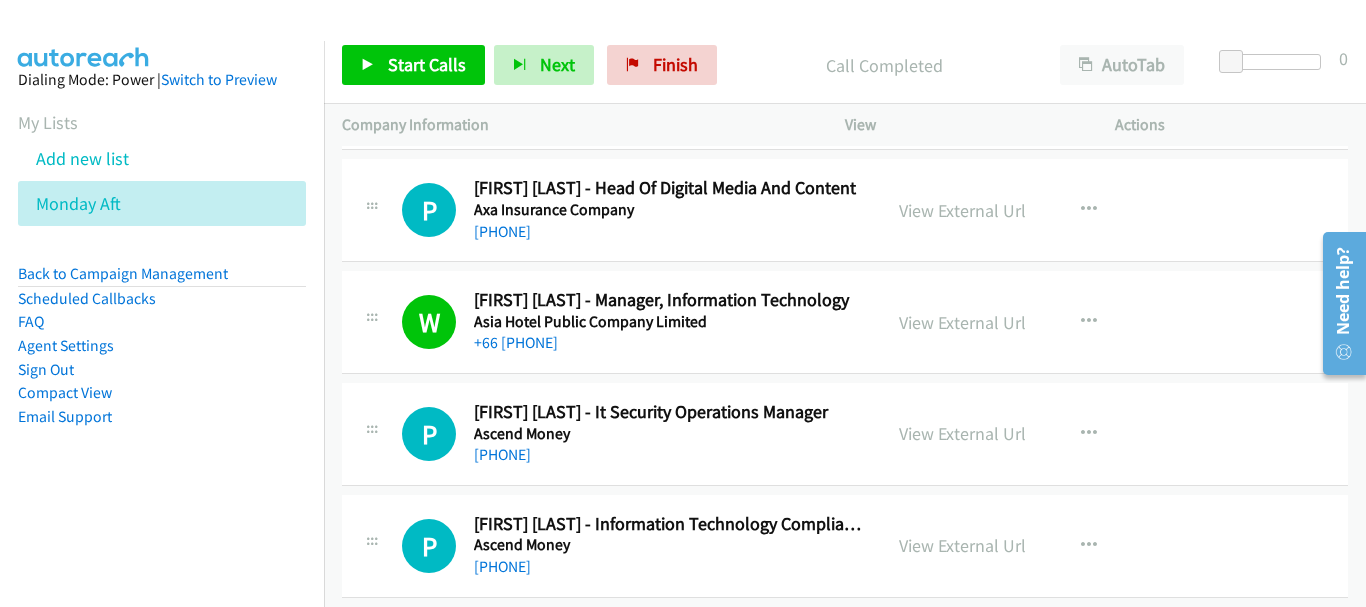 scroll, scrollTop: 18600, scrollLeft: 0, axis: vertical 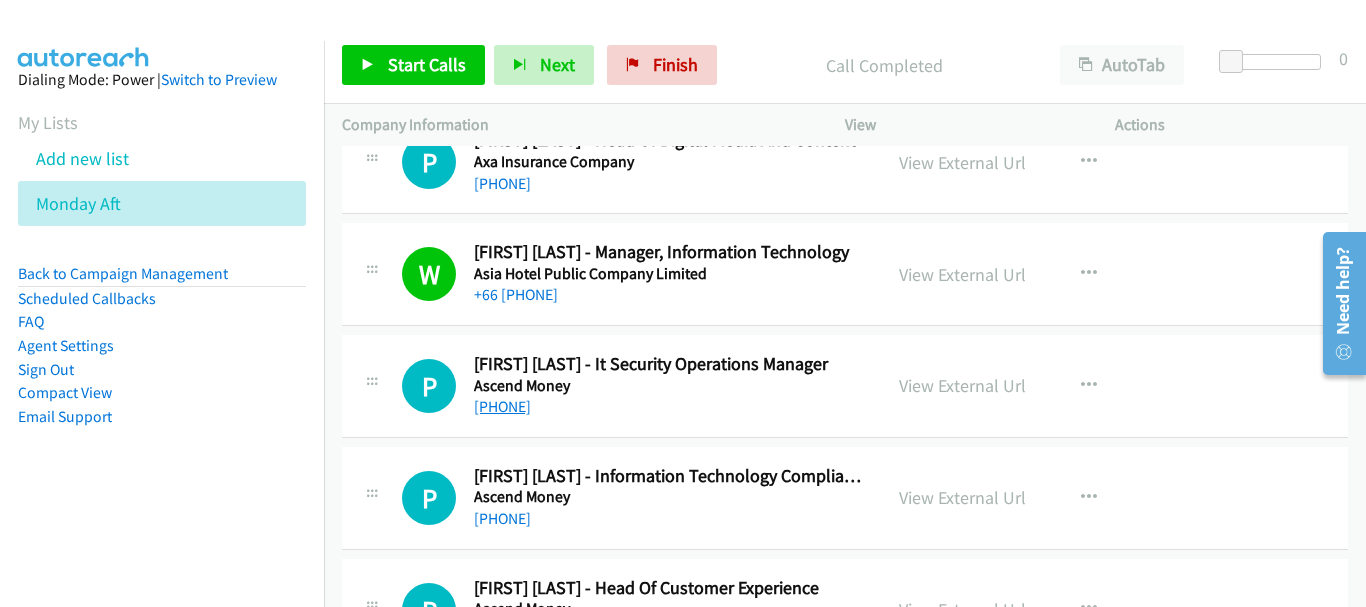 click on "+[PHONE]" at bounding box center (502, 406) 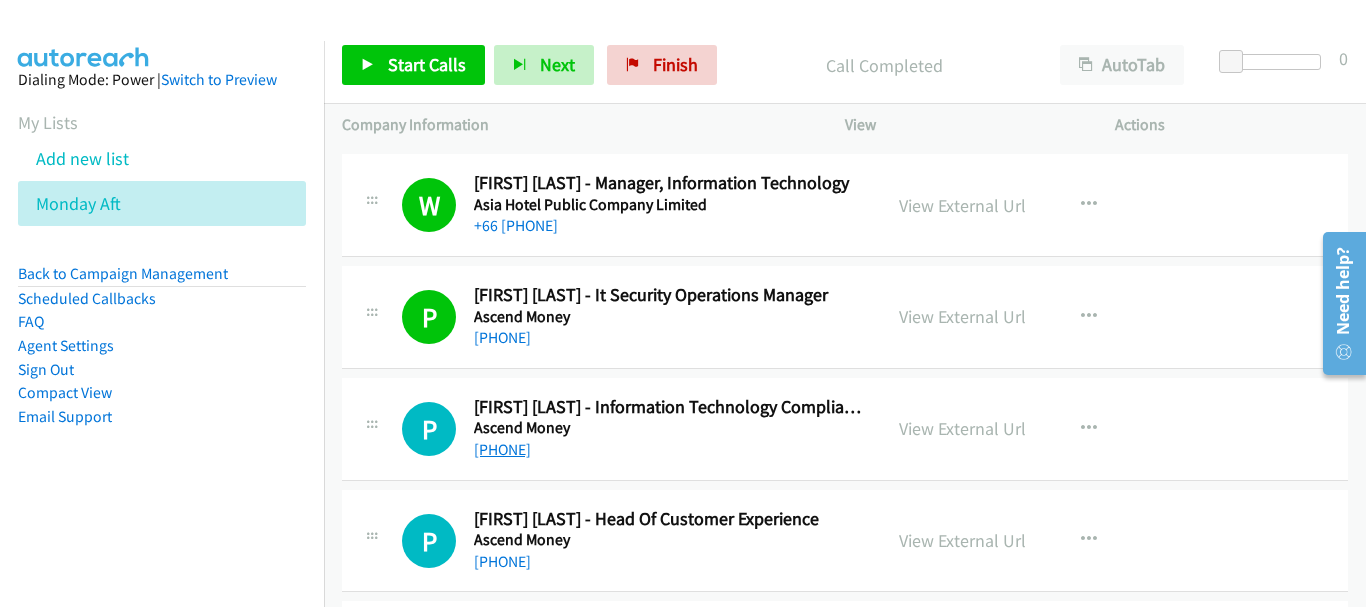 scroll, scrollTop: 18700, scrollLeft: 0, axis: vertical 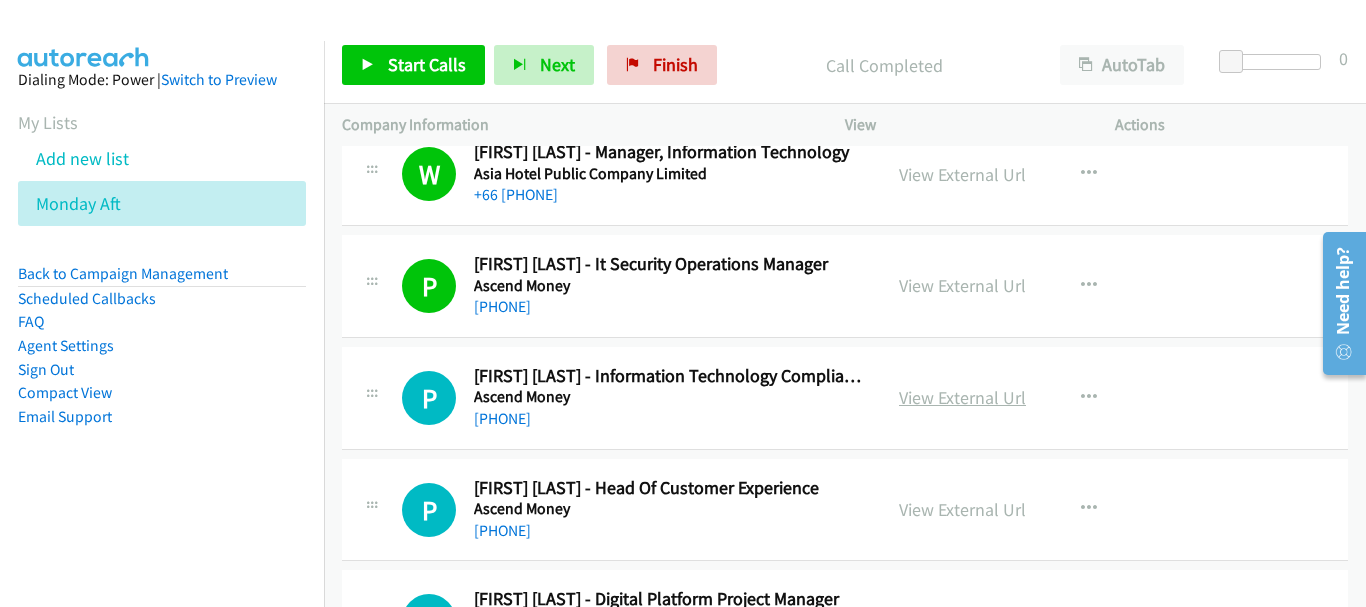 click on "View External Url" at bounding box center (962, 397) 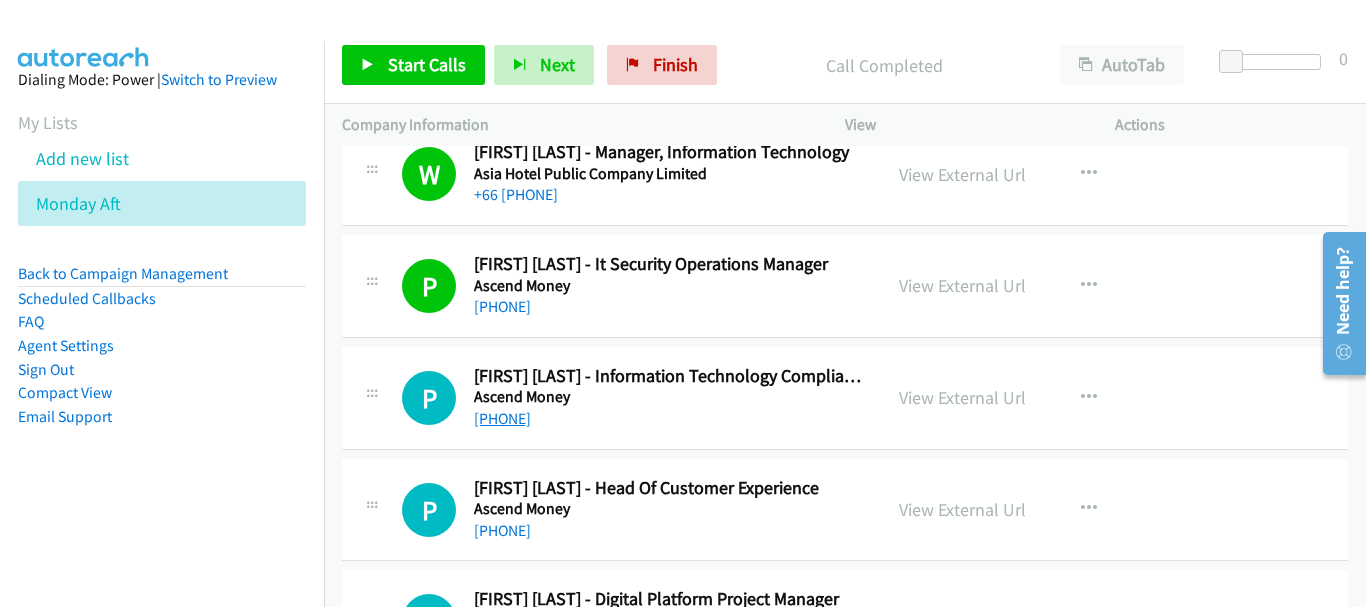 click on "+[PHONE]" at bounding box center [502, 418] 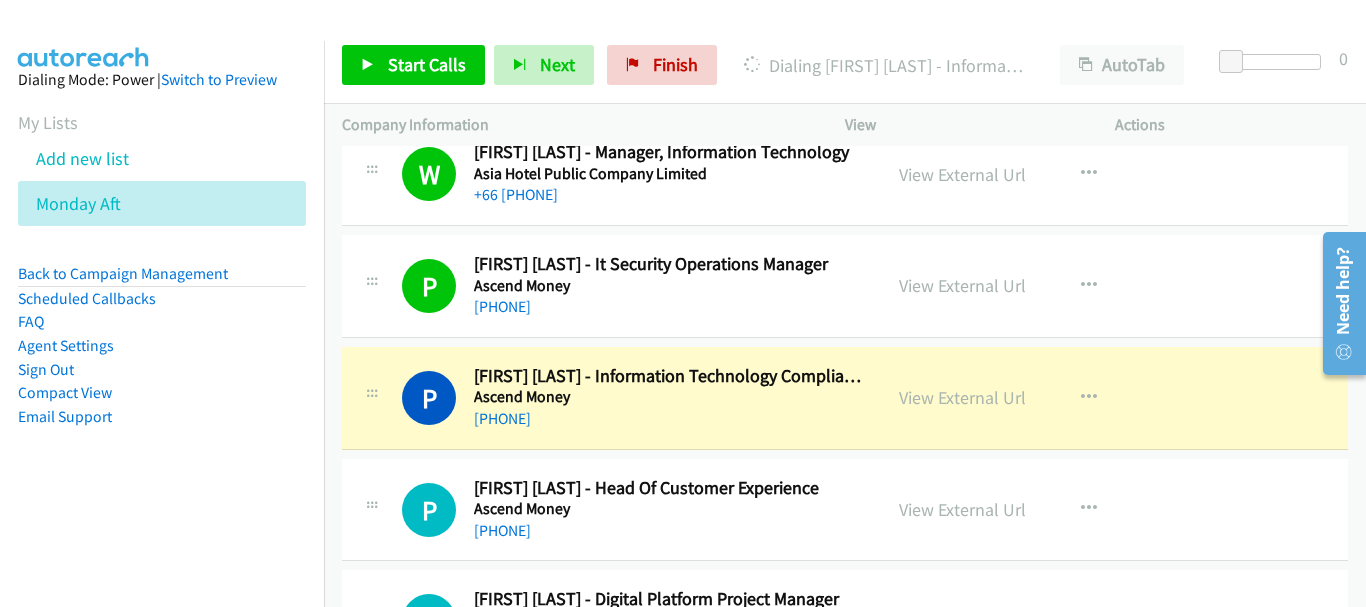 scroll, scrollTop: 18800, scrollLeft: 0, axis: vertical 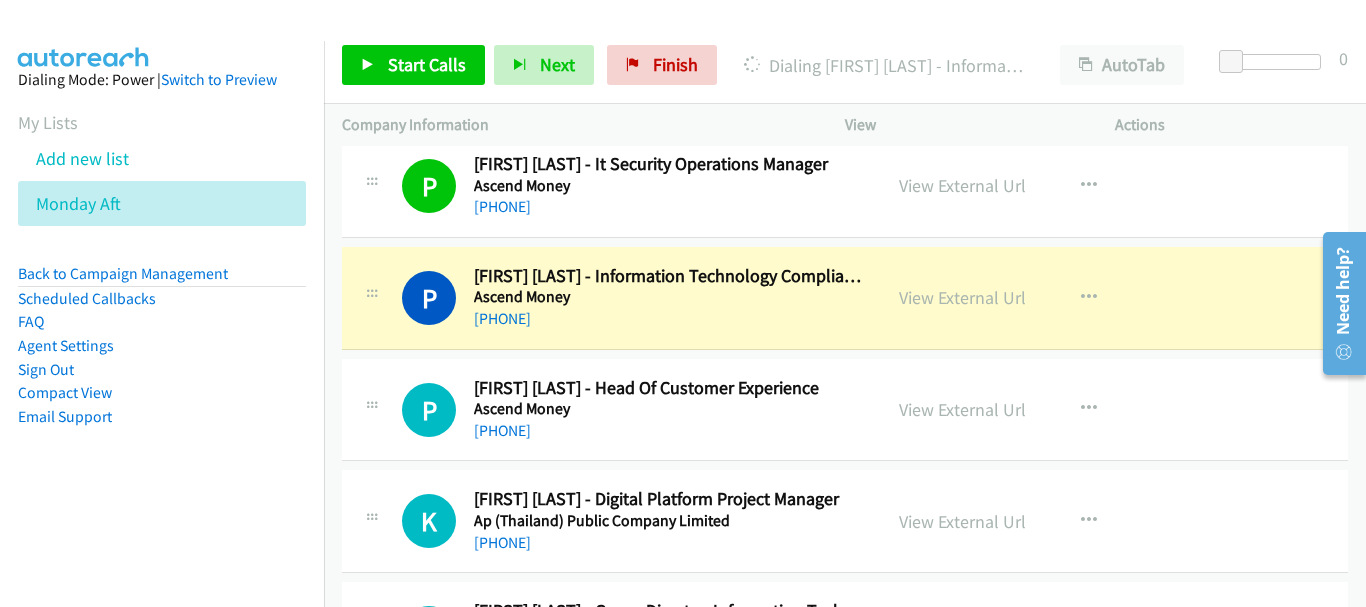 click at bounding box center [674, 38] 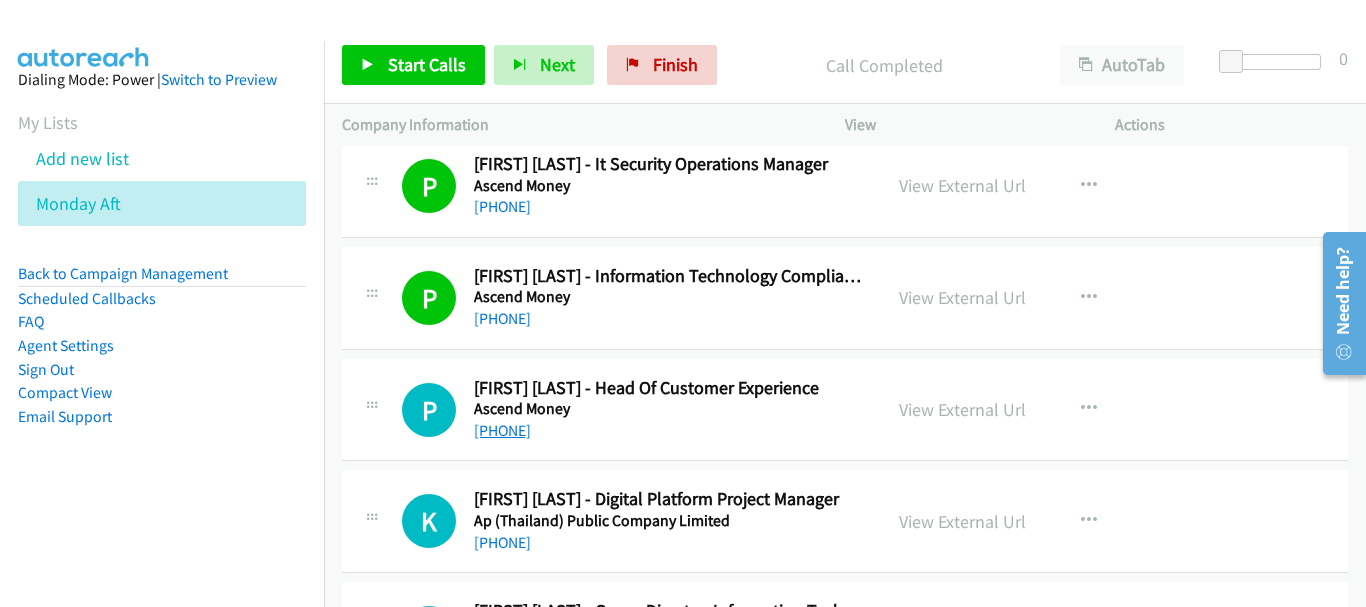 click on "+[PHONE]" at bounding box center (502, 430) 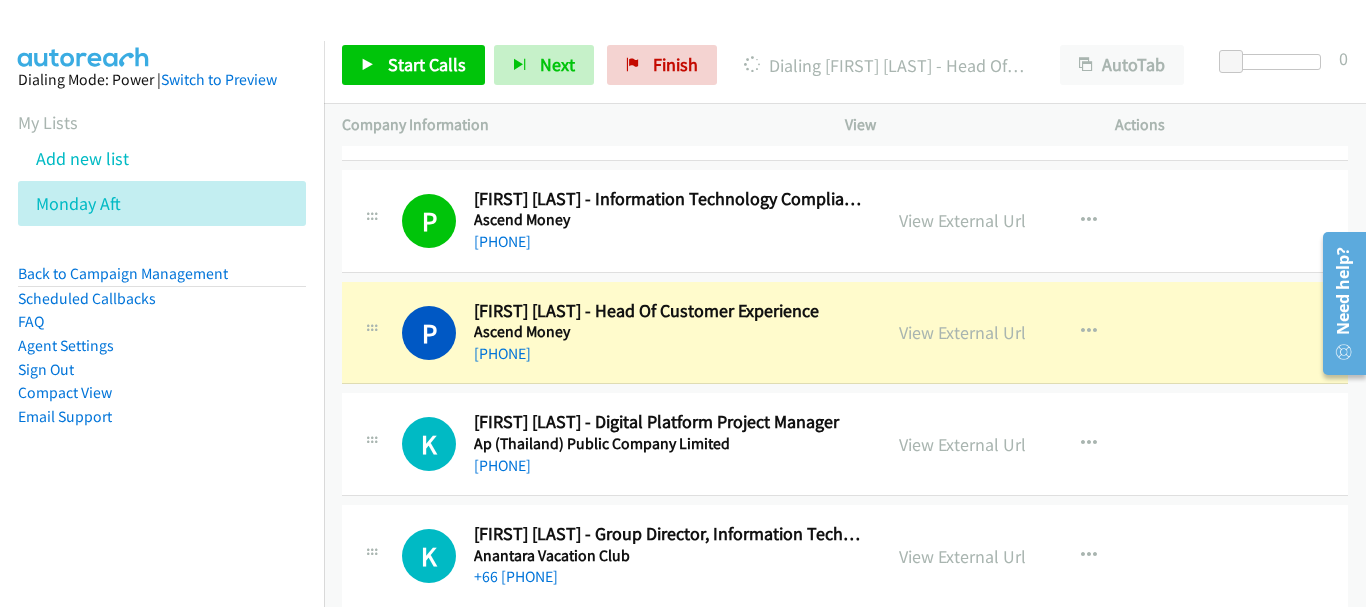 scroll, scrollTop: 18900, scrollLeft: 0, axis: vertical 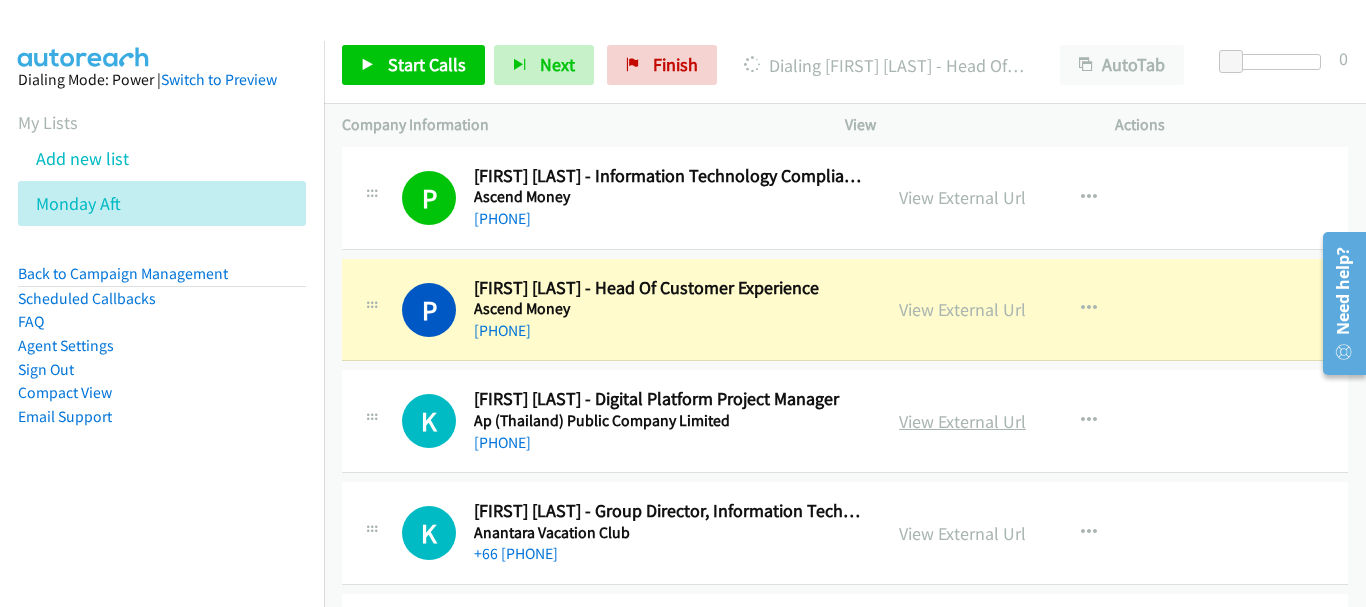 click on "View External Url" at bounding box center [962, 421] 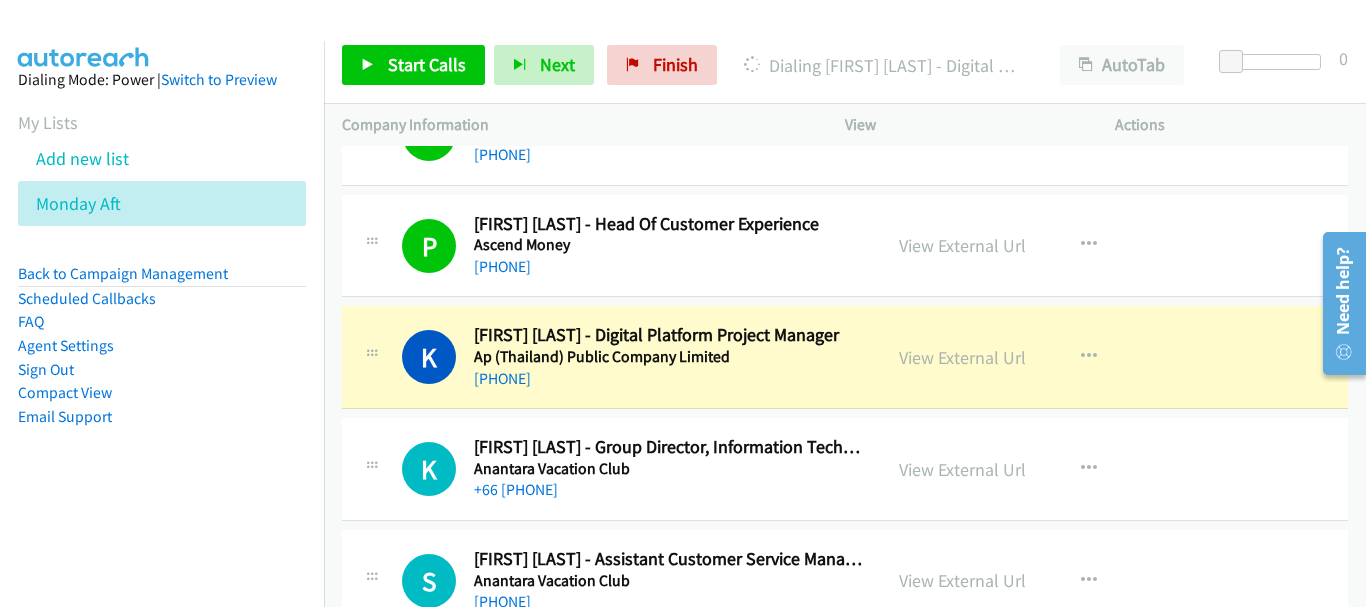 scroll, scrollTop: 19000, scrollLeft: 0, axis: vertical 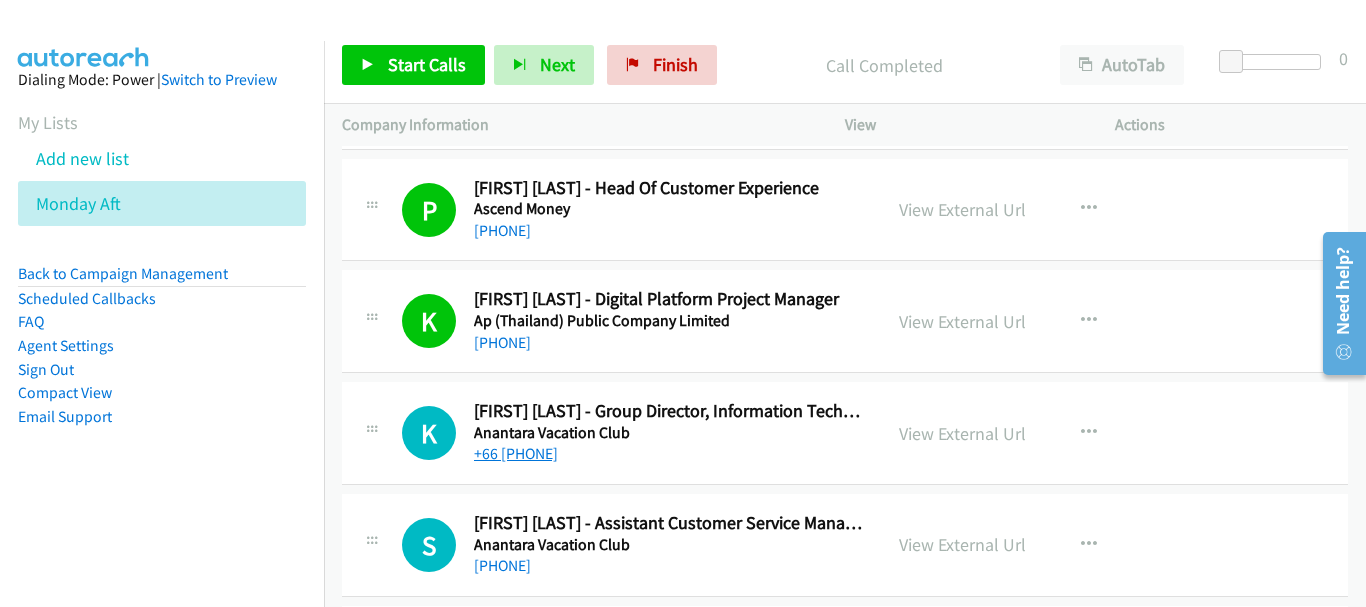 click on "+66 [PHONE]" at bounding box center [516, 453] 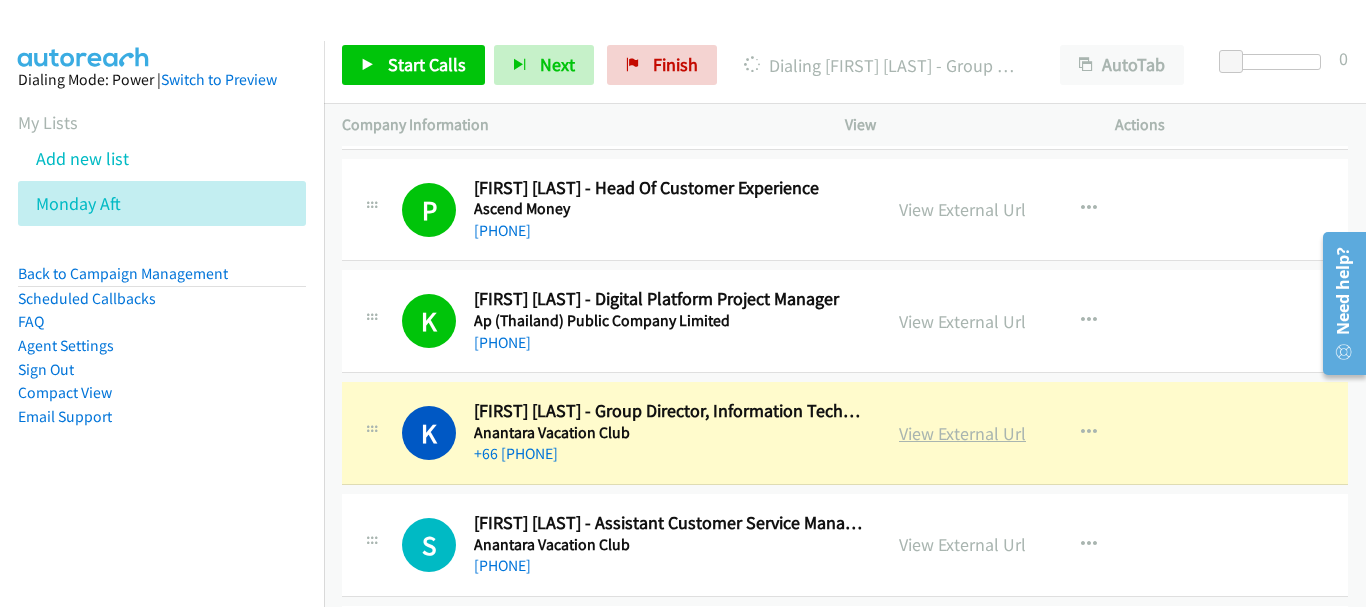 click on "View External Url" at bounding box center [962, 433] 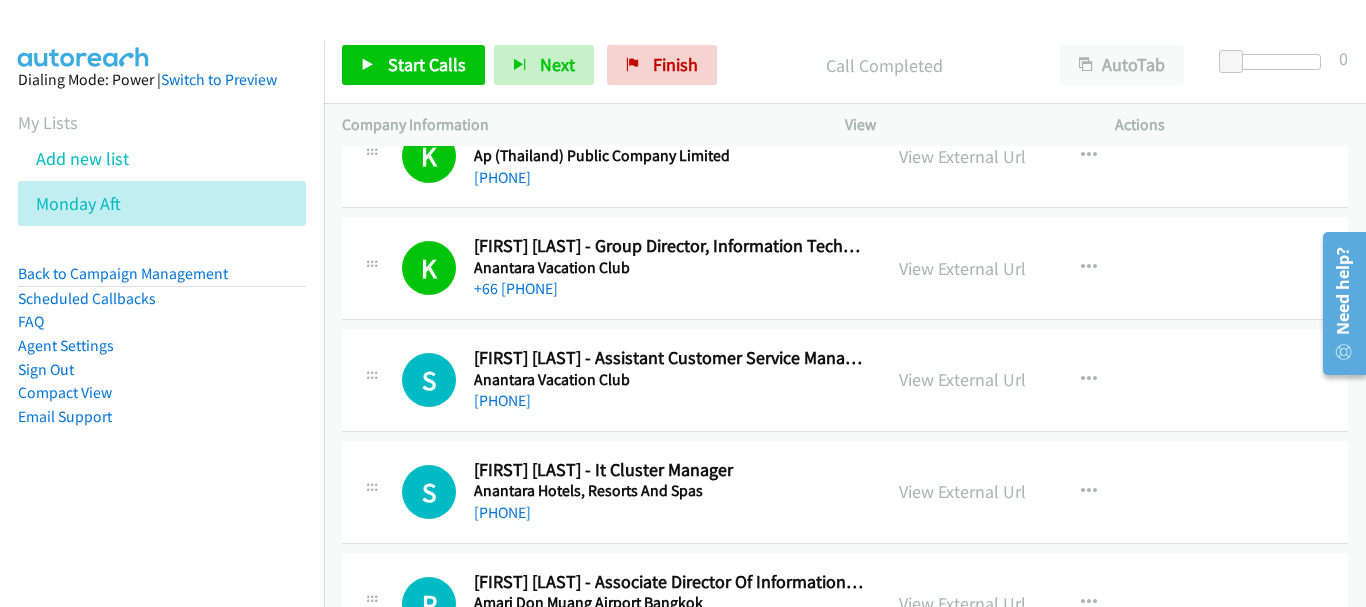 scroll, scrollTop: 19200, scrollLeft: 0, axis: vertical 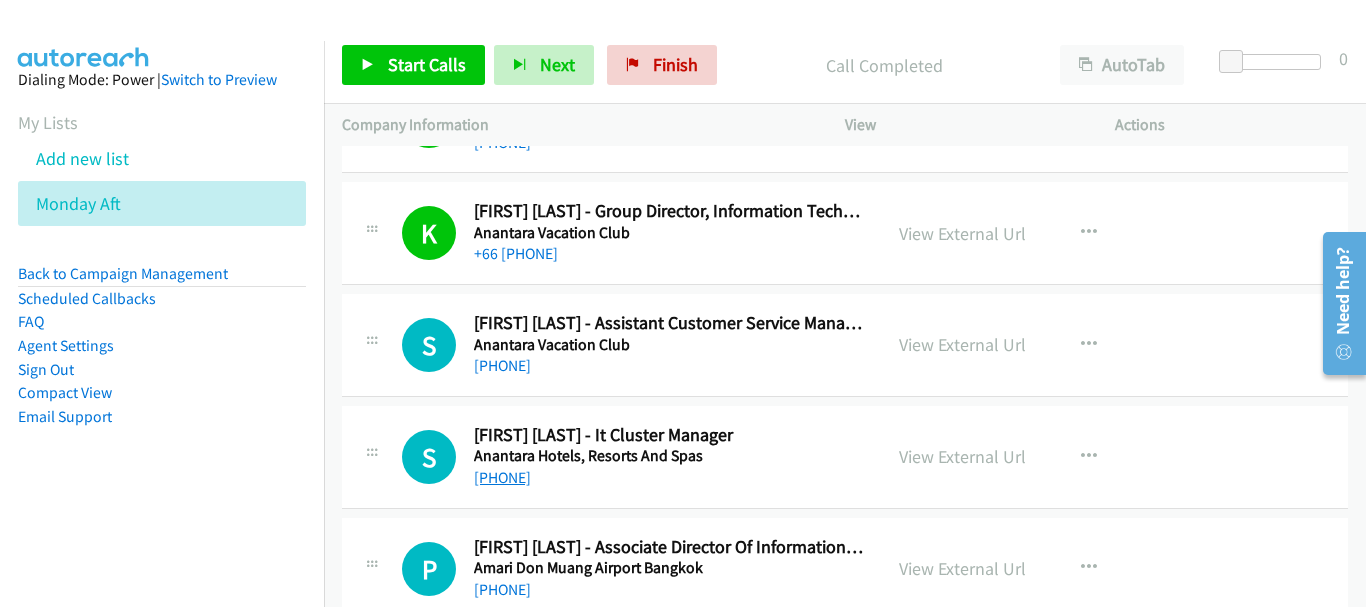 click on "+[PHONE]" at bounding box center [502, 477] 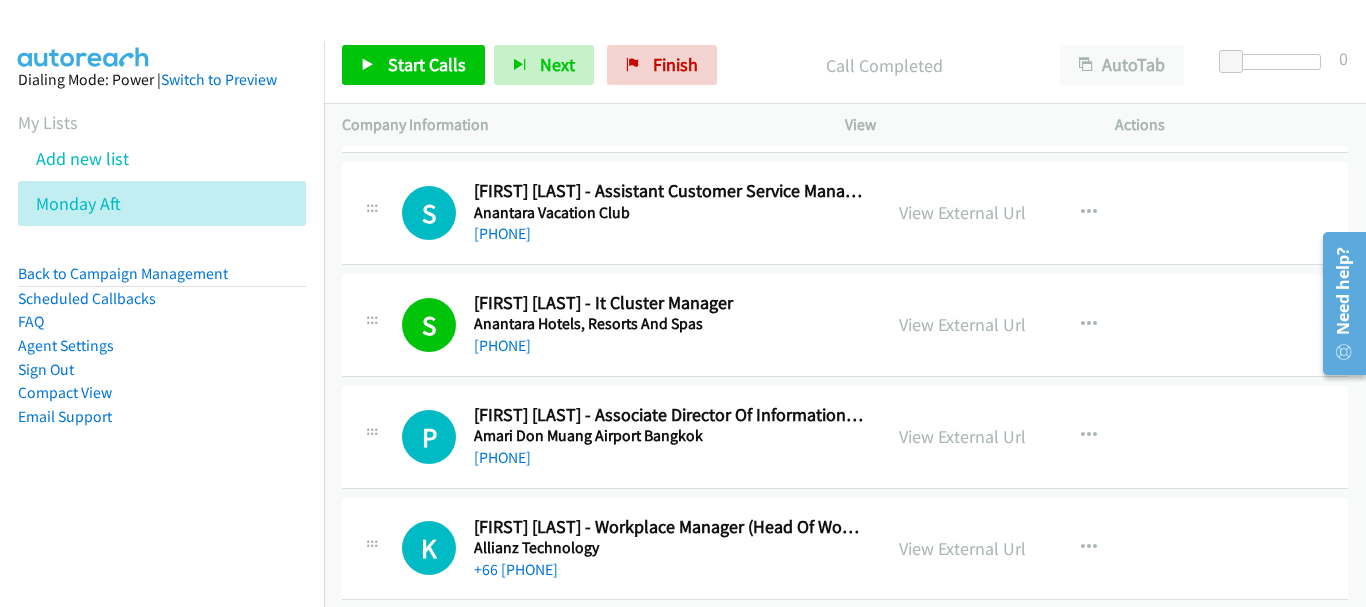 scroll, scrollTop: 19400, scrollLeft: 0, axis: vertical 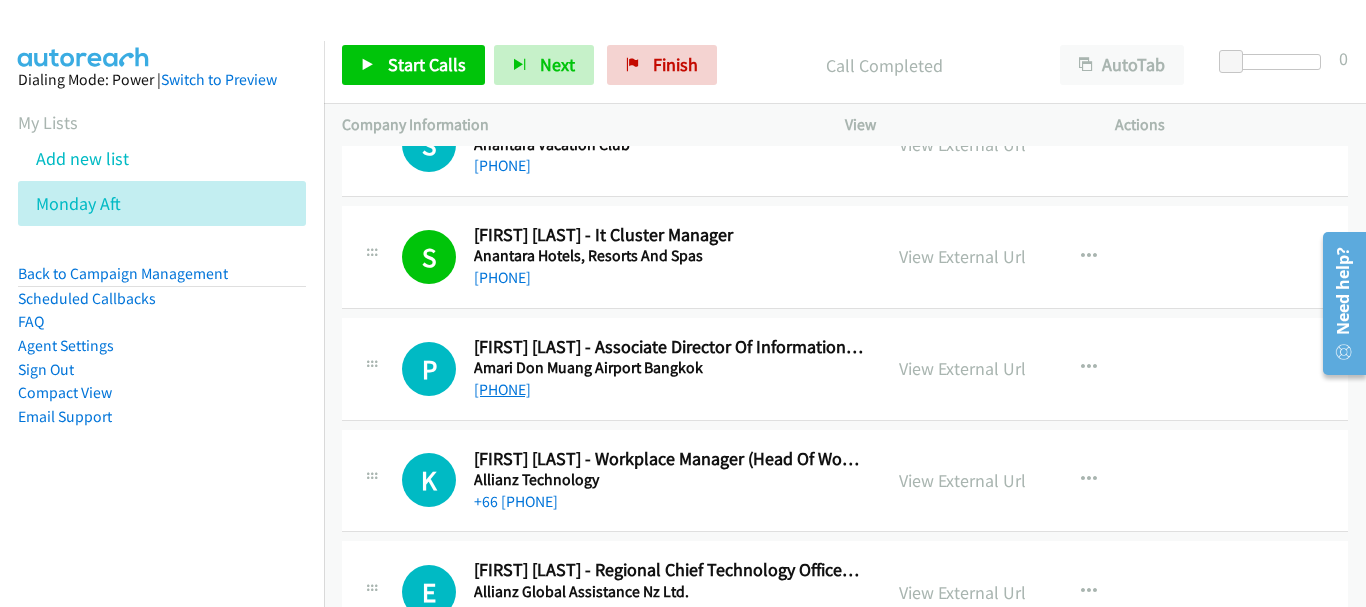 click on "+[PHONE]" at bounding box center [502, 389] 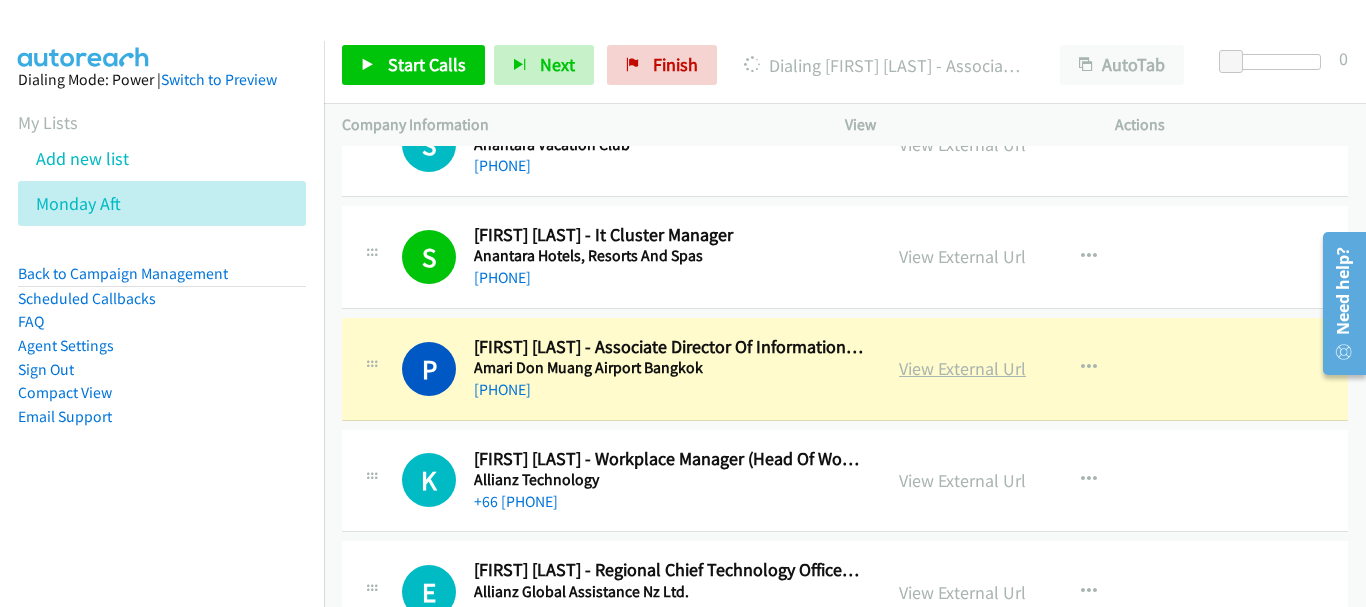 click on "View External Url" at bounding box center [962, 368] 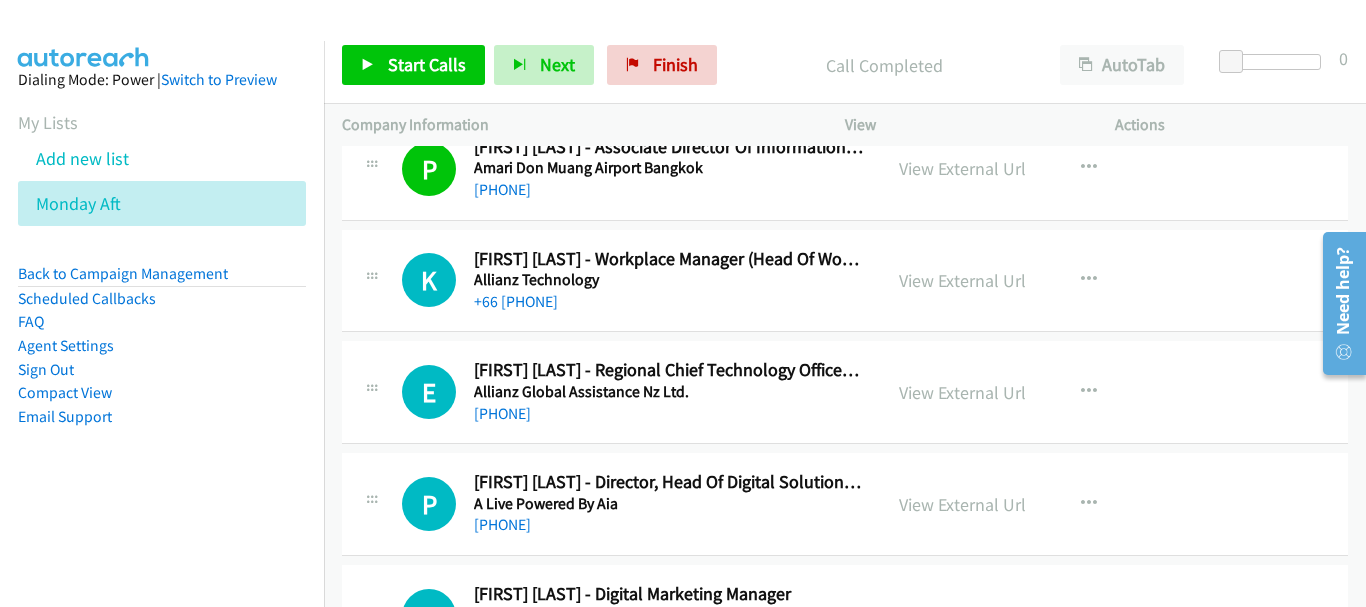 scroll, scrollTop: 19700, scrollLeft: 0, axis: vertical 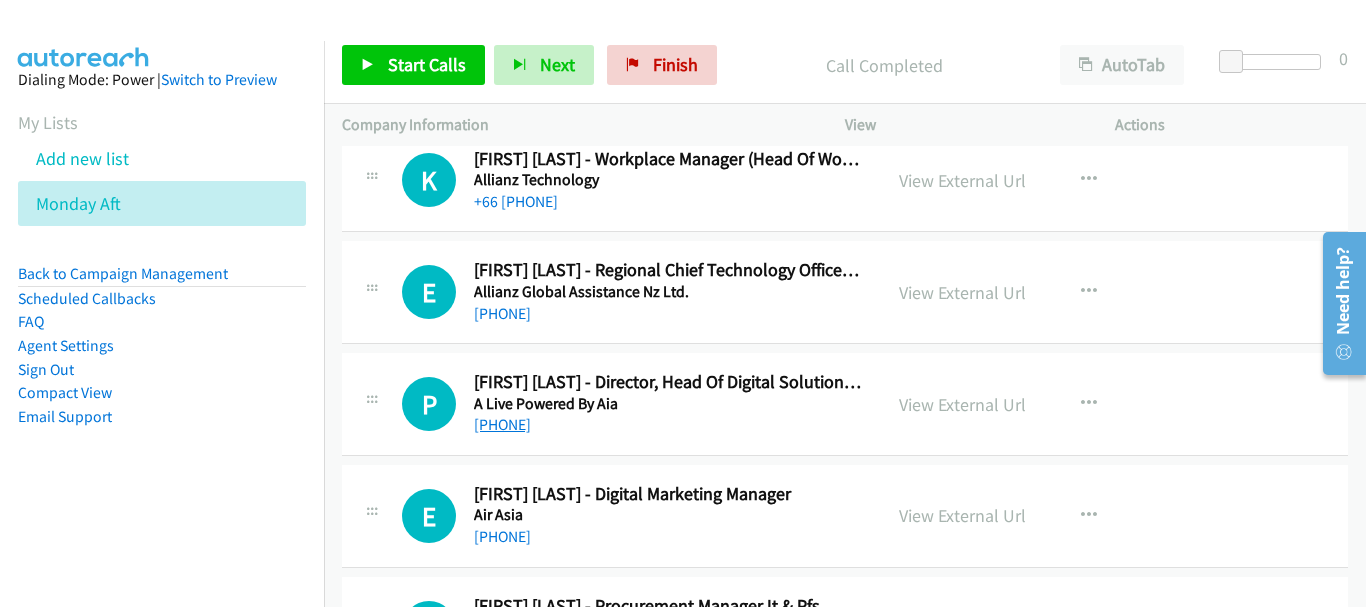 click on "+66 [PHONE]" at bounding box center [502, 424] 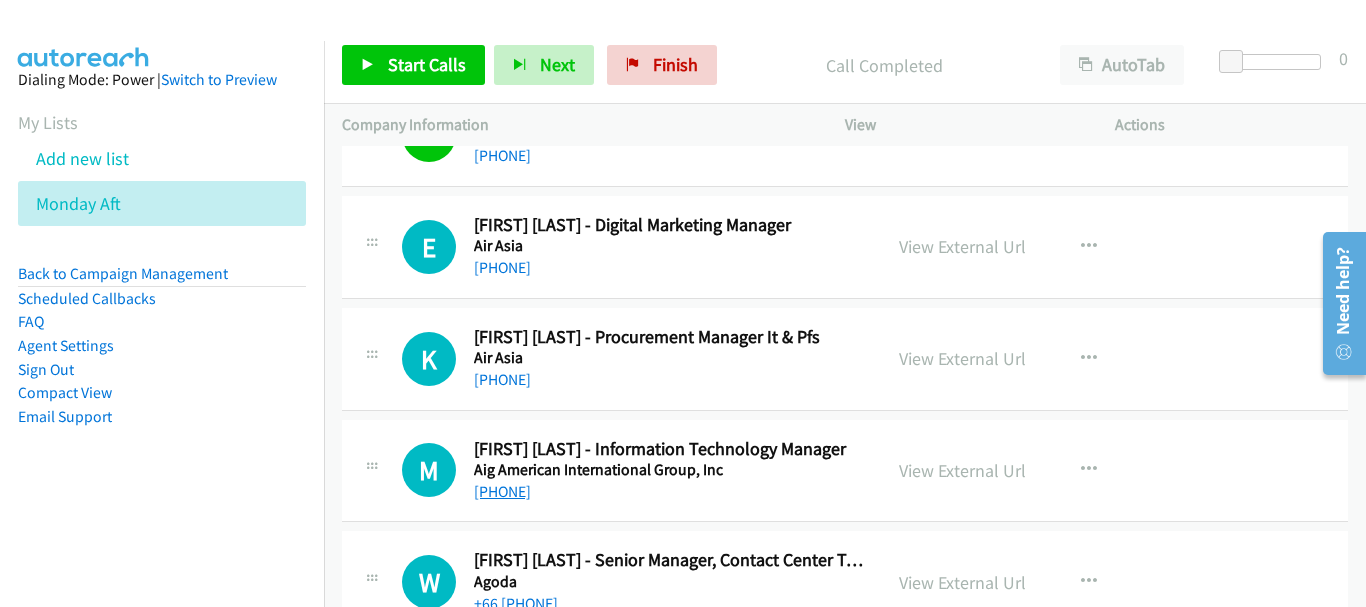 scroll, scrollTop: 20000, scrollLeft: 0, axis: vertical 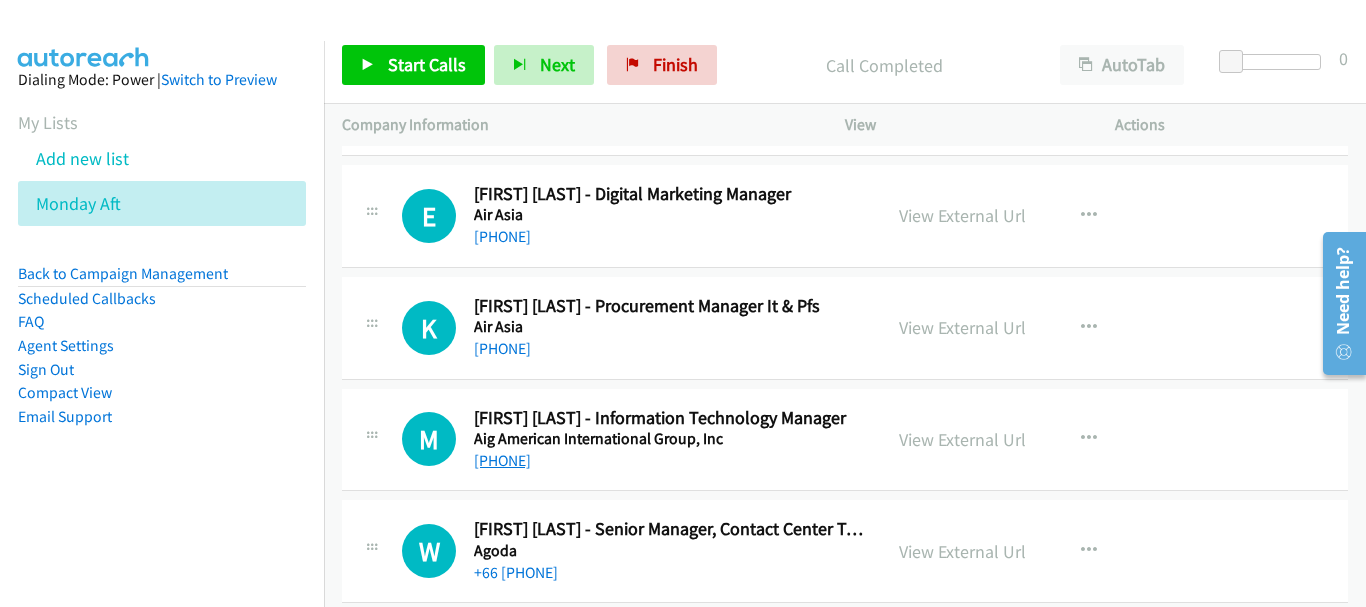 click on "+66 [PHONE]" at bounding box center (502, 460) 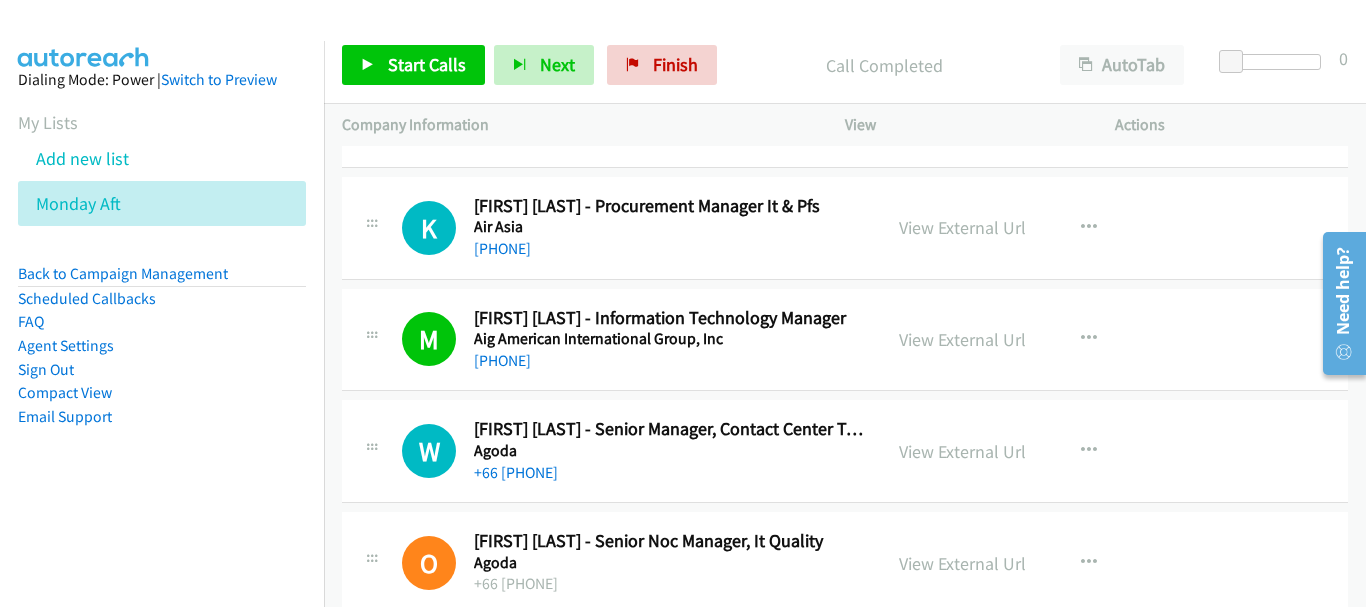 scroll, scrollTop: 20200, scrollLeft: 0, axis: vertical 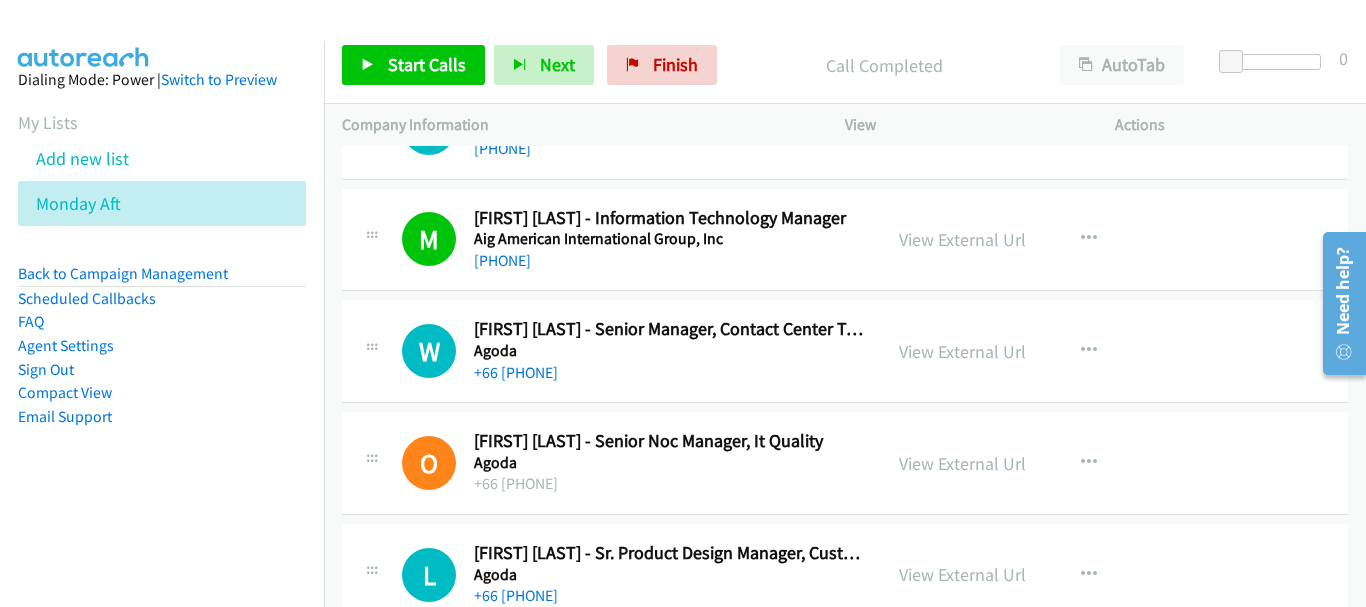 click on "View External Url
View External Url
Schedule/Manage Callback
Start Calls Here
Remove from list
Add to do not call list
Reset Call Status" at bounding box center [1025, 351] 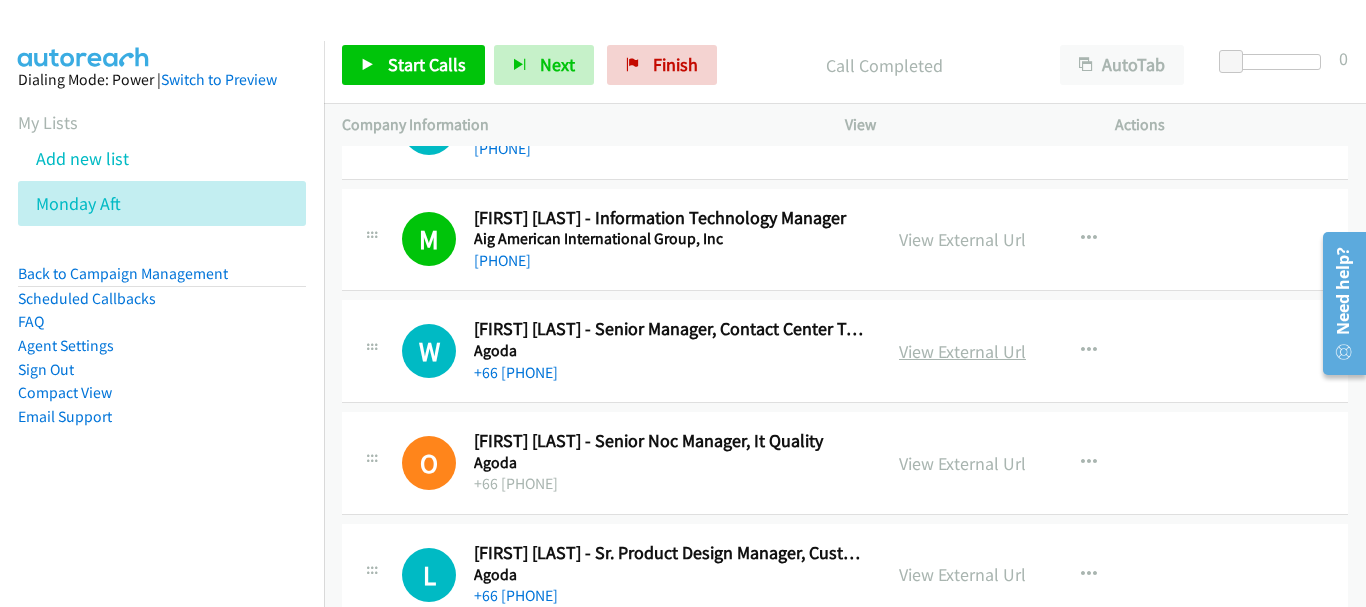 click on "View External Url" at bounding box center [962, 351] 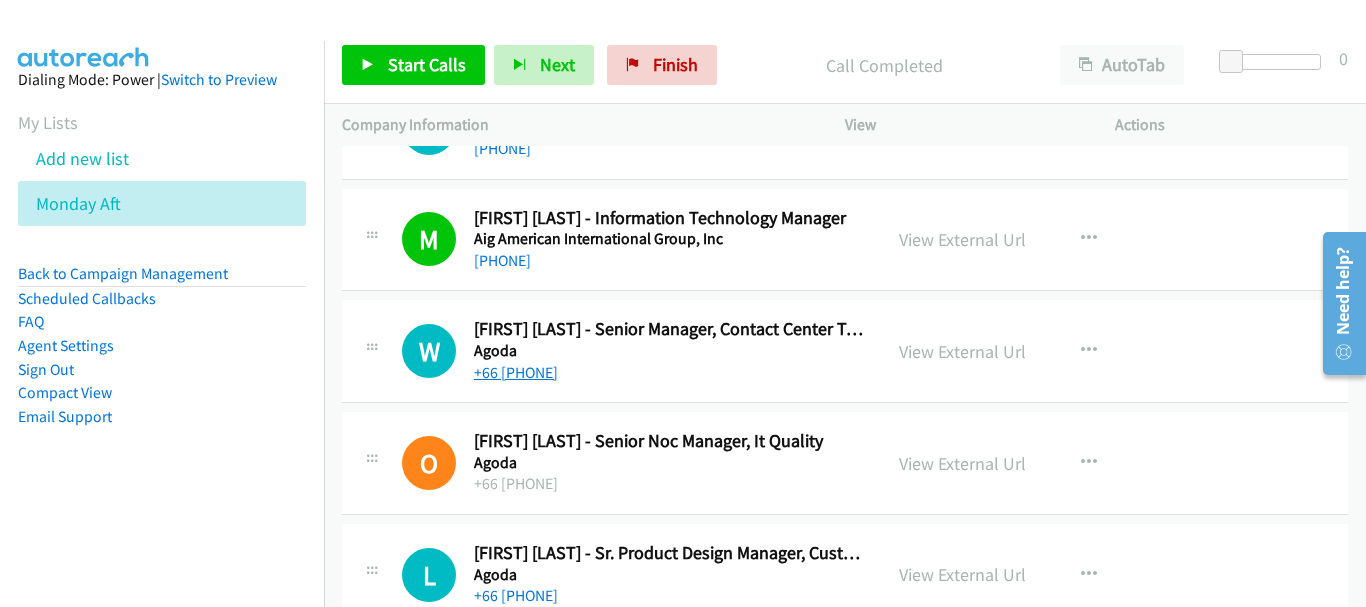 click on "+[PHONE]" at bounding box center (516, 372) 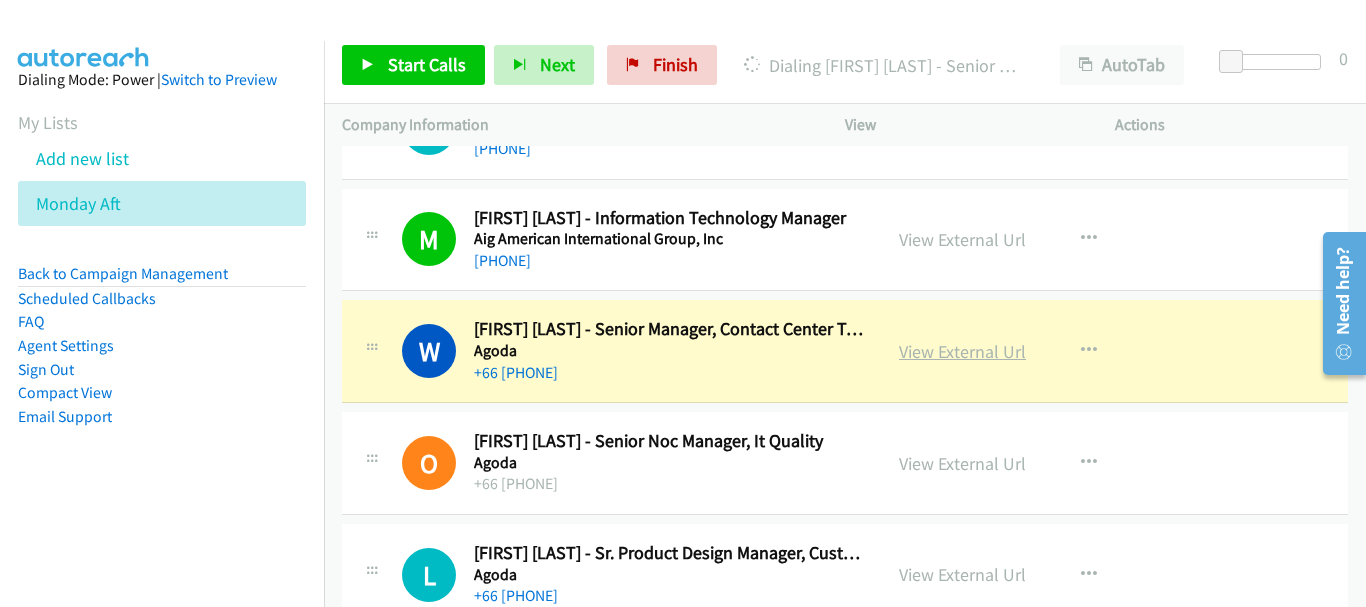 click on "View External Url" at bounding box center [962, 351] 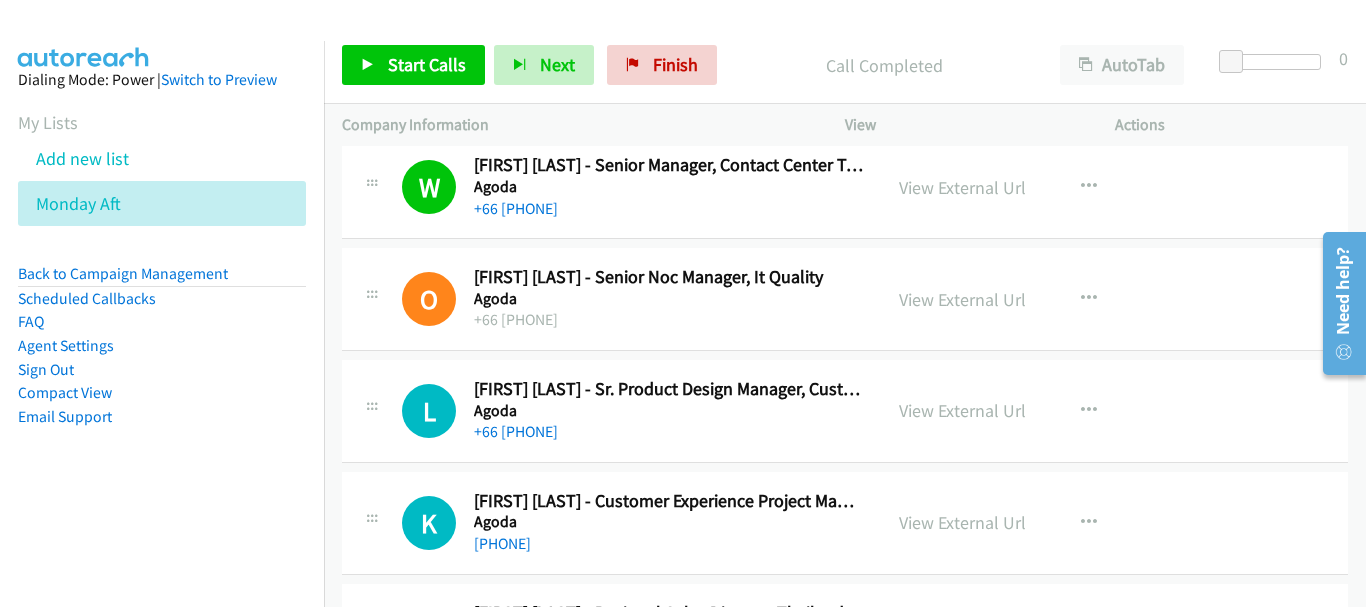 scroll, scrollTop: 20400, scrollLeft: 0, axis: vertical 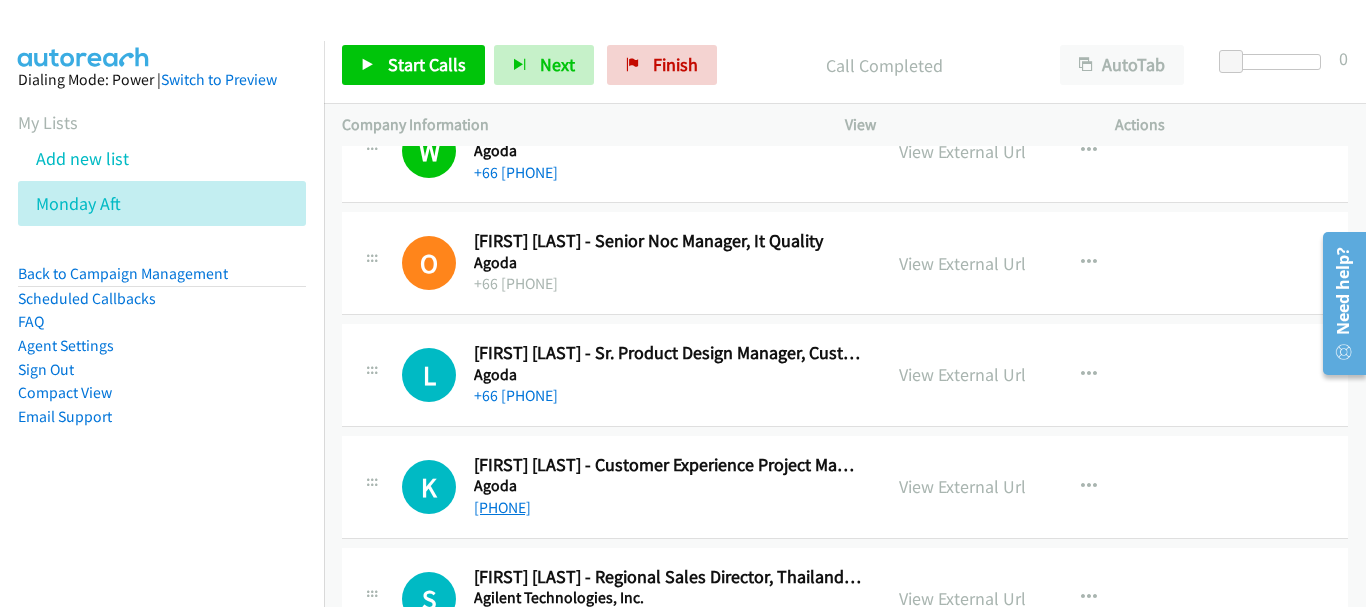 click on "+66 [PHONE]" at bounding box center (502, 507) 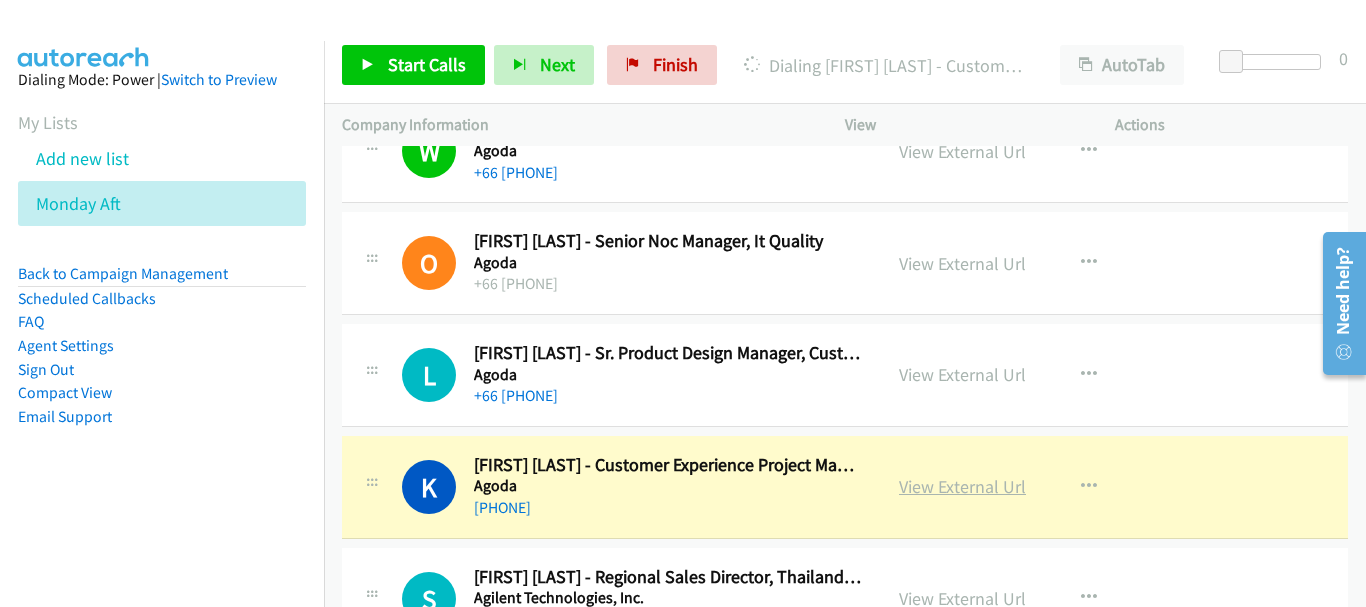 click on "View External Url" at bounding box center (962, 486) 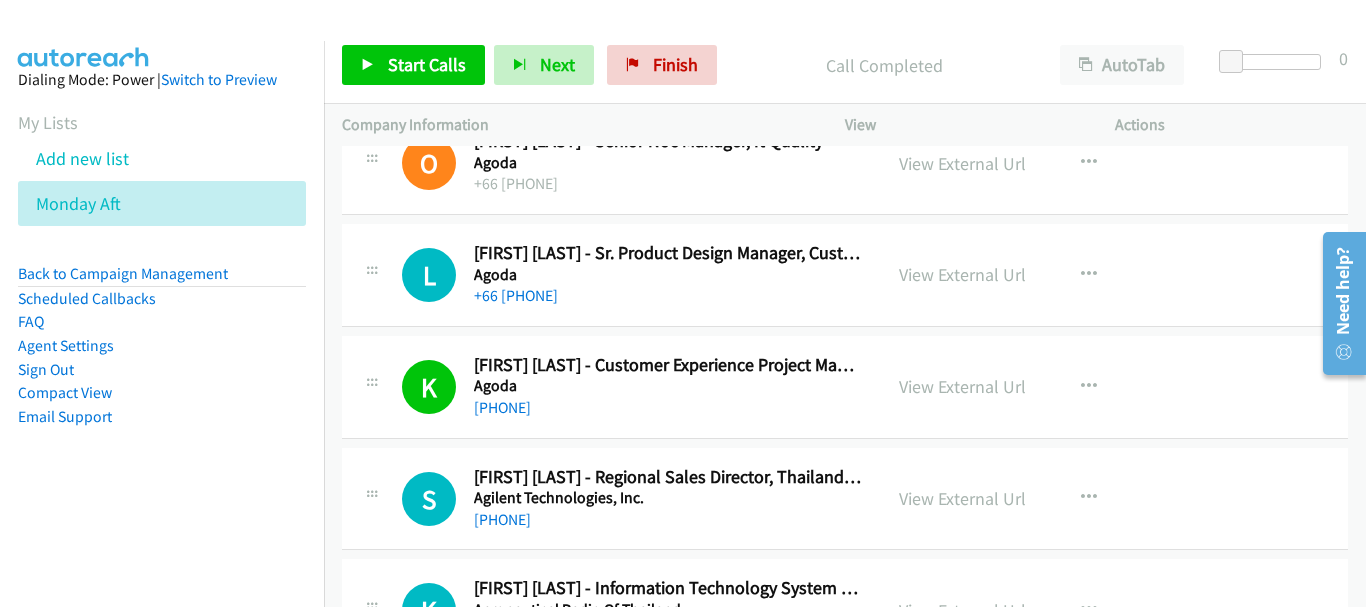 scroll, scrollTop: 20600, scrollLeft: 0, axis: vertical 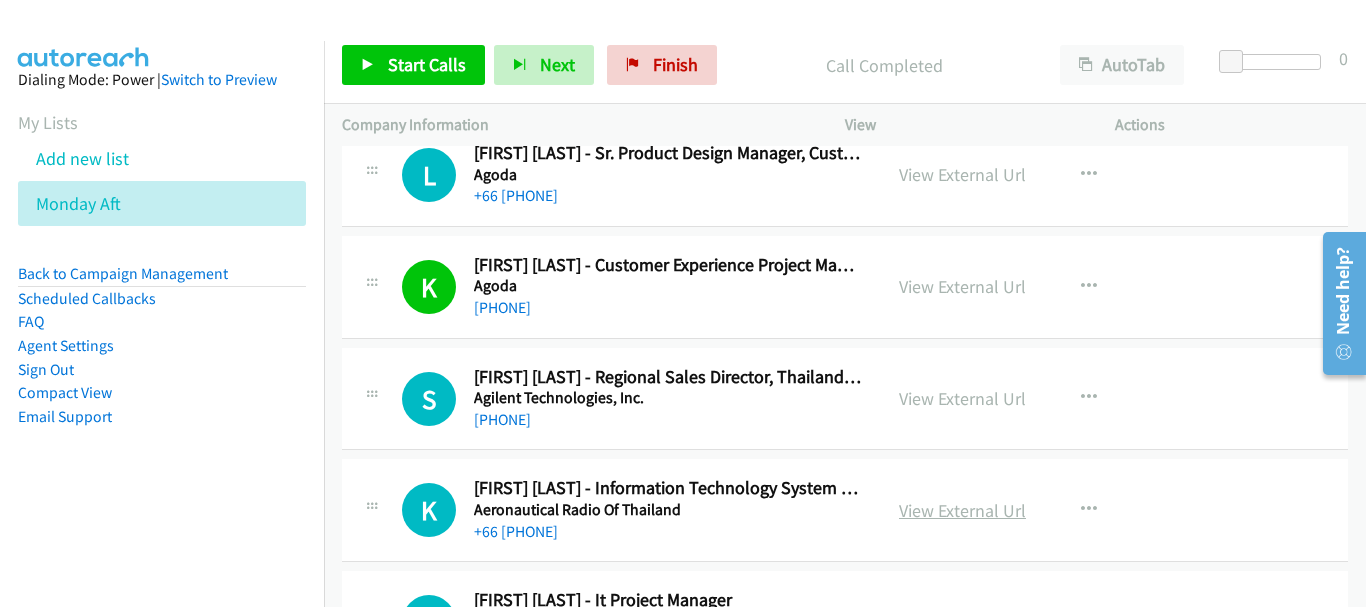 click on "View External Url" at bounding box center (962, 510) 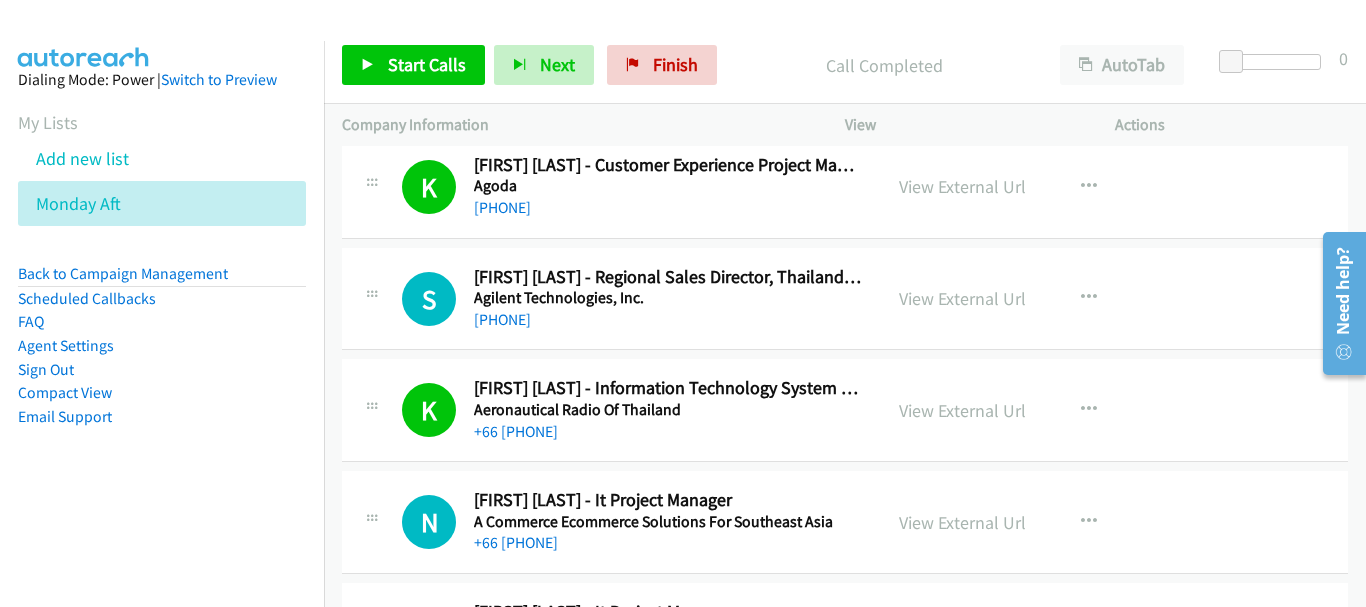 scroll, scrollTop: 20800, scrollLeft: 0, axis: vertical 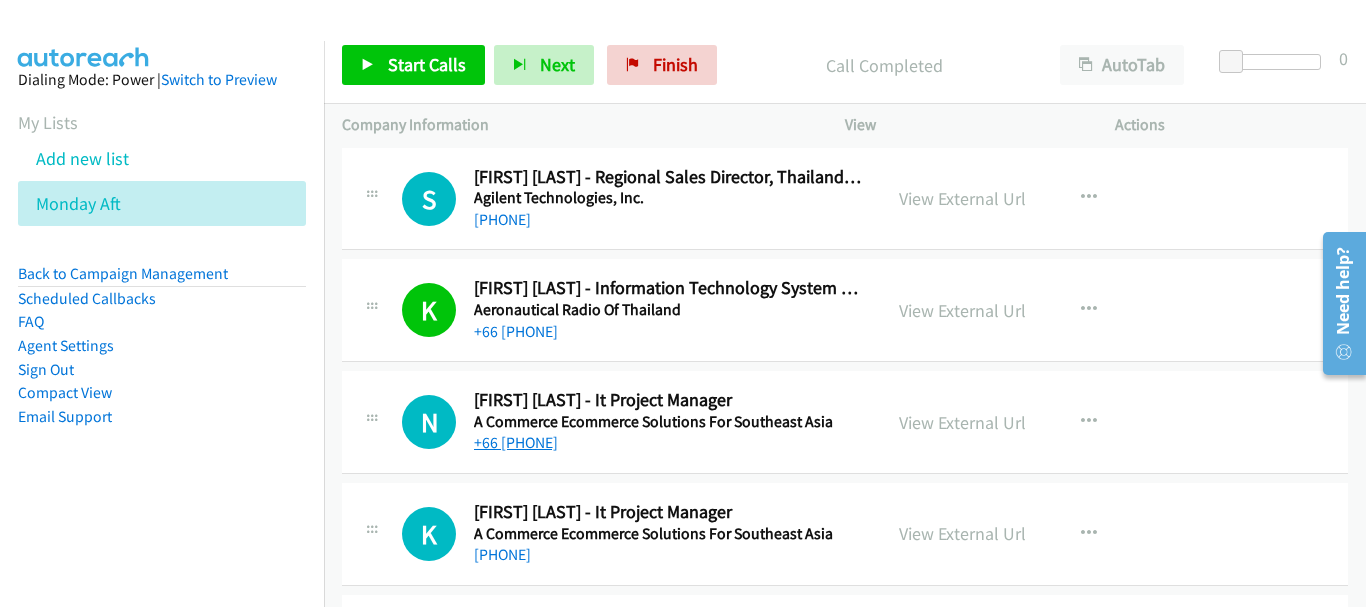 click on "+66 [PHONE]" at bounding box center [516, 442] 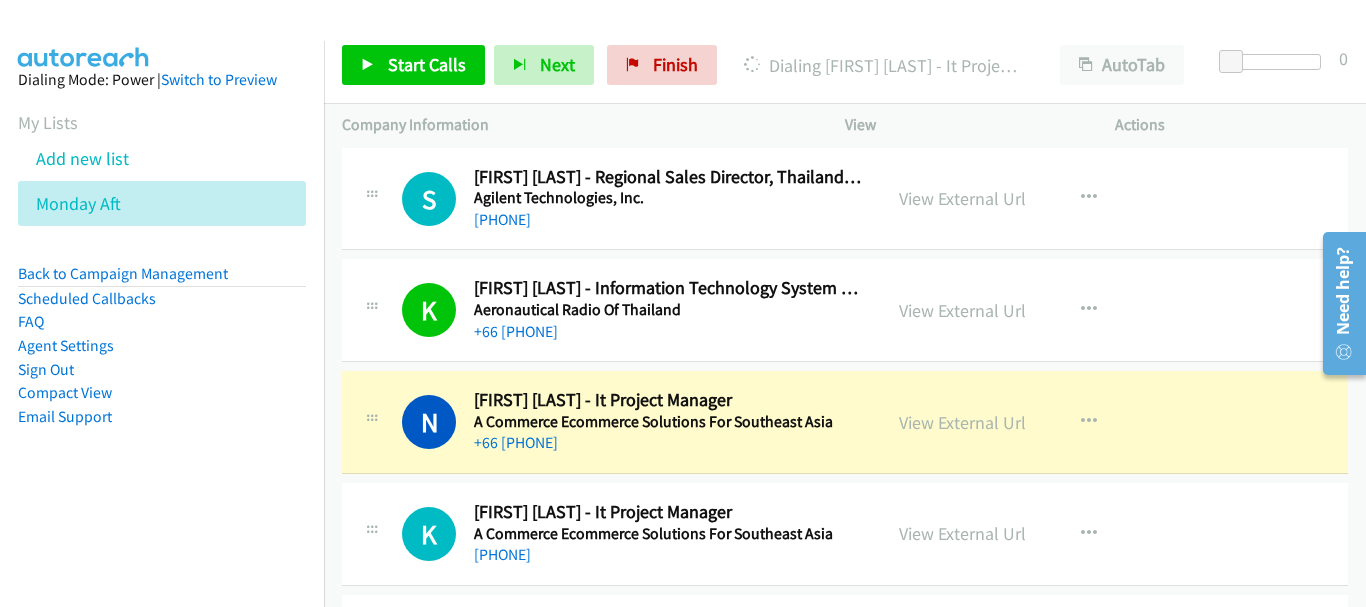 scroll, scrollTop: 20900, scrollLeft: 0, axis: vertical 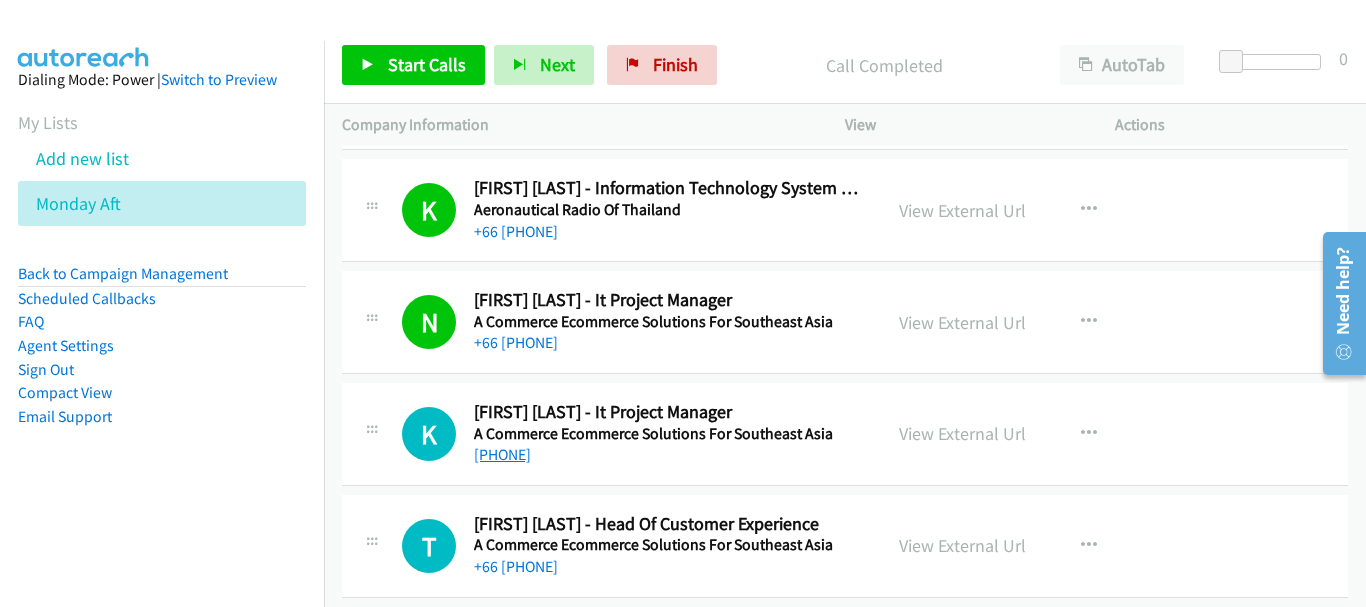 click on "+[PHONE]" at bounding box center (502, 454) 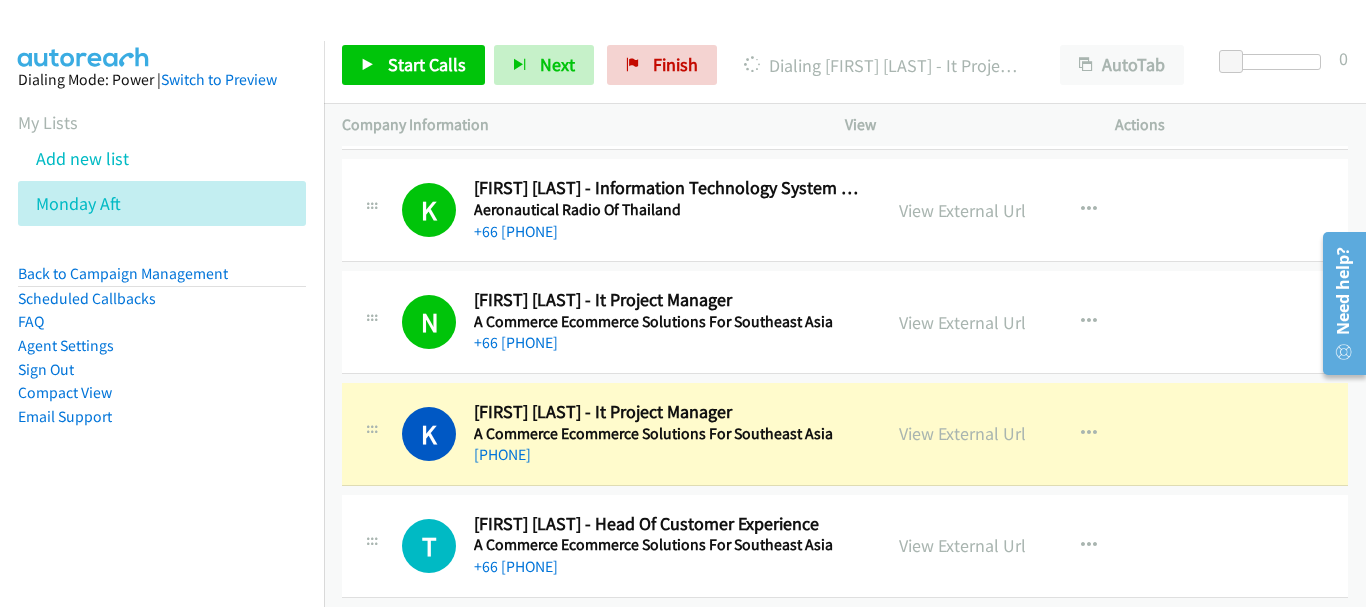 scroll, scrollTop: 21000, scrollLeft: 0, axis: vertical 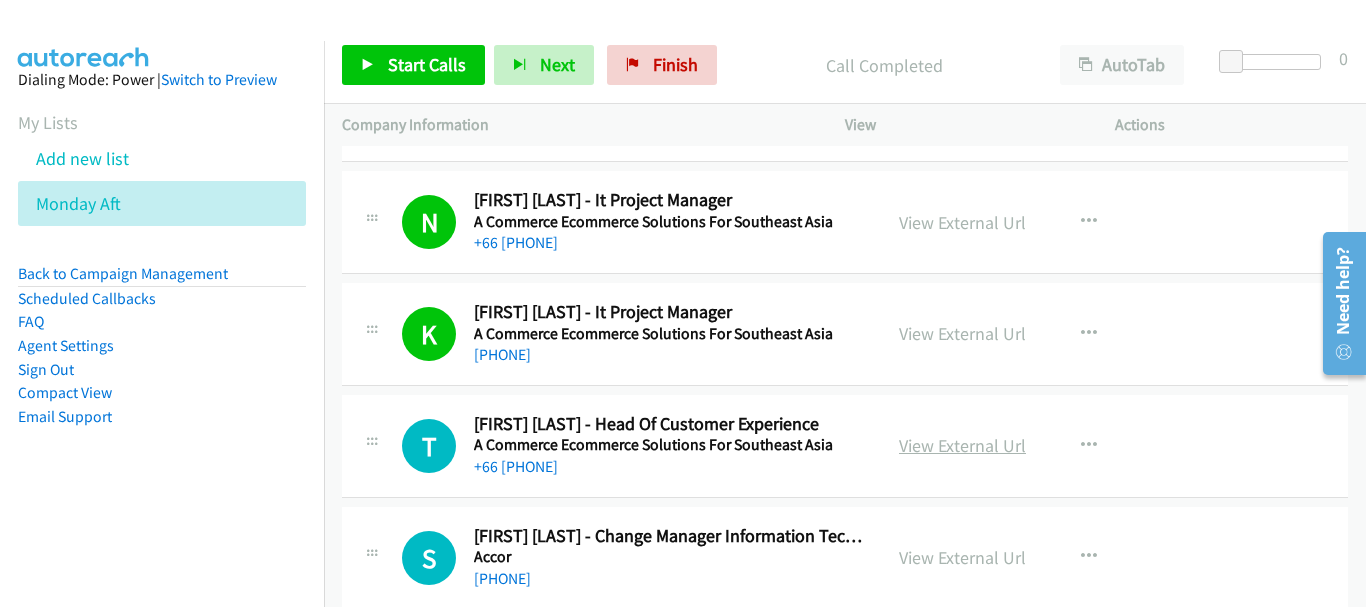 click on "View External Url" at bounding box center [962, 445] 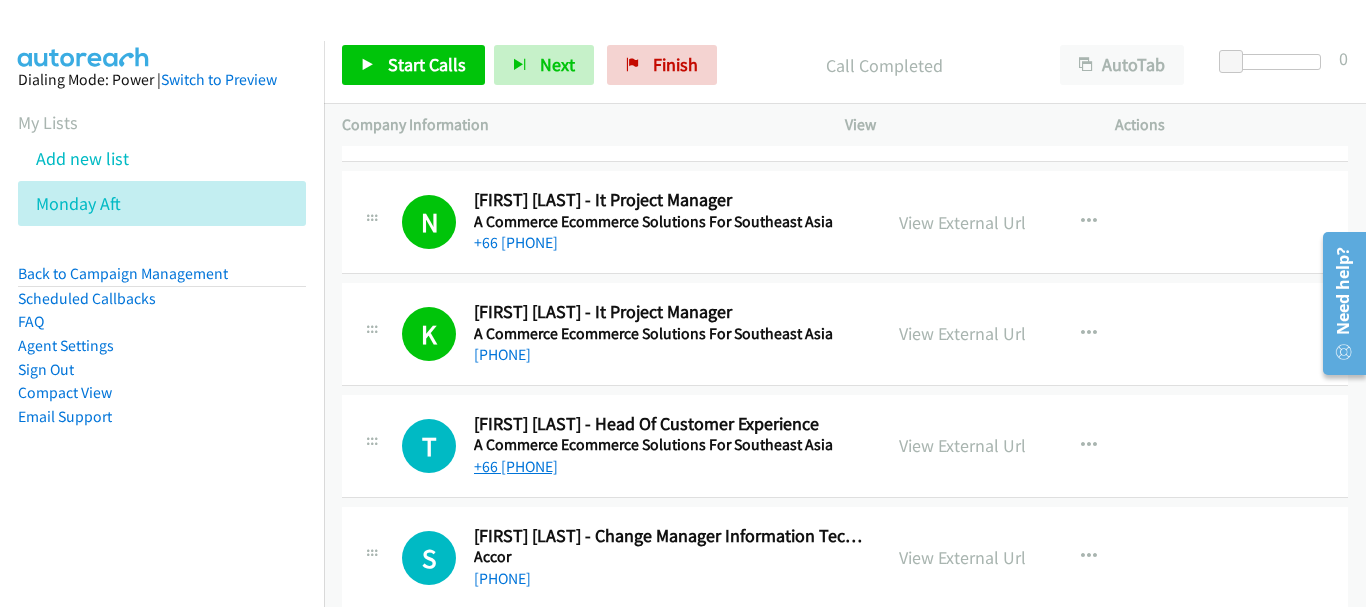 click on "+66 [PHONE]" at bounding box center (516, 466) 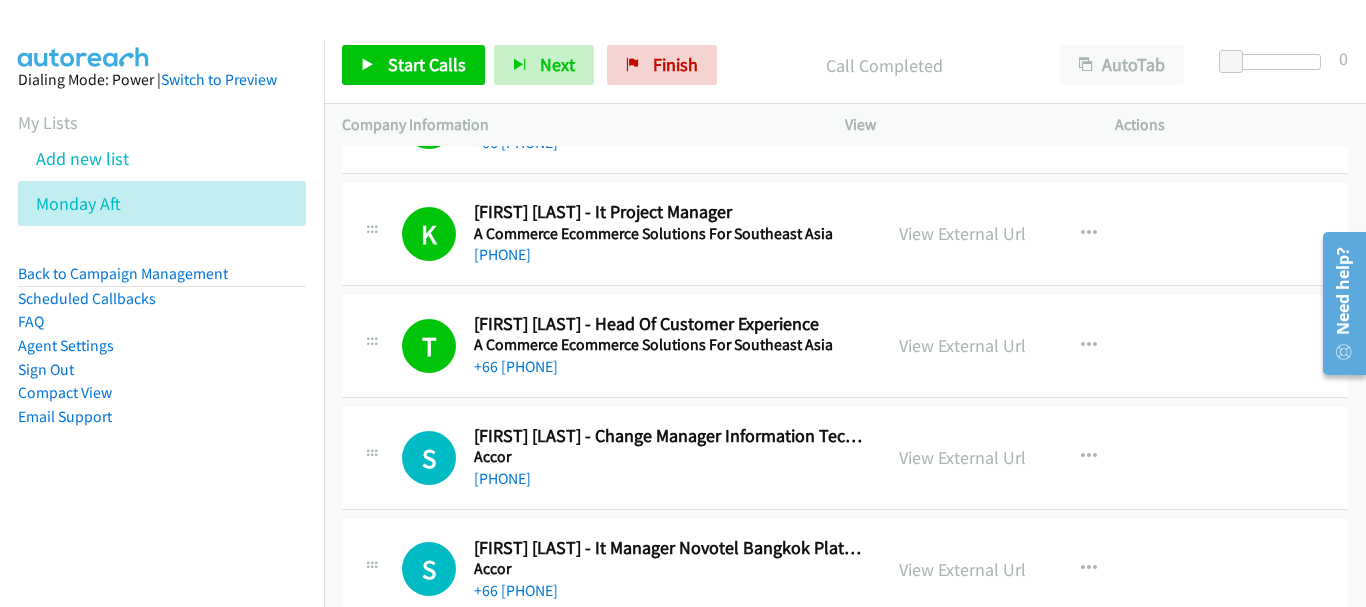 scroll, scrollTop: 21200, scrollLeft: 0, axis: vertical 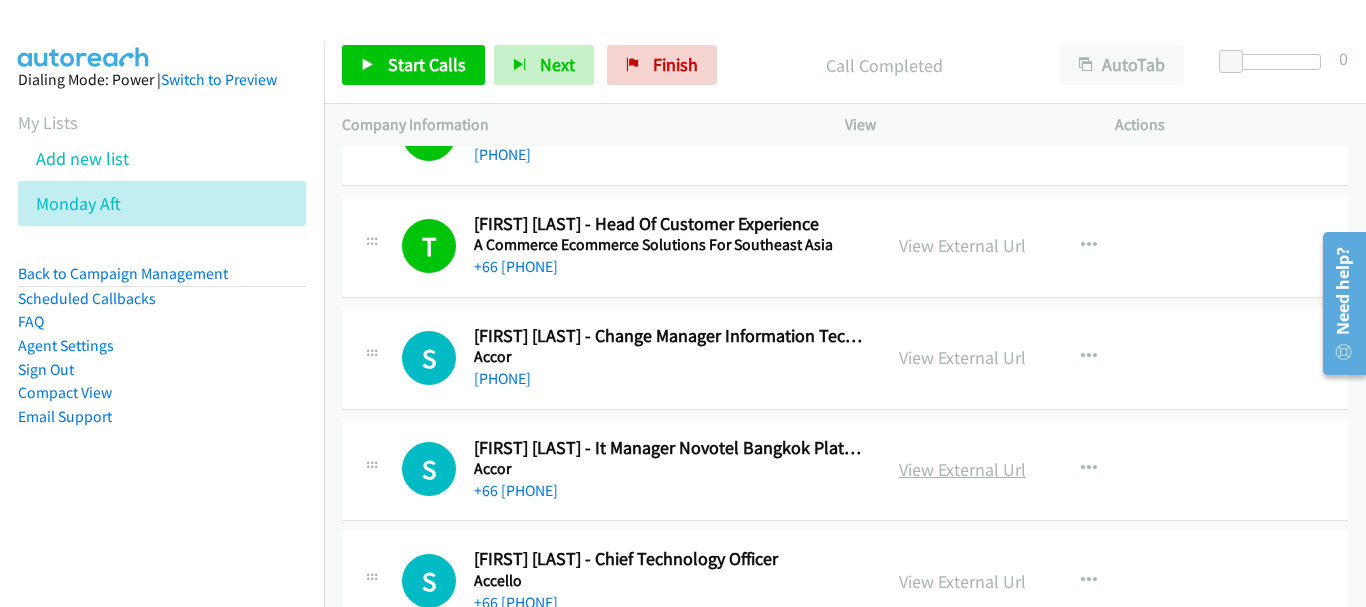 click on "View External Url" at bounding box center (962, 469) 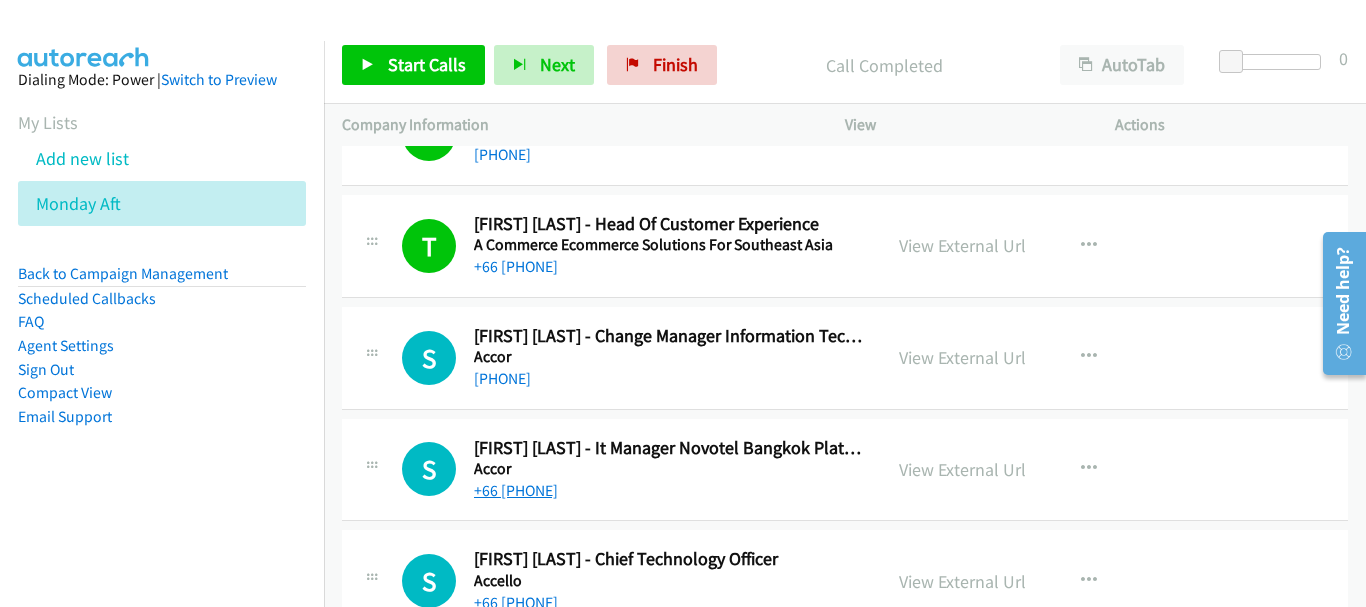 click on "+66 [PHONE]" at bounding box center [516, 490] 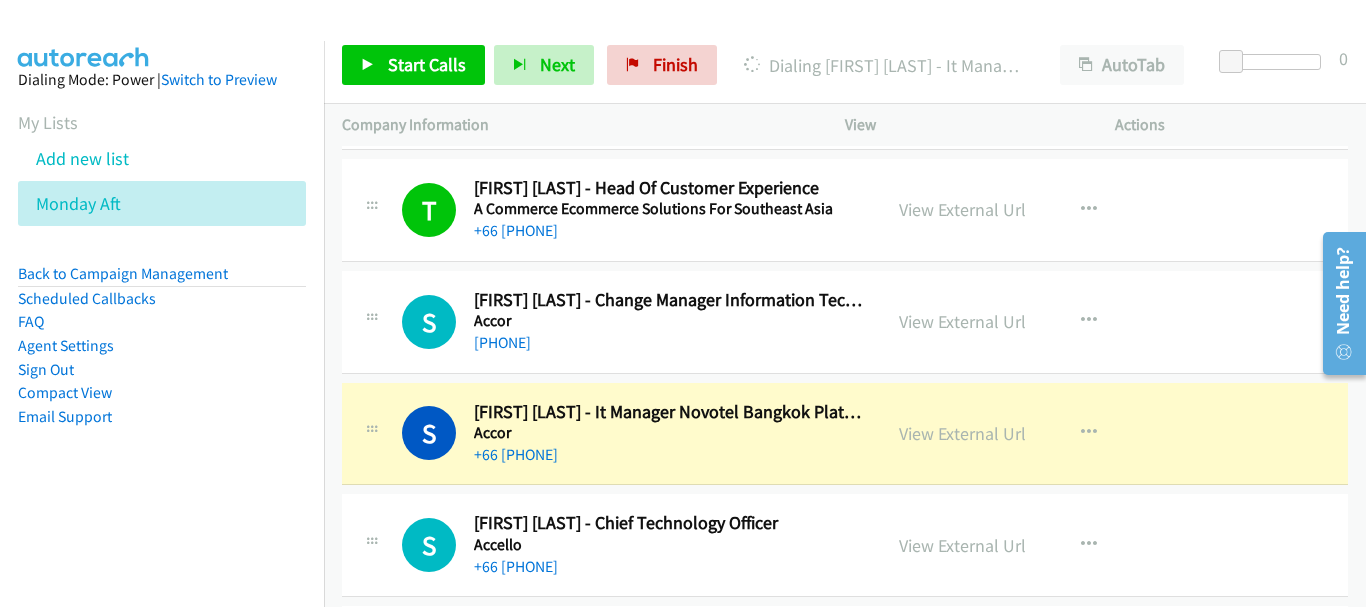 scroll, scrollTop: 21300, scrollLeft: 0, axis: vertical 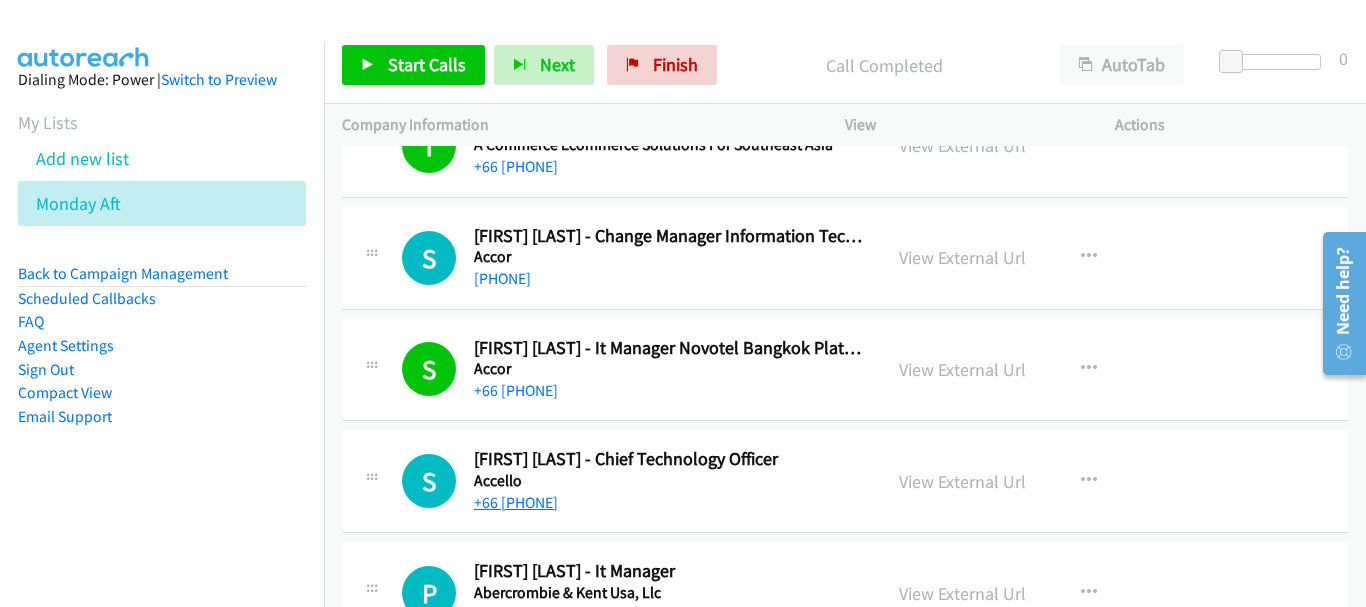 click on "+[PHONE]" at bounding box center (516, 502) 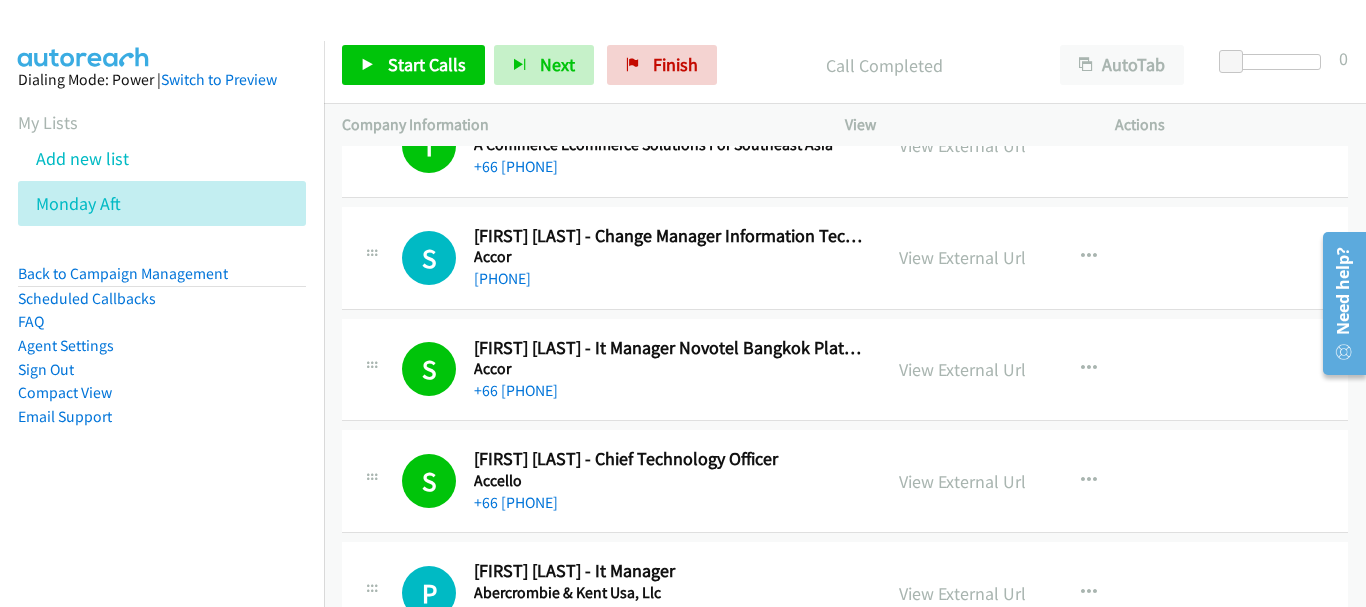 scroll, scrollTop: 21500, scrollLeft: 0, axis: vertical 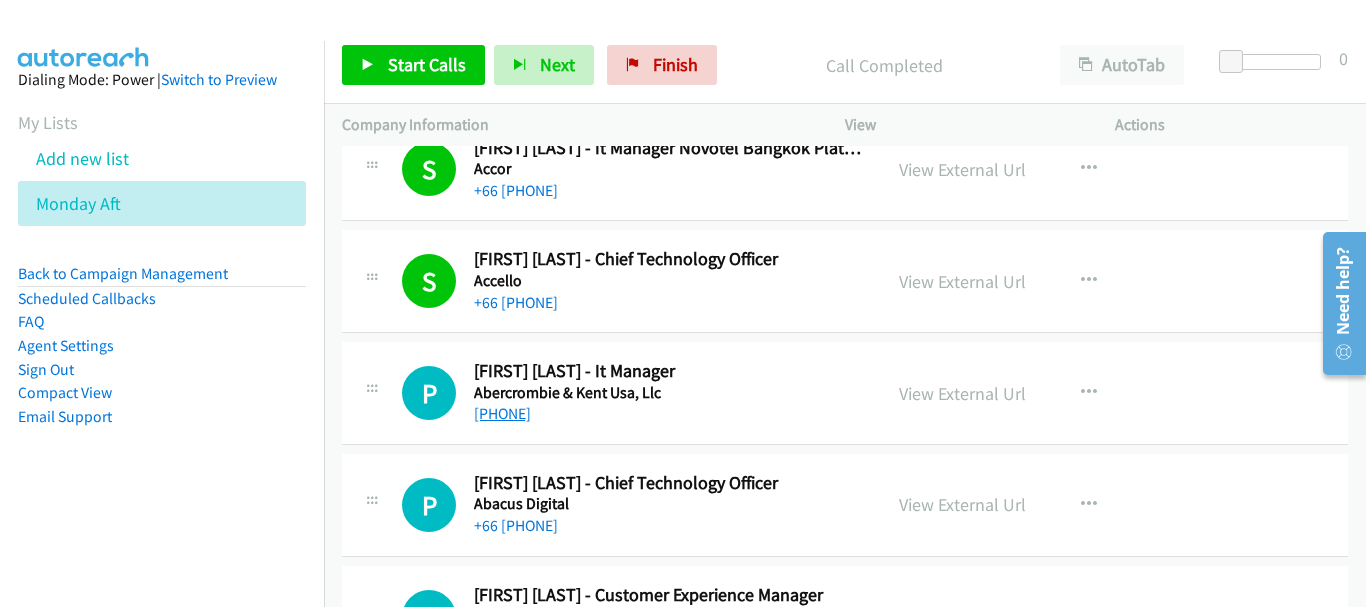 click on "+66 [PHONE]" at bounding box center (502, 413) 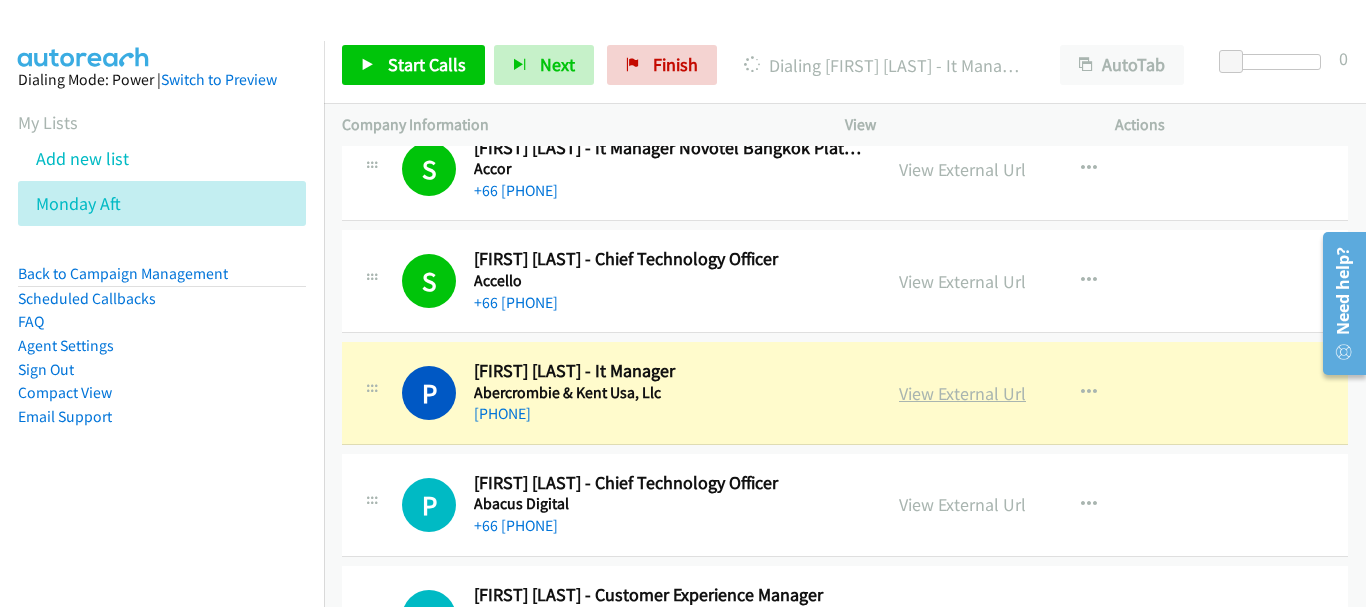 click on "View External Url" at bounding box center (962, 393) 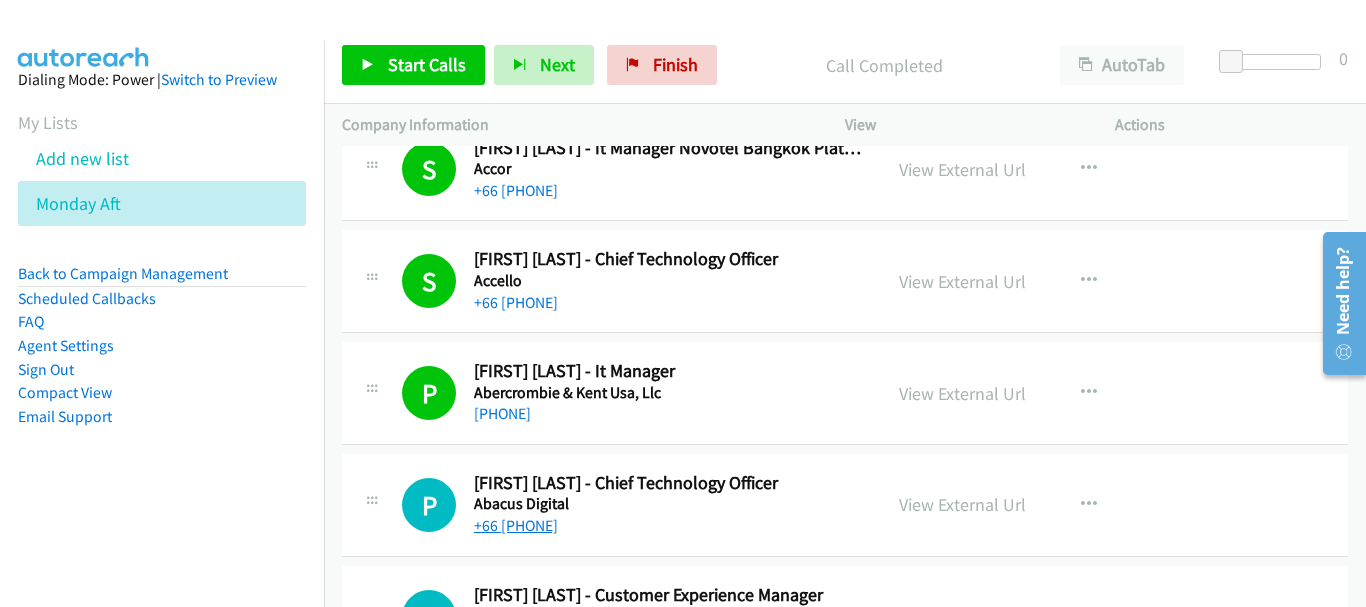 click on "+[PHONE]" at bounding box center [516, 525] 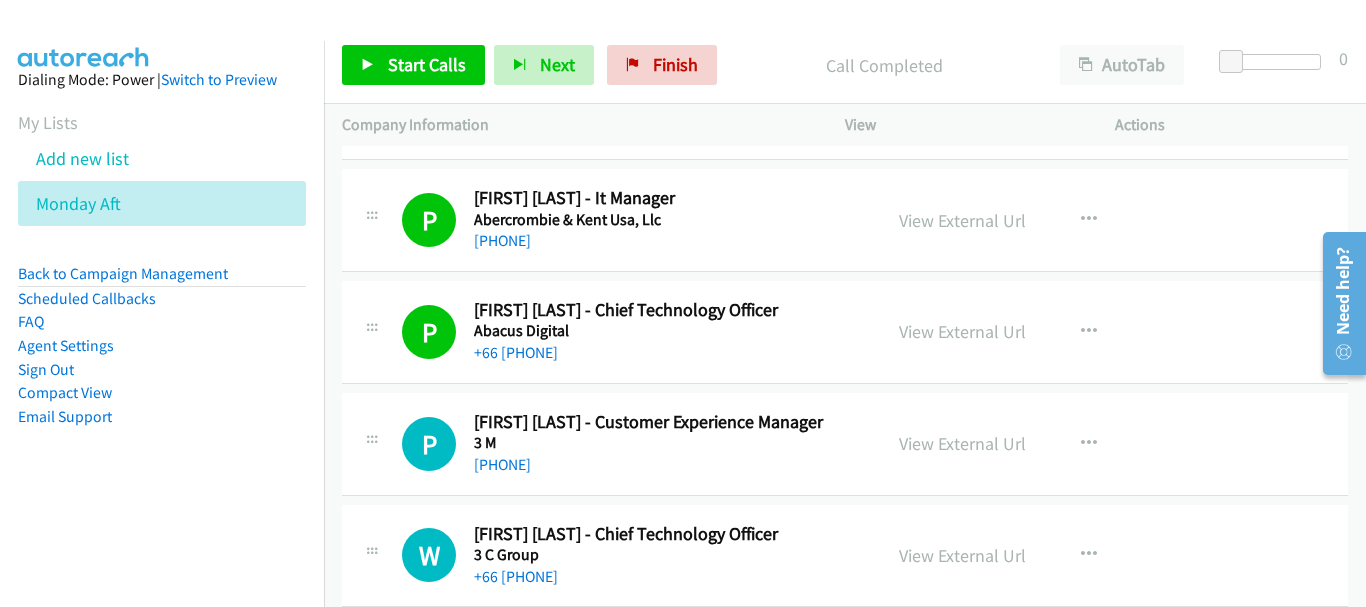 scroll, scrollTop: 21700, scrollLeft: 0, axis: vertical 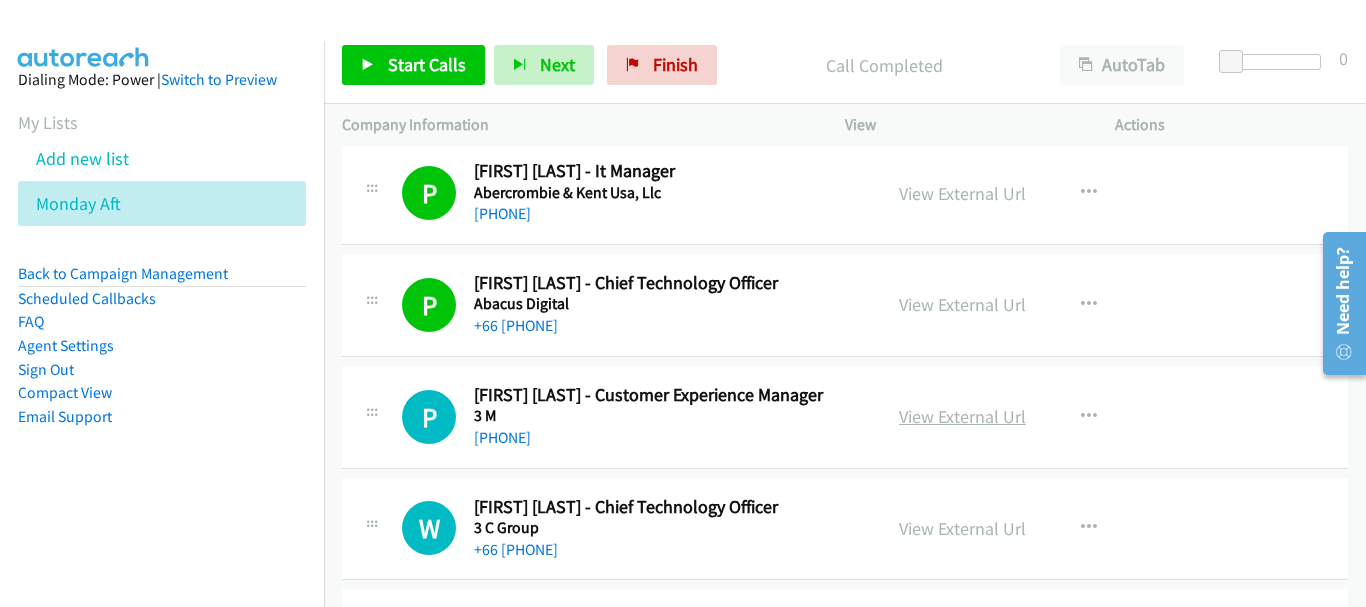 click on "View External Url" at bounding box center (962, 416) 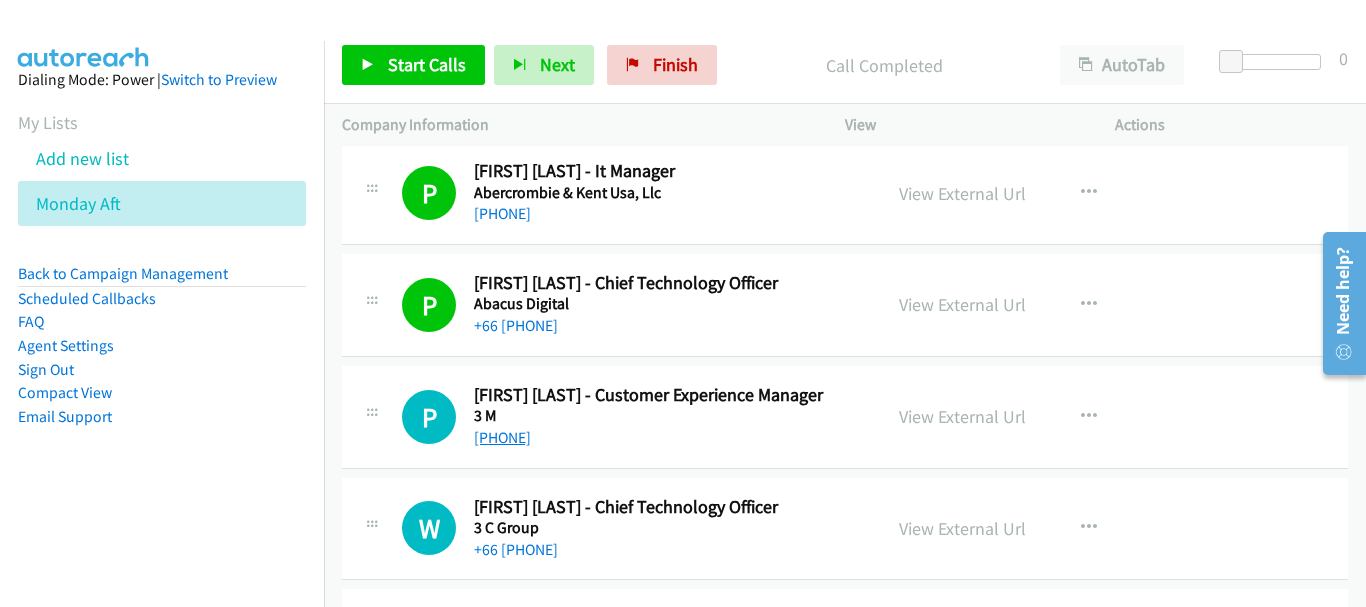 click on "+[PHONE]" at bounding box center (502, 437) 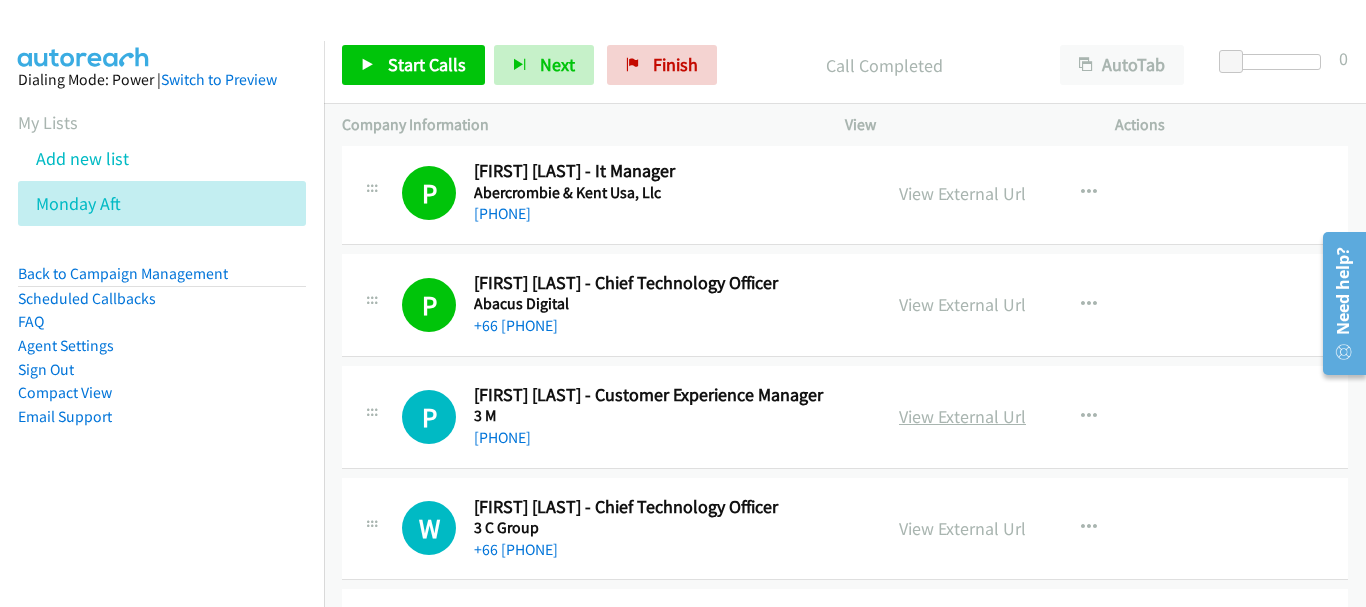 click on "View External Url" at bounding box center (962, 416) 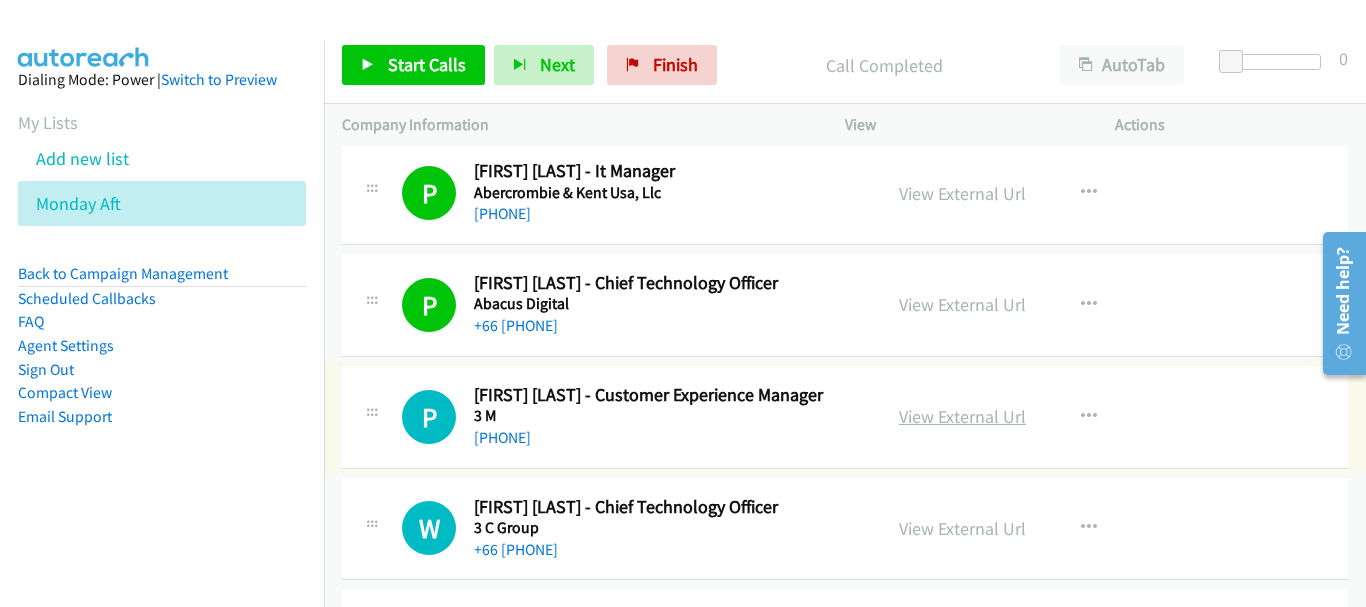 click on "View External Url" at bounding box center [962, 416] 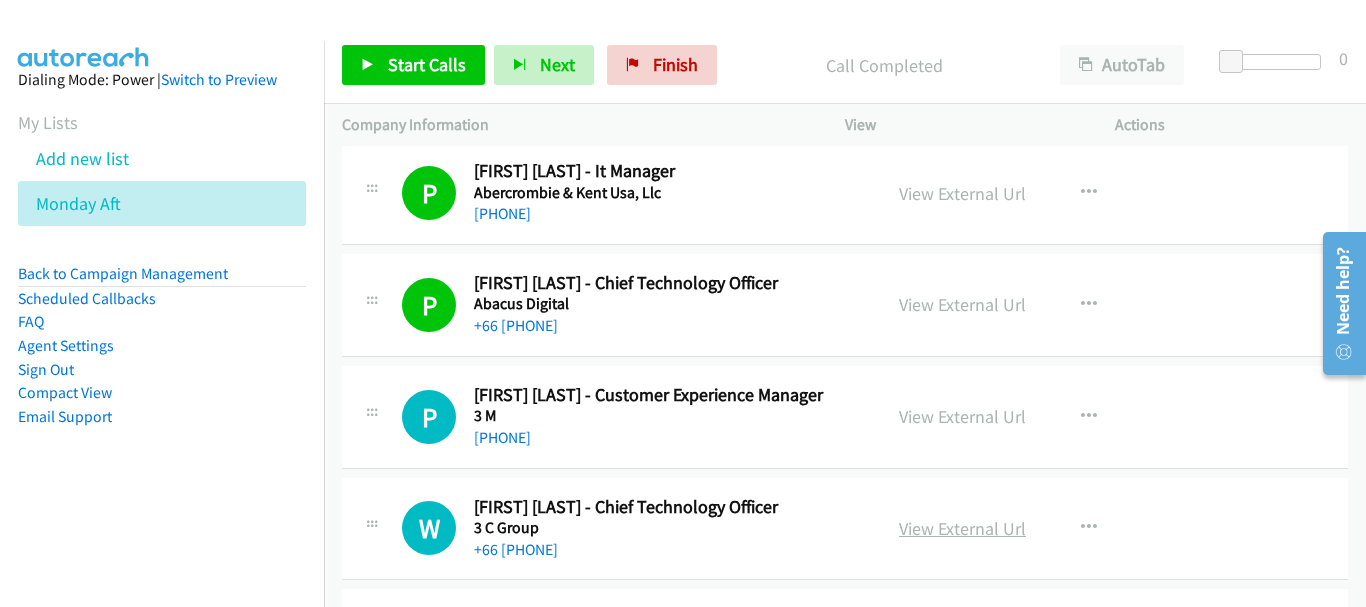 click on "View External Url" at bounding box center (962, 528) 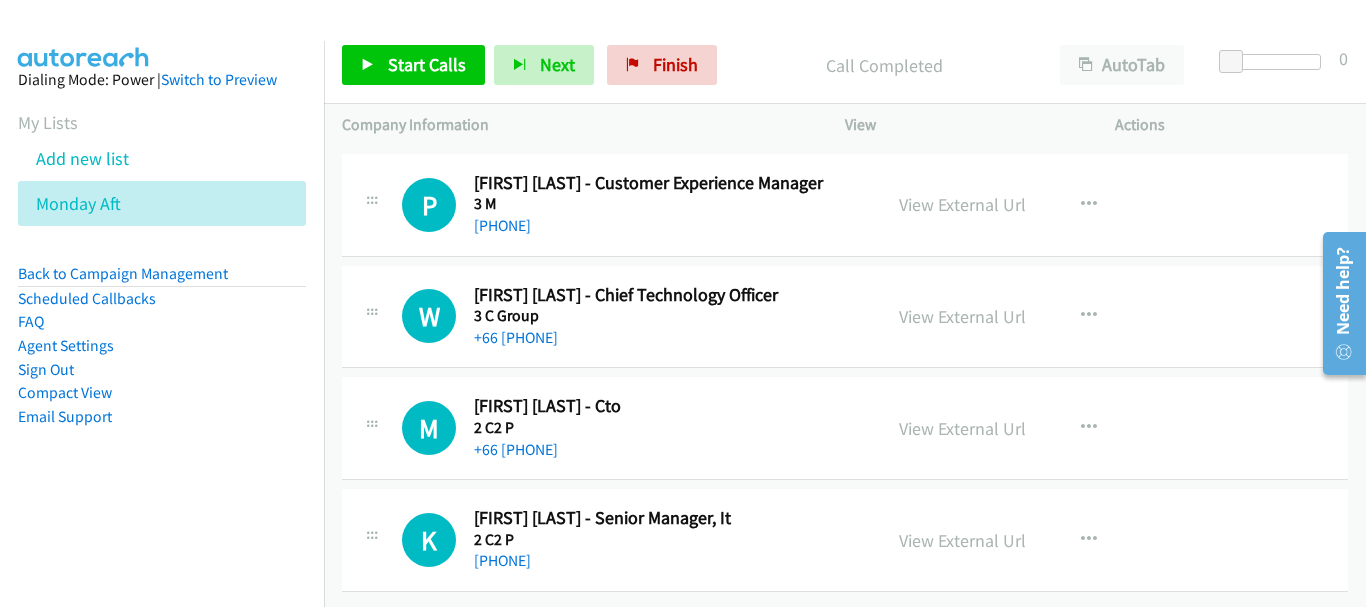 scroll, scrollTop: 21927, scrollLeft: 0, axis: vertical 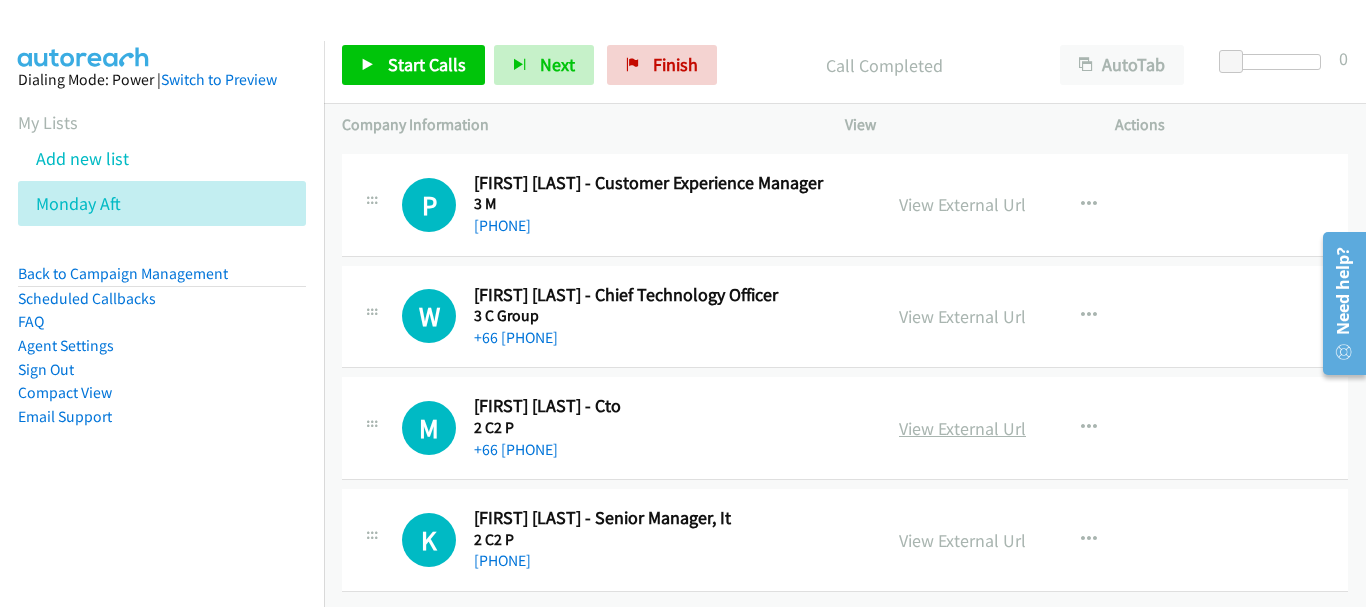 click on "View External Url" at bounding box center (962, 428) 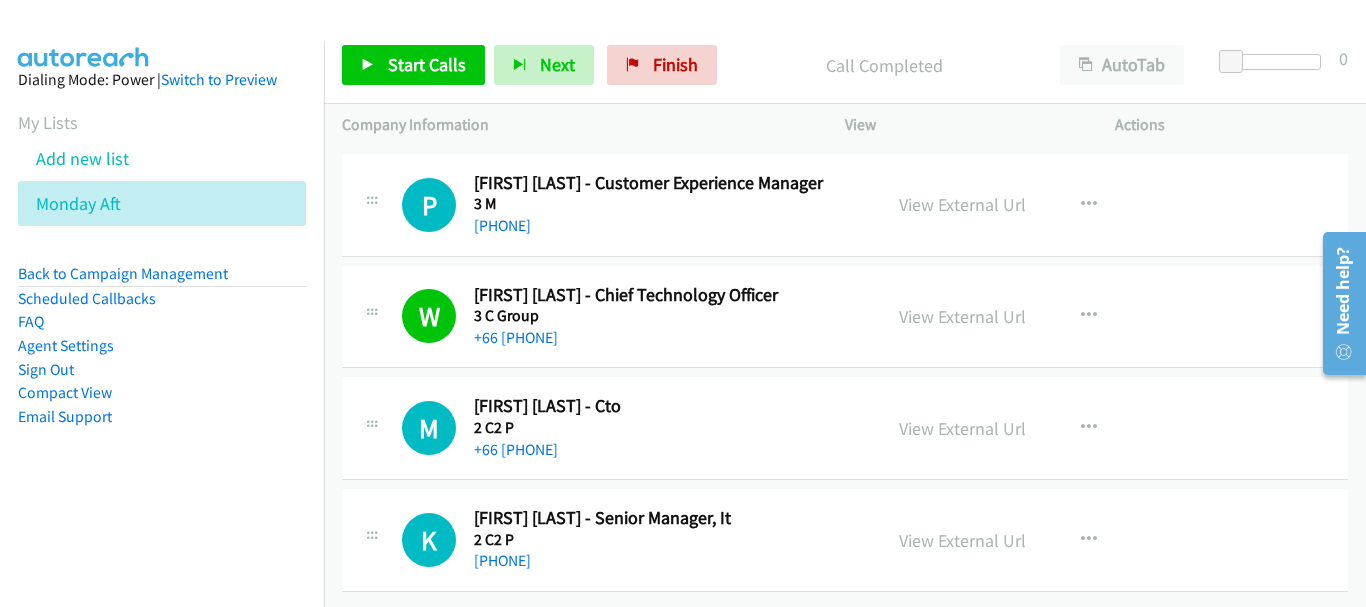 click on "+66 [PHONE]" at bounding box center [668, 450] 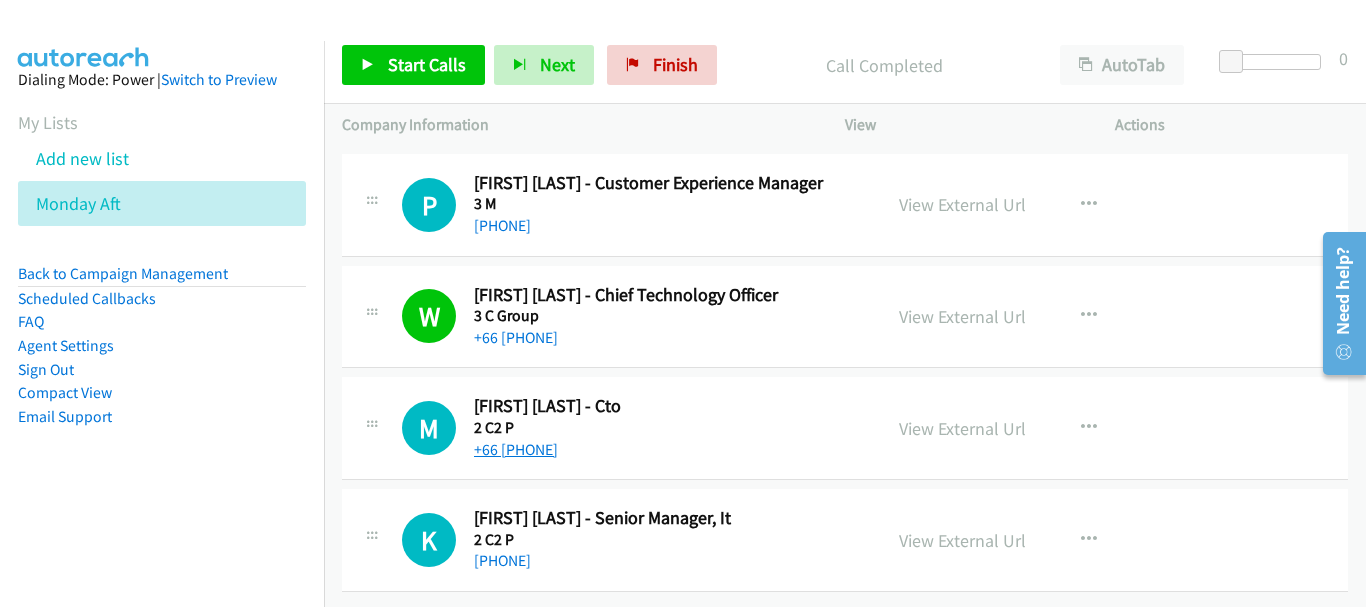click on "+66 [PHONE]" at bounding box center [516, 449] 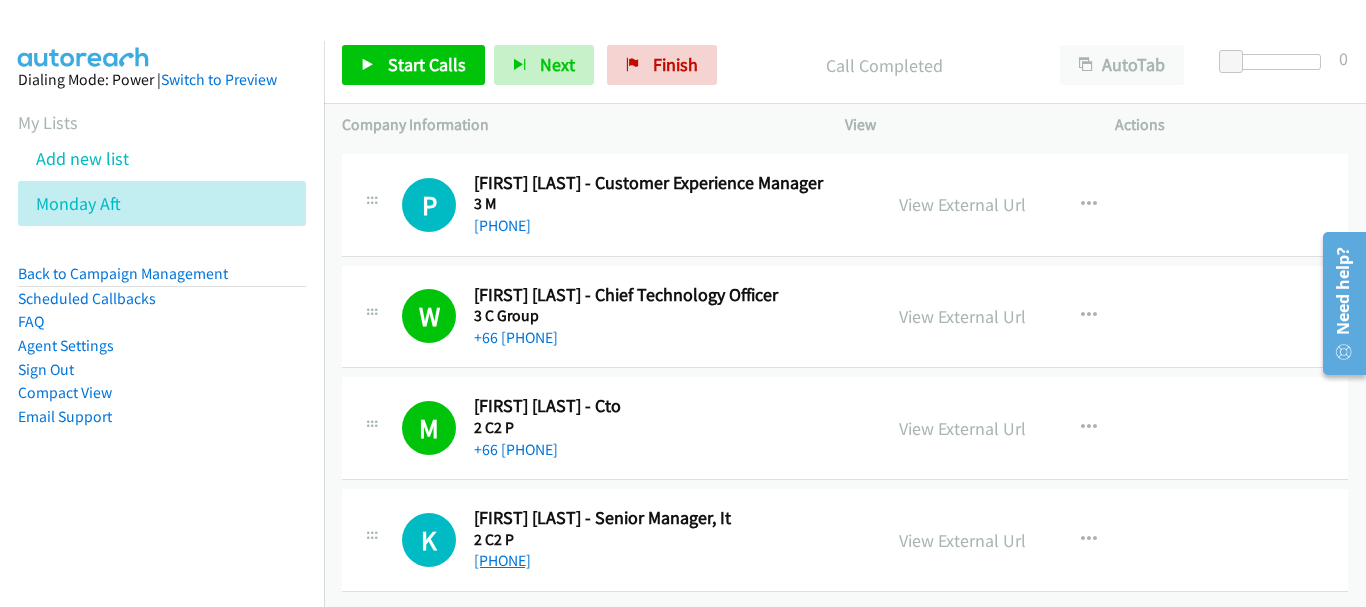 click on "+66 [PHONE]" at bounding box center [502, 560] 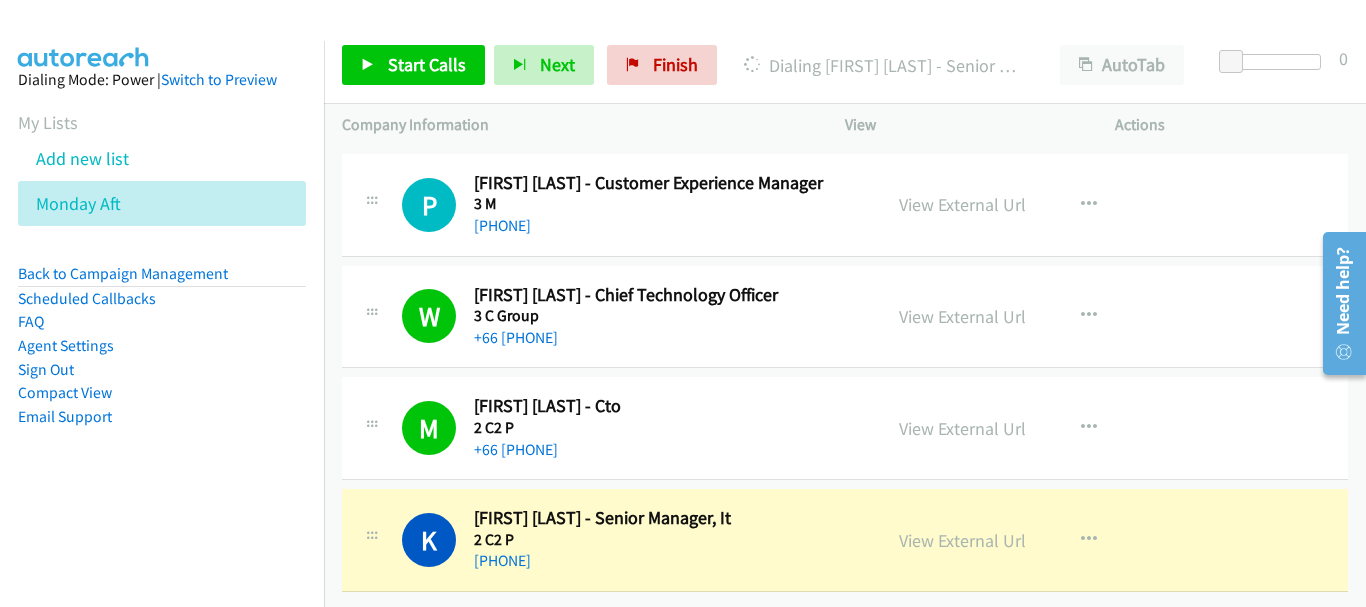 click on "View External Url
View External Url
Schedule/Manage Callback
Start Calls Here
Remove from list
Add to do not call list
Reset Call Status" at bounding box center (1025, 540) 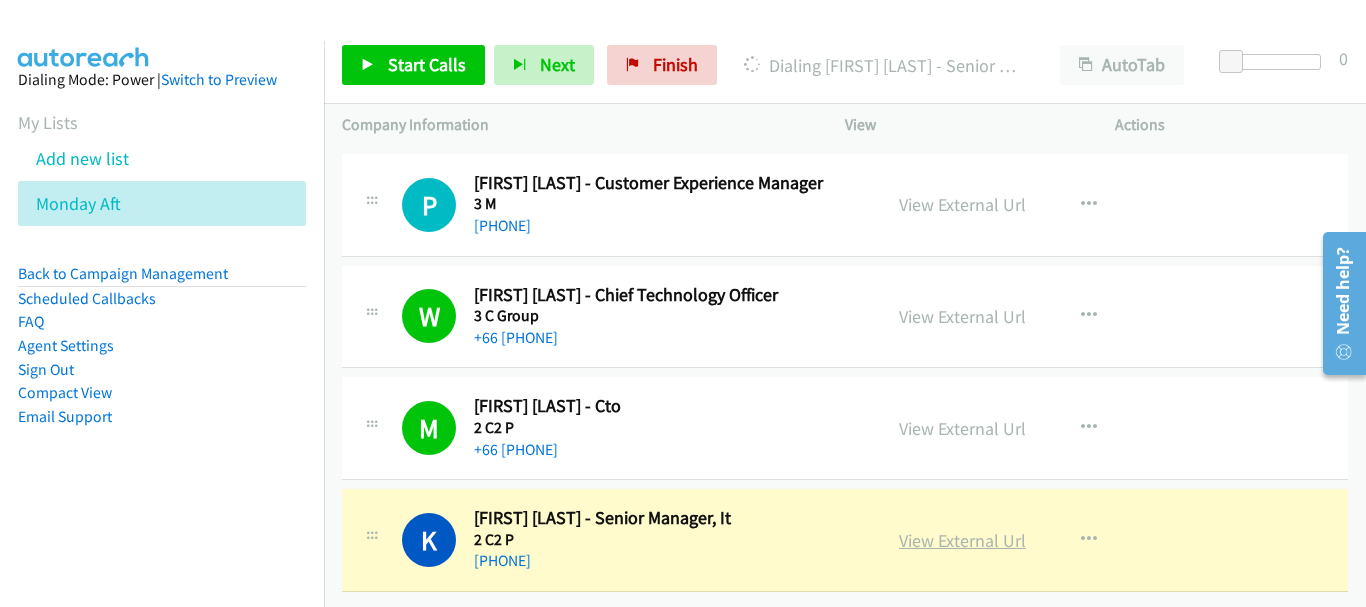 click on "View External Url" at bounding box center (962, 540) 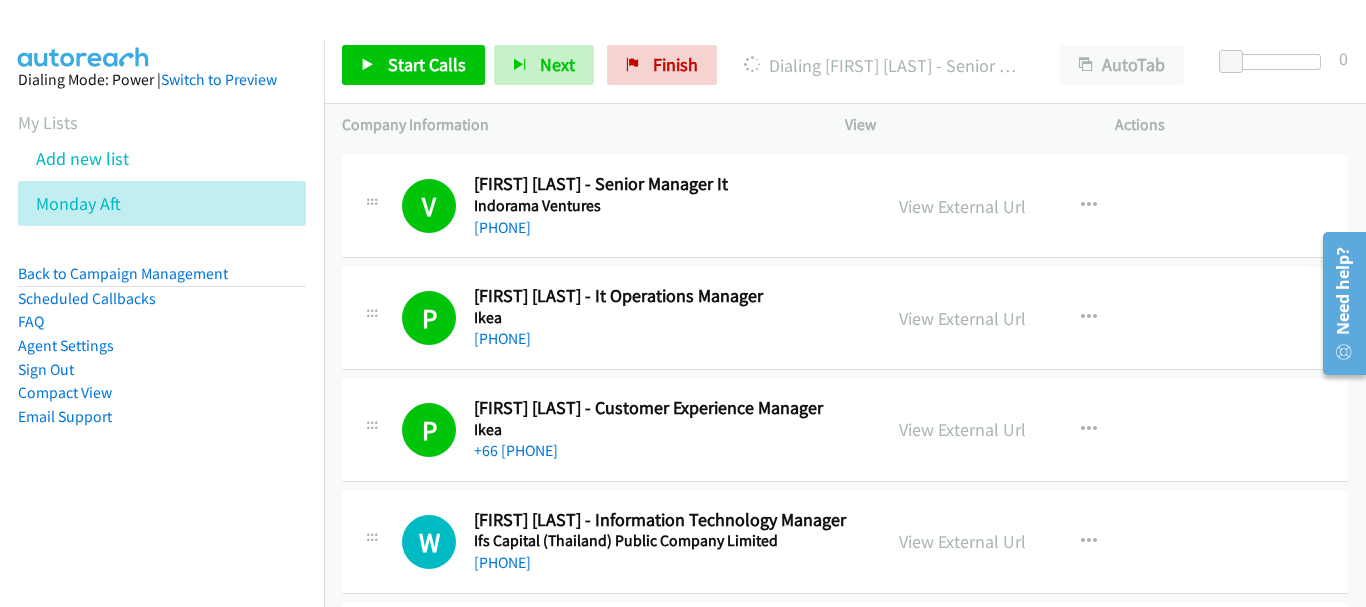 scroll, scrollTop: 0, scrollLeft: 0, axis: both 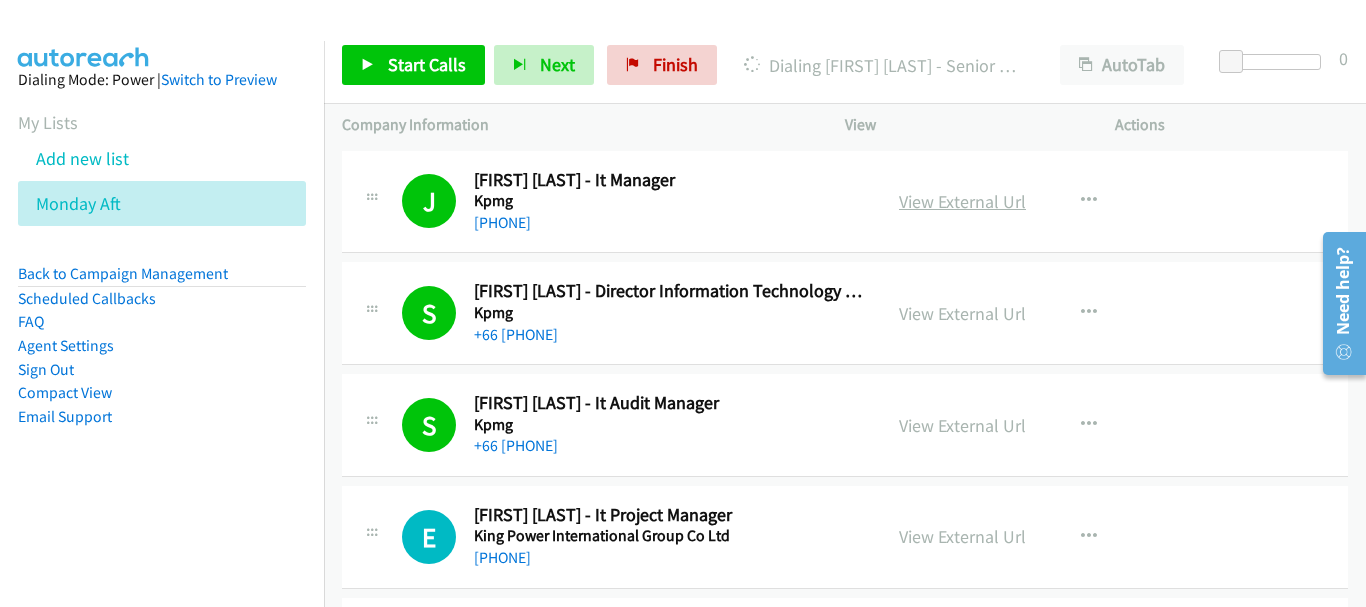 click on "View External Url" at bounding box center (962, 201) 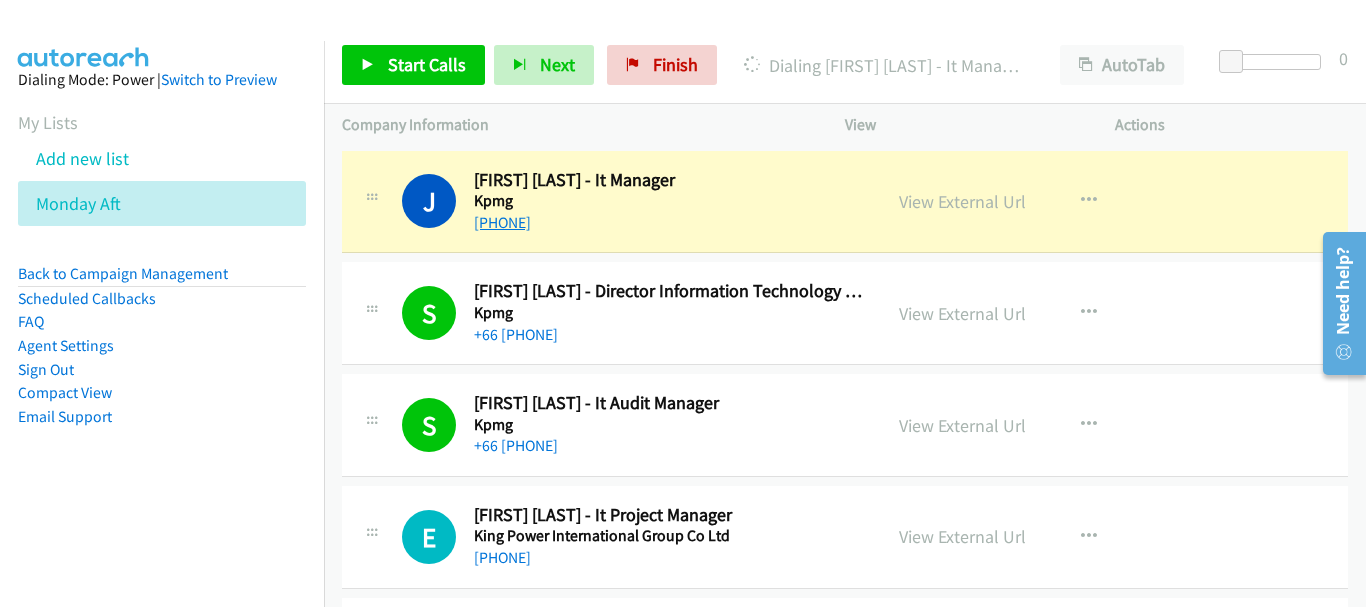 click on "+66 [PHONE]" at bounding box center (502, 222) 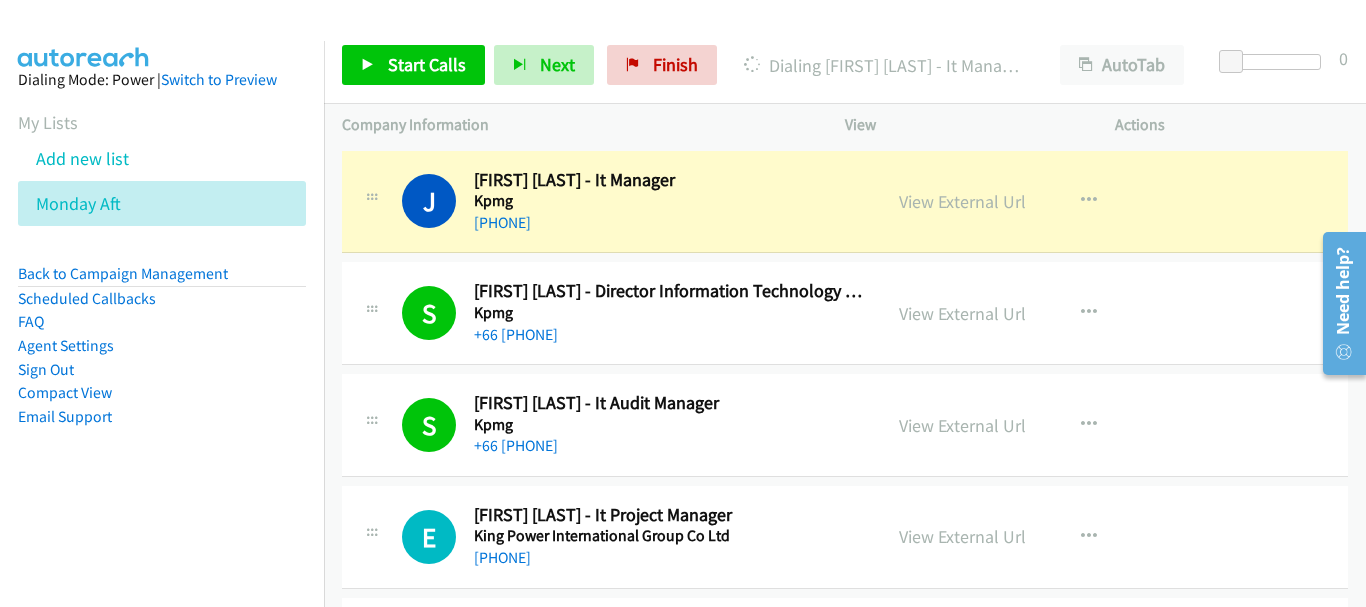 click on "View External Url
View External Url
Schedule/Manage Callback
Start Calls Here
Remove from list
Add to do not call list
Reset Call Status" at bounding box center [1025, 313] 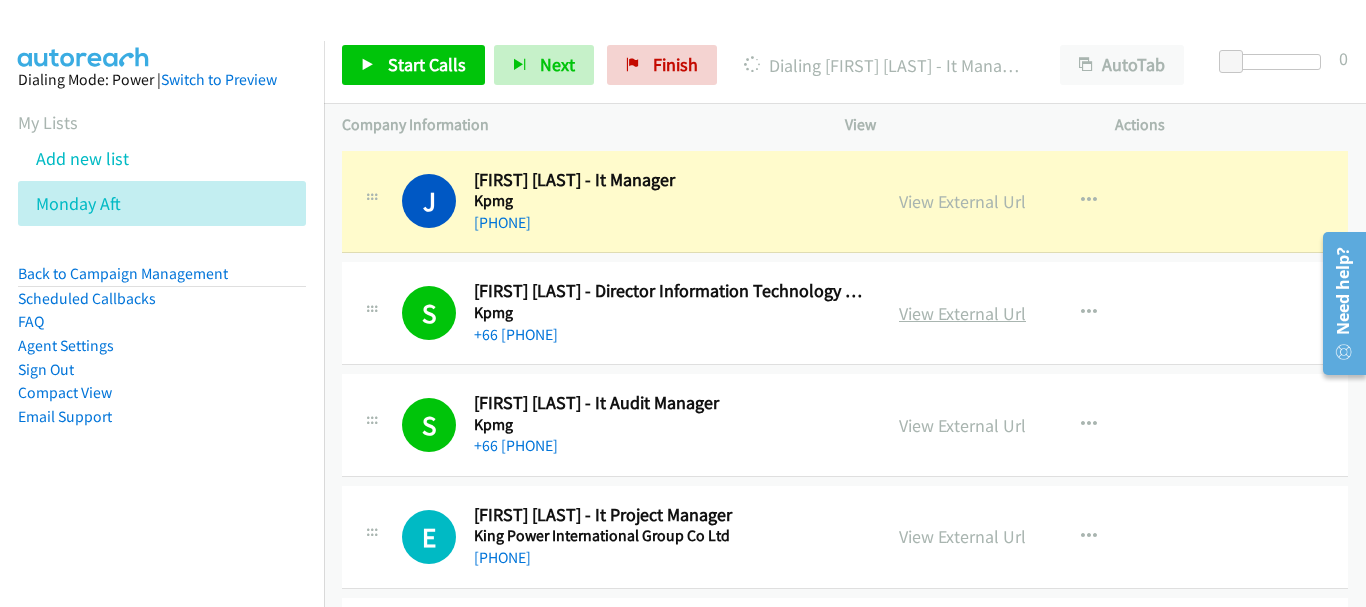 click on "View External Url" at bounding box center [962, 313] 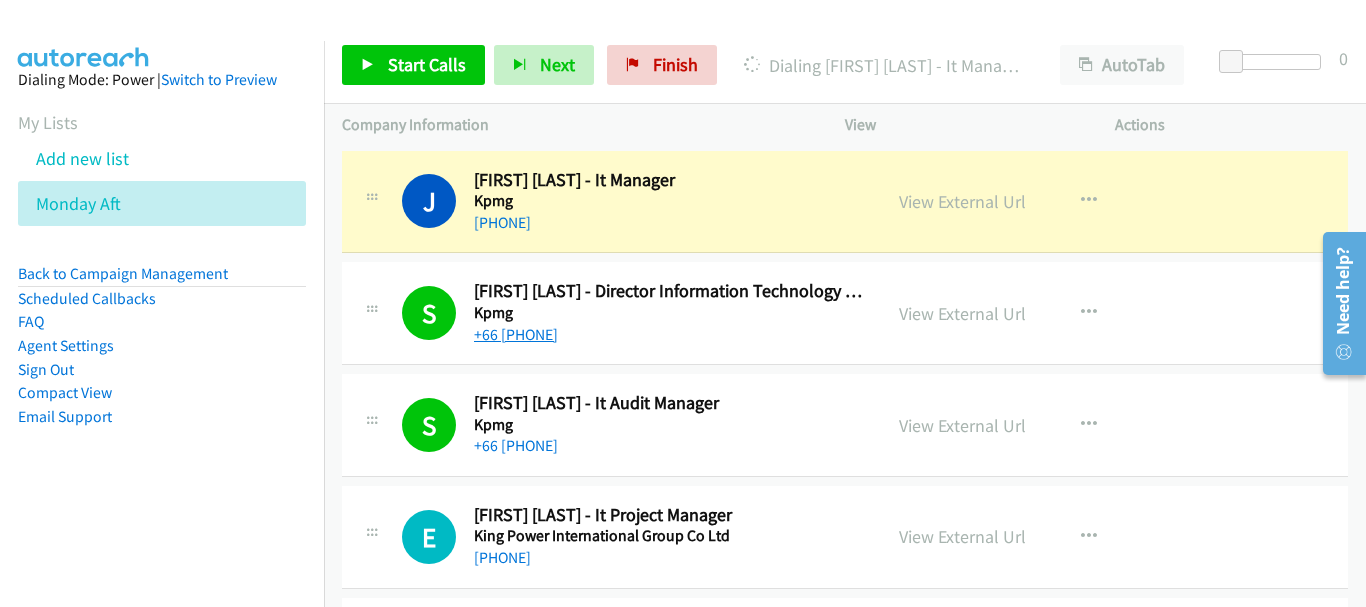 click on "+[PHONE]" at bounding box center (516, 334) 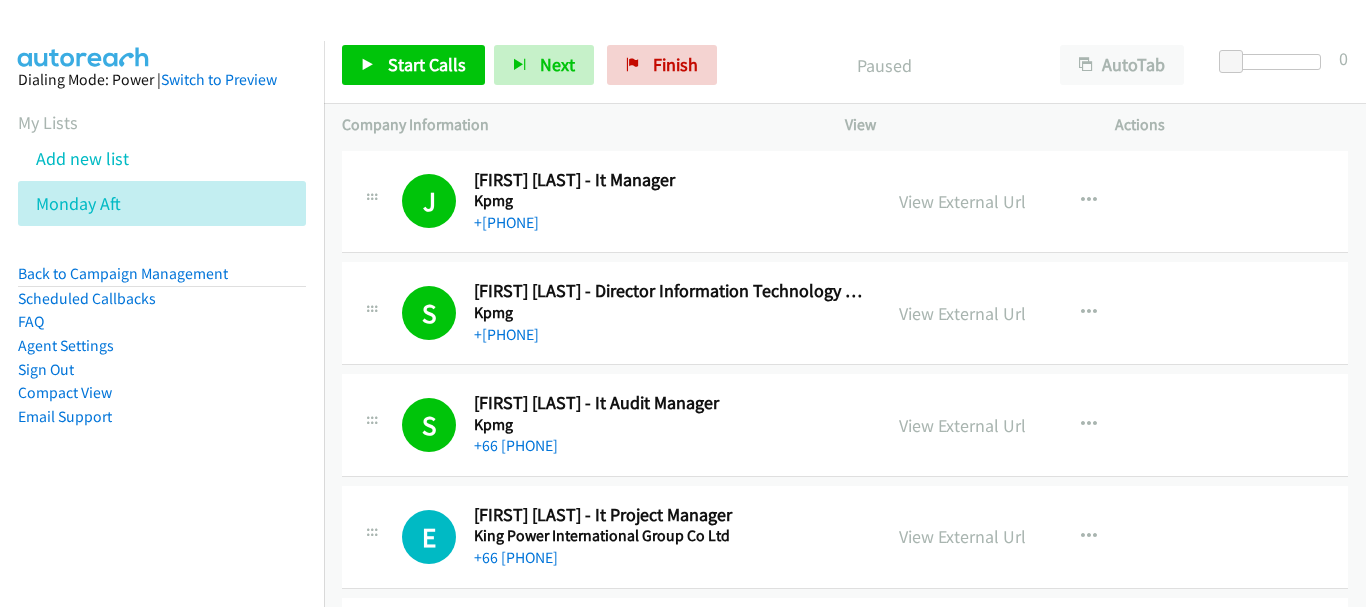 scroll, scrollTop: 0, scrollLeft: 0, axis: both 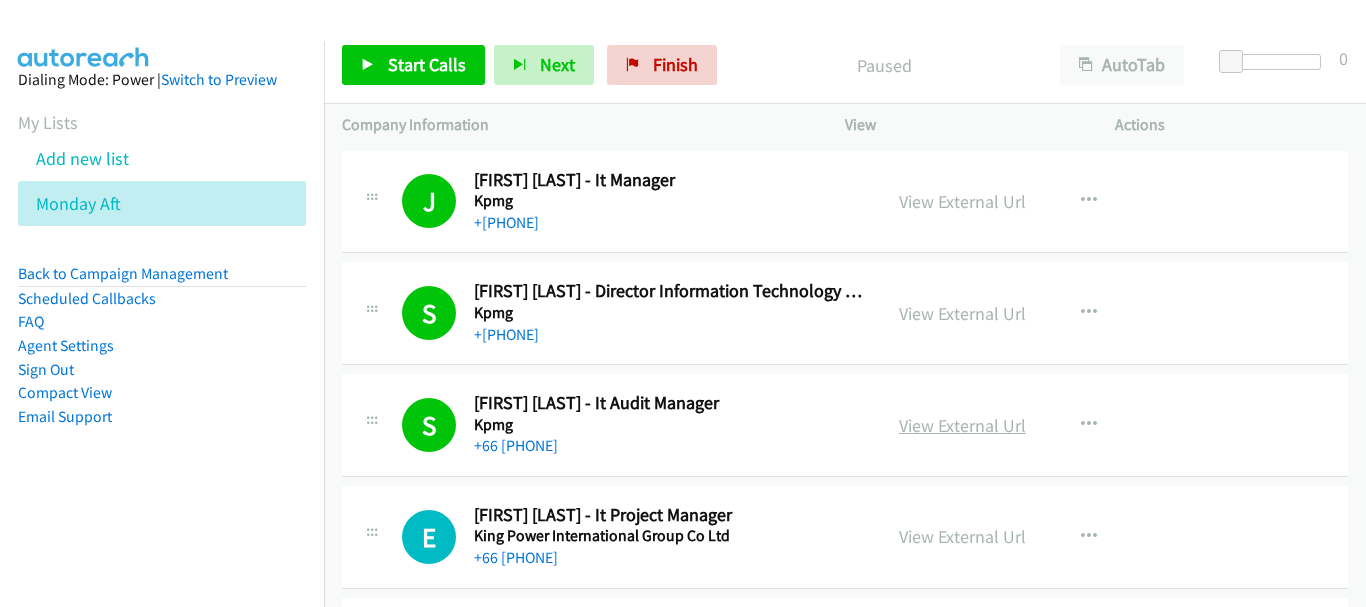 click on "View External Url" at bounding box center (962, 425) 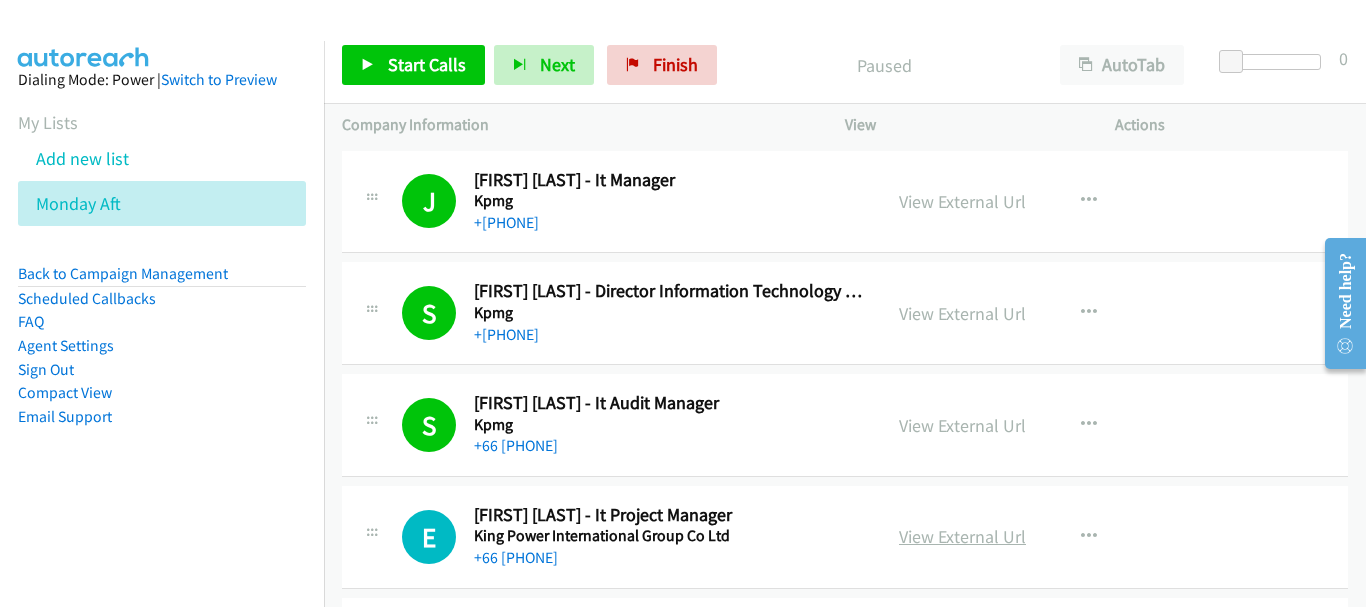 click on "View External Url" at bounding box center (962, 536) 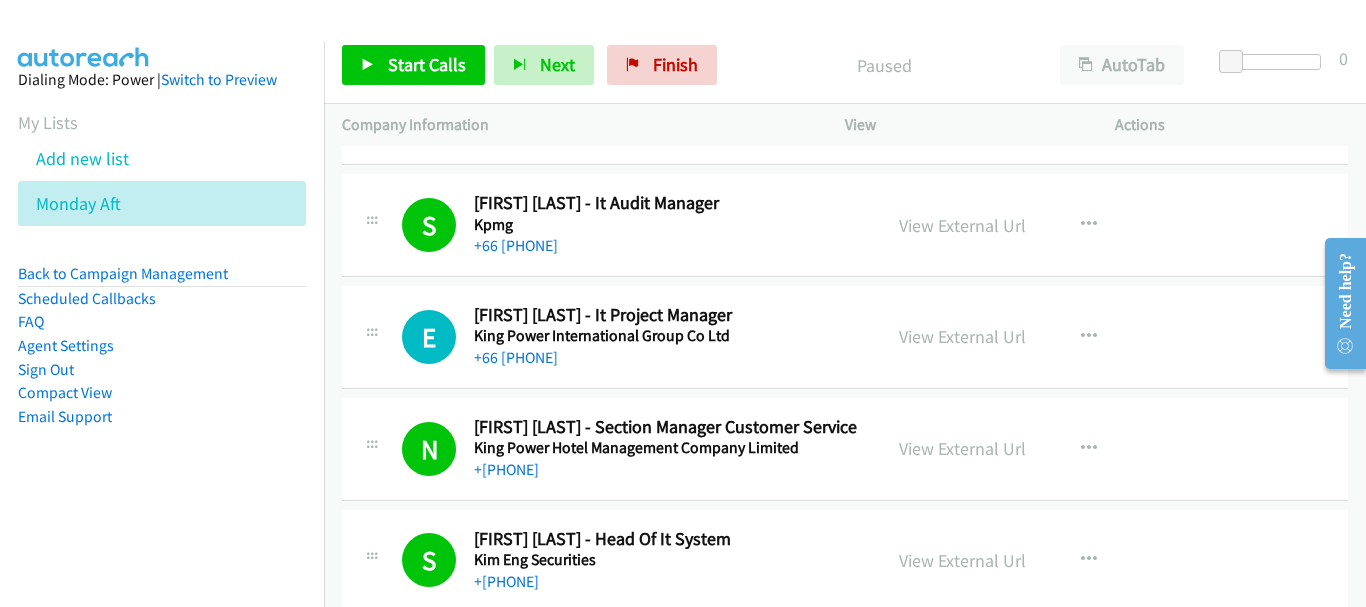 scroll, scrollTop: 300, scrollLeft: 0, axis: vertical 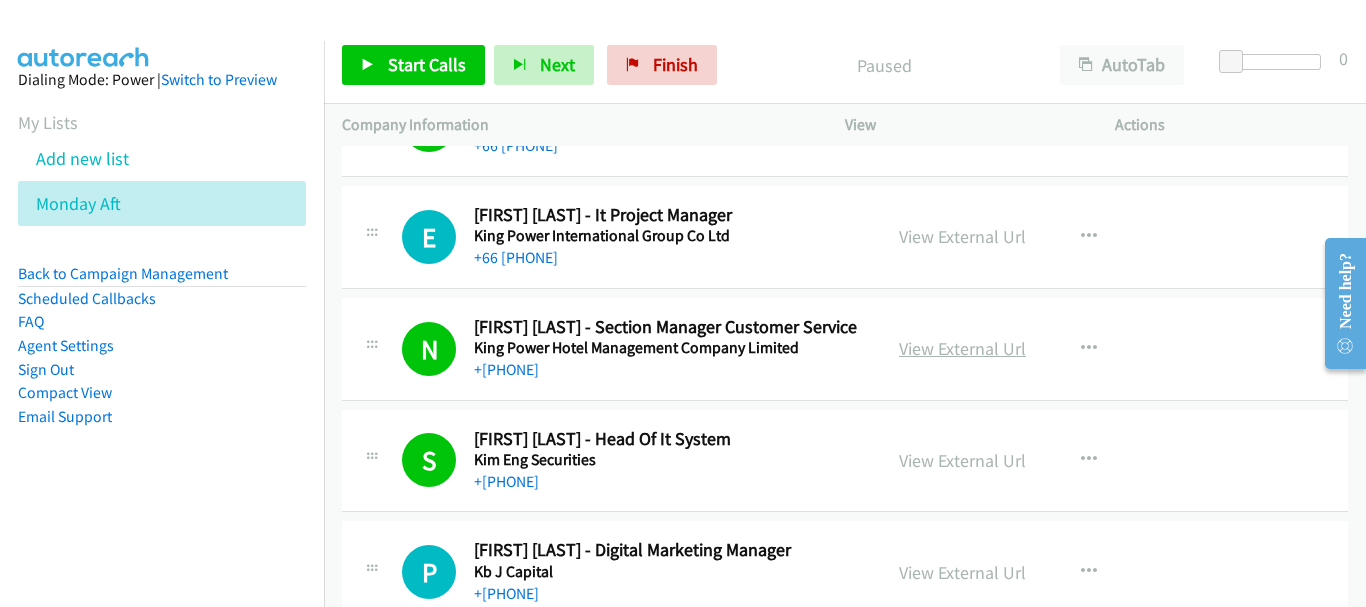 click on "View External Url" at bounding box center [962, 348] 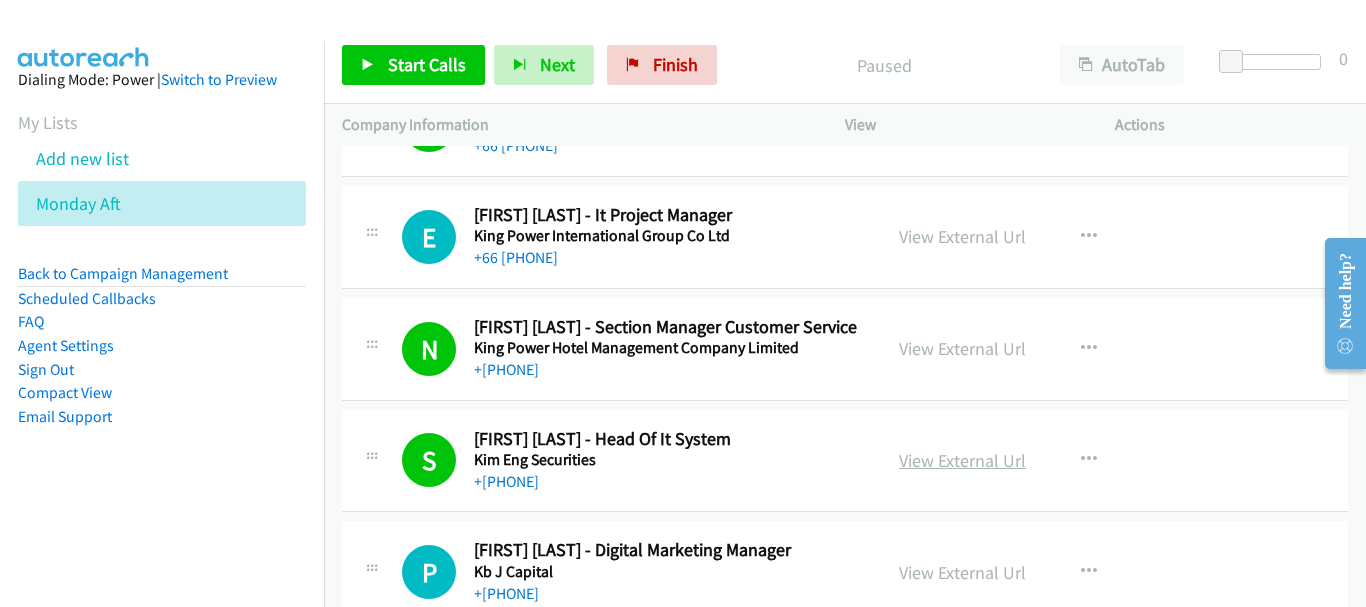 click on "View External Url" at bounding box center (962, 460) 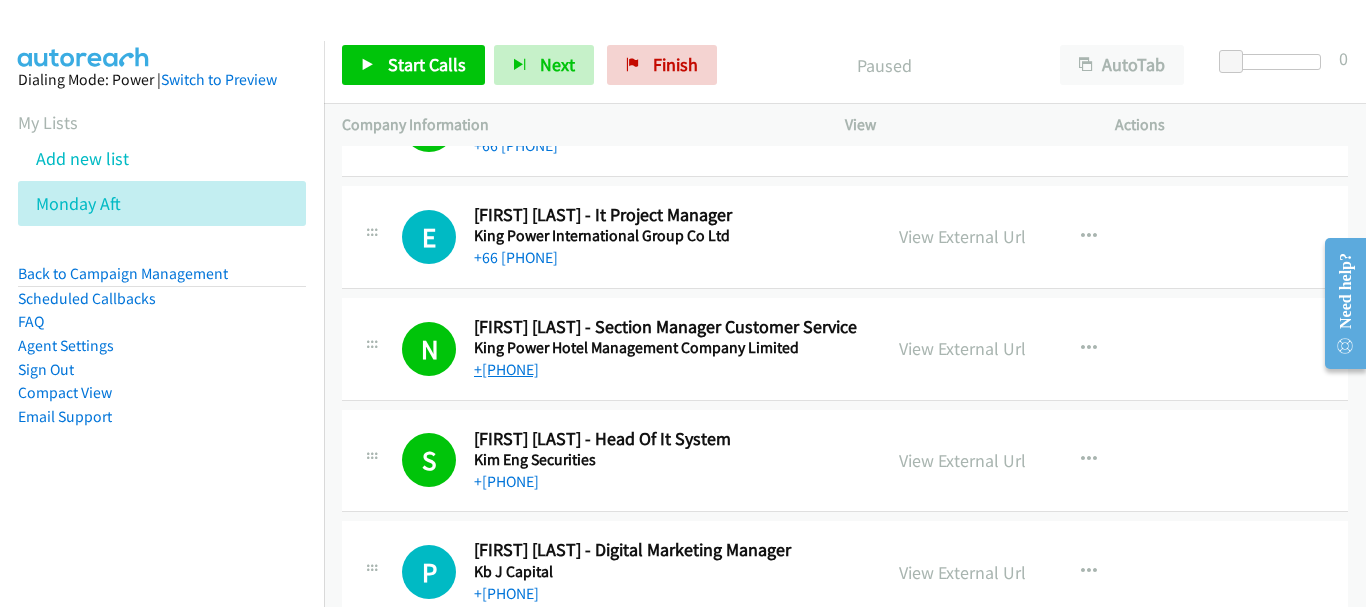 click on "[PHONE]" at bounding box center (506, 369) 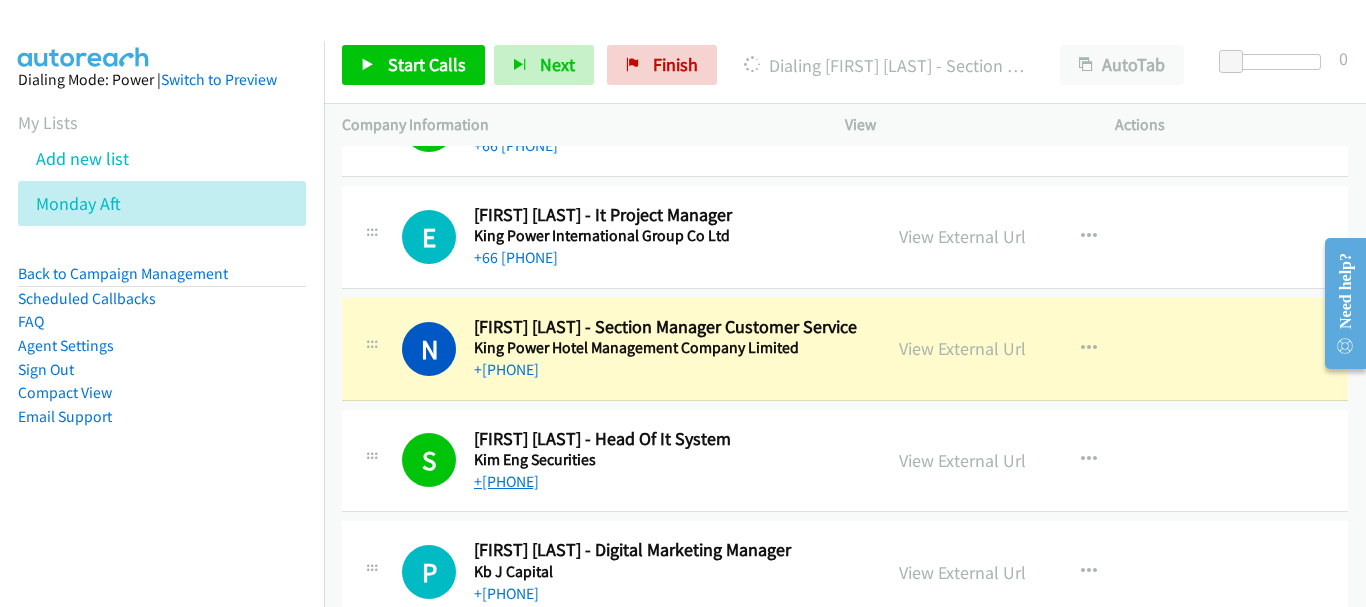 click on "+66 [PHONE]" at bounding box center [506, 481] 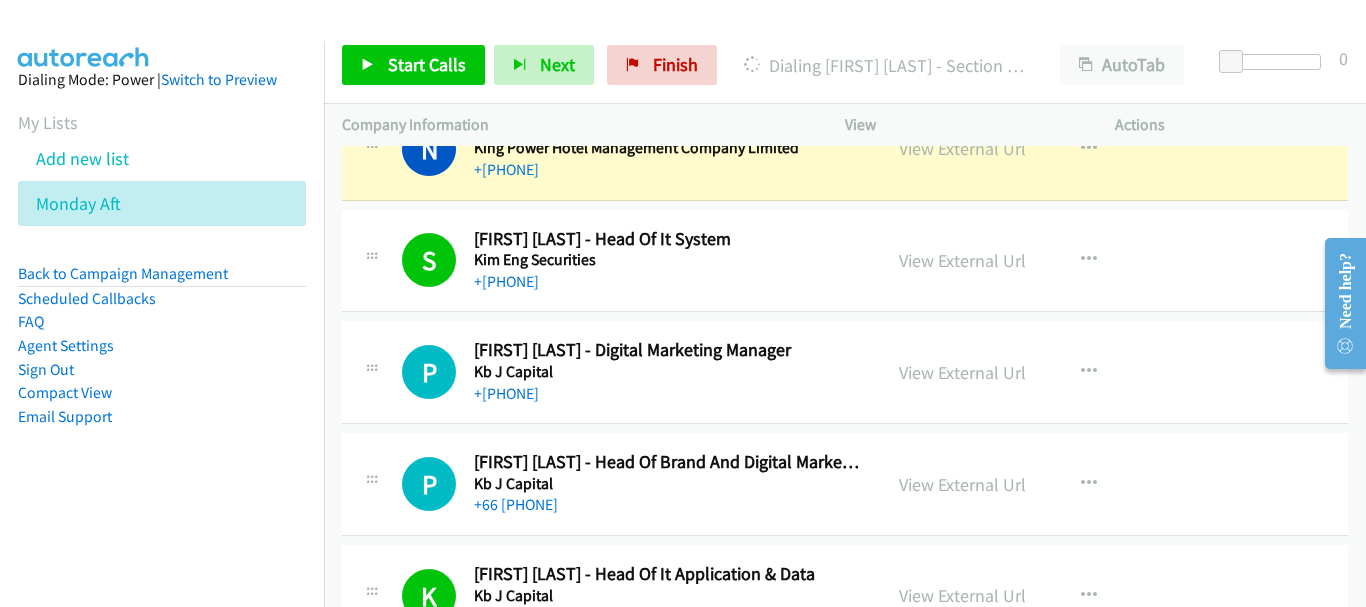 scroll, scrollTop: 600, scrollLeft: 0, axis: vertical 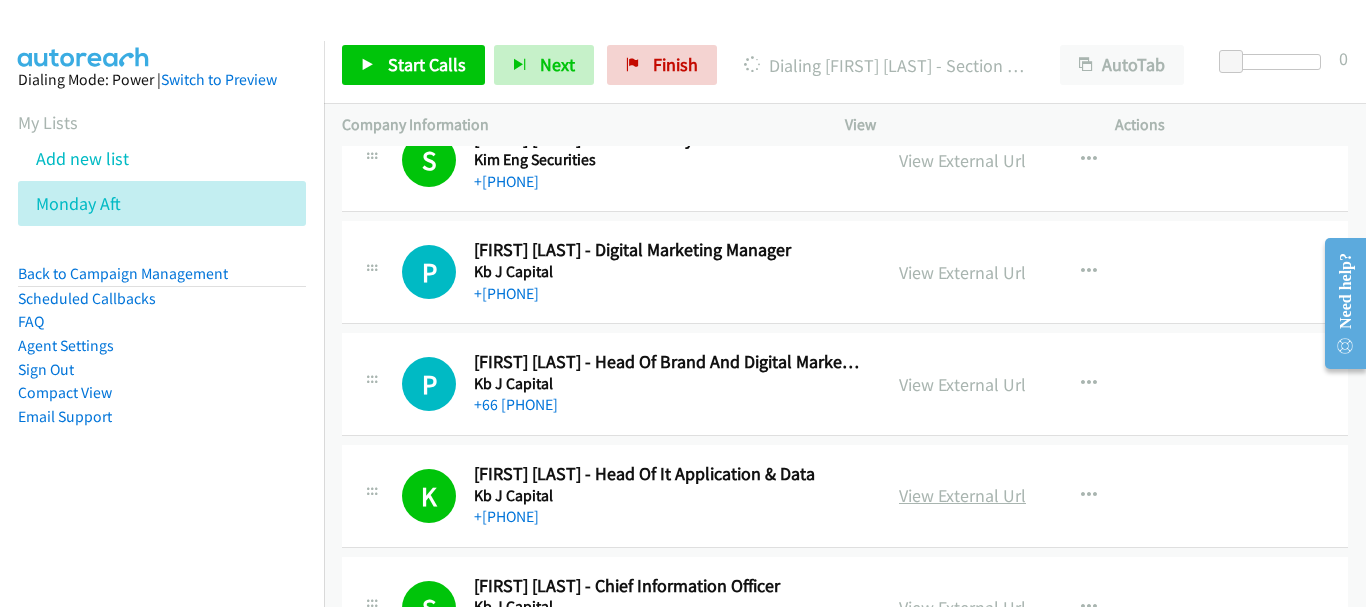 click on "View External Url" at bounding box center (962, 495) 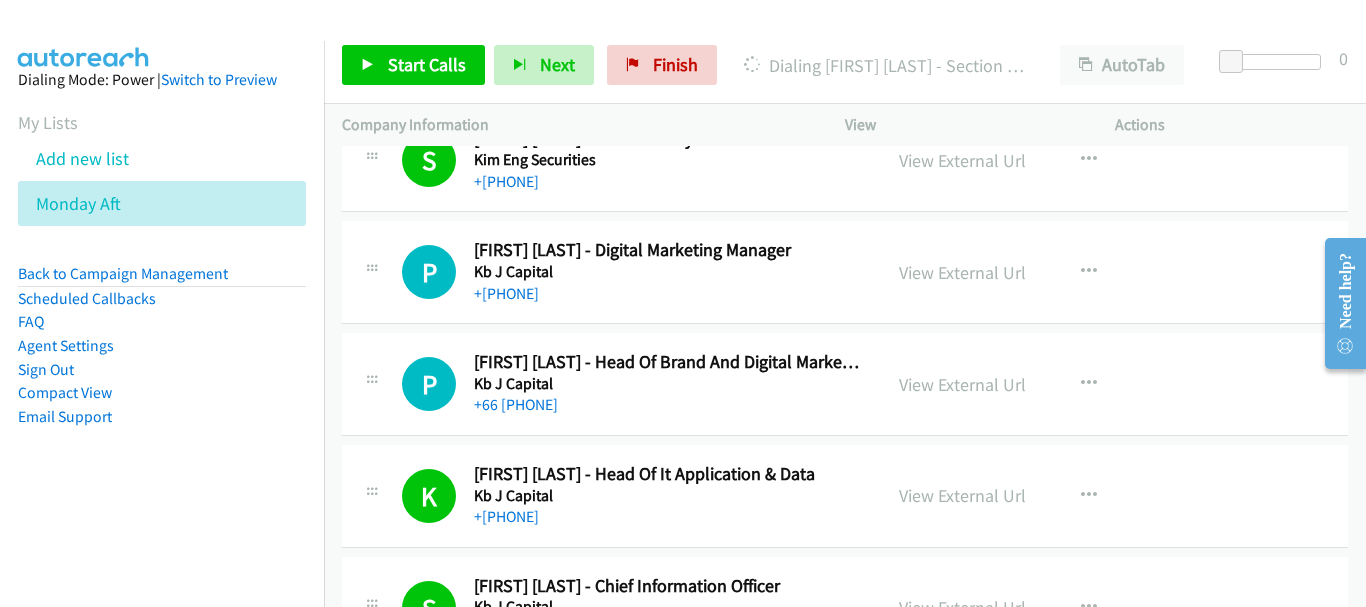 click on "[PHONE]" at bounding box center (668, 517) 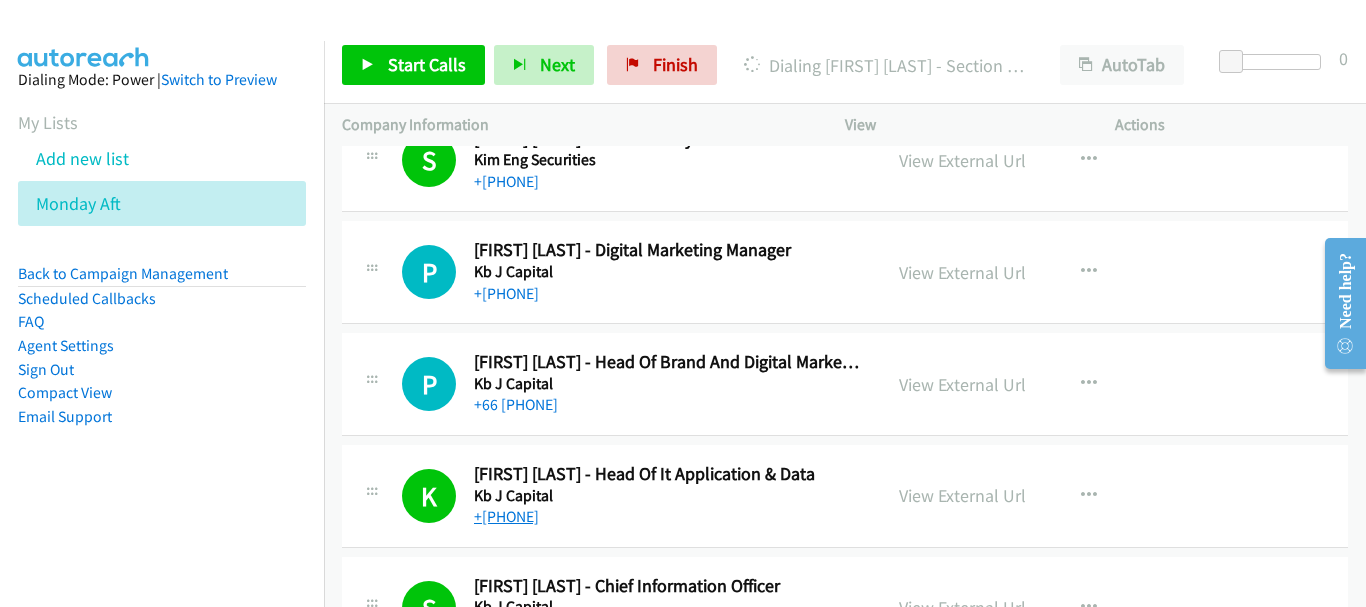 click on "+66 [PHONE]" at bounding box center [506, 516] 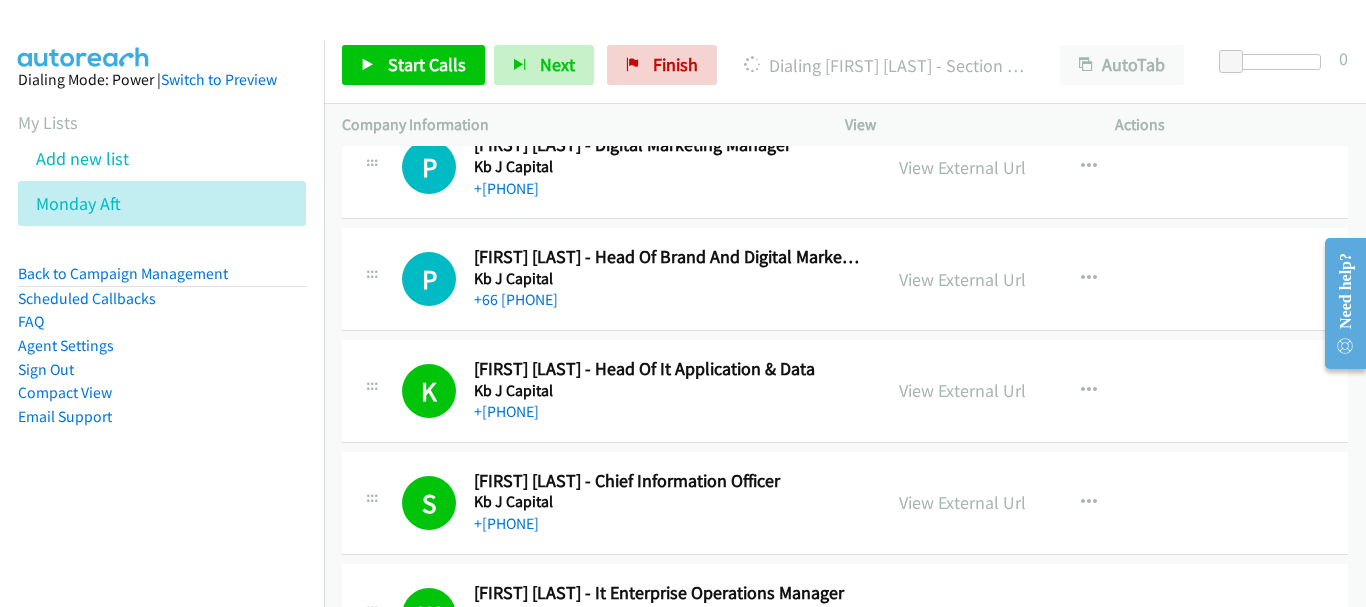 scroll, scrollTop: 800, scrollLeft: 0, axis: vertical 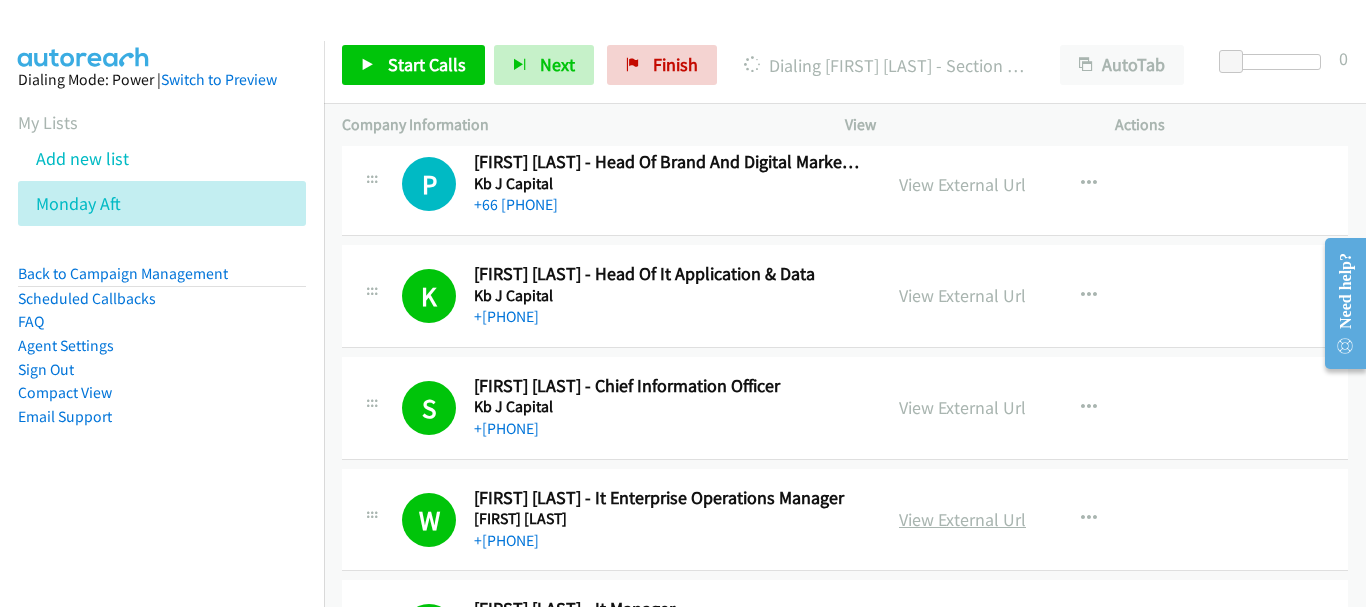 click on "View External Url" at bounding box center (962, 519) 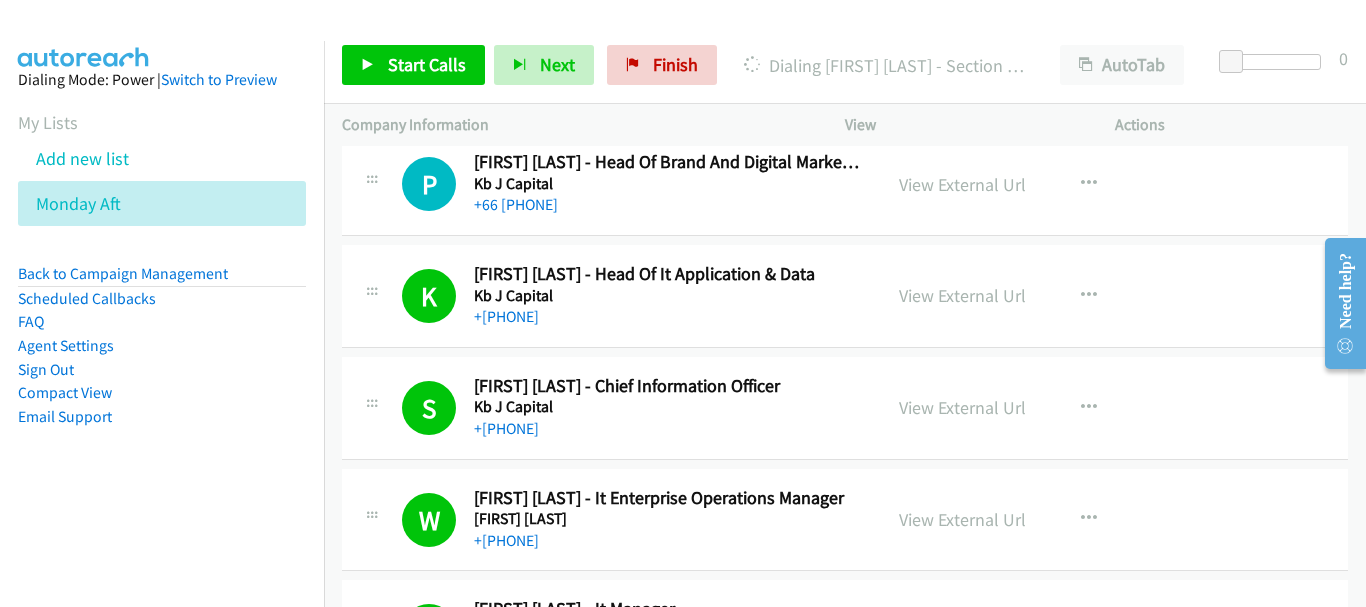 scroll, scrollTop: 900, scrollLeft: 0, axis: vertical 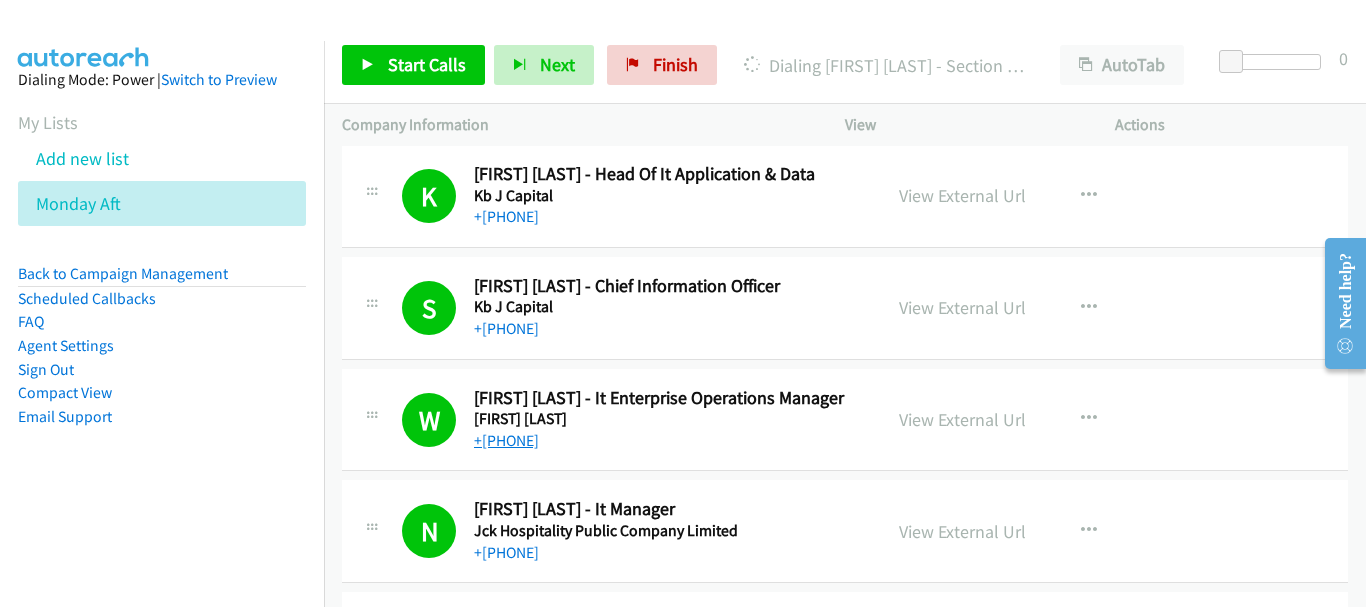 click on "+66 [PHONE]" at bounding box center [506, 440] 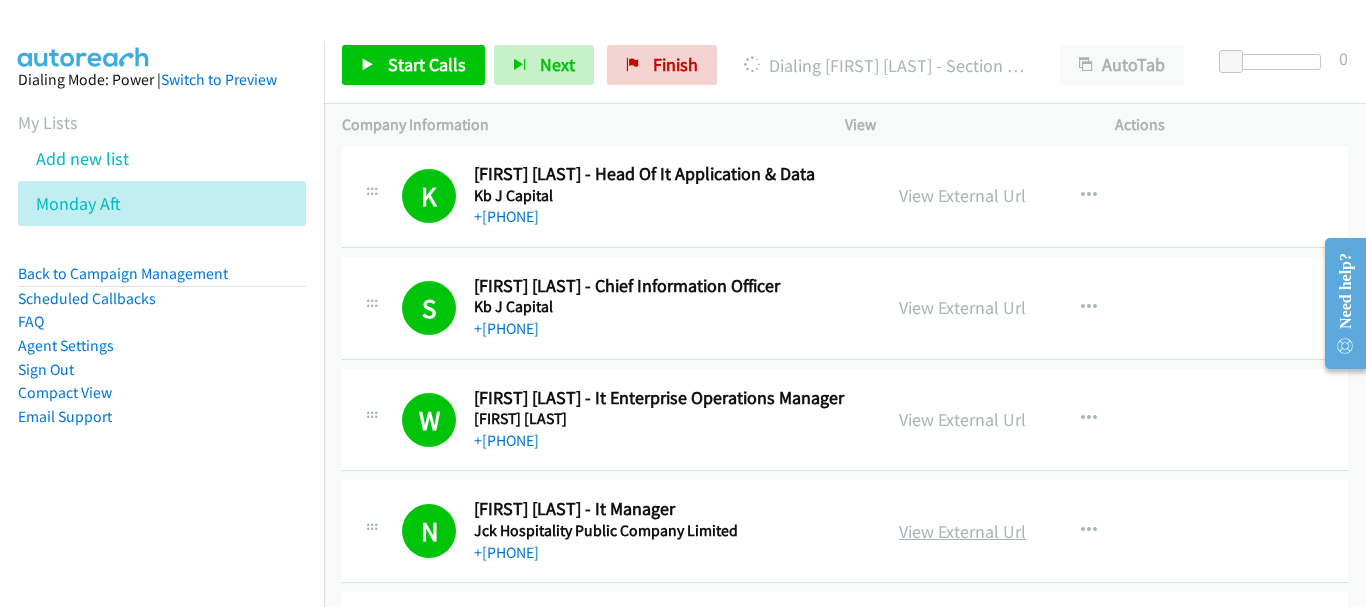 click on "View External Url" at bounding box center (962, 531) 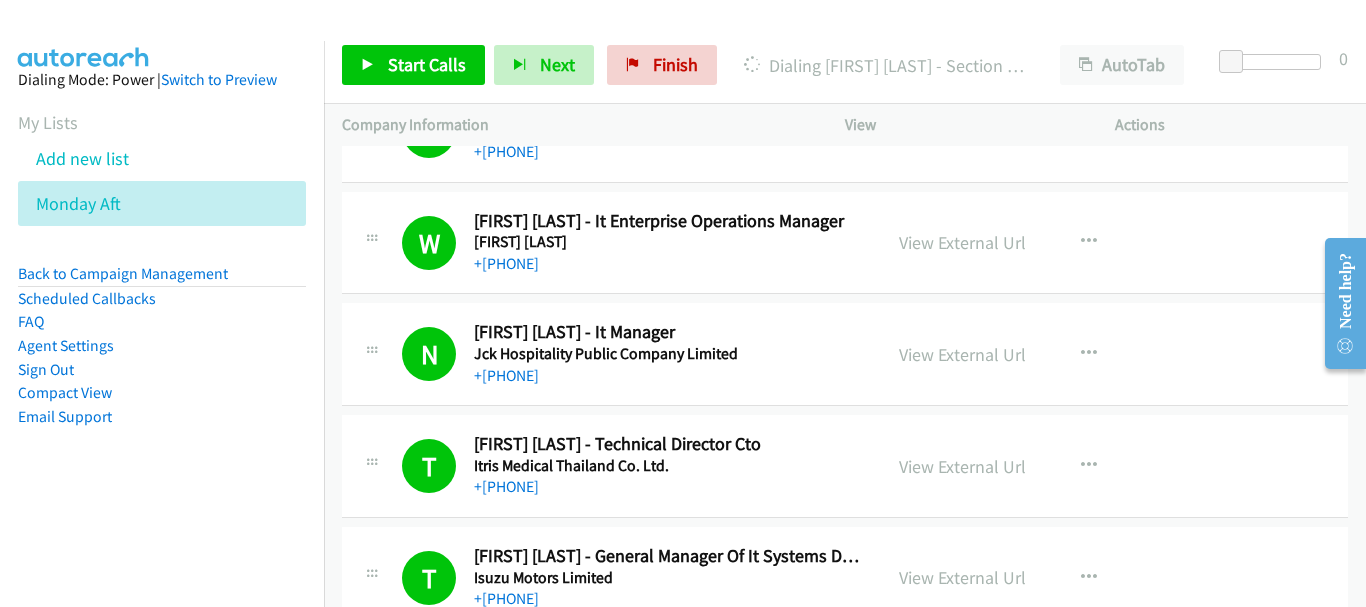 scroll, scrollTop: 1100, scrollLeft: 0, axis: vertical 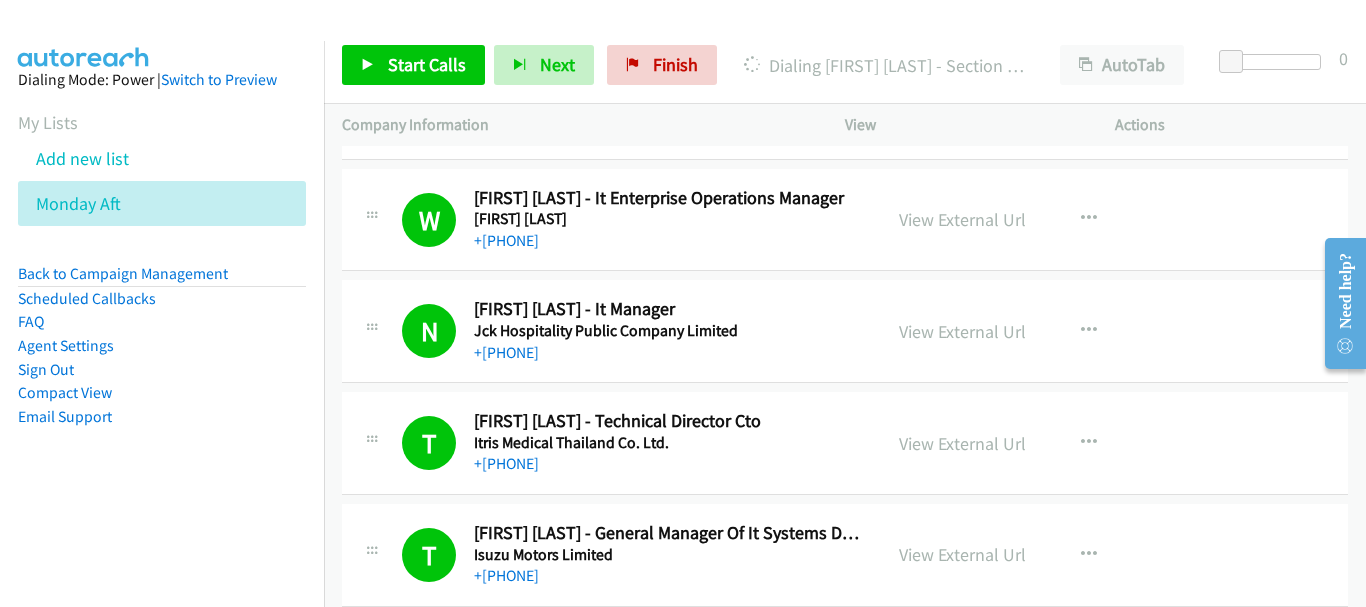 click on "+[PHONE]" at bounding box center [506, 352] 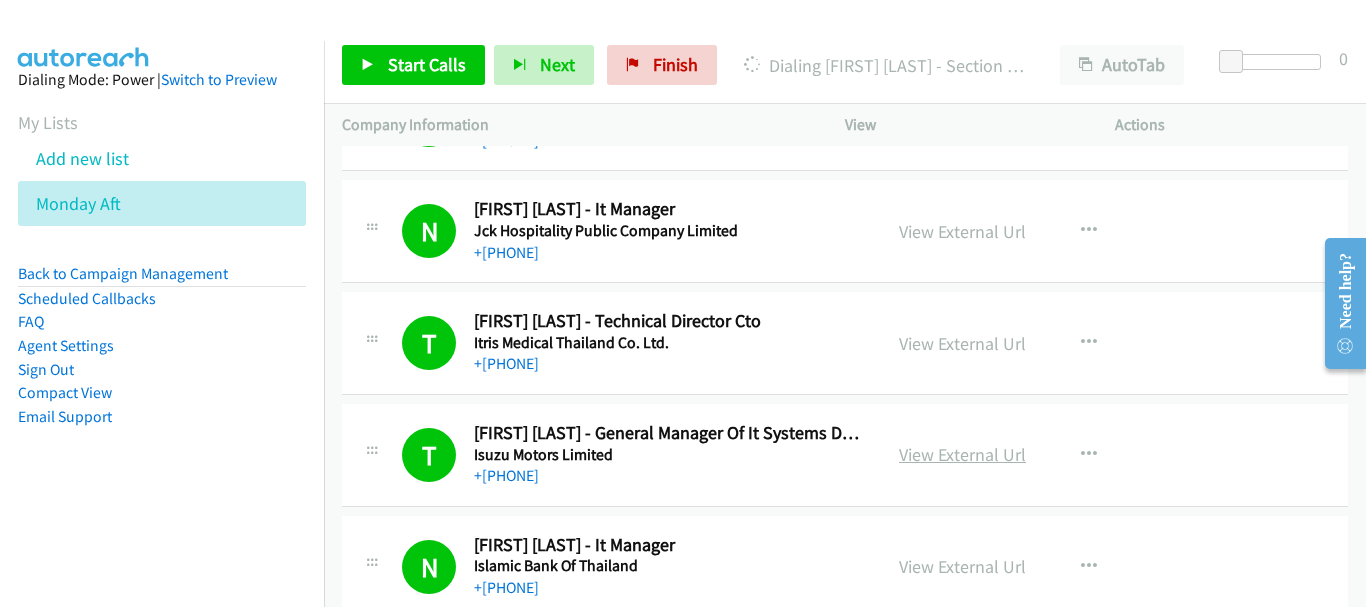click on "View External Url" at bounding box center (962, 454) 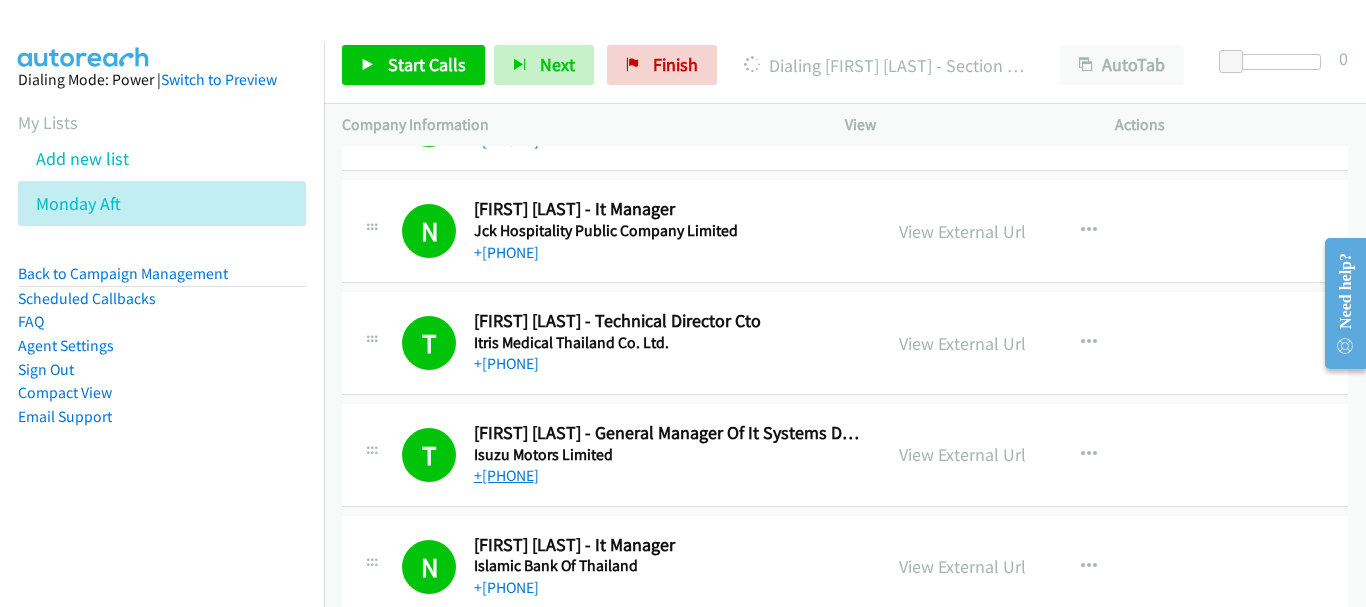 click on "+[PHONE]" at bounding box center [506, 475] 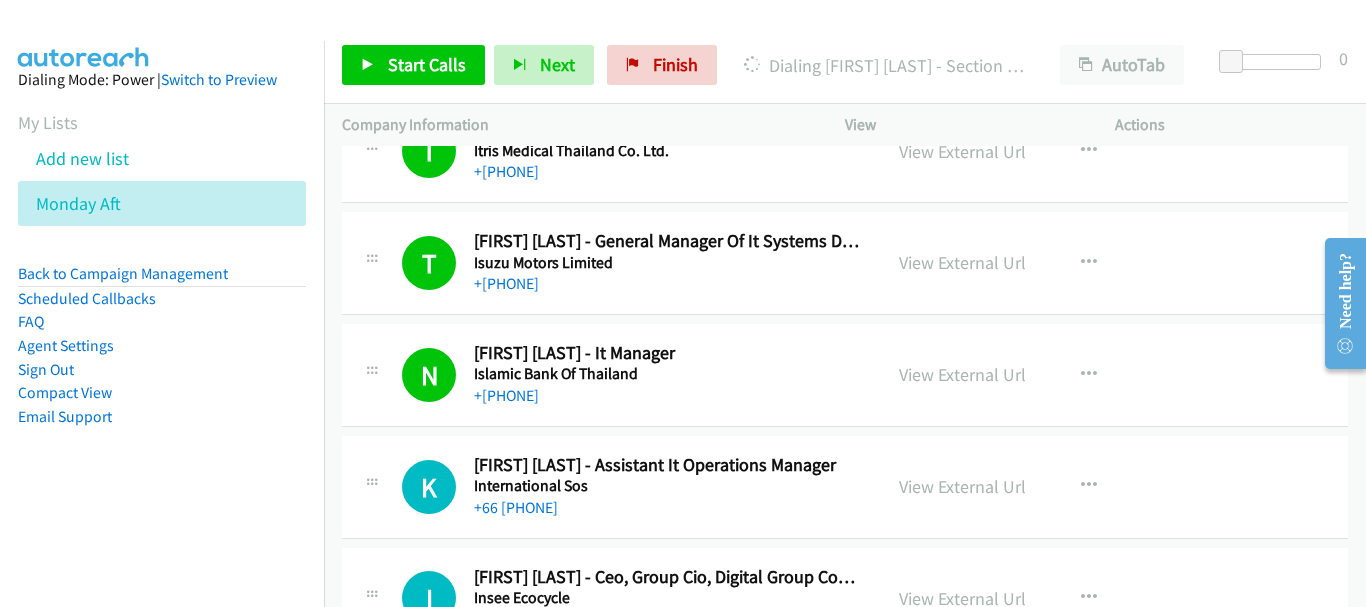 scroll, scrollTop: 1400, scrollLeft: 0, axis: vertical 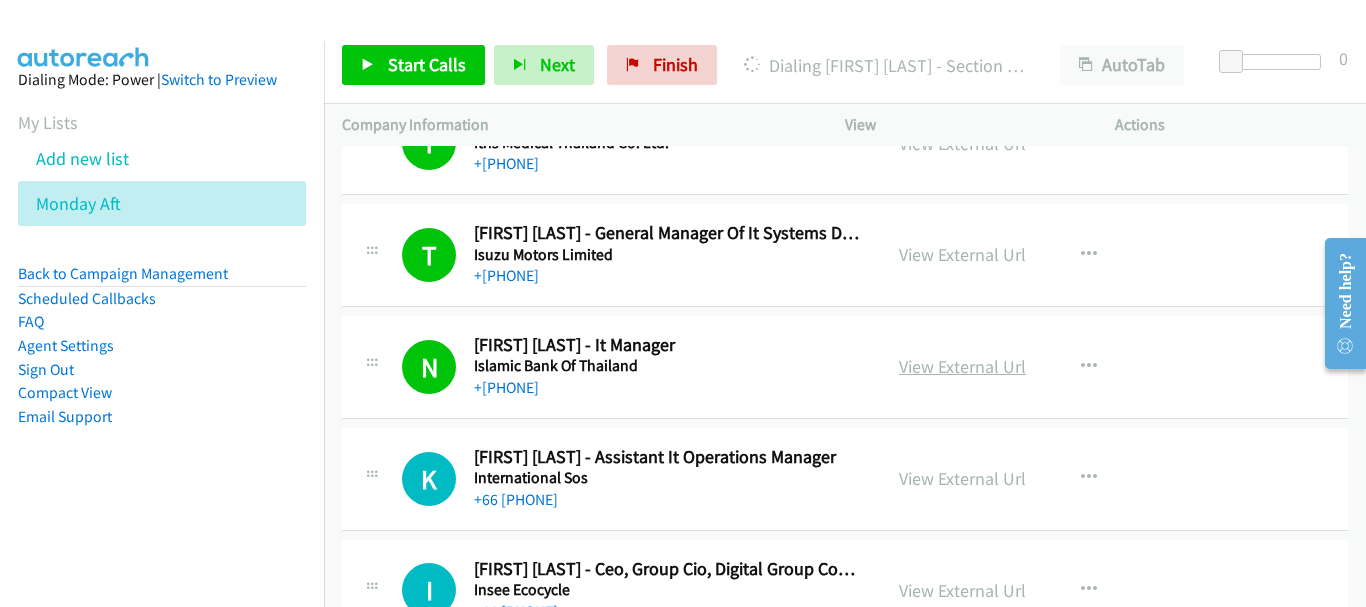 click on "View External Url" at bounding box center [962, 366] 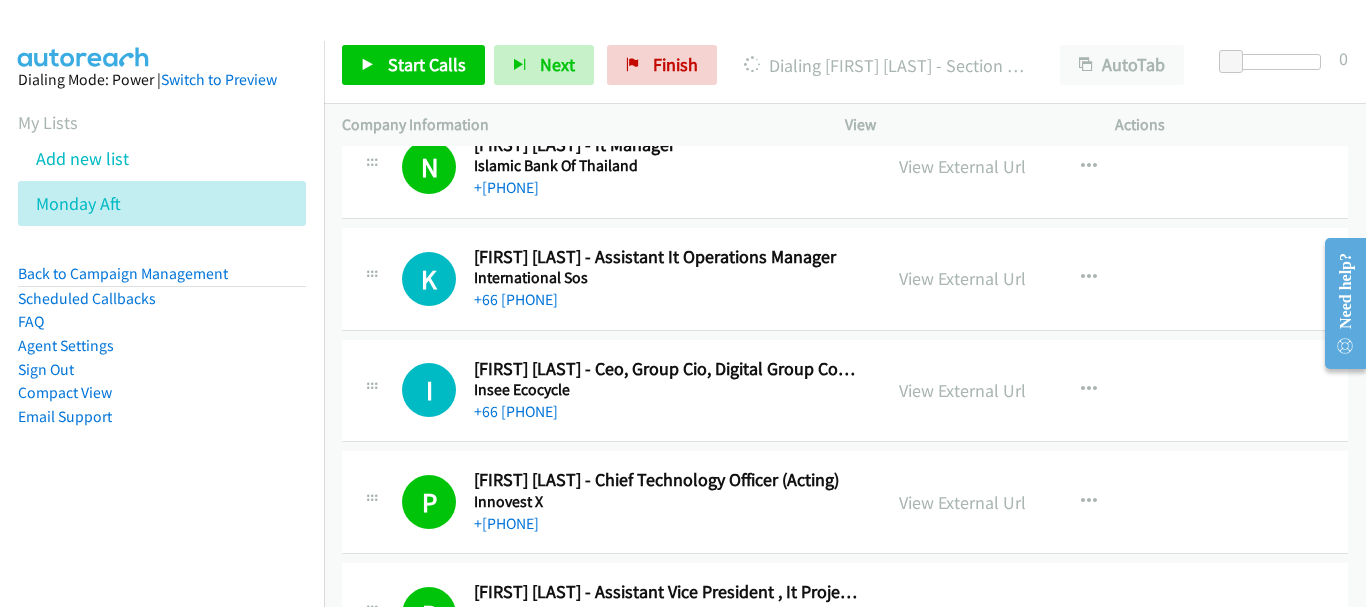 scroll, scrollTop: 1700, scrollLeft: 0, axis: vertical 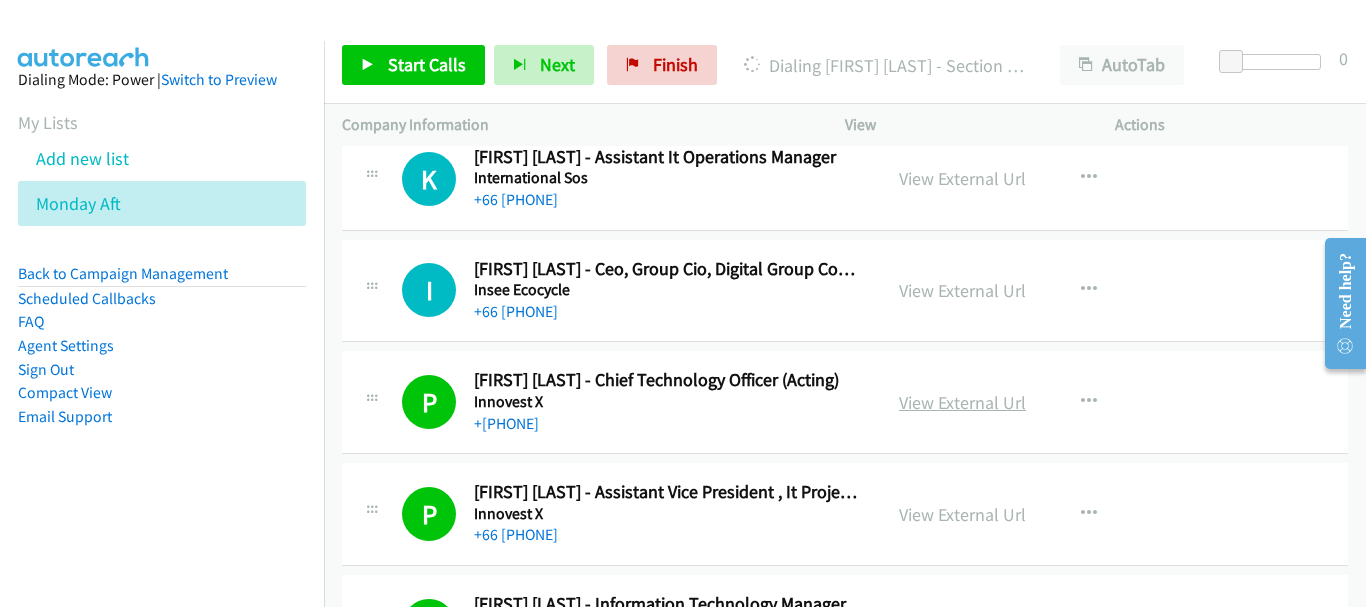 click on "View External Url" at bounding box center (962, 402) 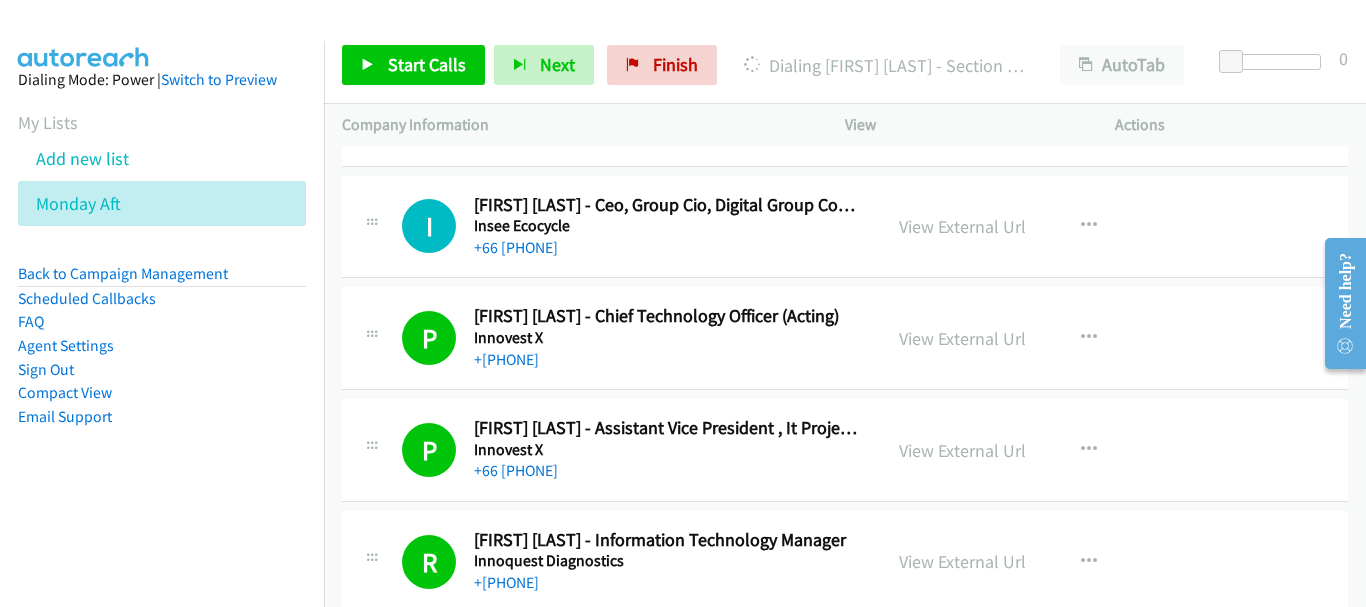 scroll, scrollTop: 1800, scrollLeft: 0, axis: vertical 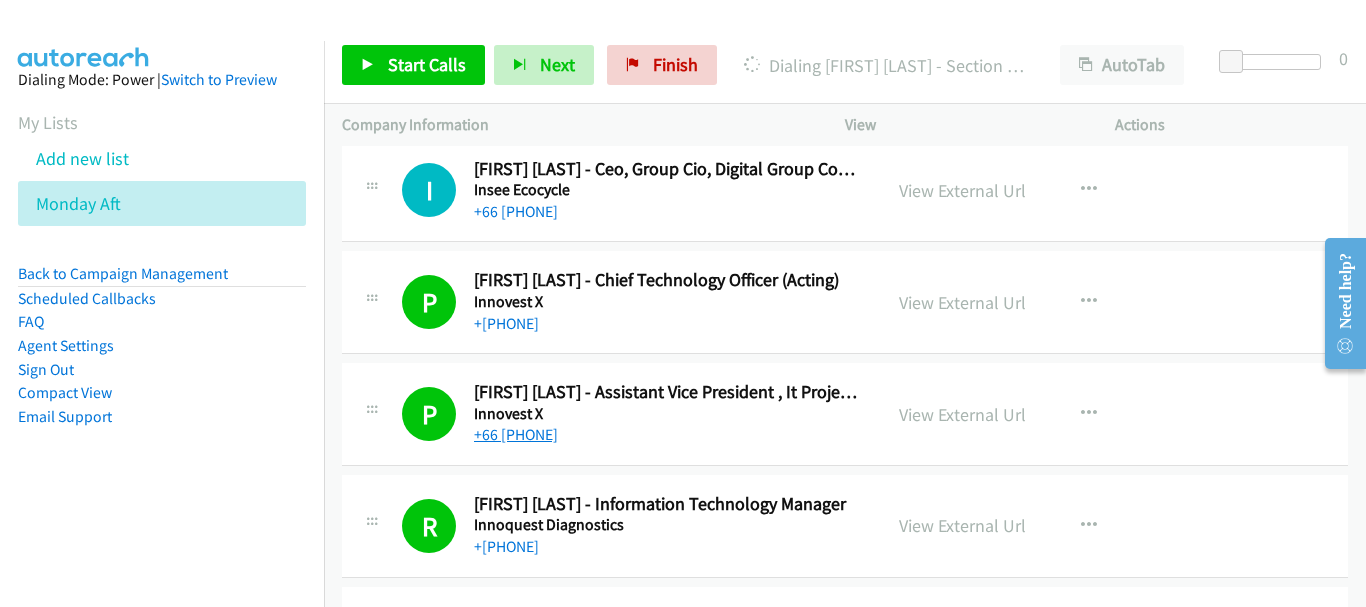 click on "+66 [PHONE]" at bounding box center [516, 434] 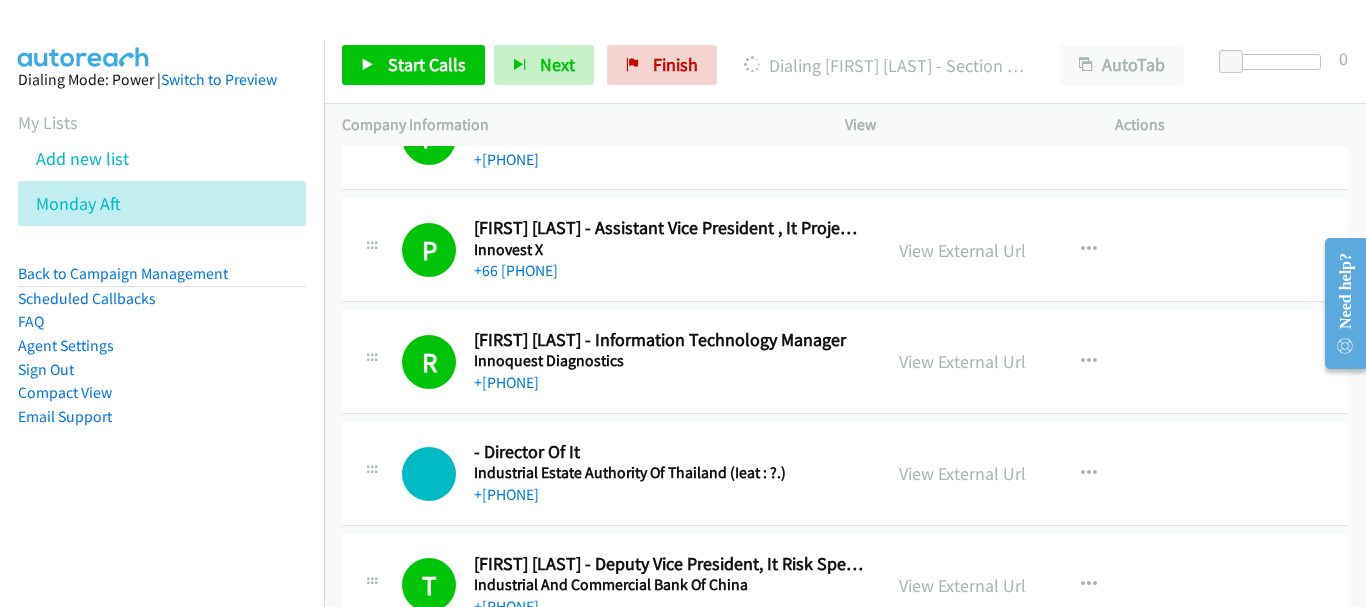 scroll, scrollTop: 2000, scrollLeft: 0, axis: vertical 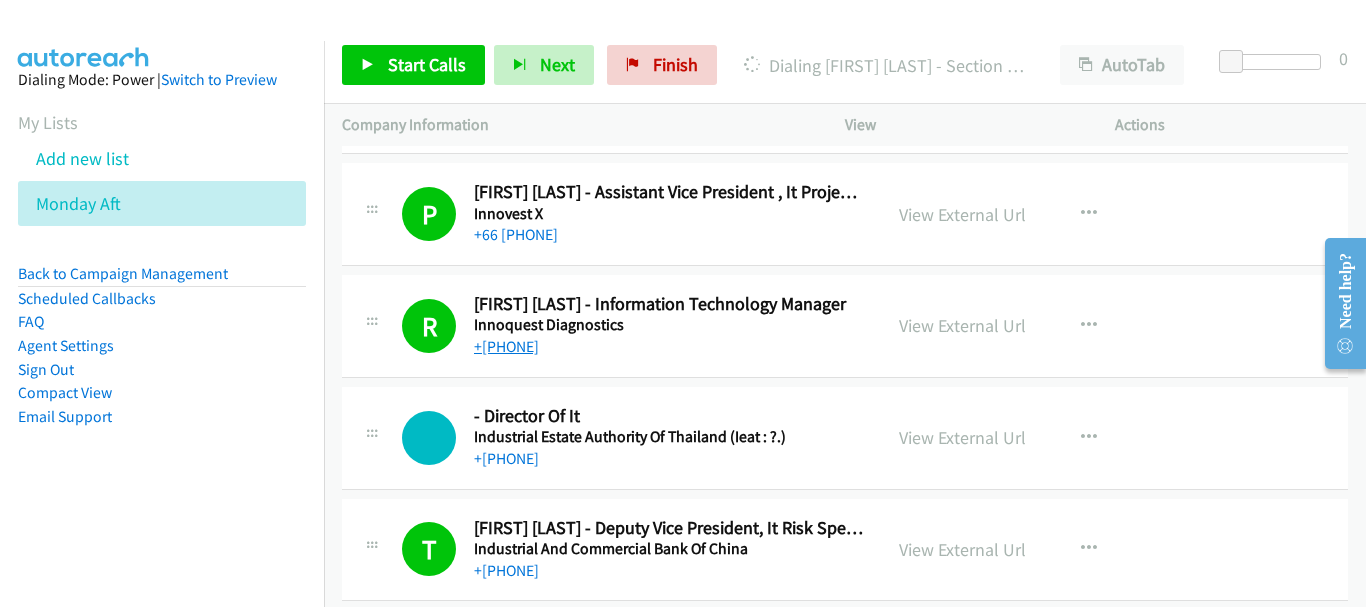 click on "+66 [PHONE]" at bounding box center [506, 346] 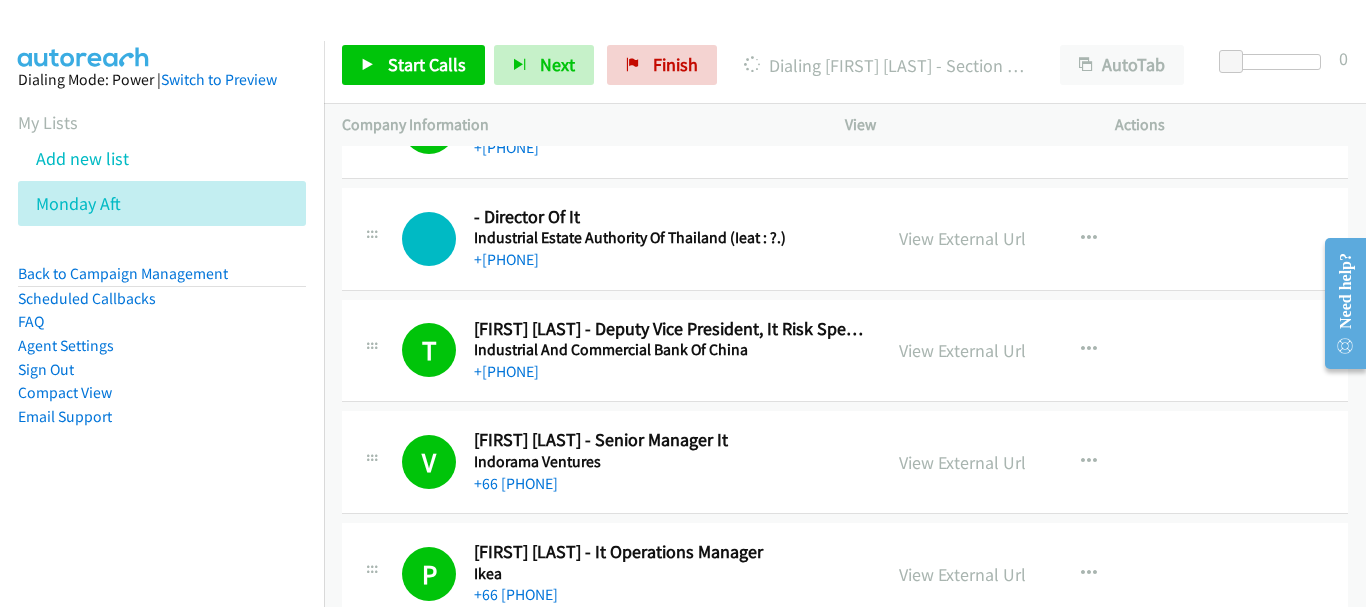 scroll, scrollTop: 2200, scrollLeft: 0, axis: vertical 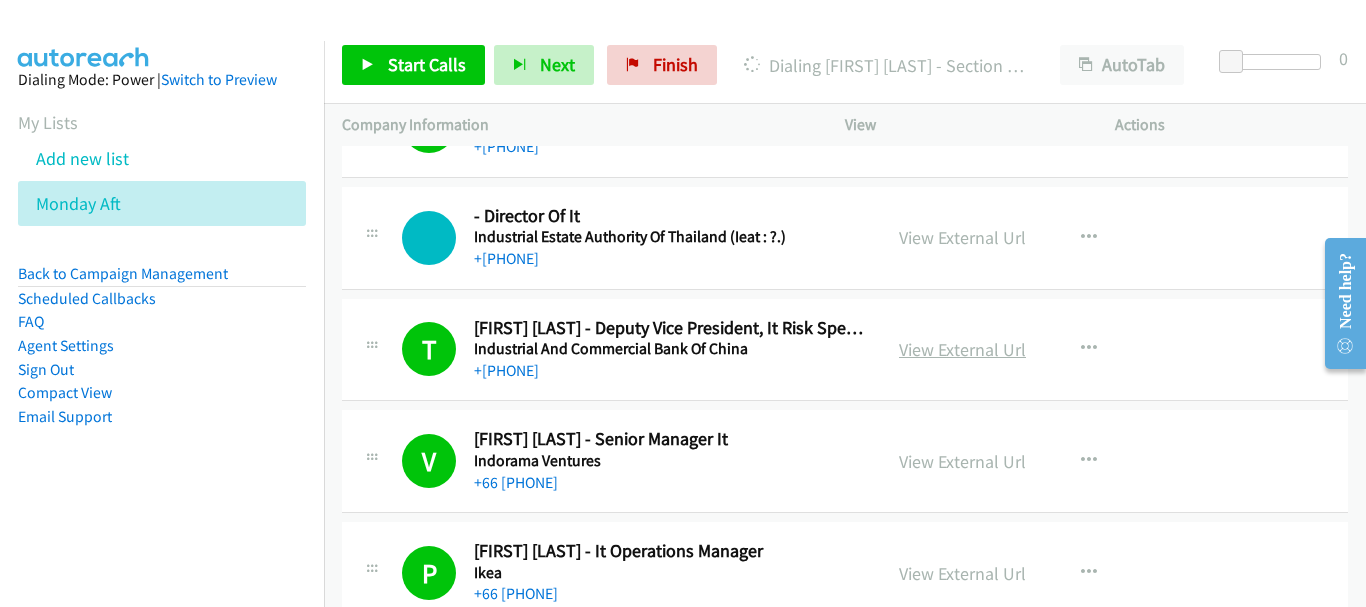 click on "View External Url" at bounding box center [962, 349] 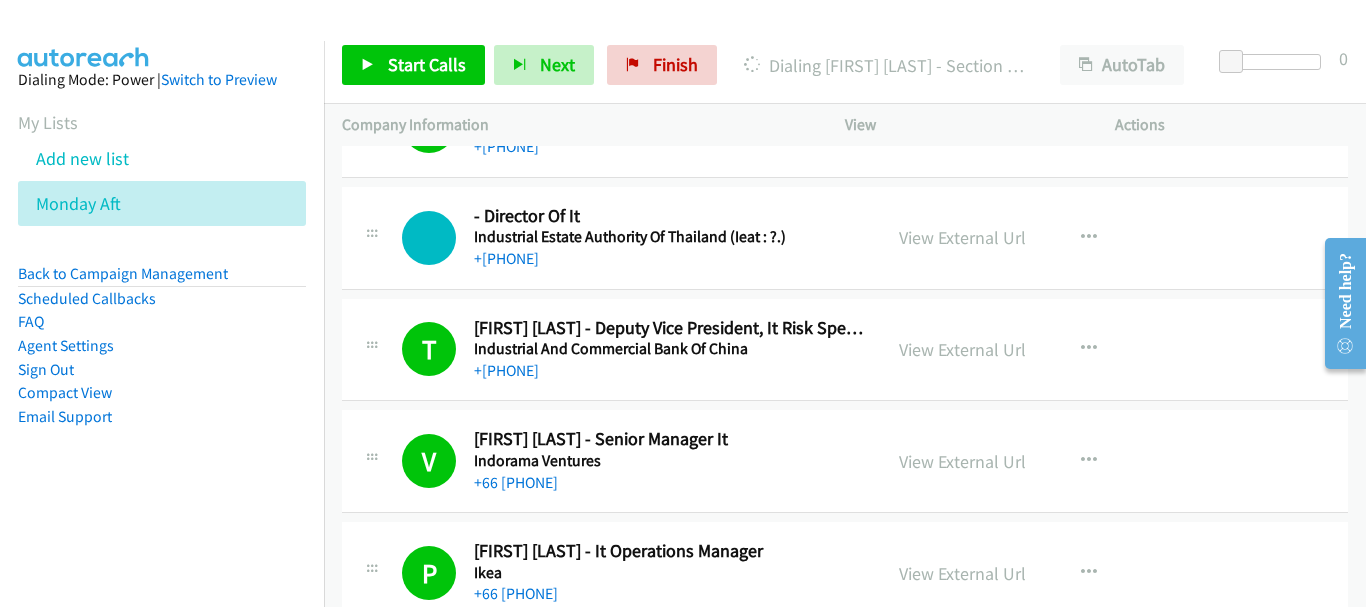 scroll, scrollTop: 2300, scrollLeft: 0, axis: vertical 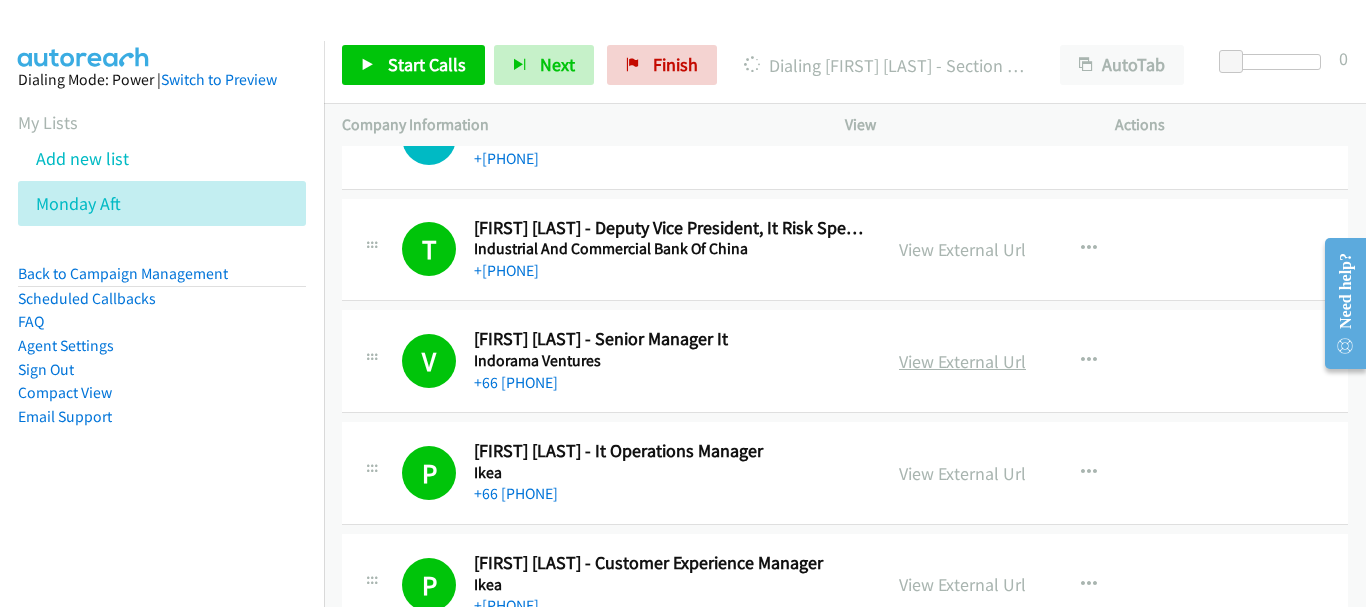 click on "View External Url" at bounding box center [962, 361] 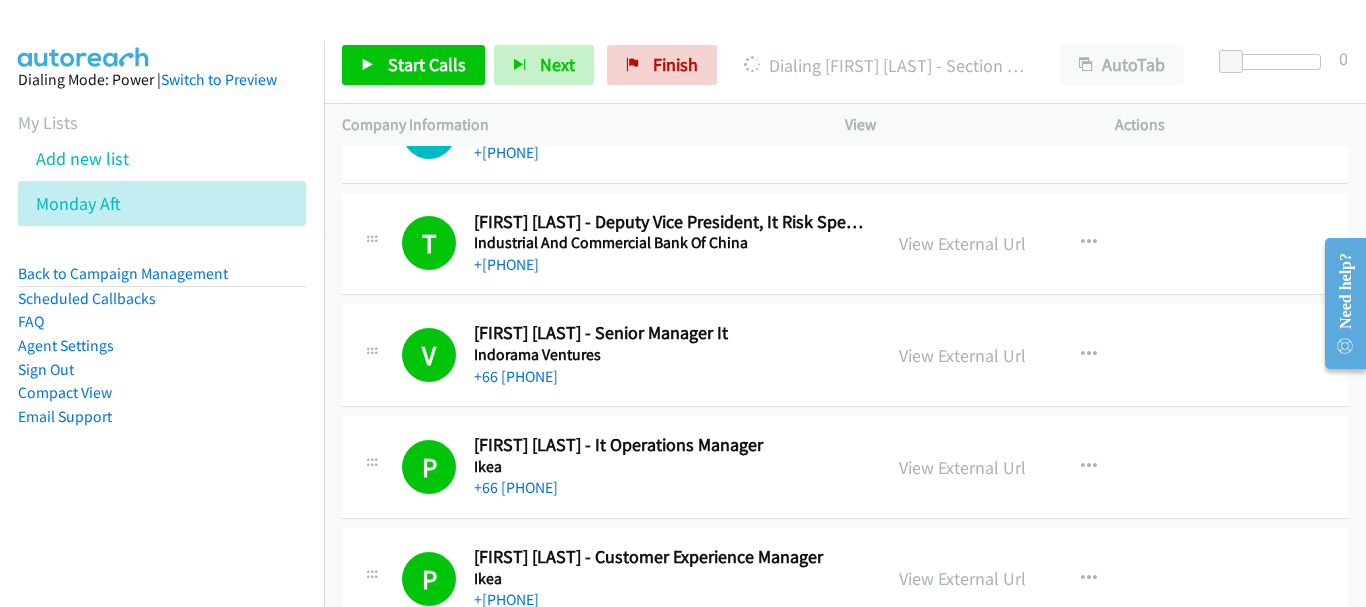 scroll, scrollTop: 2300, scrollLeft: 0, axis: vertical 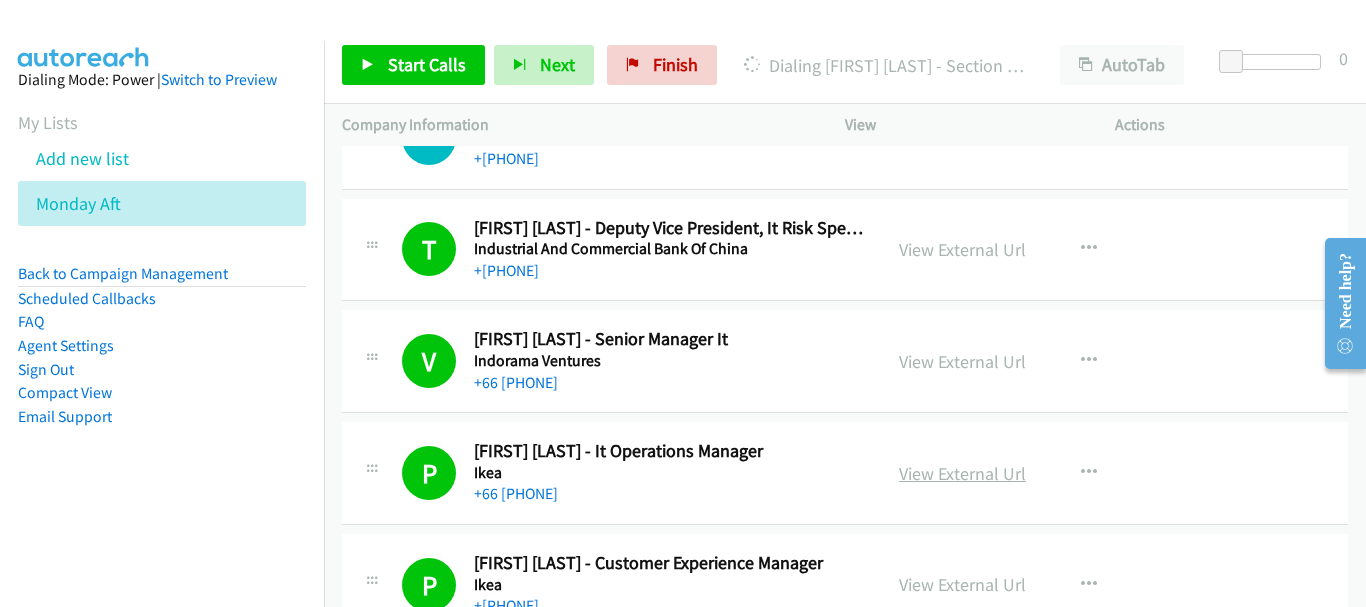 click on "View External Url" at bounding box center (962, 473) 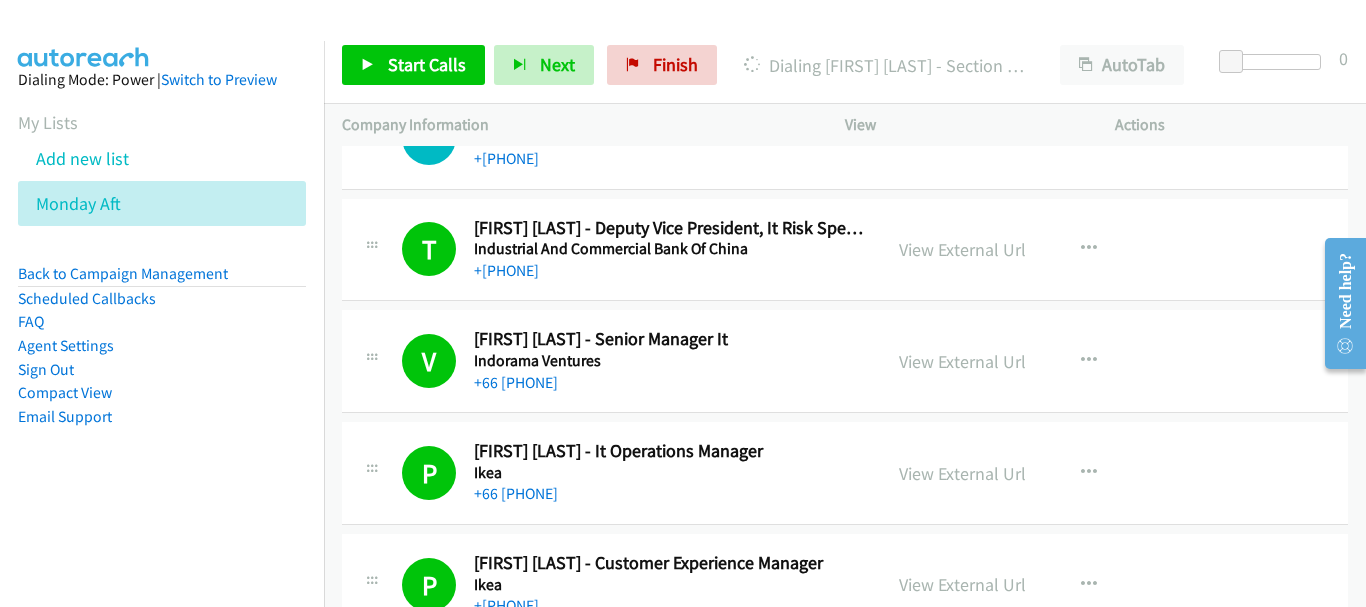 scroll, scrollTop: 2400, scrollLeft: 0, axis: vertical 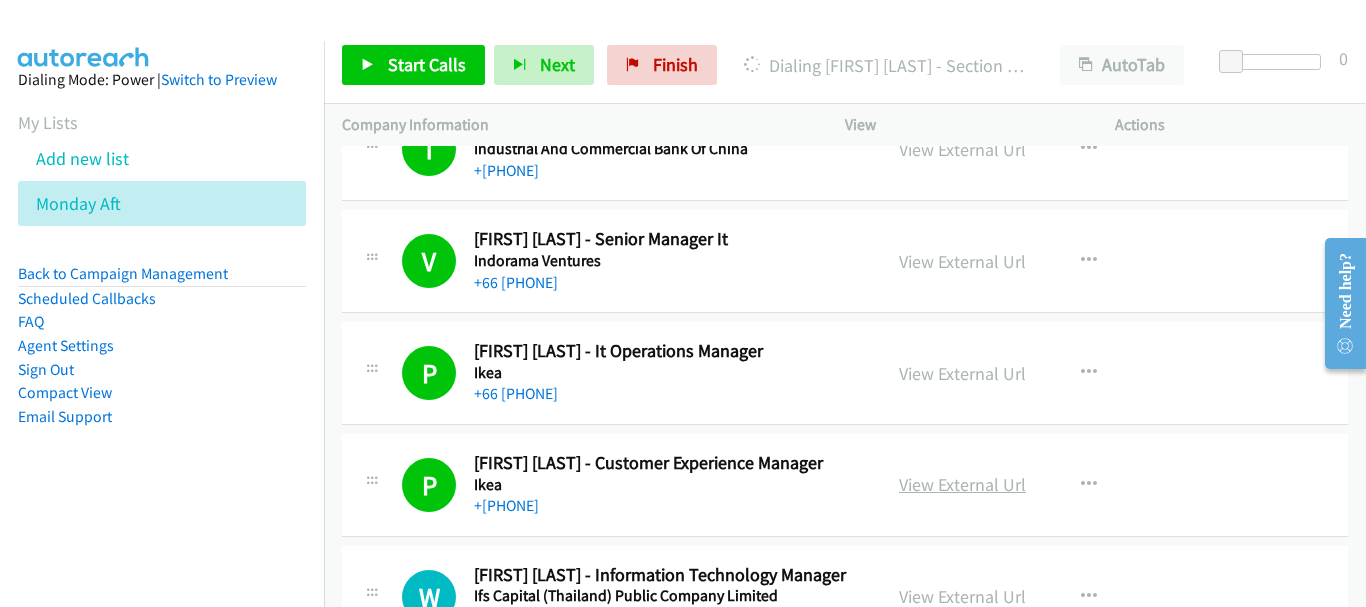 click on "View External Url" at bounding box center [962, 484] 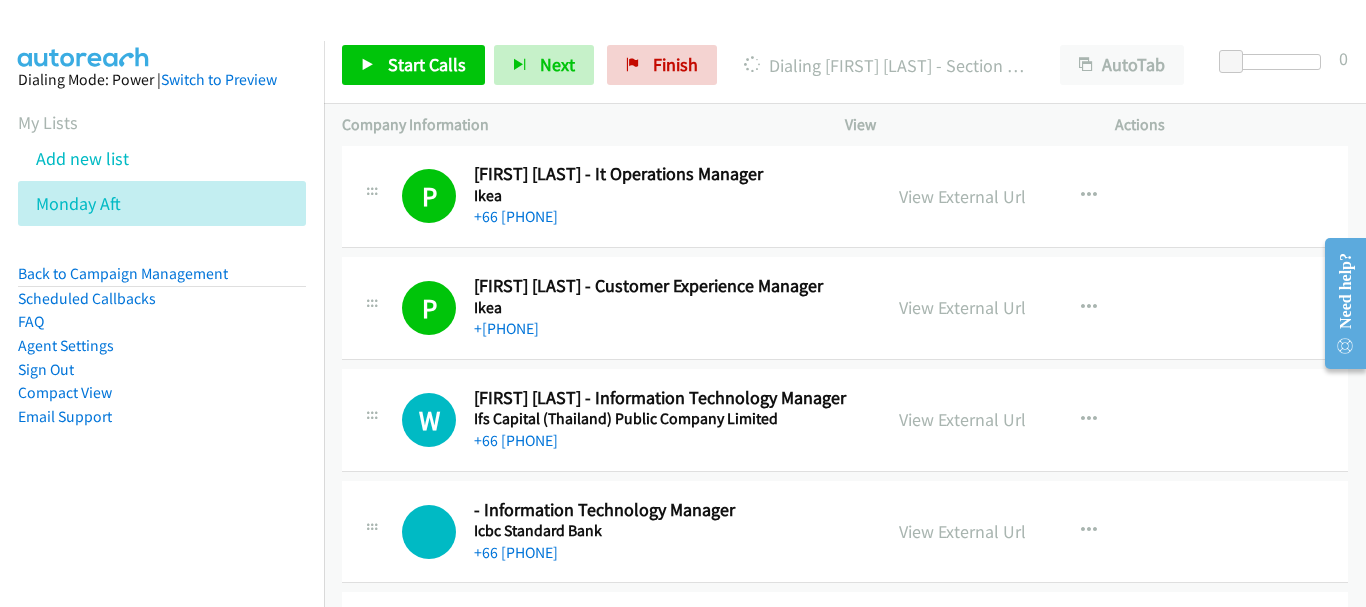 scroll, scrollTop: 2600, scrollLeft: 0, axis: vertical 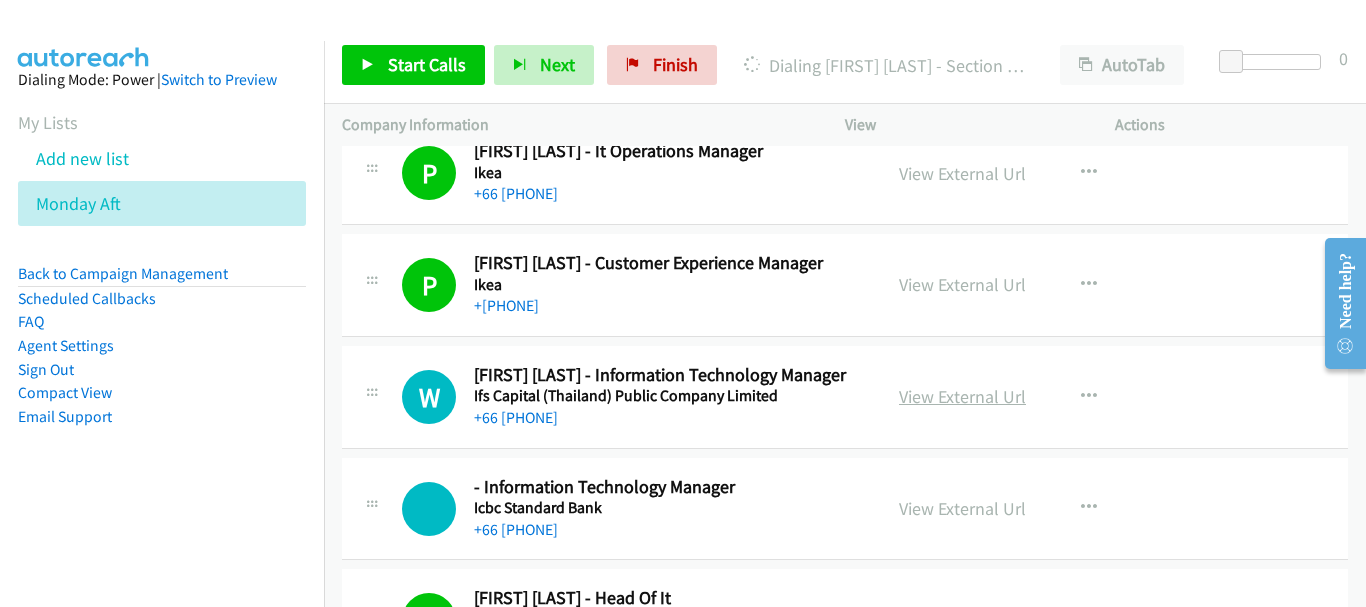 click on "View External Url" at bounding box center (962, 396) 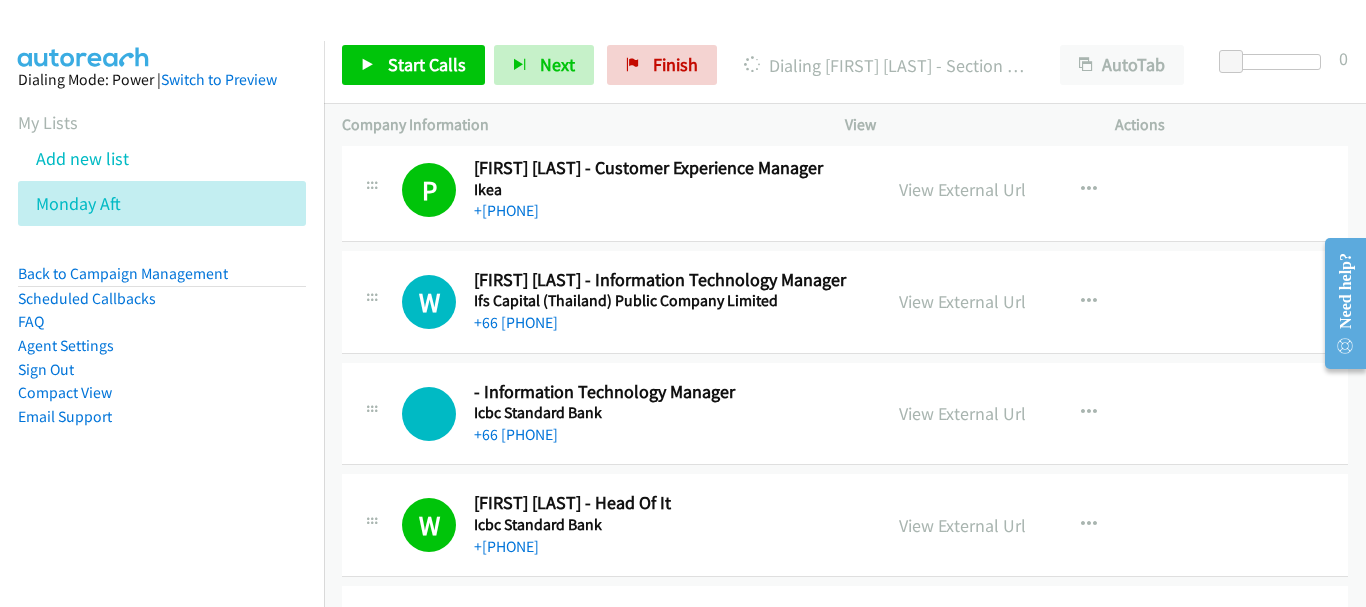scroll, scrollTop: 2800, scrollLeft: 0, axis: vertical 